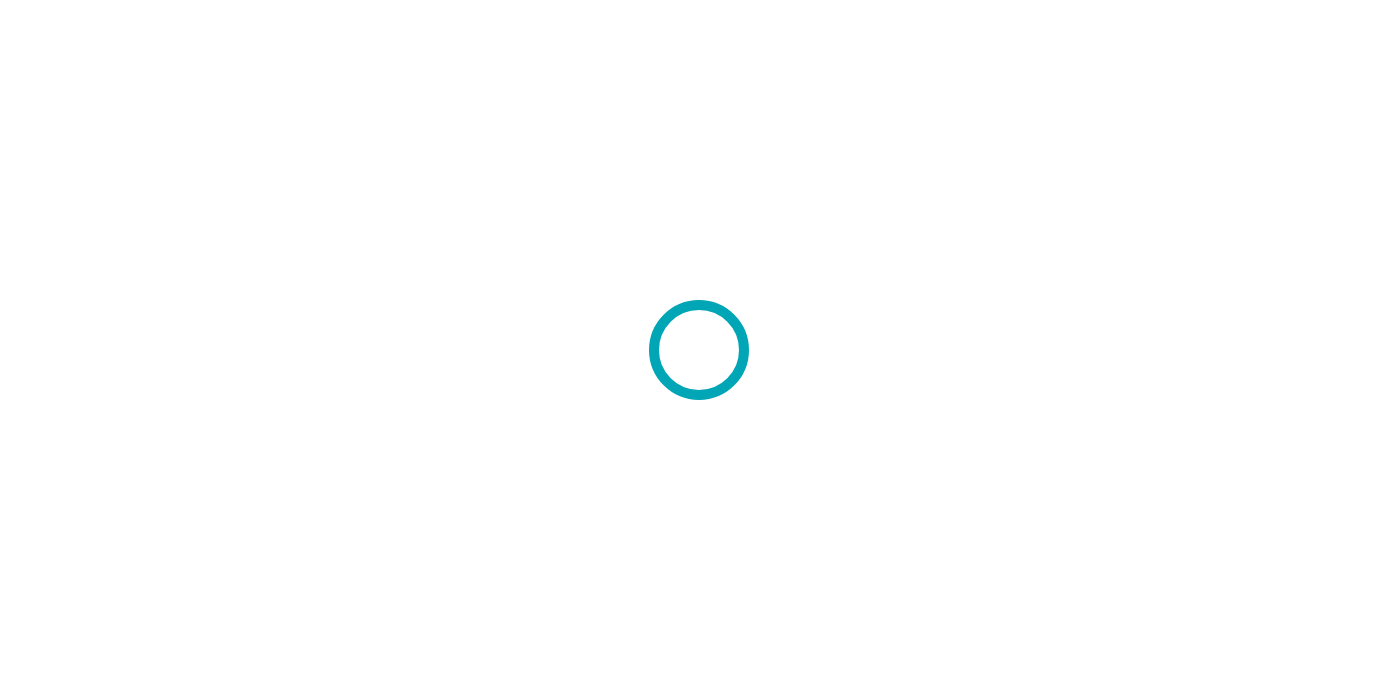 scroll, scrollTop: 0, scrollLeft: 0, axis: both 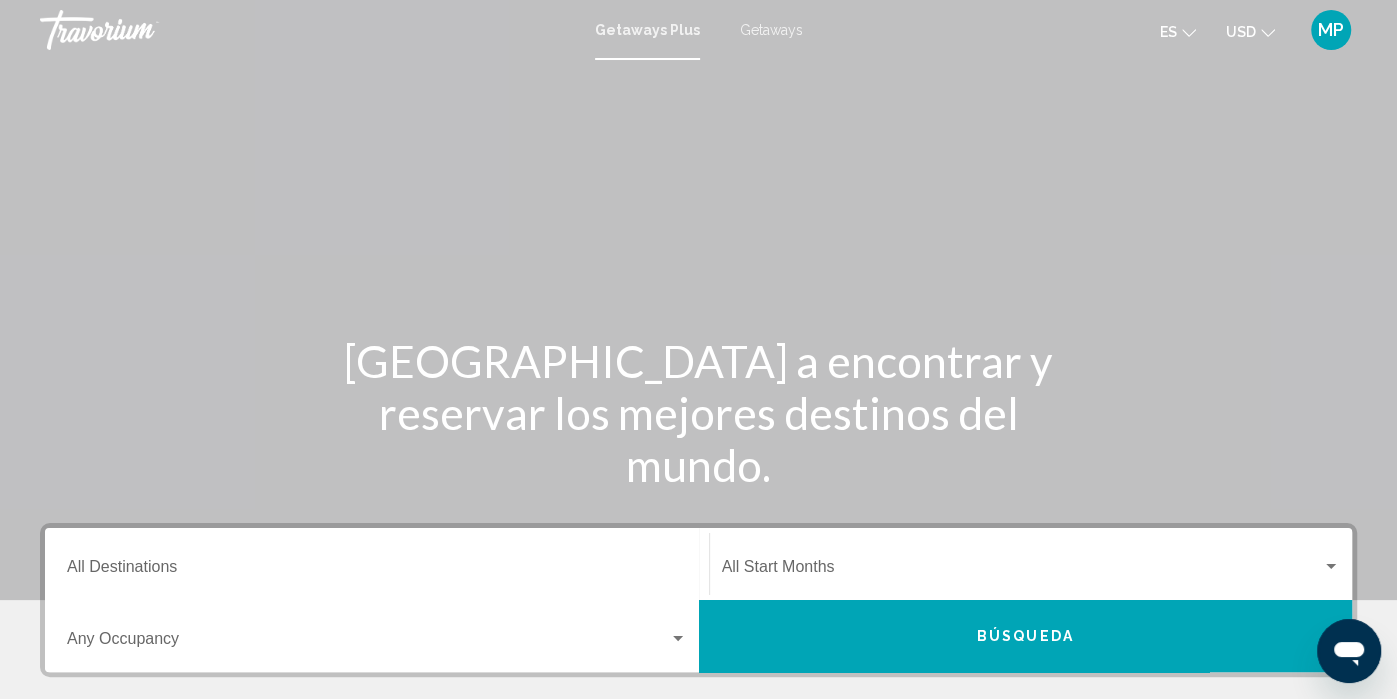 click on "Getaways" at bounding box center (771, 30) 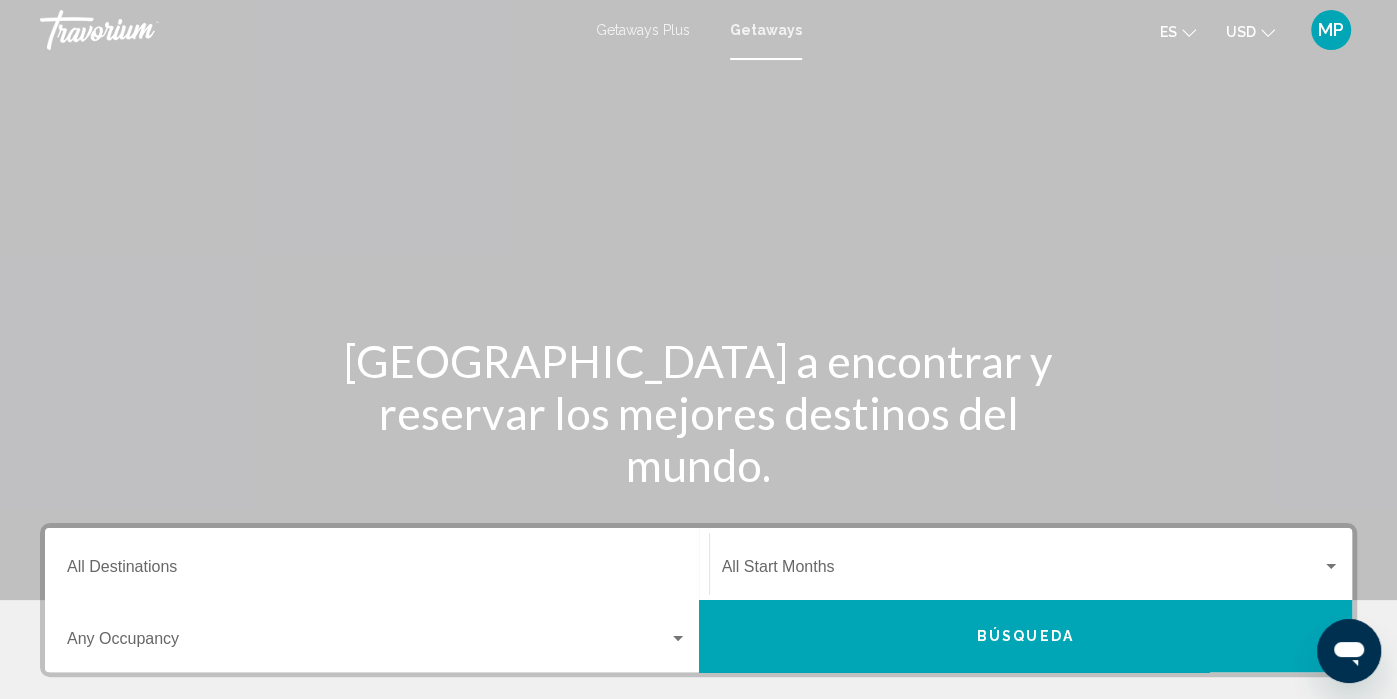 click on "Destination All Destinations" at bounding box center (377, 571) 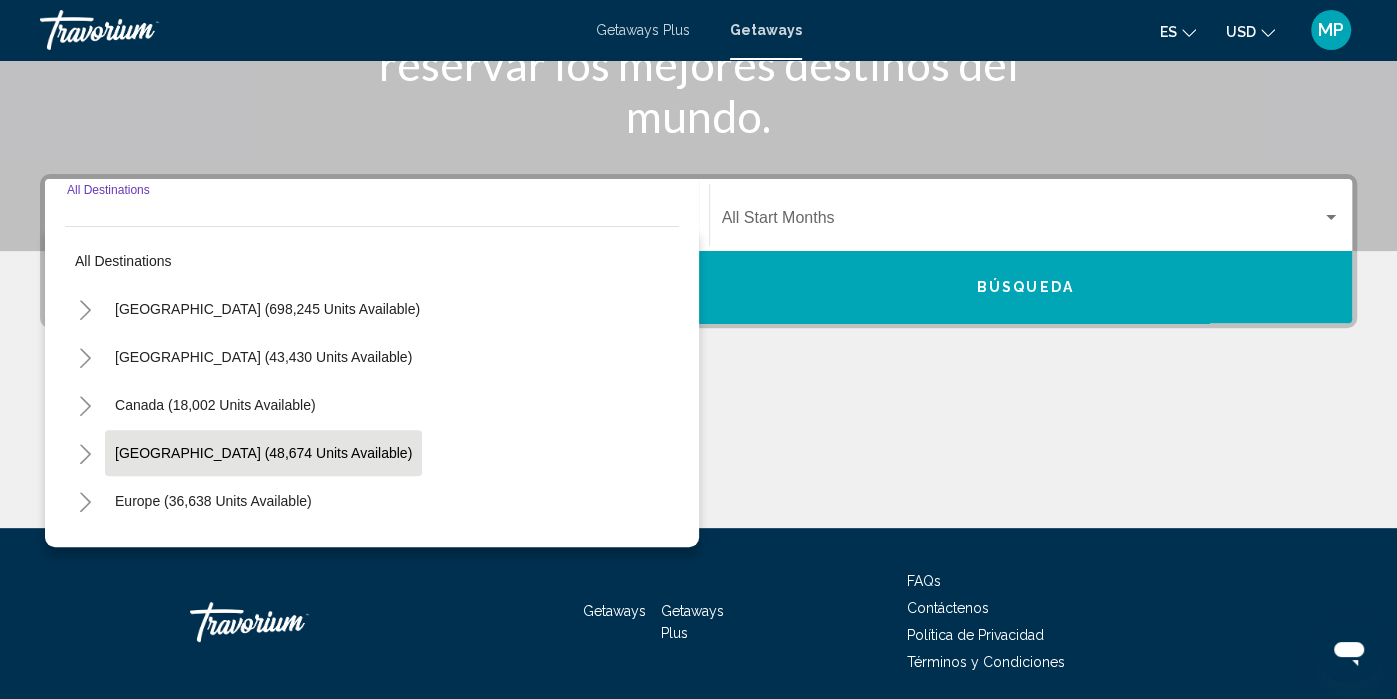 scroll, scrollTop: 410, scrollLeft: 0, axis: vertical 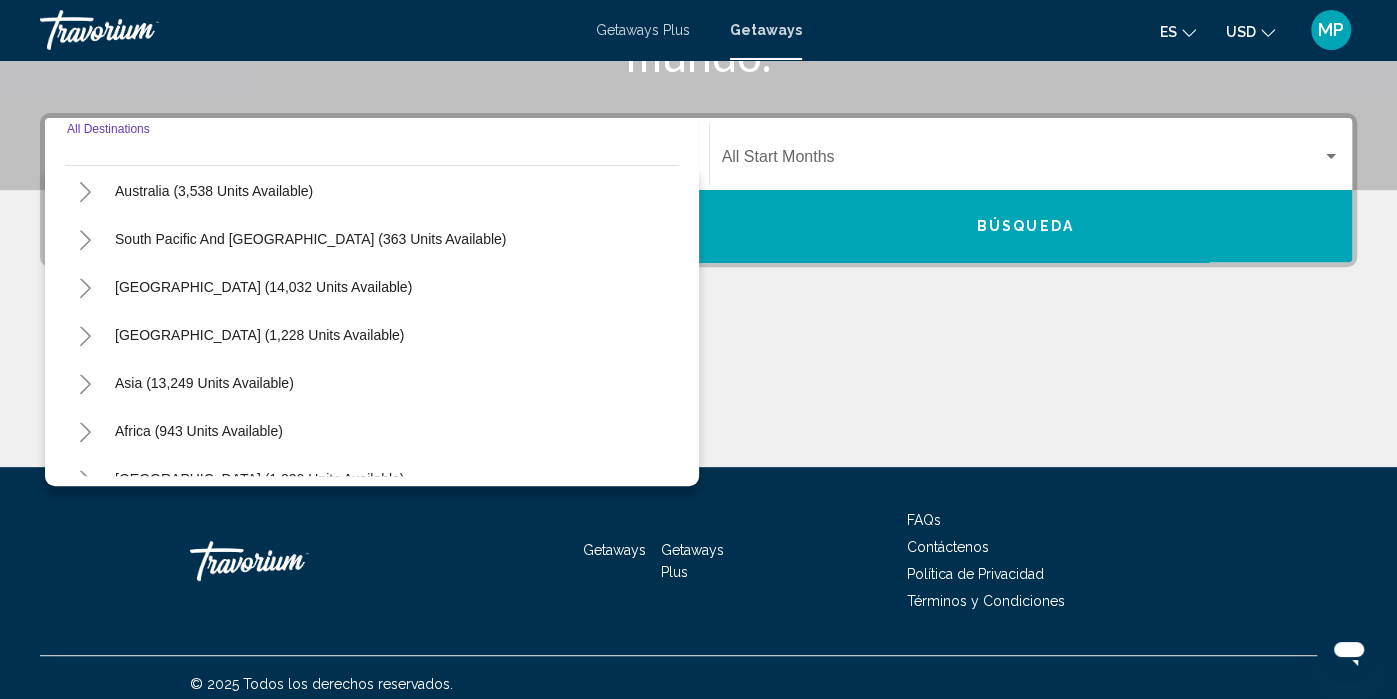 click 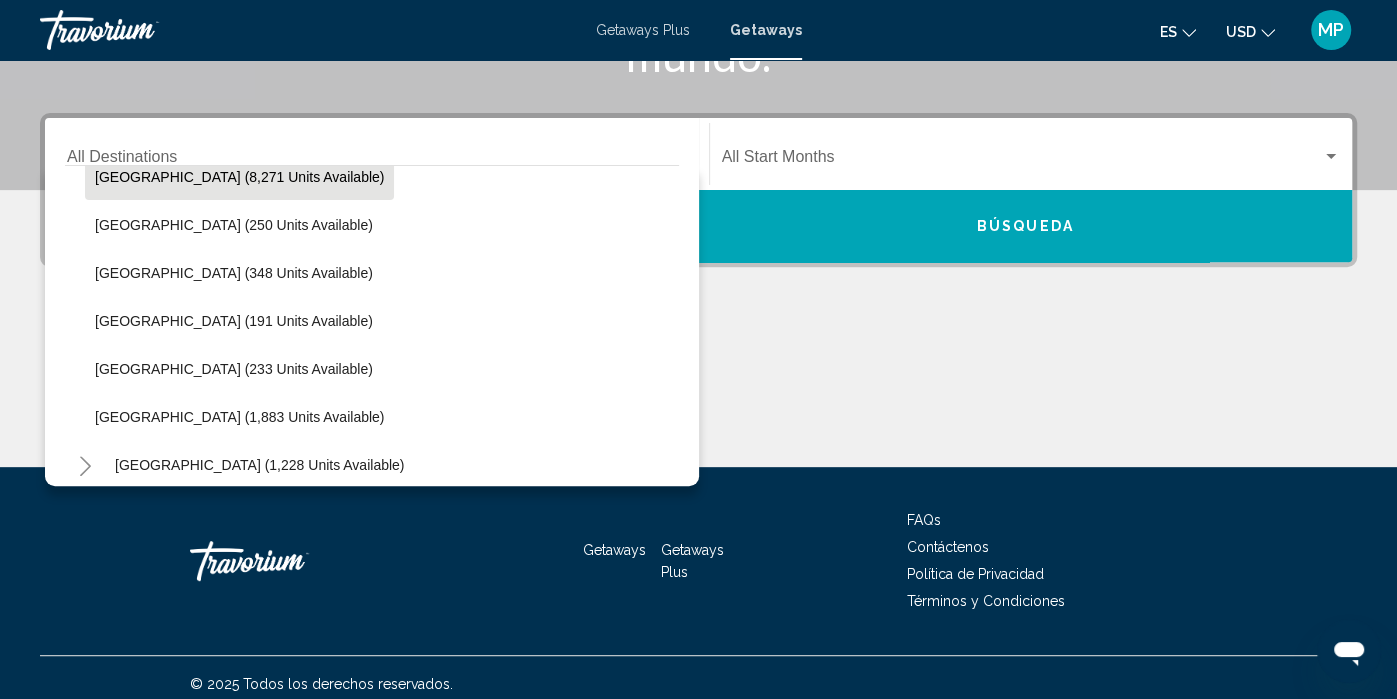 scroll, scrollTop: 552, scrollLeft: 0, axis: vertical 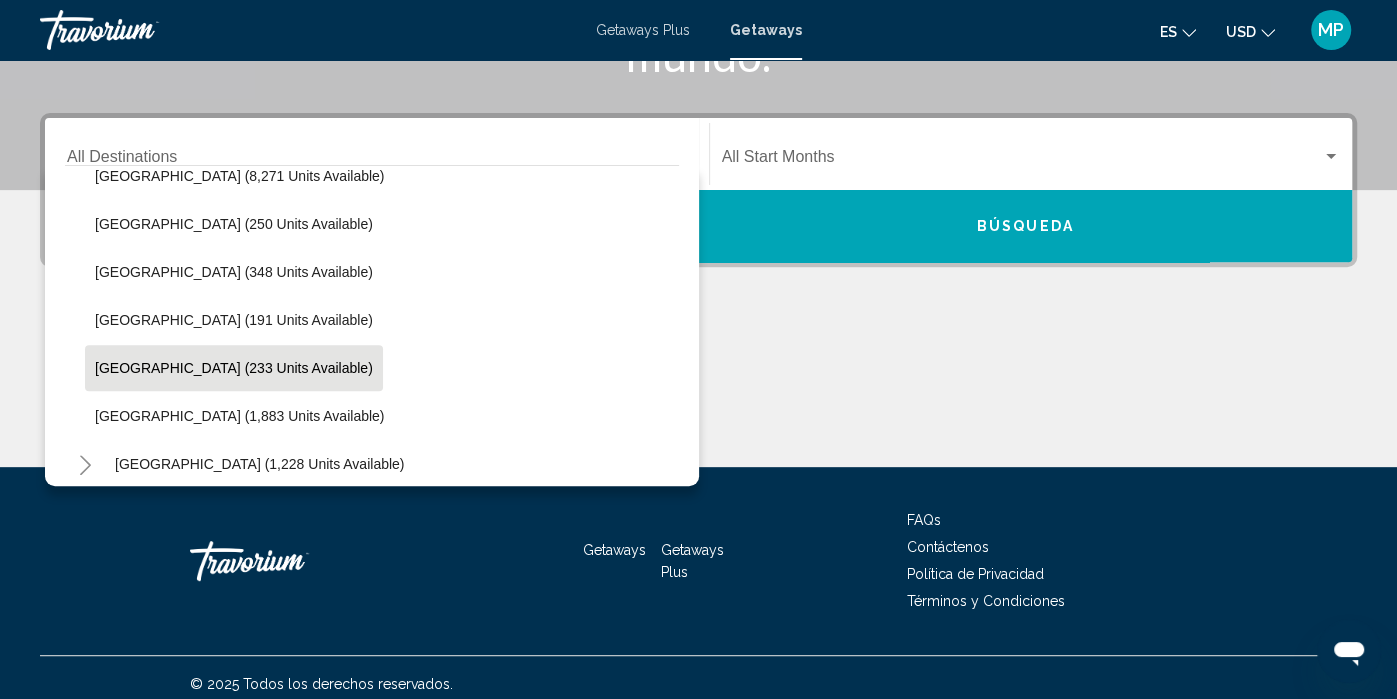 click on "[GEOGRAPHIC_DATA] (233 units available)" 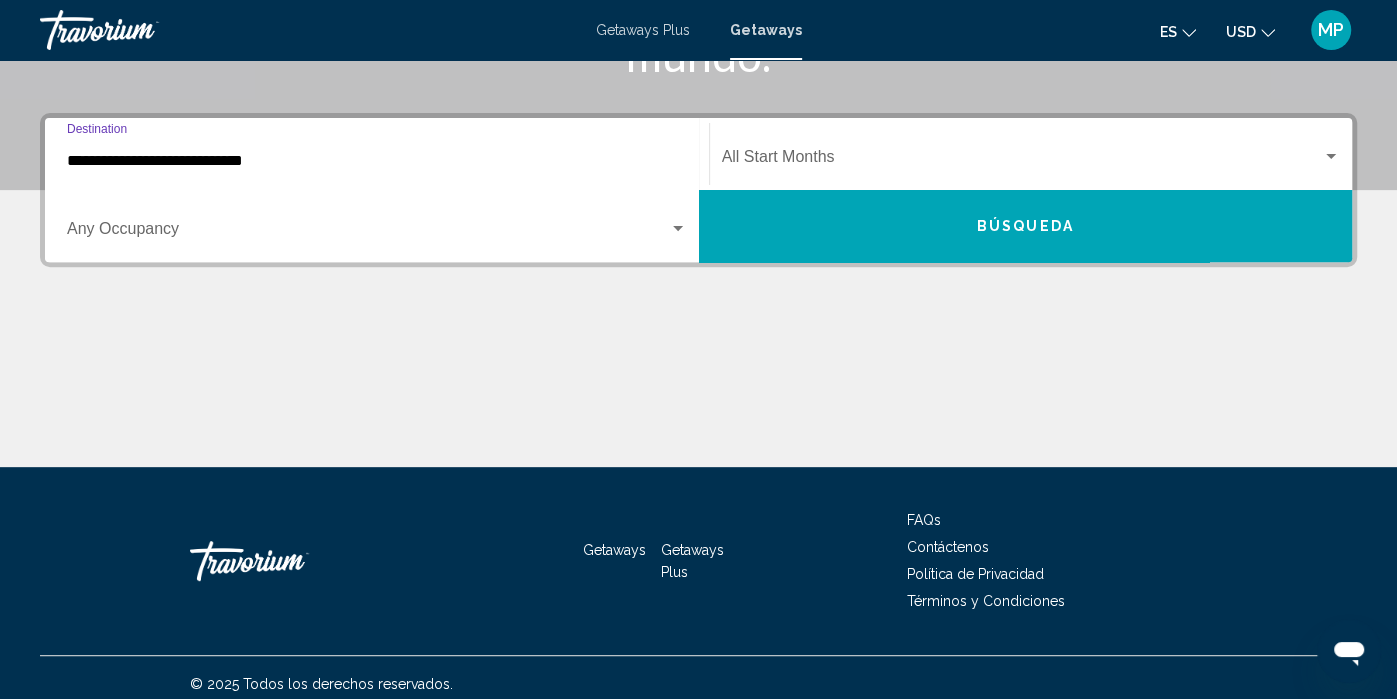 scroll, scrollTop: 421, scrollLeft: 0, axis: vertical 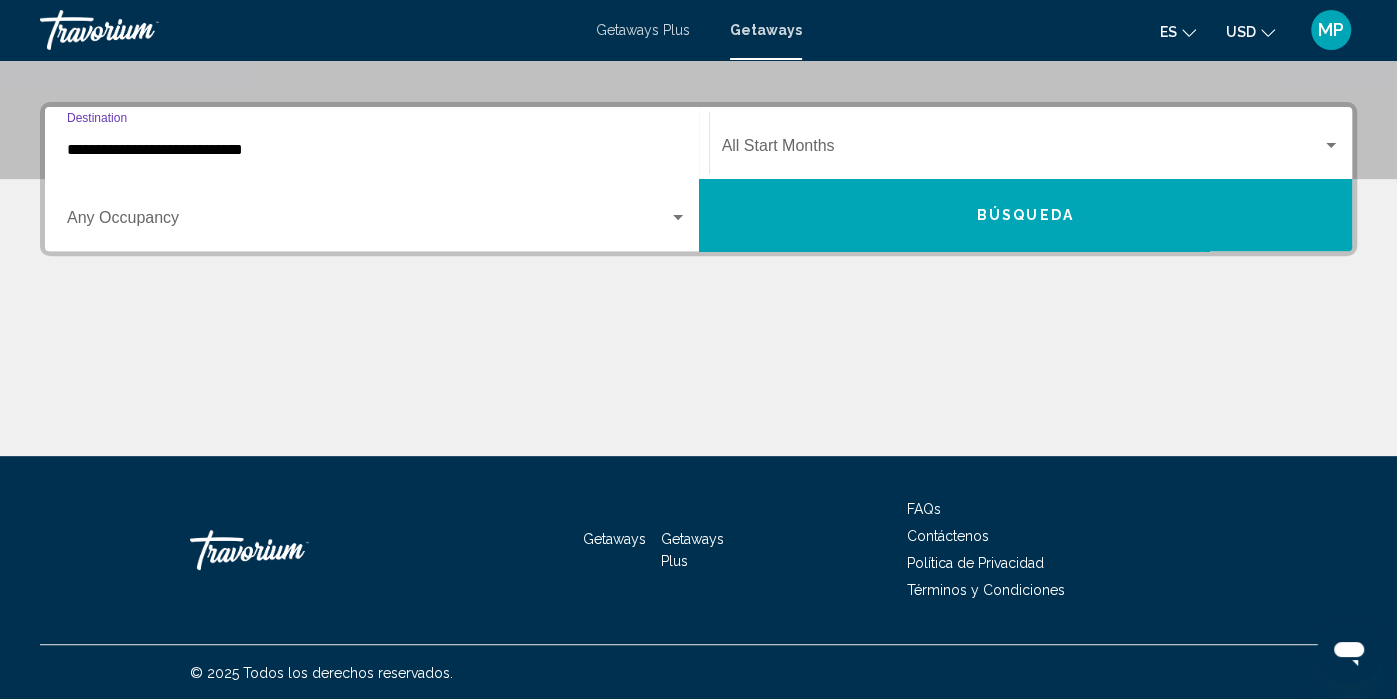 click at bounding box center [368, 222] 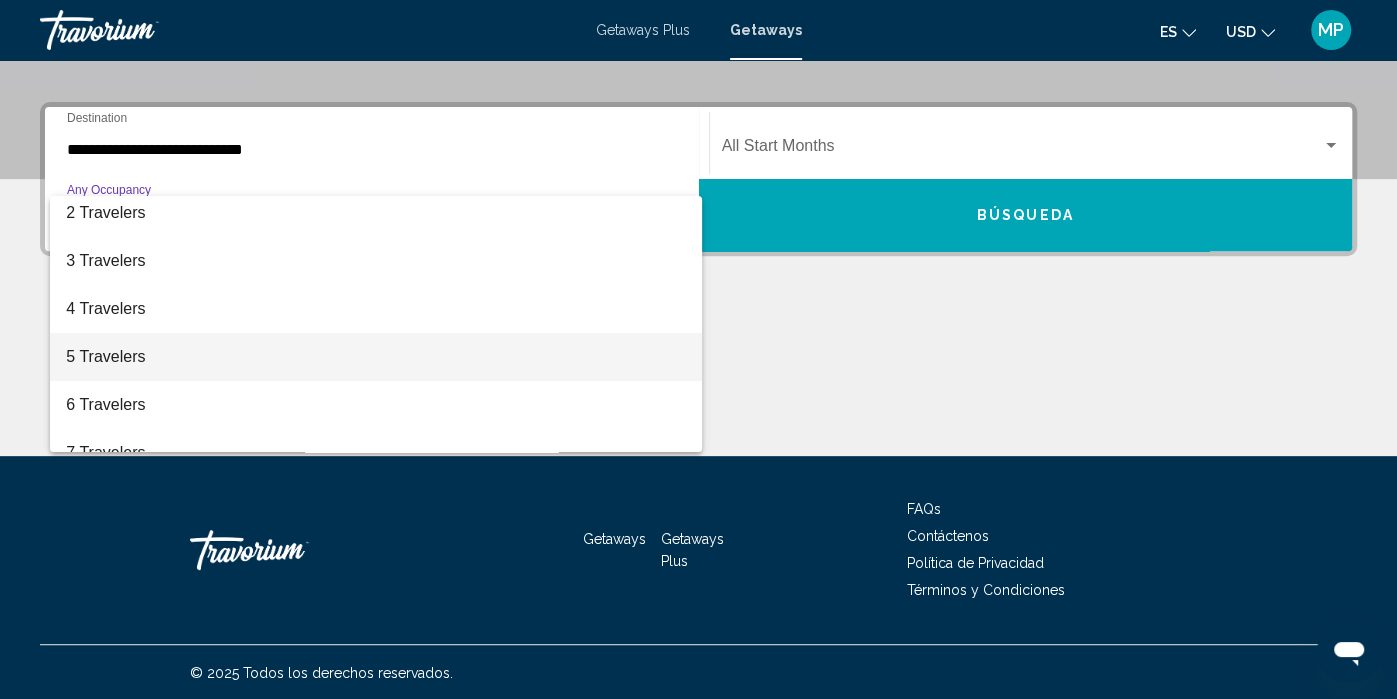 scroll, scrollTop: 56, scrollLeft: 0, axis: vertical 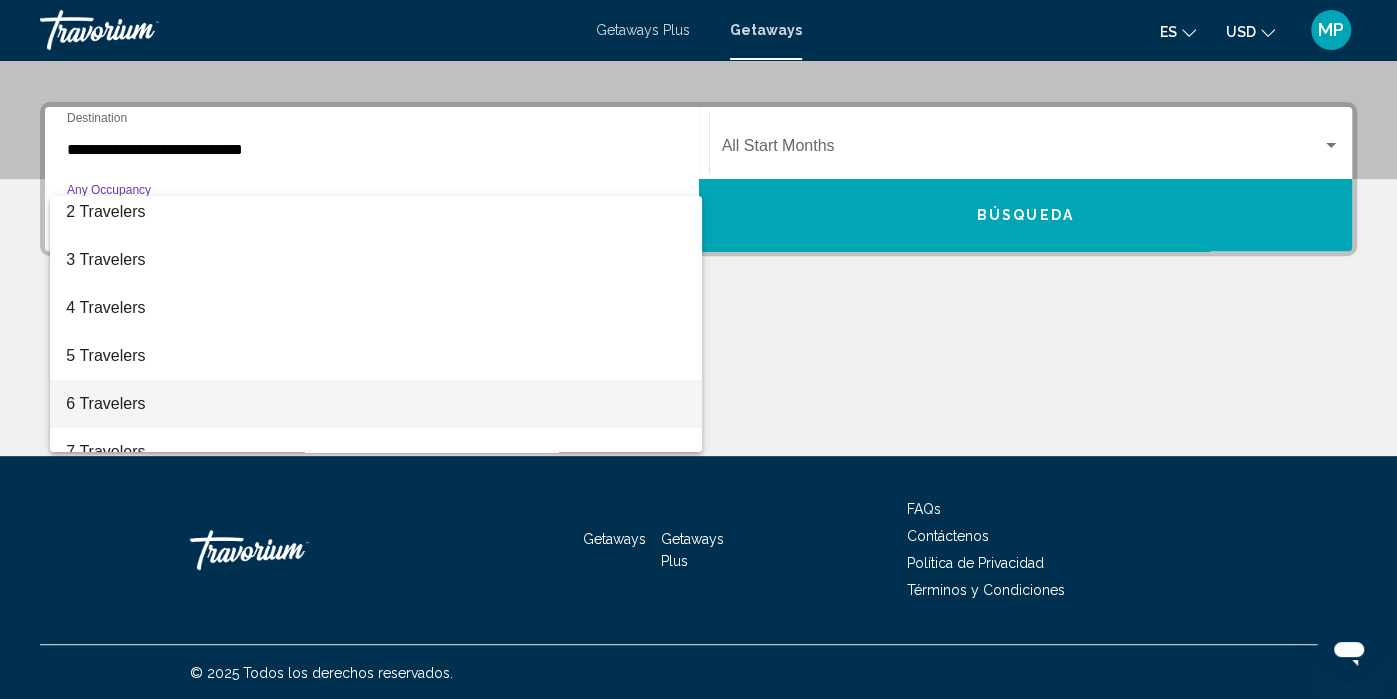 click on "6 Travelers" at bounding box center [376, 404] 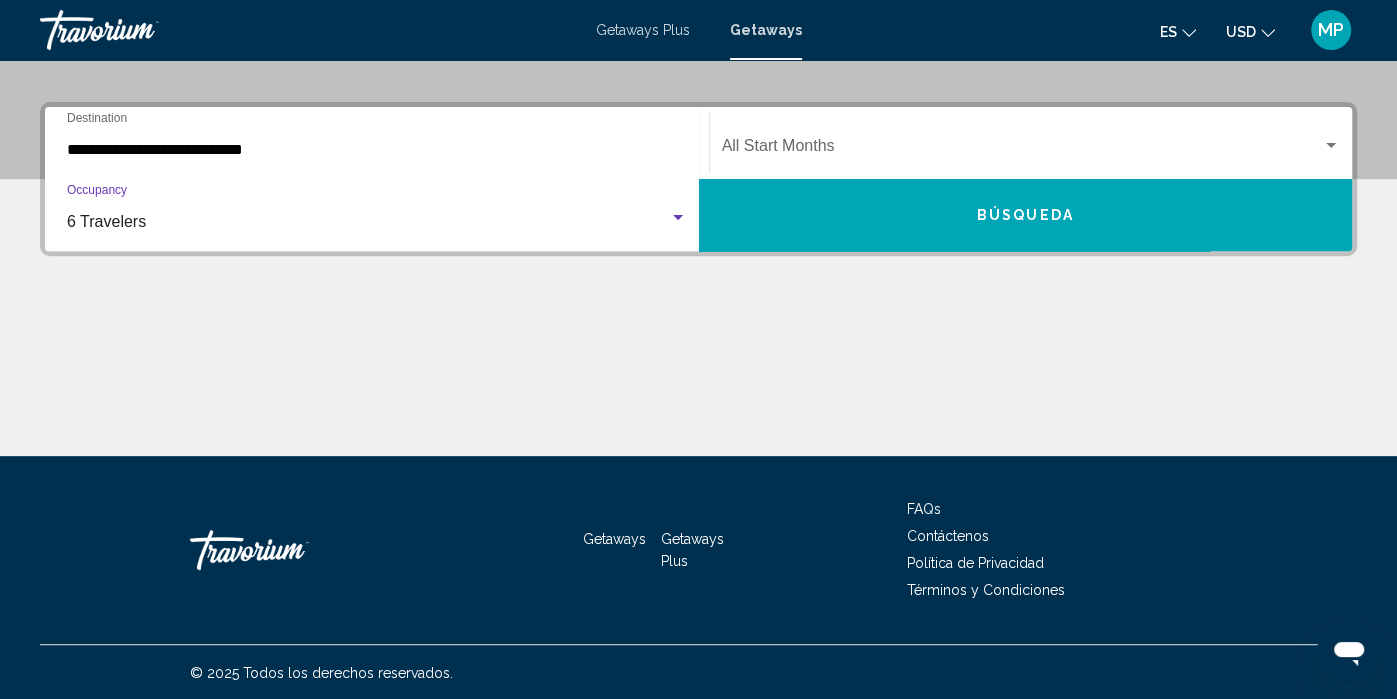click on "6 Travelers" at bounding box center (106, 221) 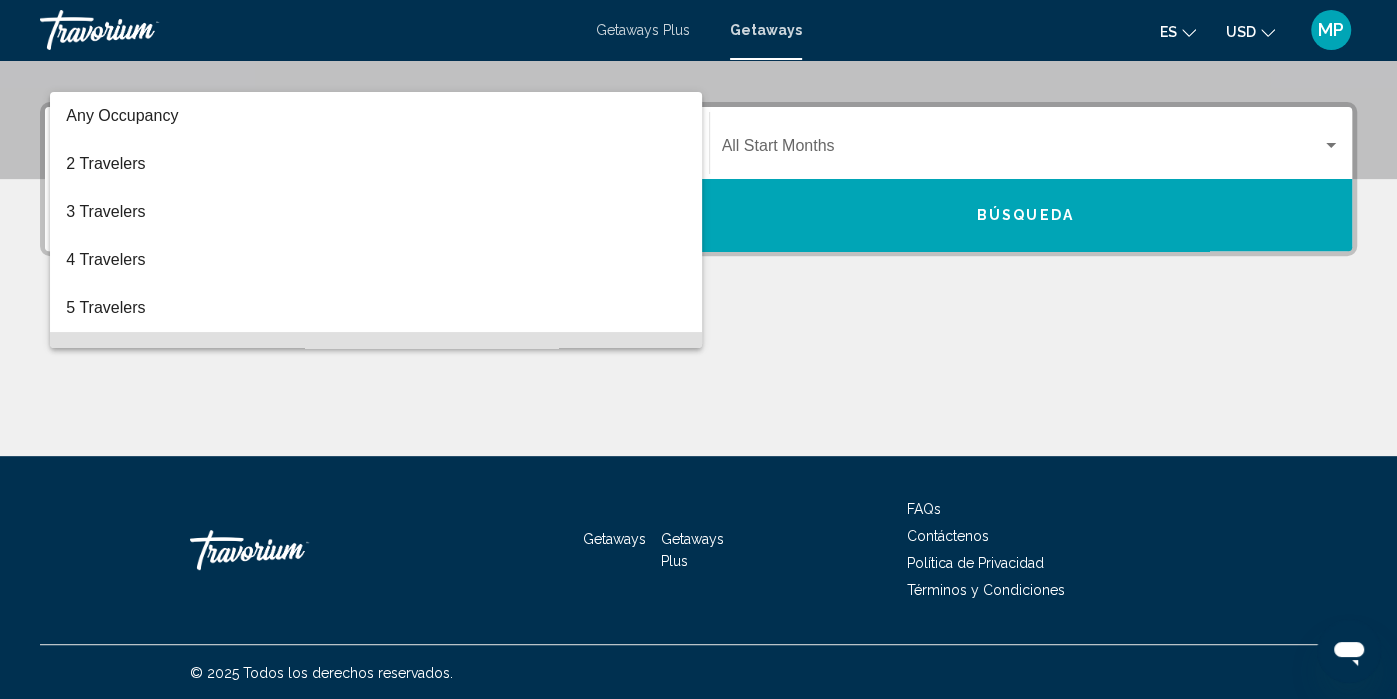 scroll, scrollTop: 135, scrollLeft: 0, axis: vertical 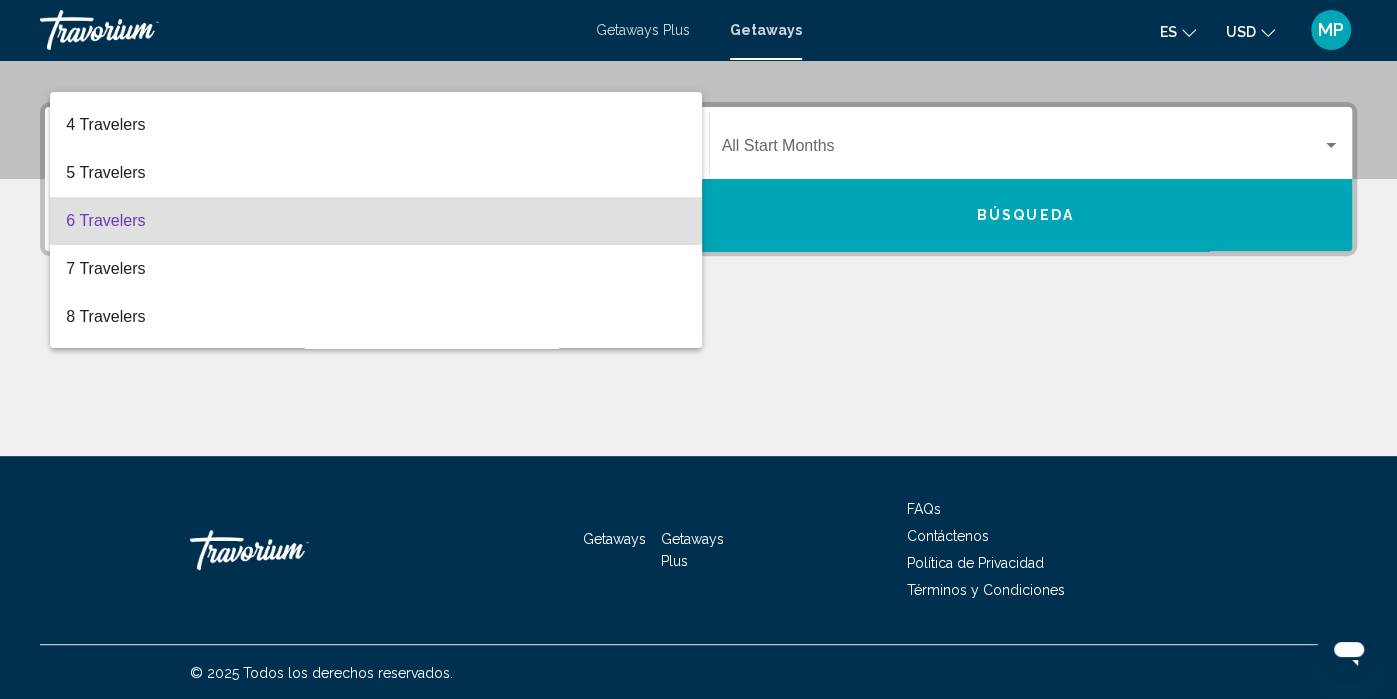 click on "6 Travelers" at bounding box center [376, 221] 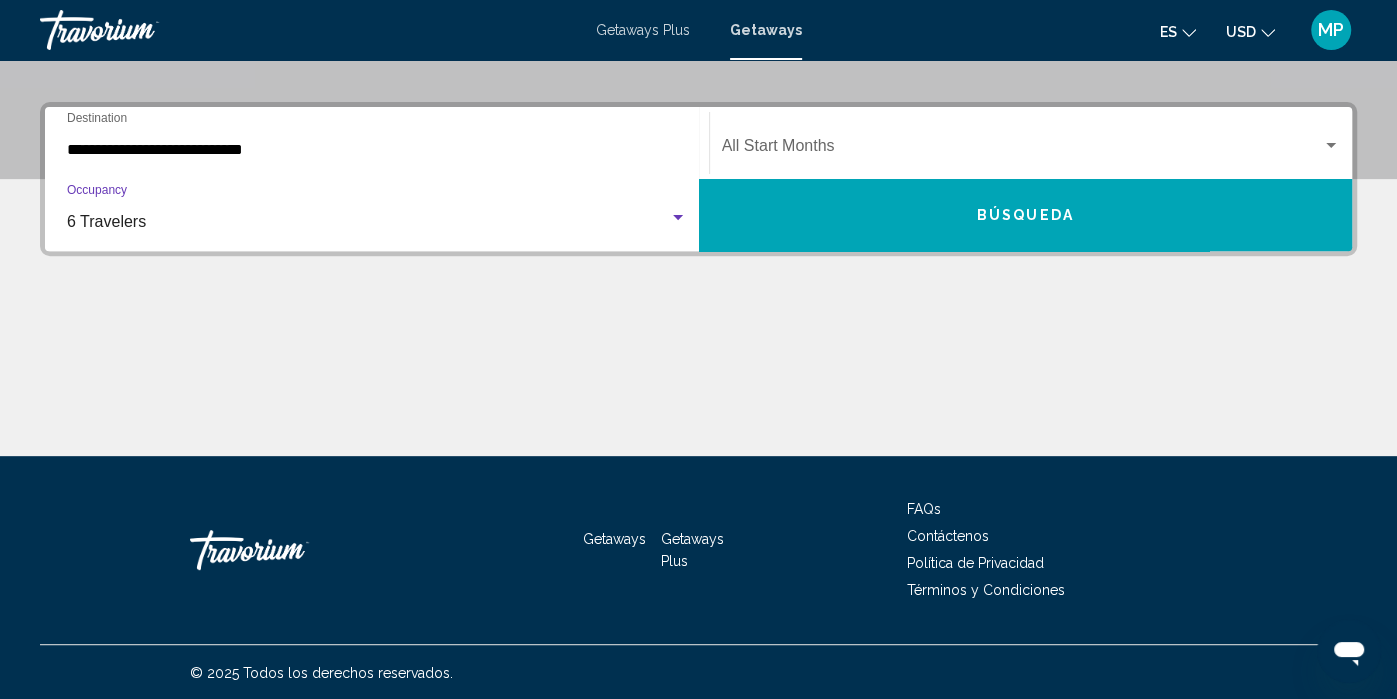 click at bounding box center [1022, 150] 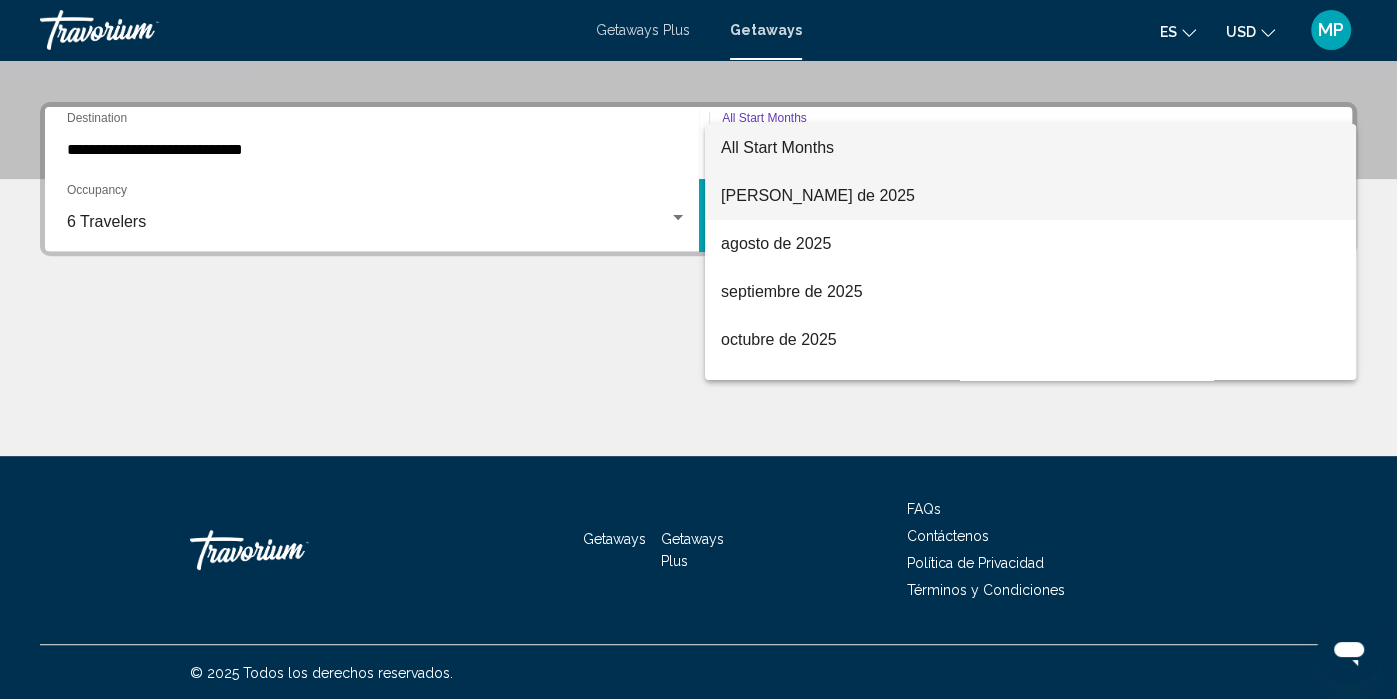 click on "[PERSON_NAME] de 2025" at bounding box center (1030, 196) 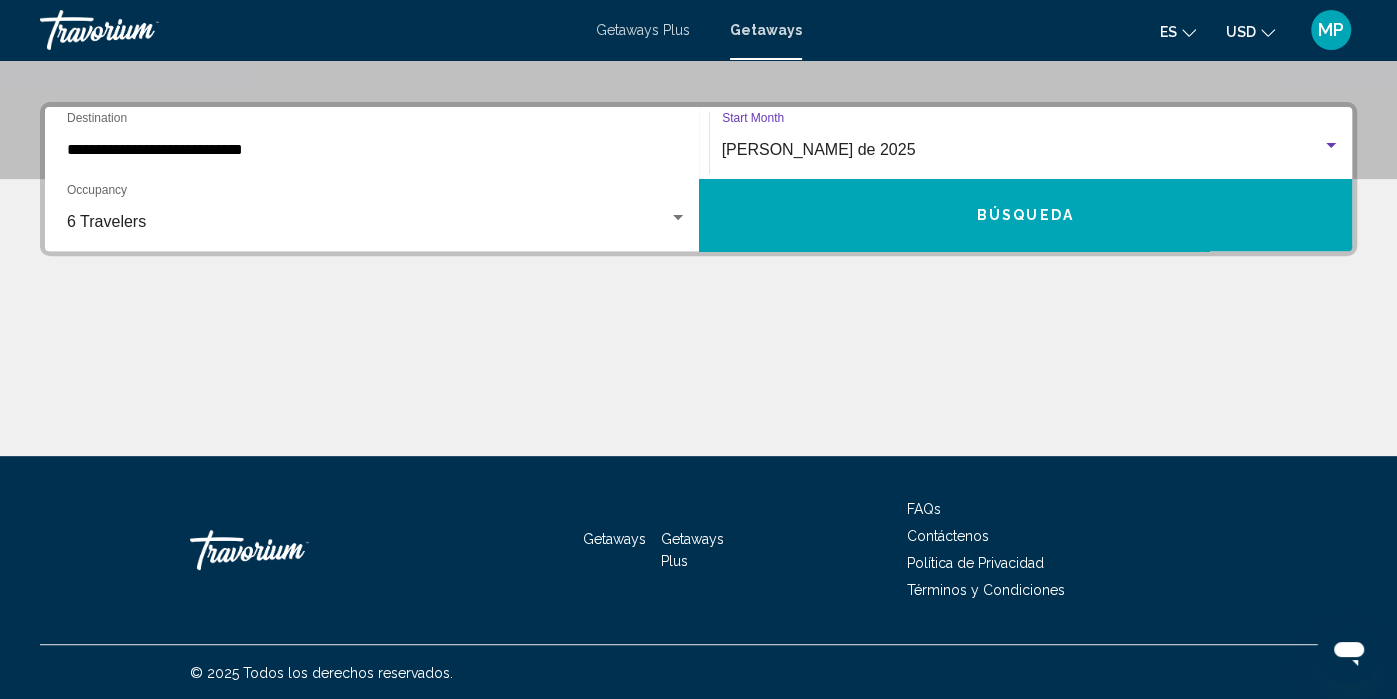 click on "Búsqueda" at bounding box center (1026, 215) 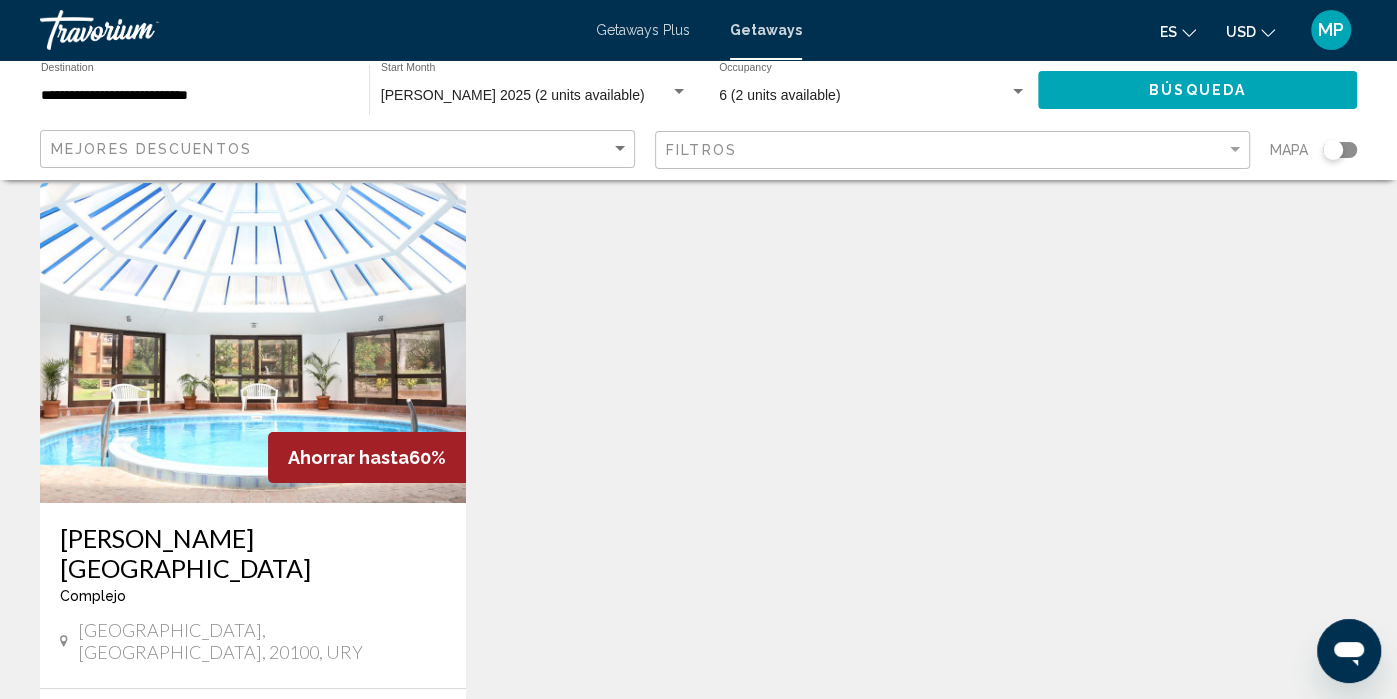 scroll, scrollTop: 0, scrollLeft: 0, axis: both 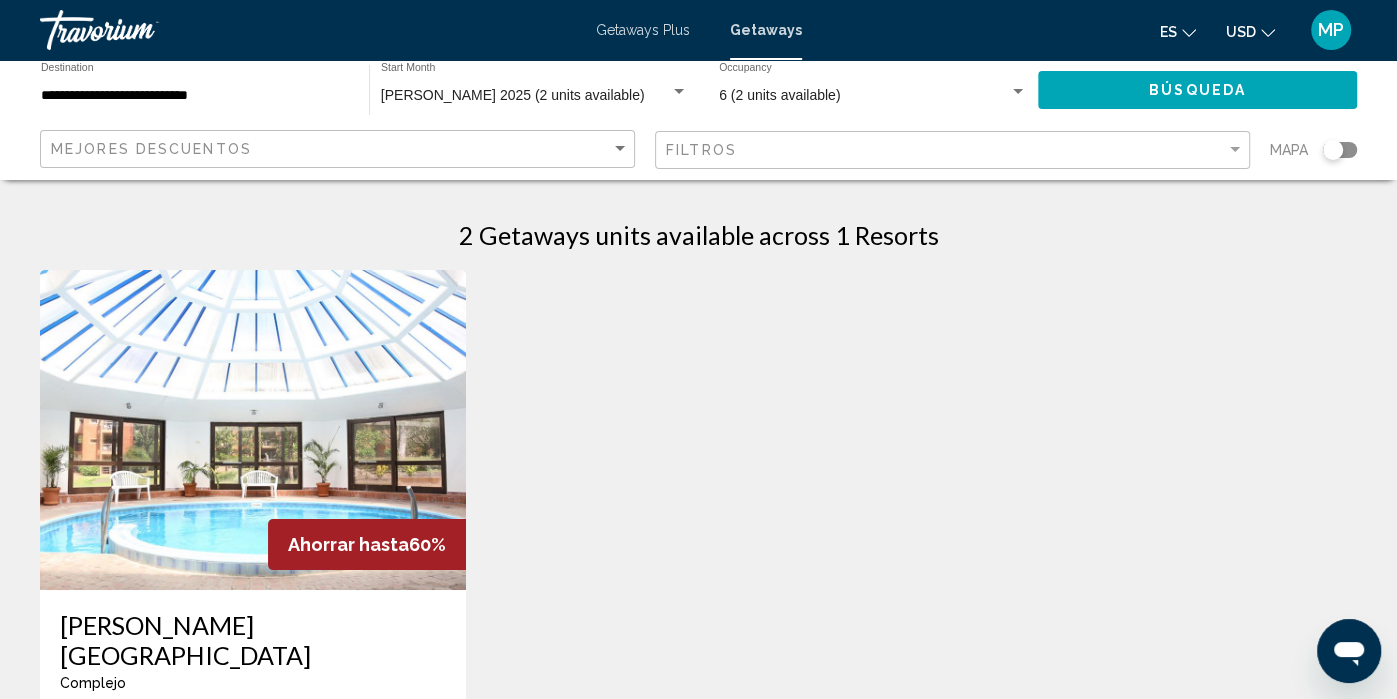 click at bounding box center [253, 430] 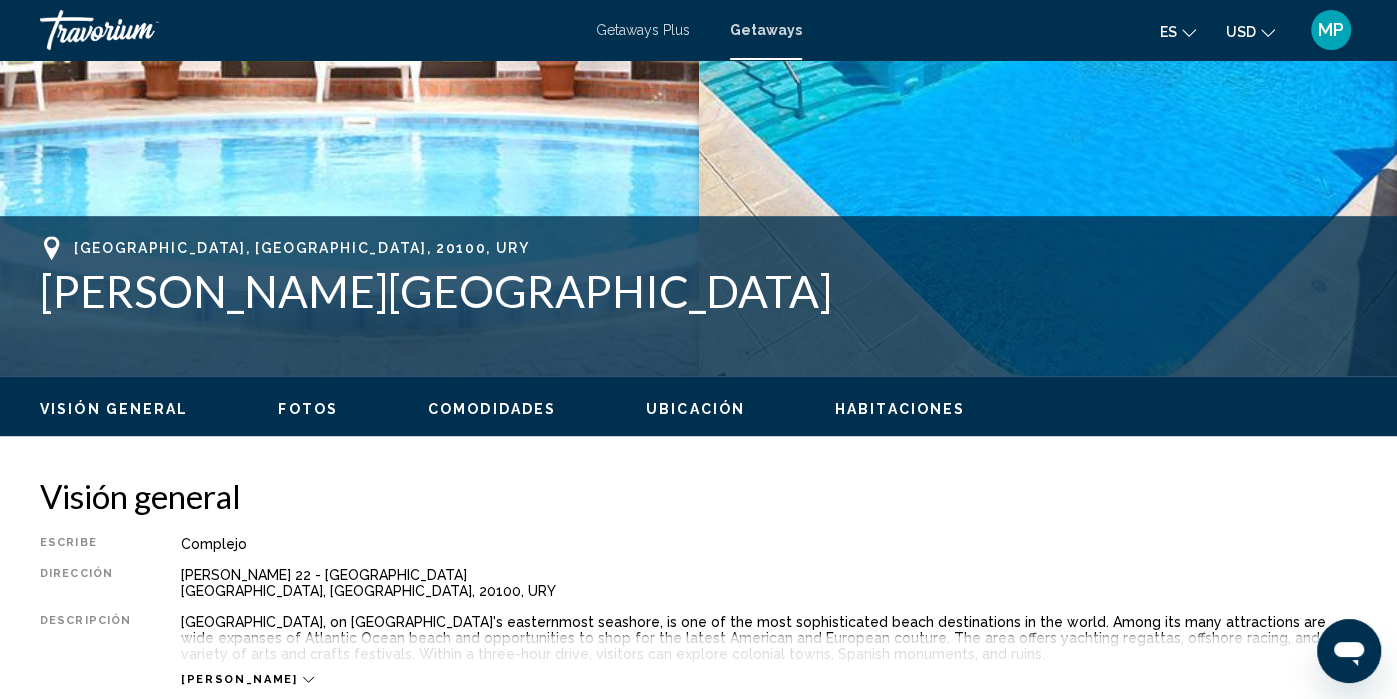 scroll, scrollTop: 0, scrollLeft: 0, axis: both 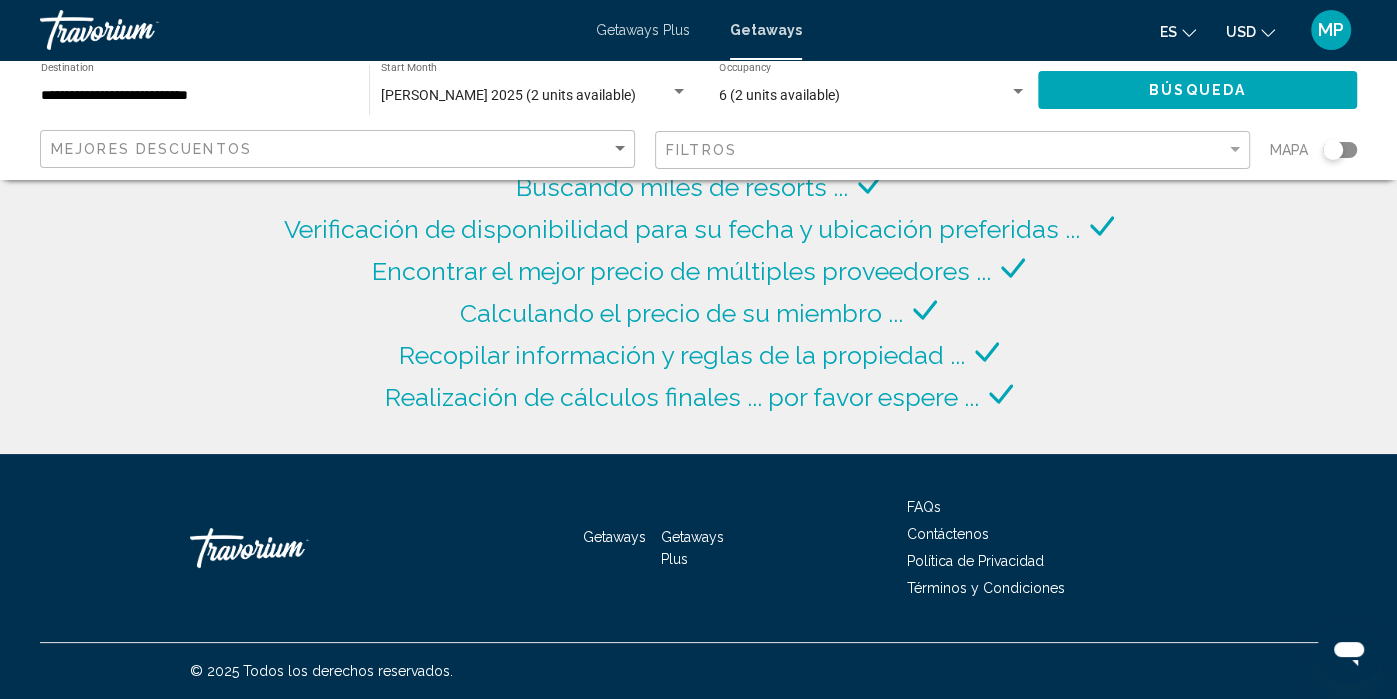 click on "[PERSON_NAME] 2025 (2 units available)" at bounding box center (508, 95) 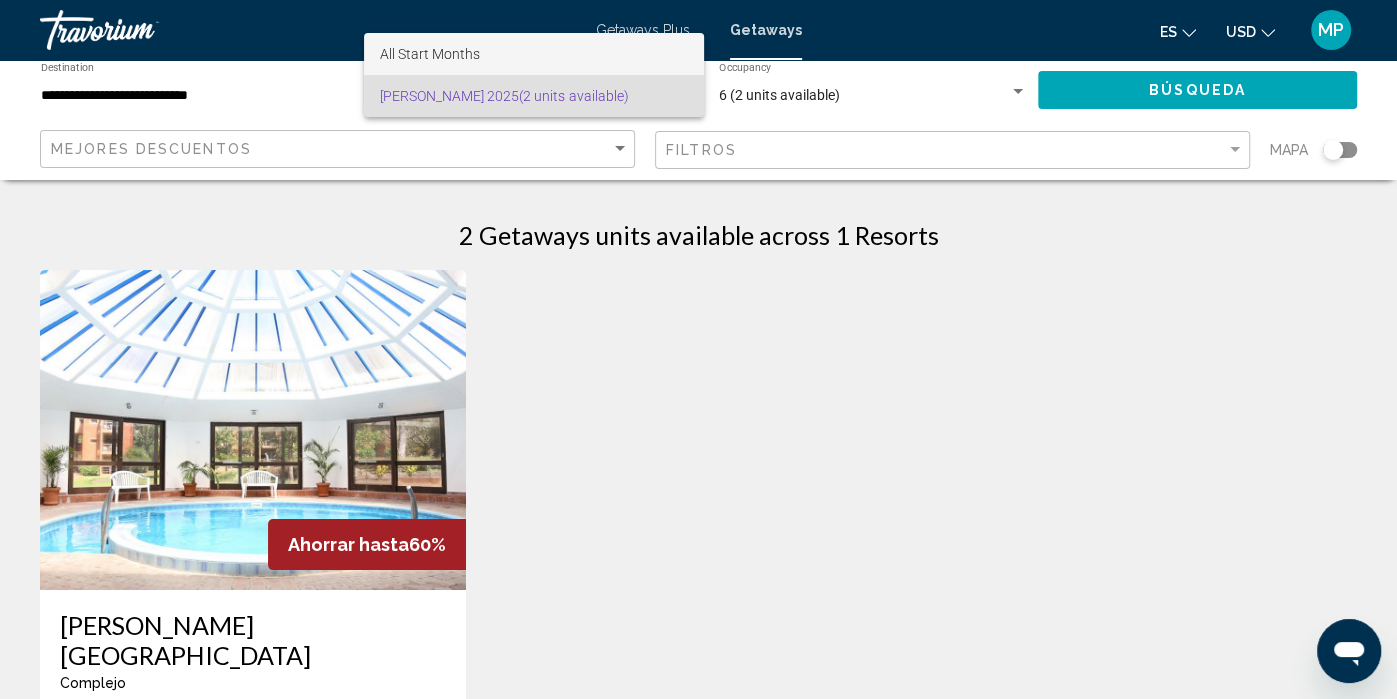 click on "All Start Months" at bounding box center (533, 54) 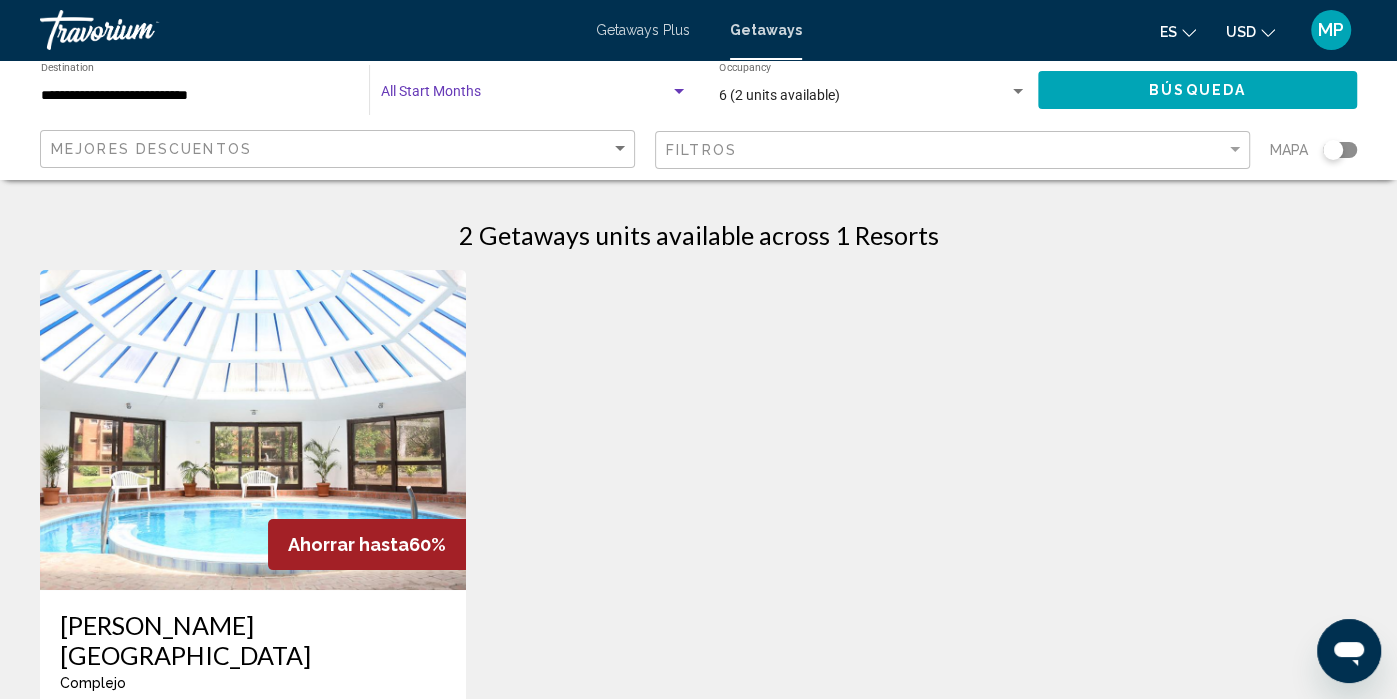 click at bounding box center [525, 96] 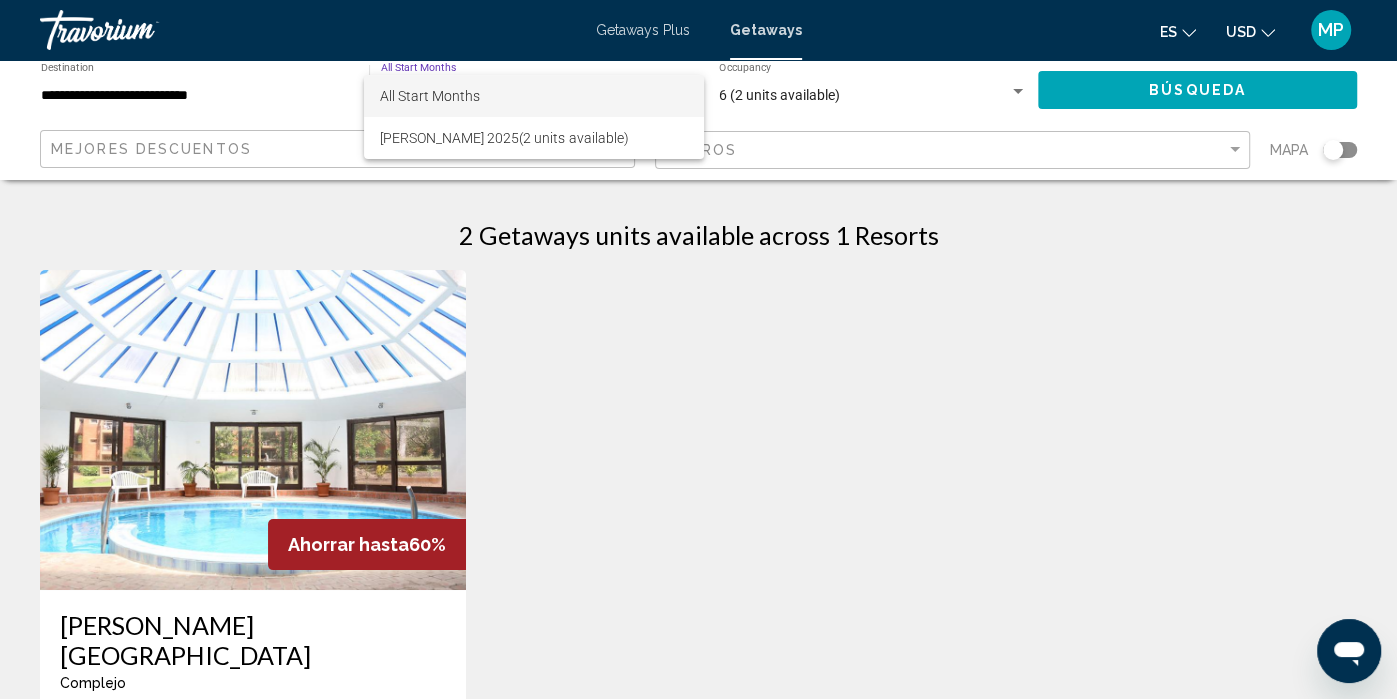 click on "All Start Months" at bounding box center [533, 96] 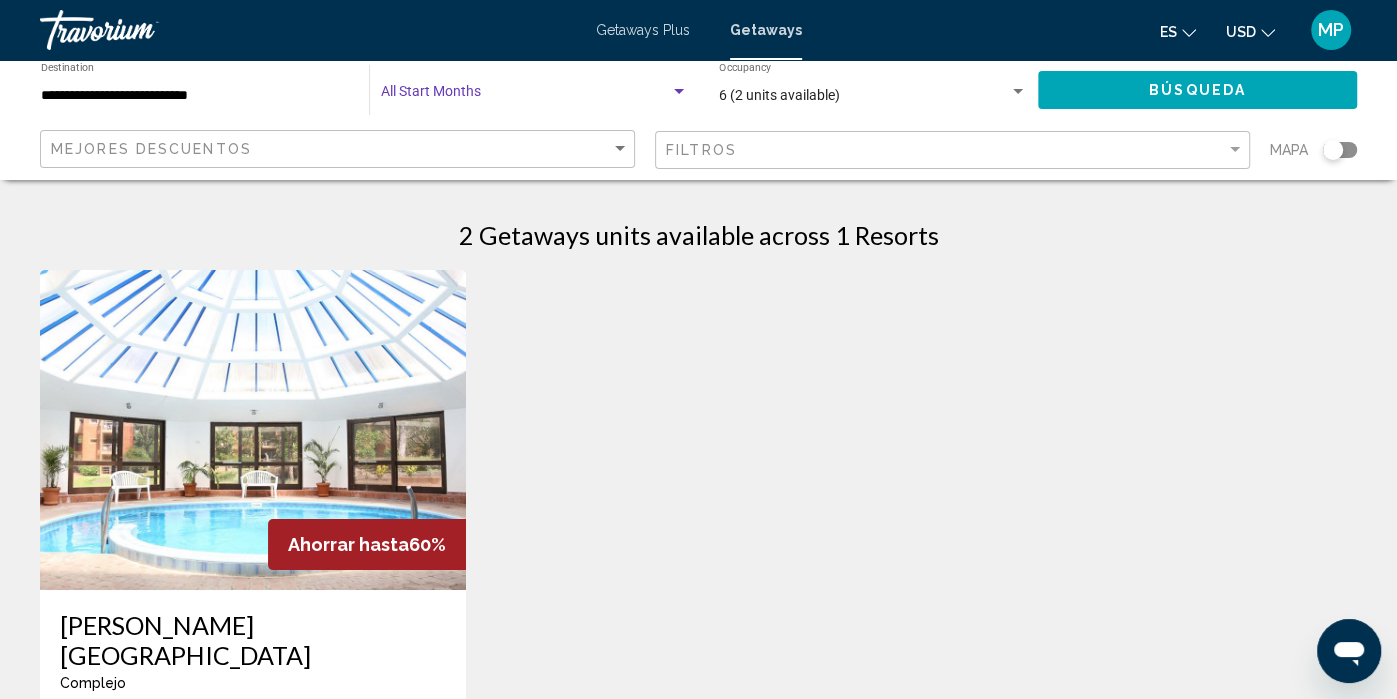 click on "Búsqueda" 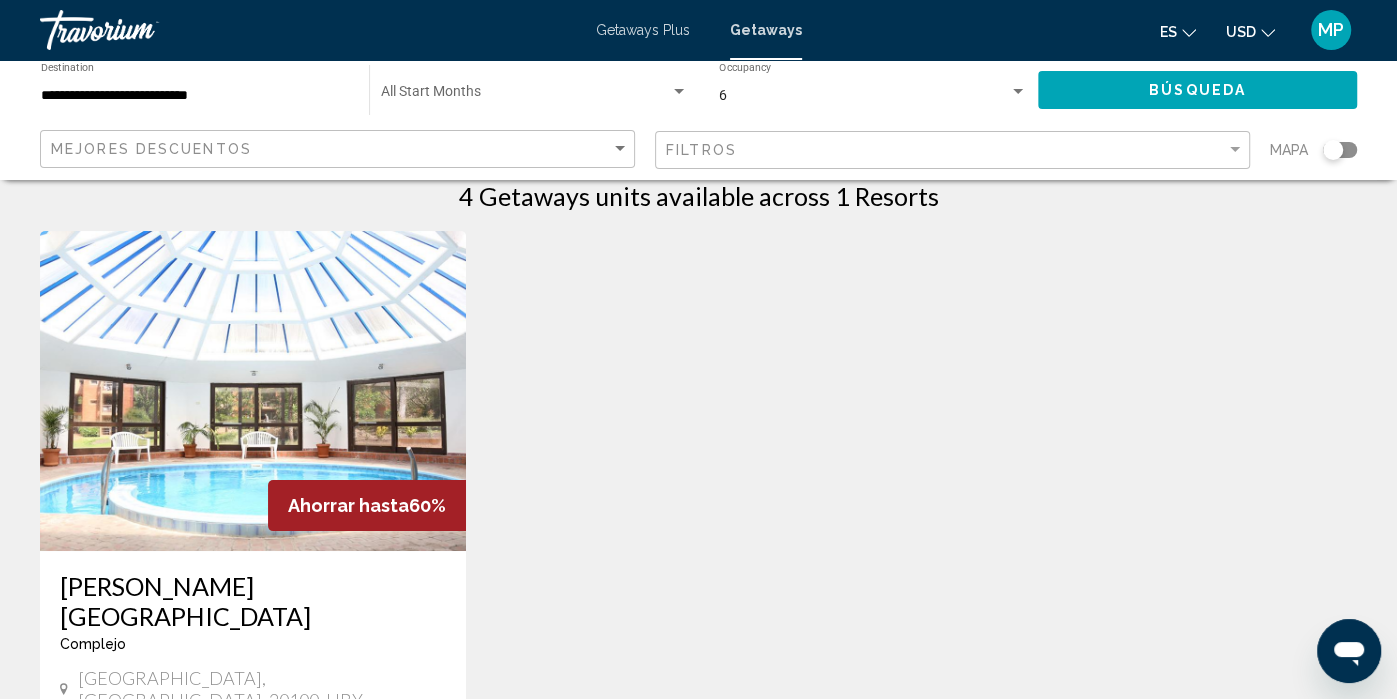 scroll, scrollTop: 0, scrollLeft: 0, axis: both 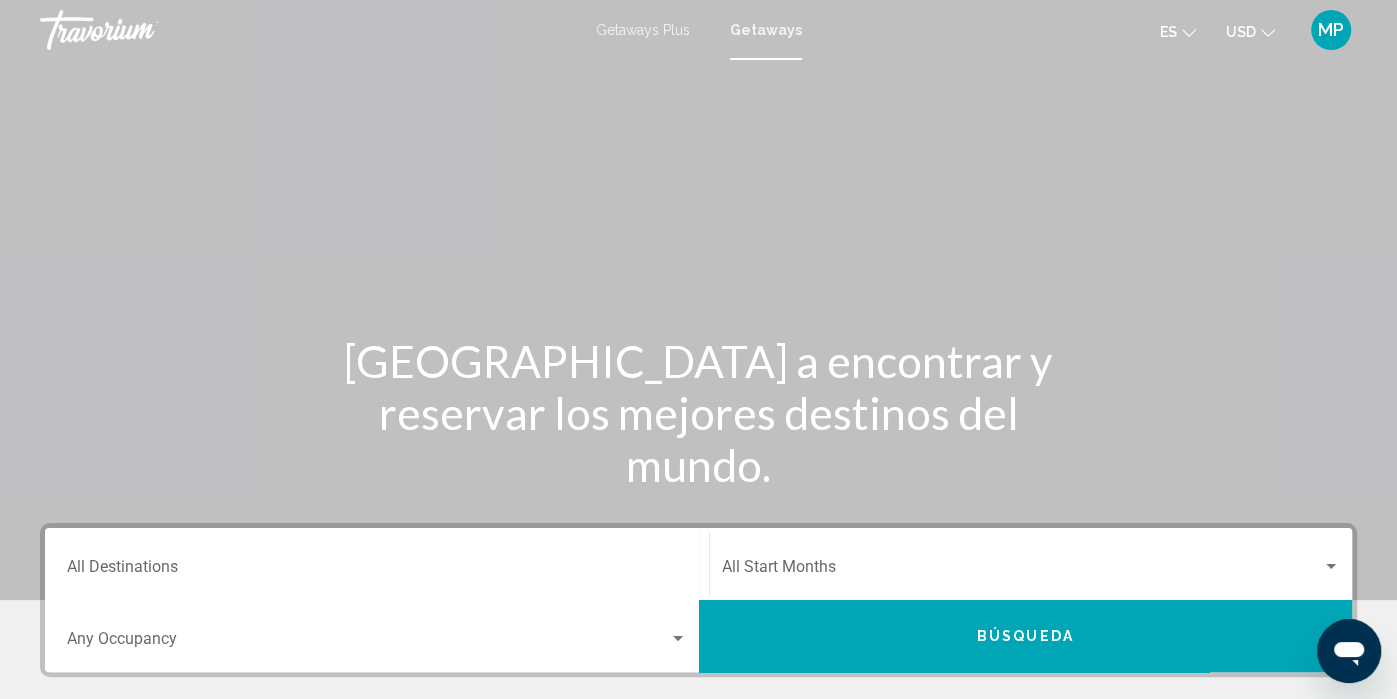 click at bounding box center [1022, 571] 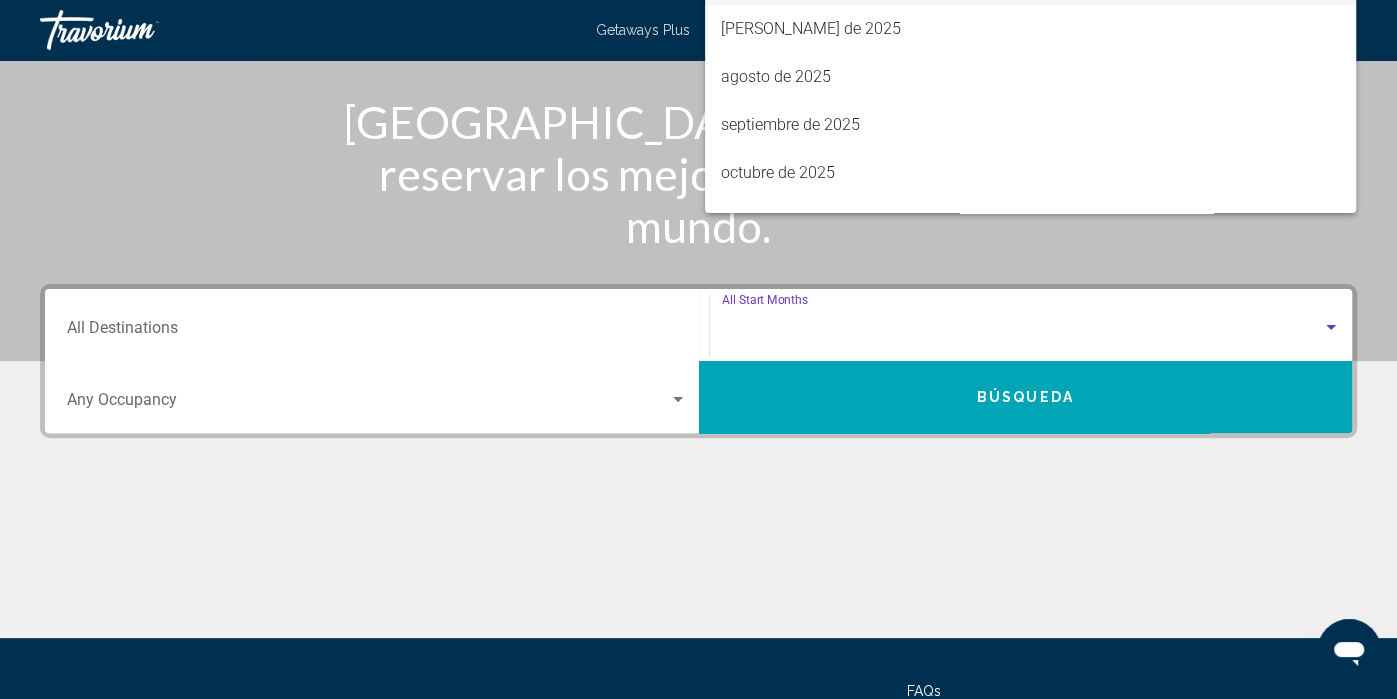scroll, scrollTop: 421, scrollLeft: 0, axis: vertical 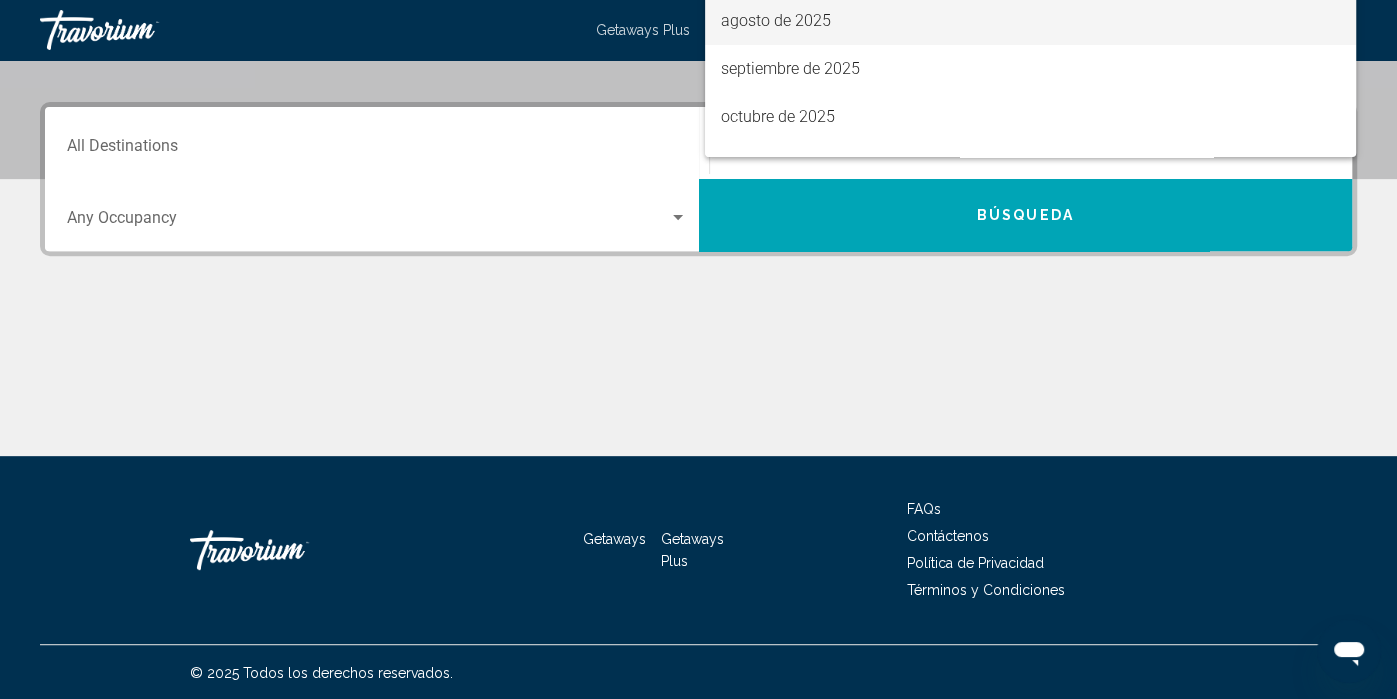 click on "agosto de 2025" at bounding box center (1030, 21) 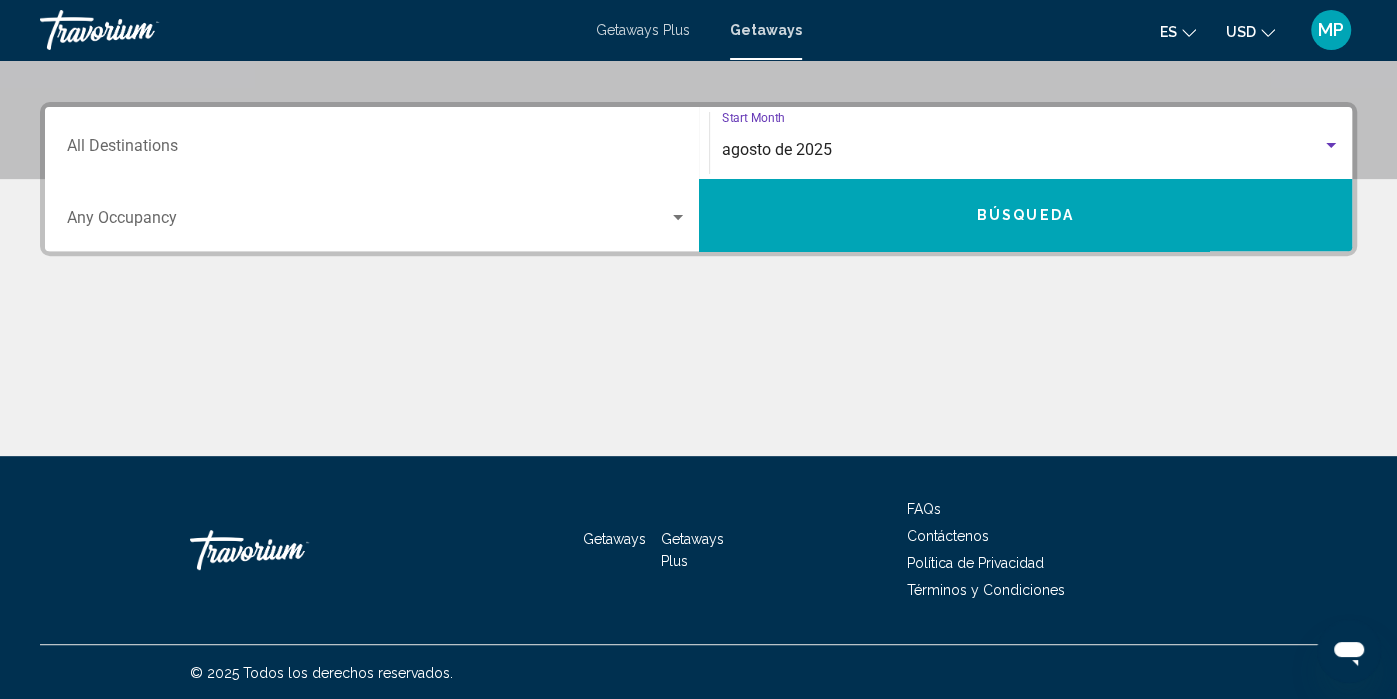 click on "Destination All Destinations" at bounding box center (377, 150) 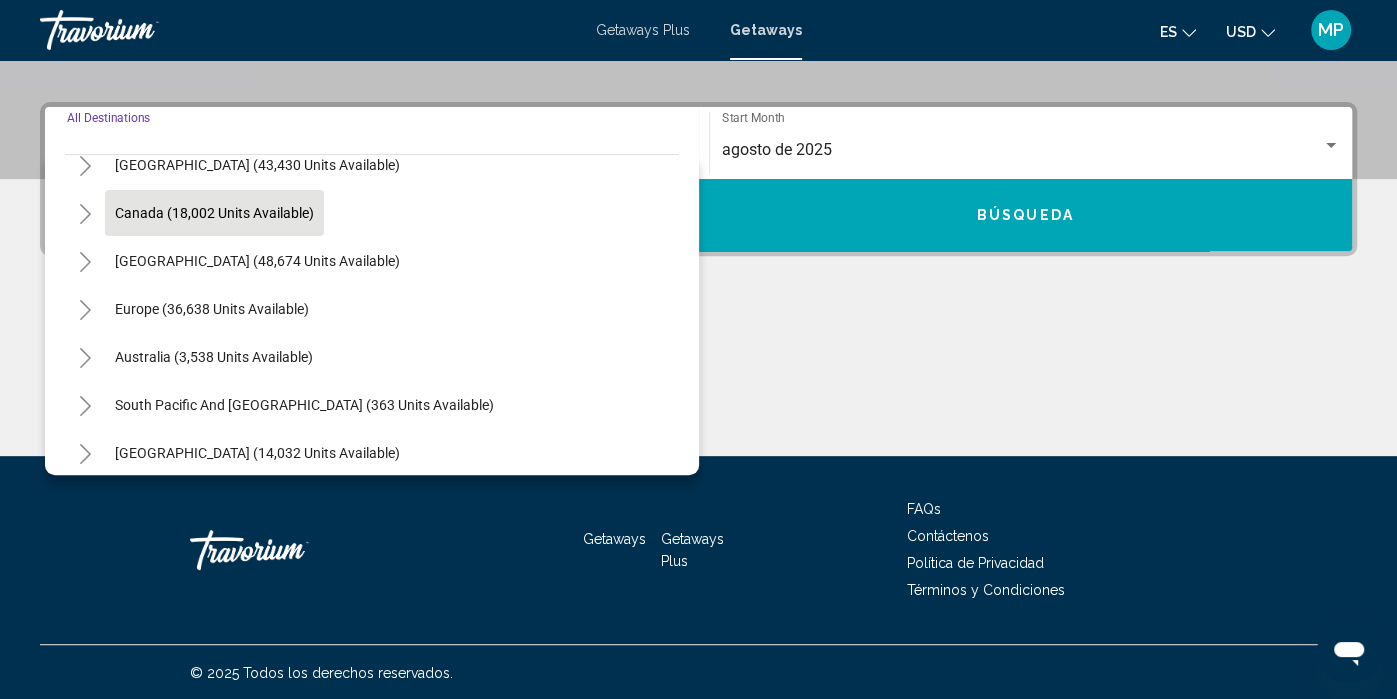 scroll, scrollTop: 143, scrollLeft: 0, axis: vertical 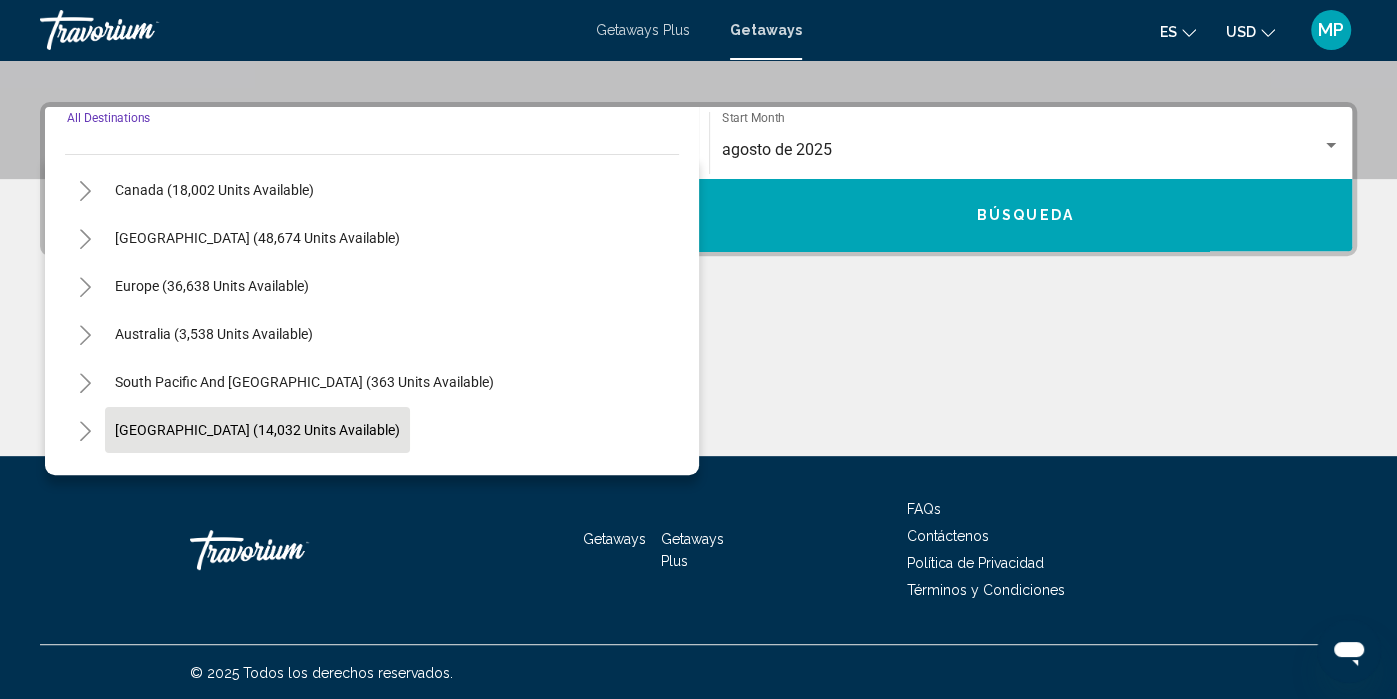 click on "[GEOGRAPHIC_DATA] (14,032 units available)" at bounding box center (253, 478) 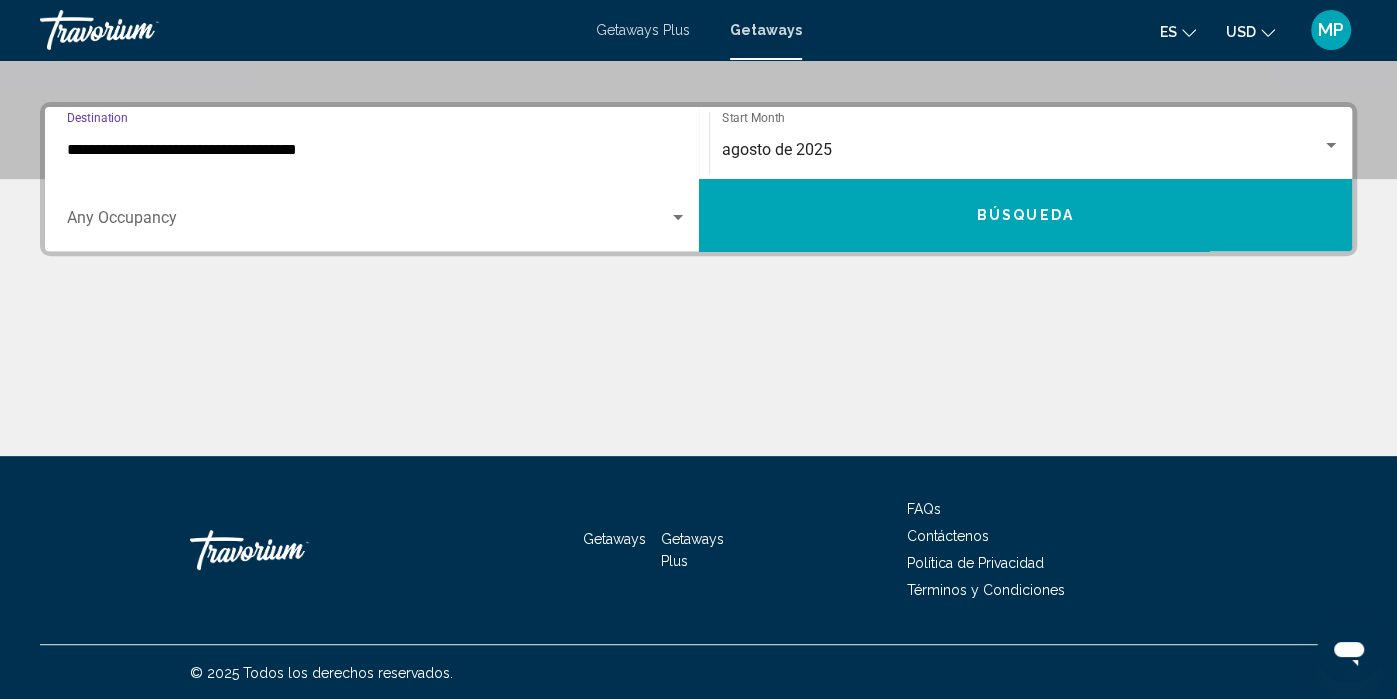 click at bounding box center [368, 222] 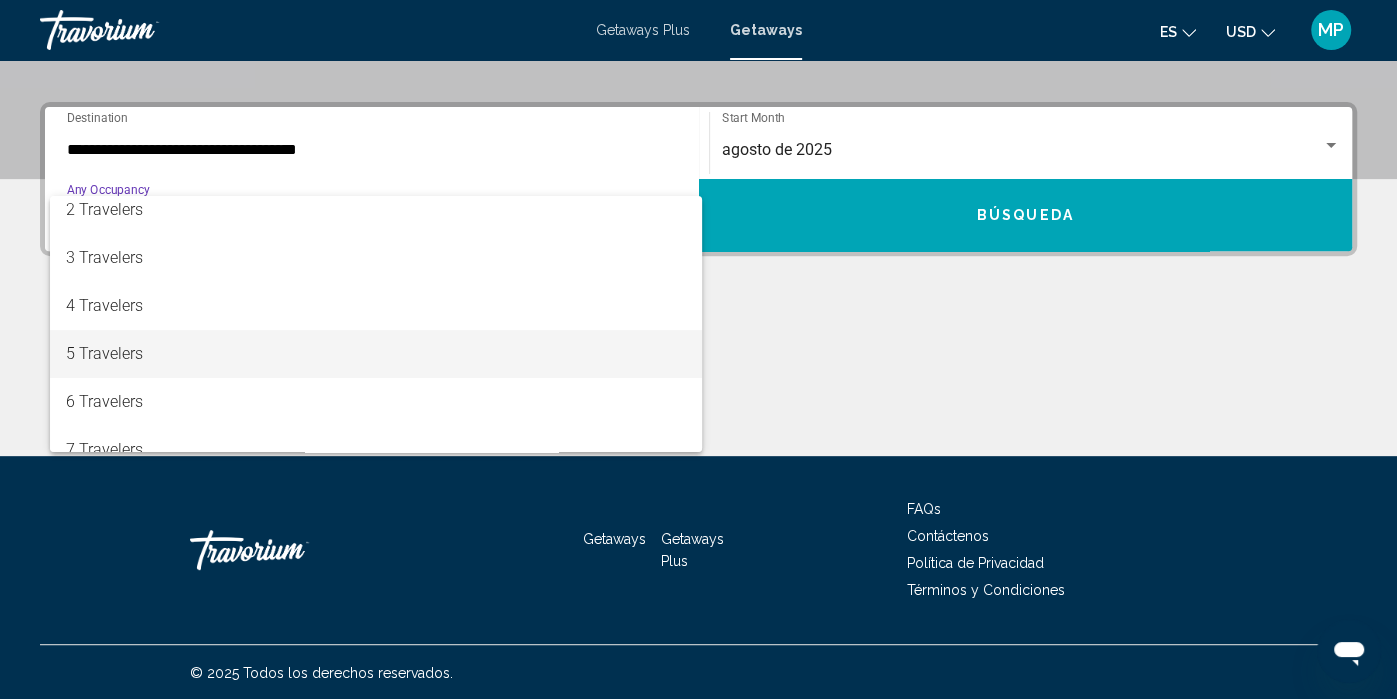 scroll, scrollTop: 59, scrollLeft: 0, axis: vertical 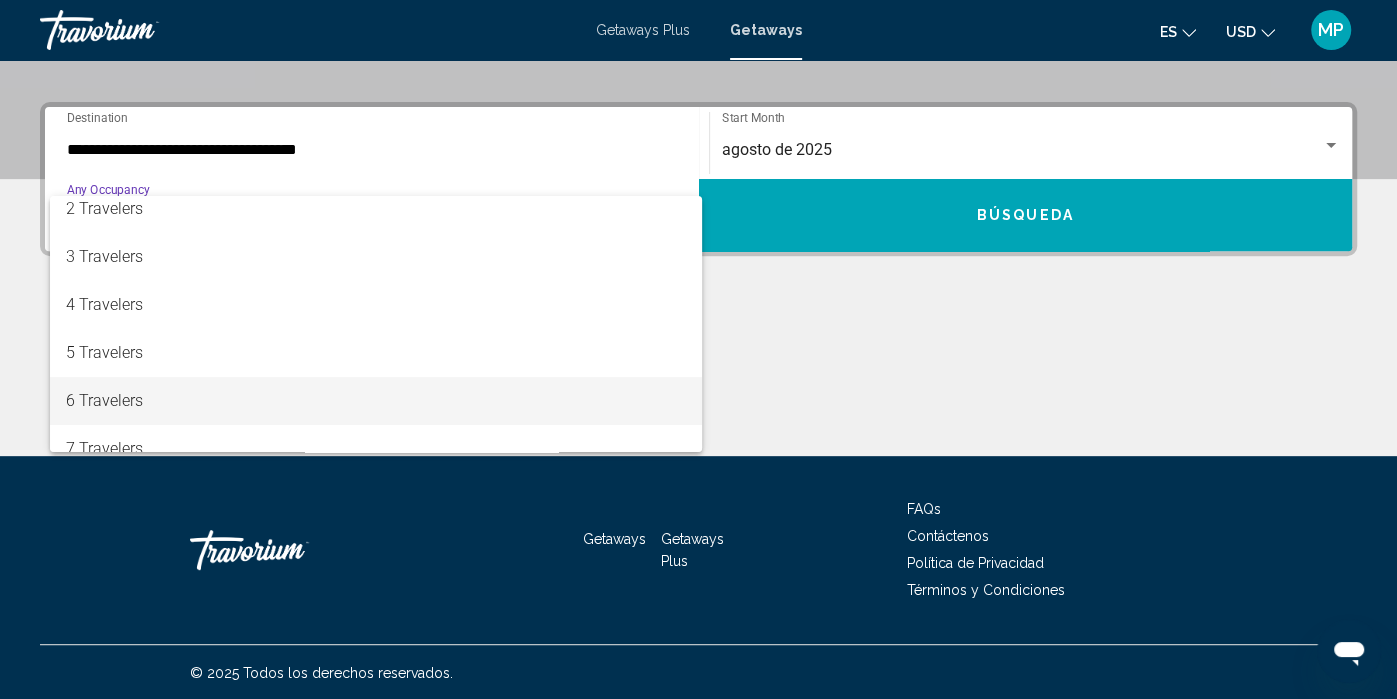 click on "6 Travelers" at bounding box center (376, 401) 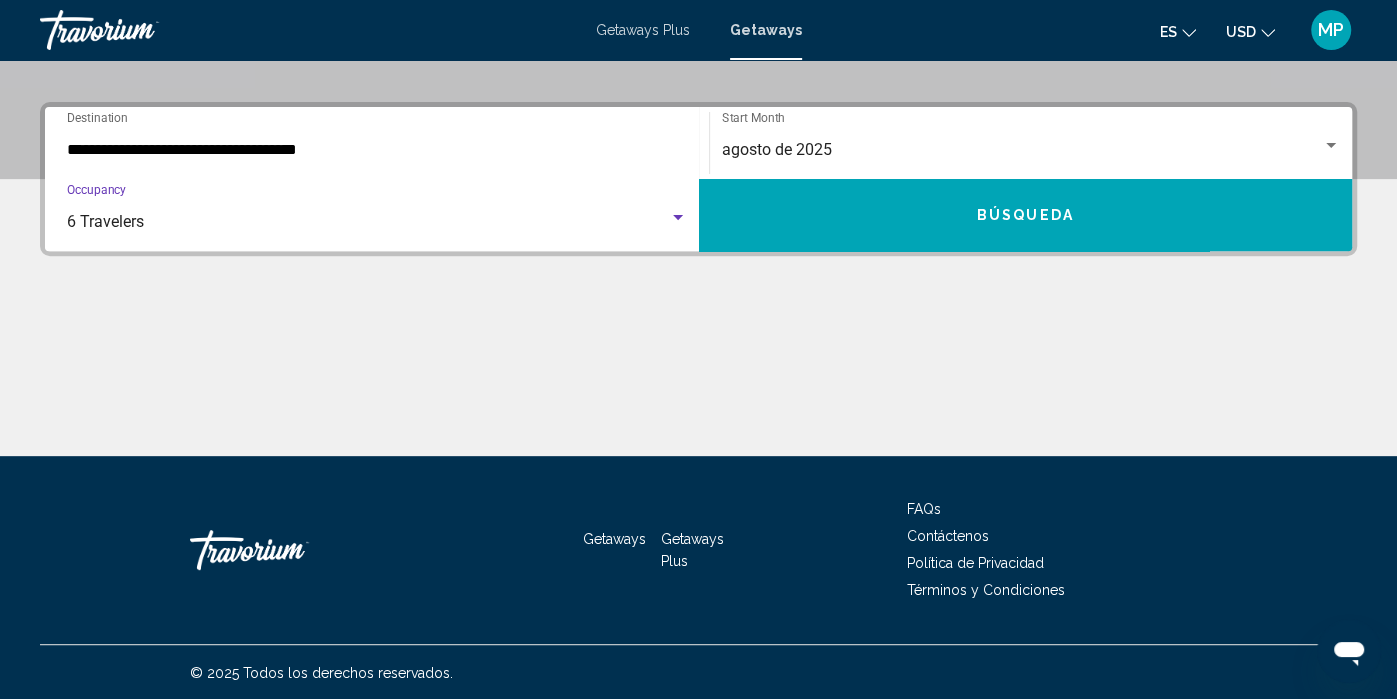 click on "**********" at bounding box center [377, 150] 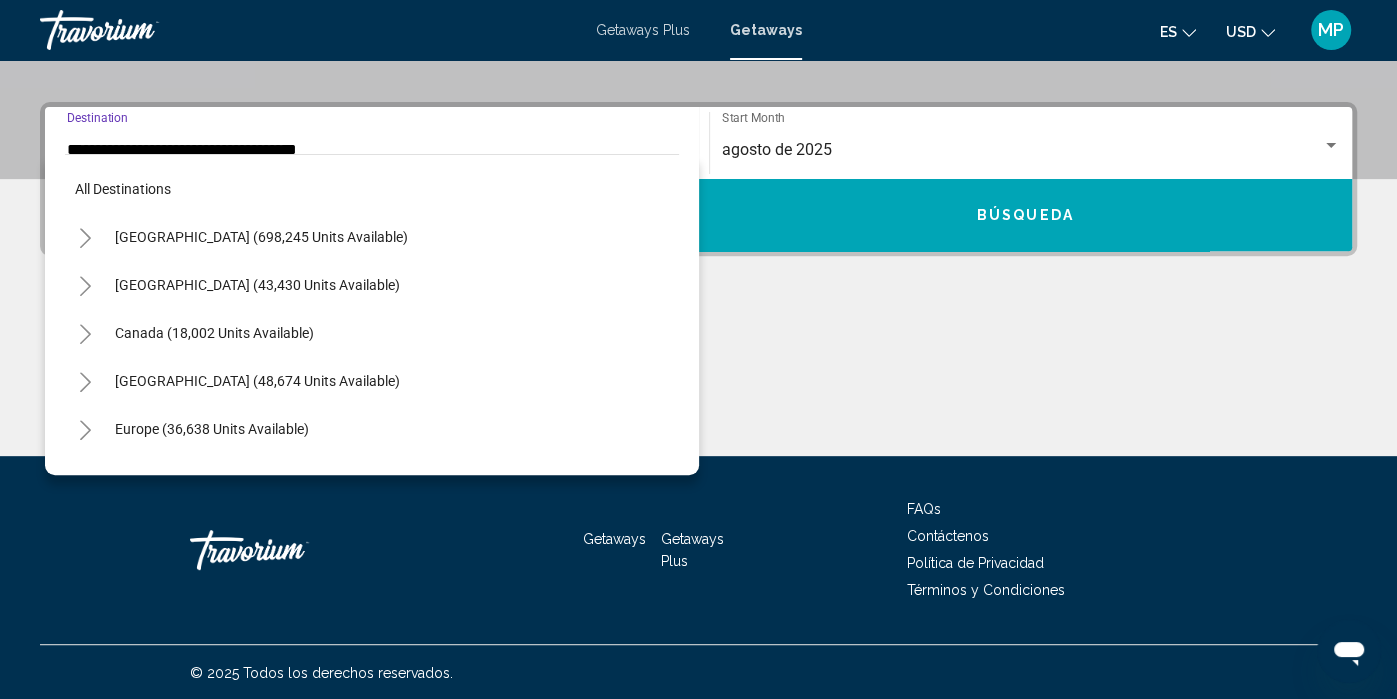 scroll, scrollTop: 380, scrollLeft: 0, axis: vertical 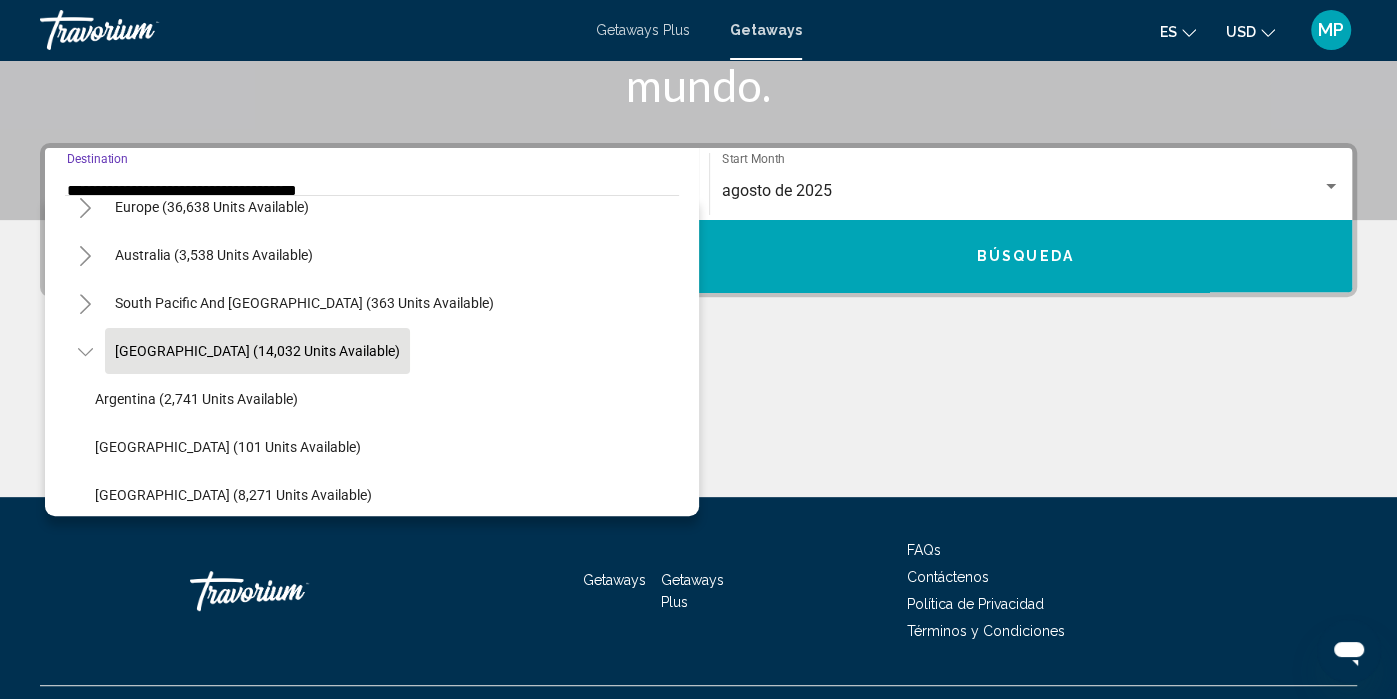 click 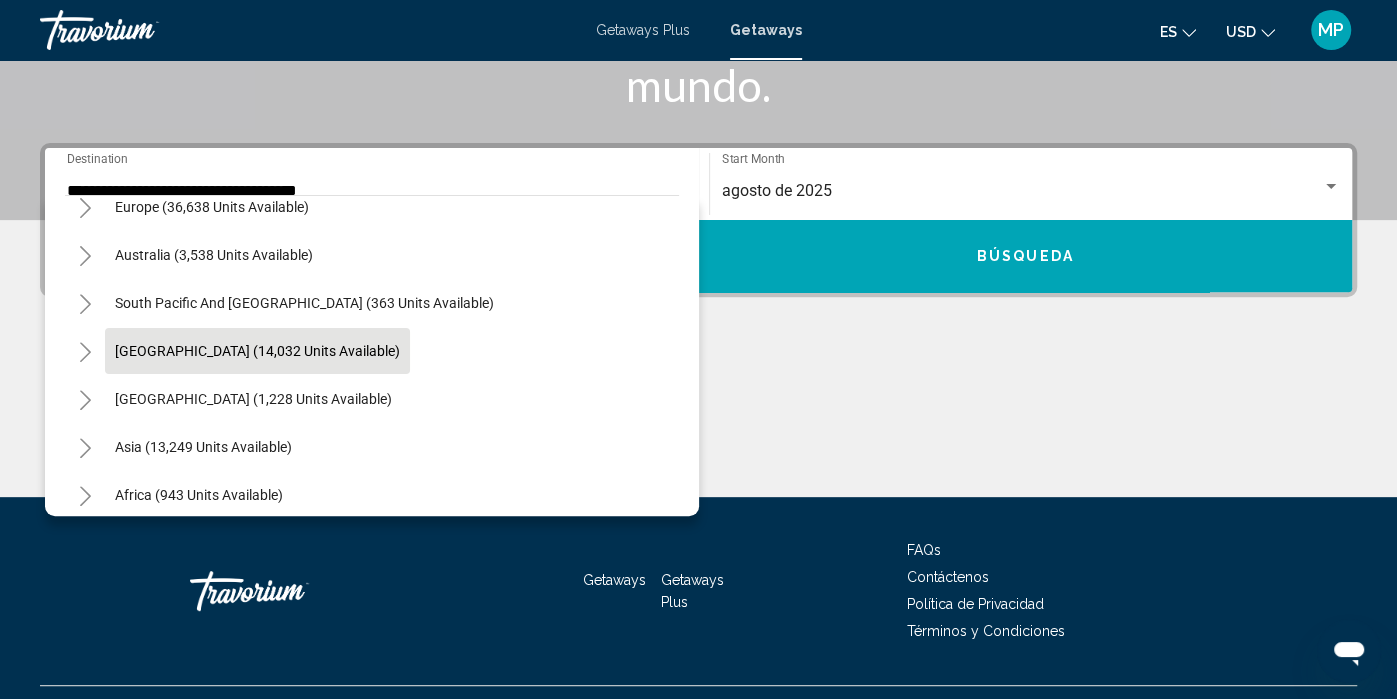 click 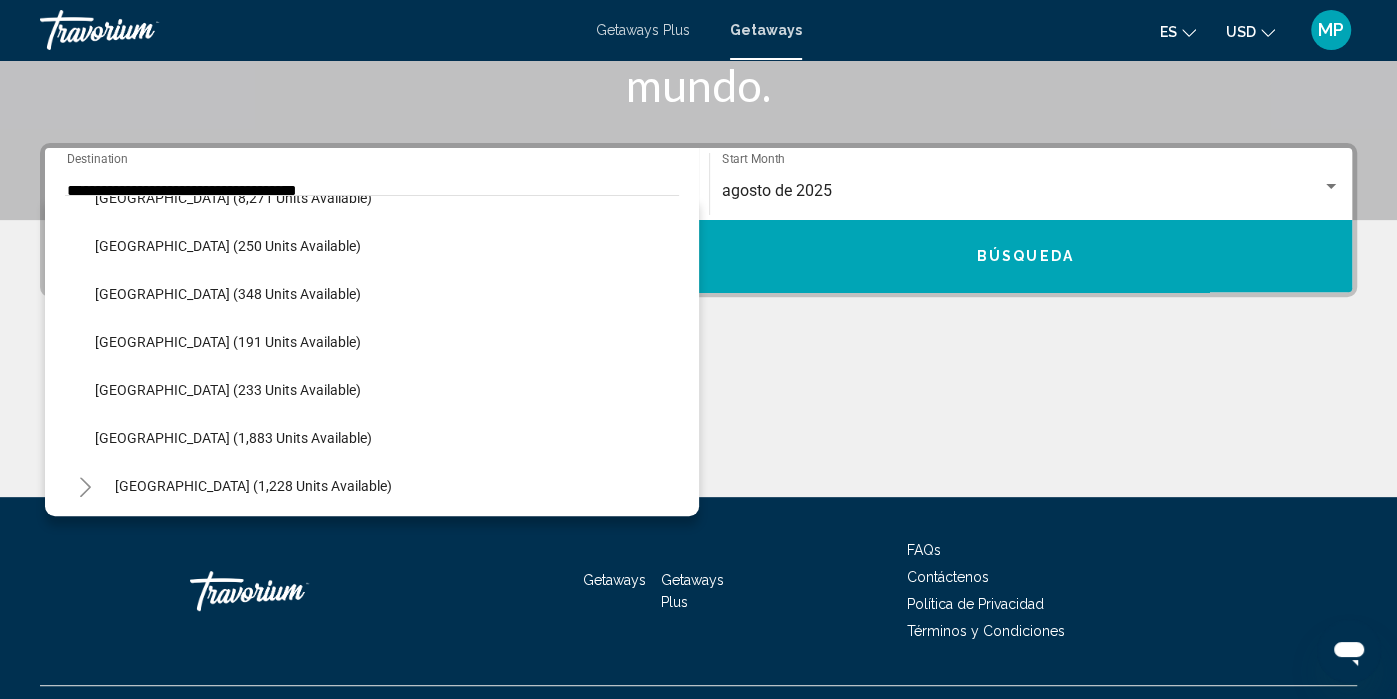 scroll, scrollTop: 566, scrollLeft: 0, axis: vertical 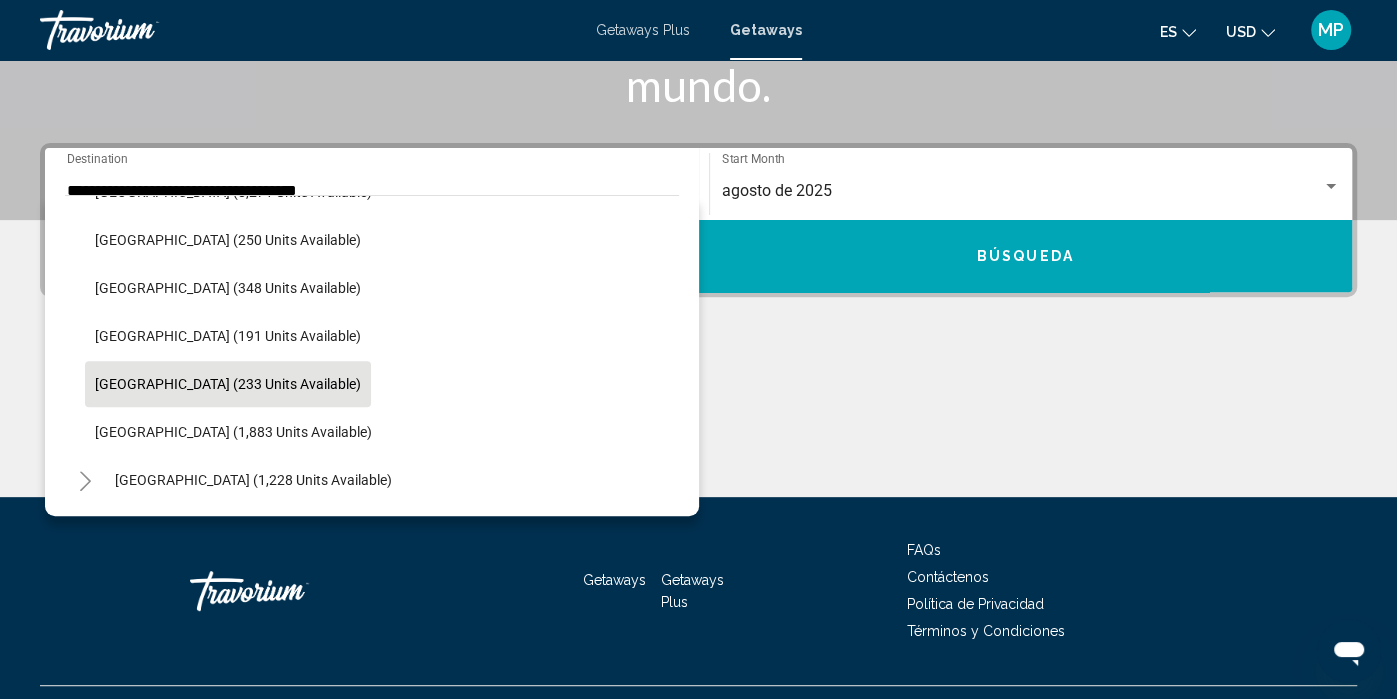 click on "[GEOGRAPHIC_DATA] (233 units available)" 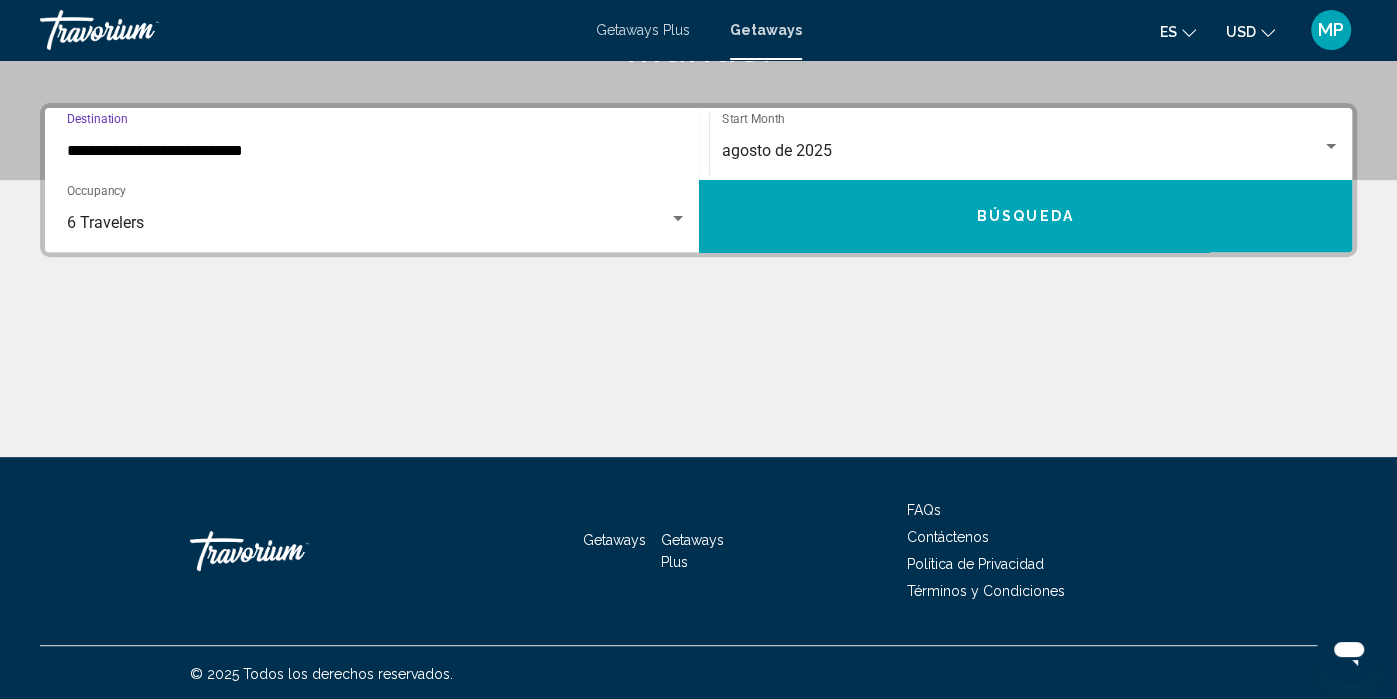 scroll, scrollTop: 421, scrollLeft: 0, axis: vertical 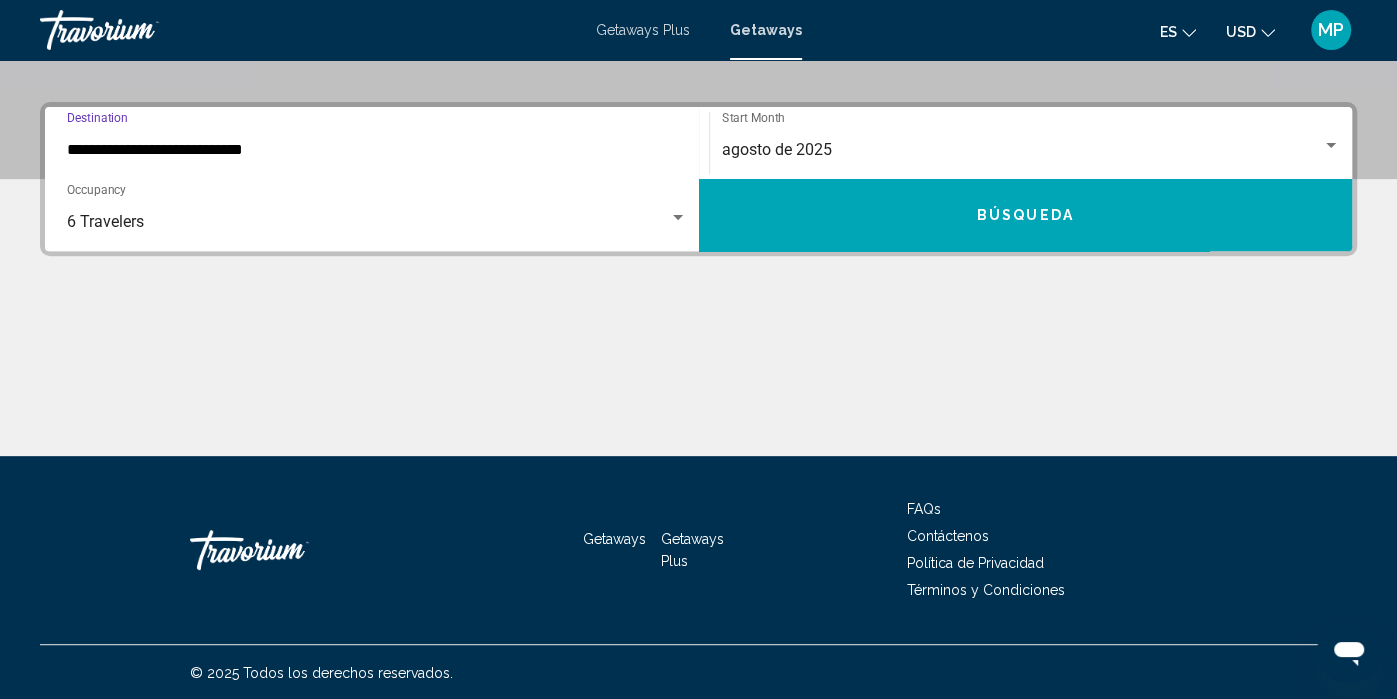 click on "Búsqueda" at bounding box center (1026, 215) 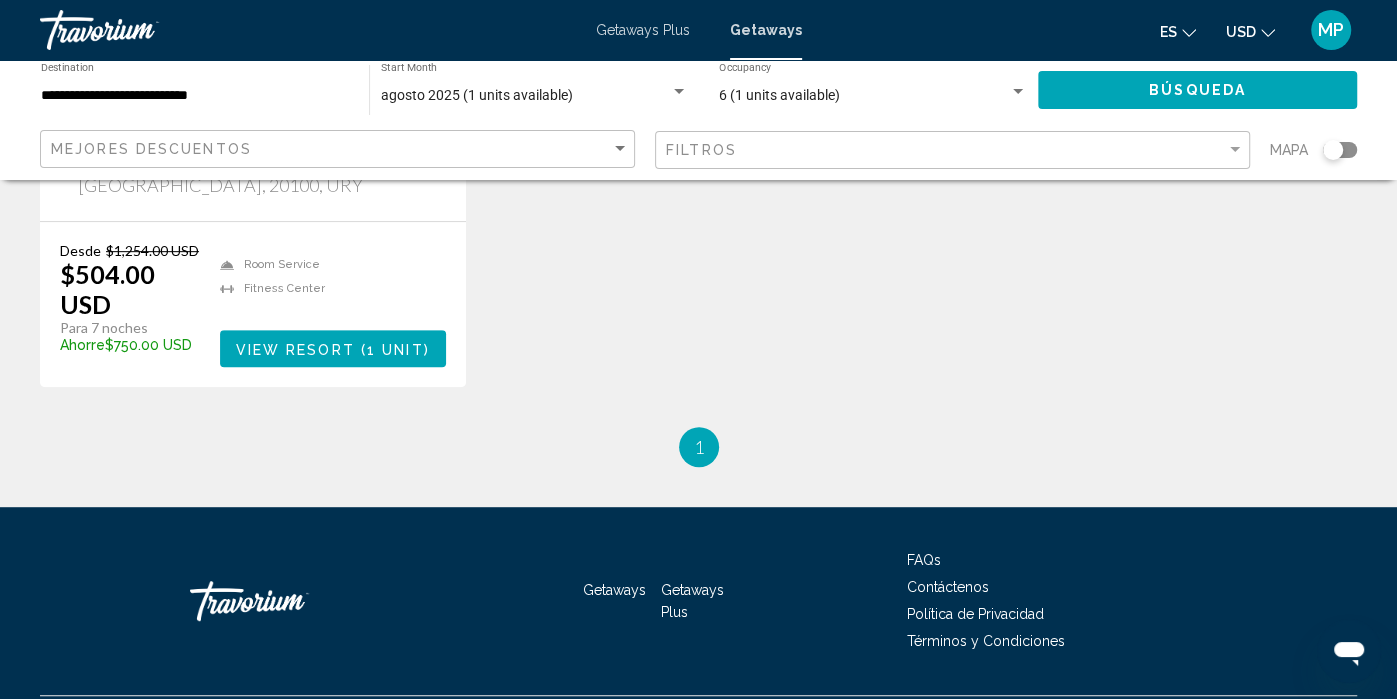 scroll, scrollTop: 0, scrollLeft: 0, axis: both 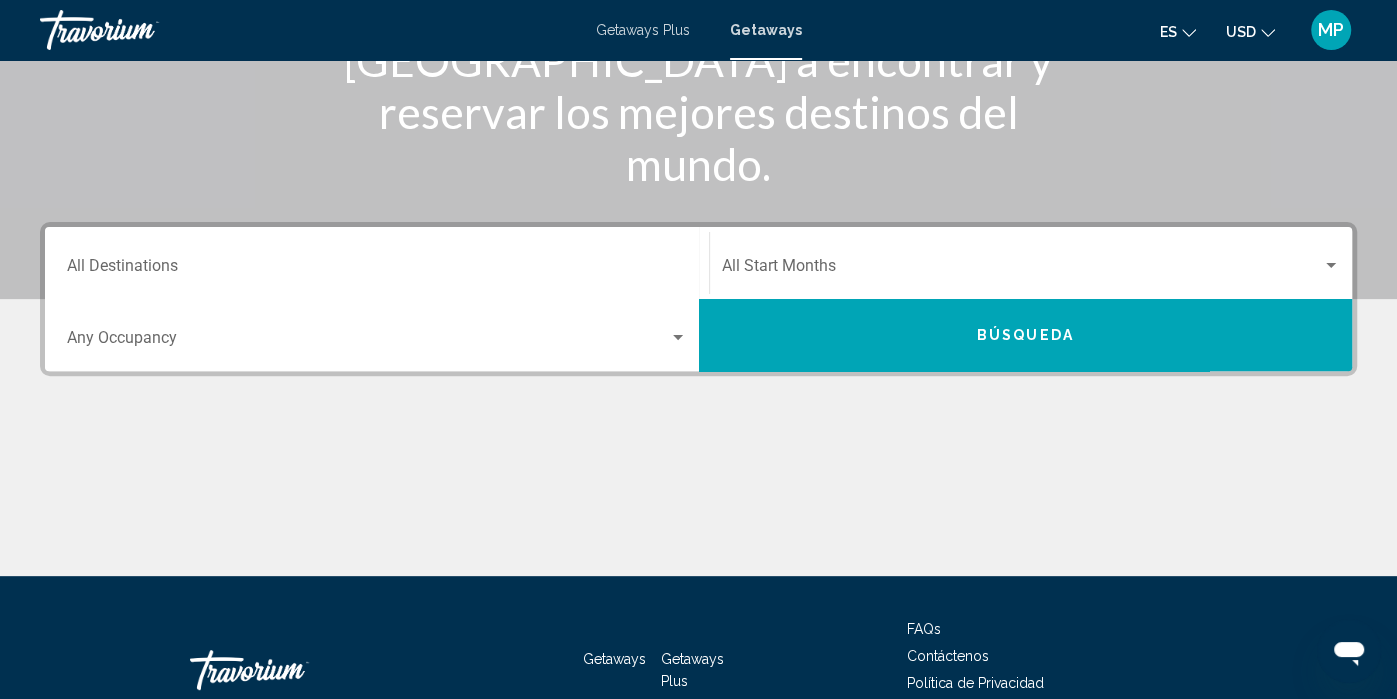 click on "Destination All Destinations" at bounding box center (377, 270) 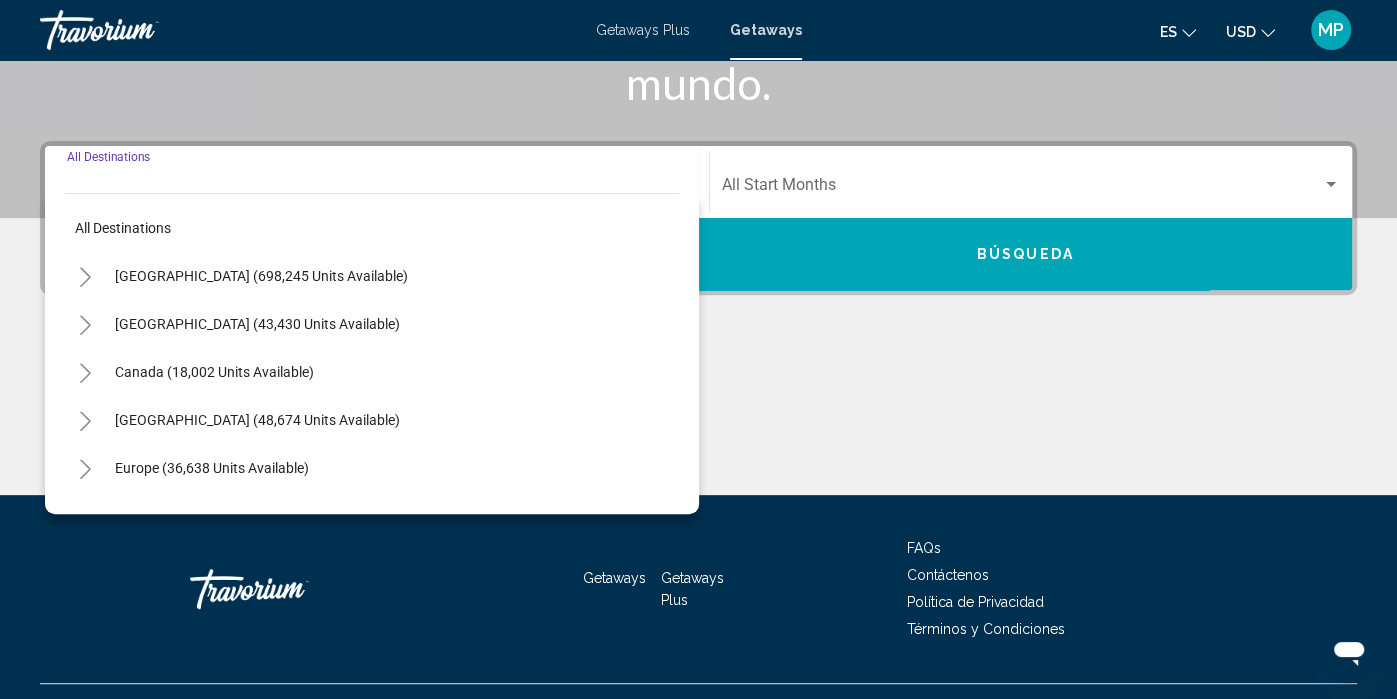 scroll, scrollTop: 387, scrollLeft: 0, axis: vertical 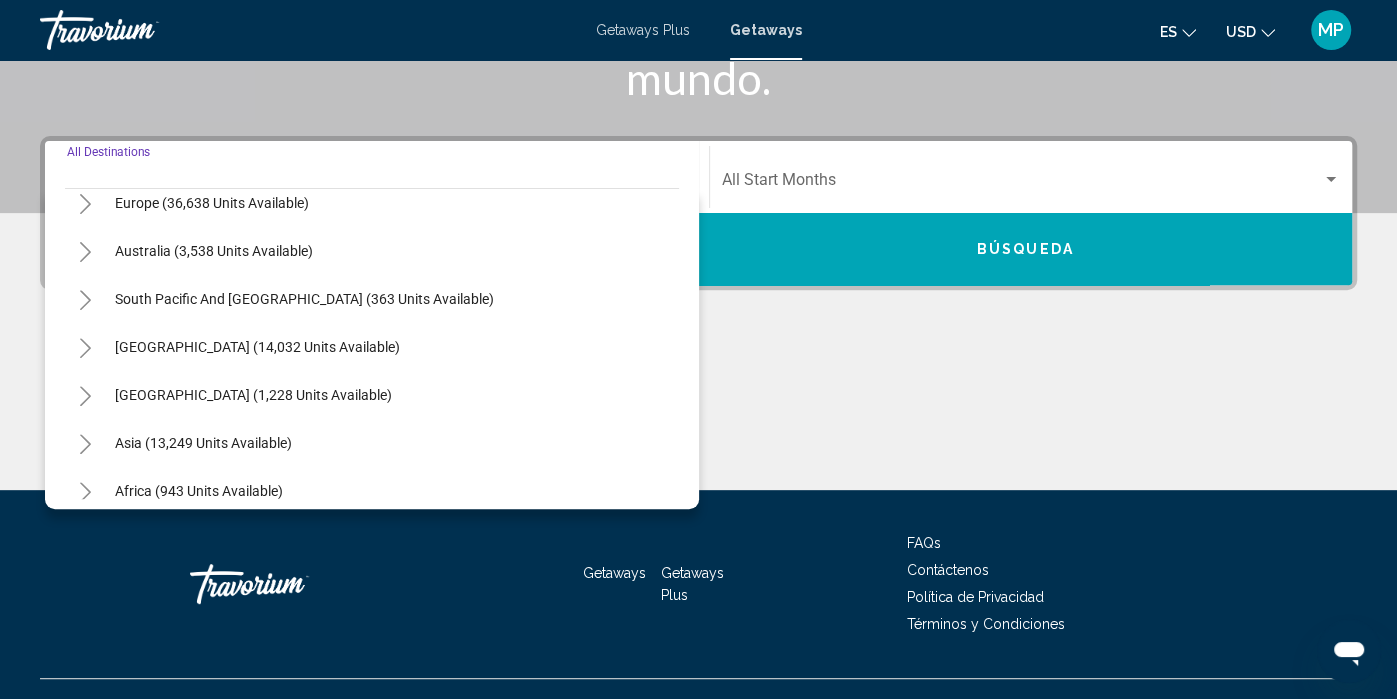 click 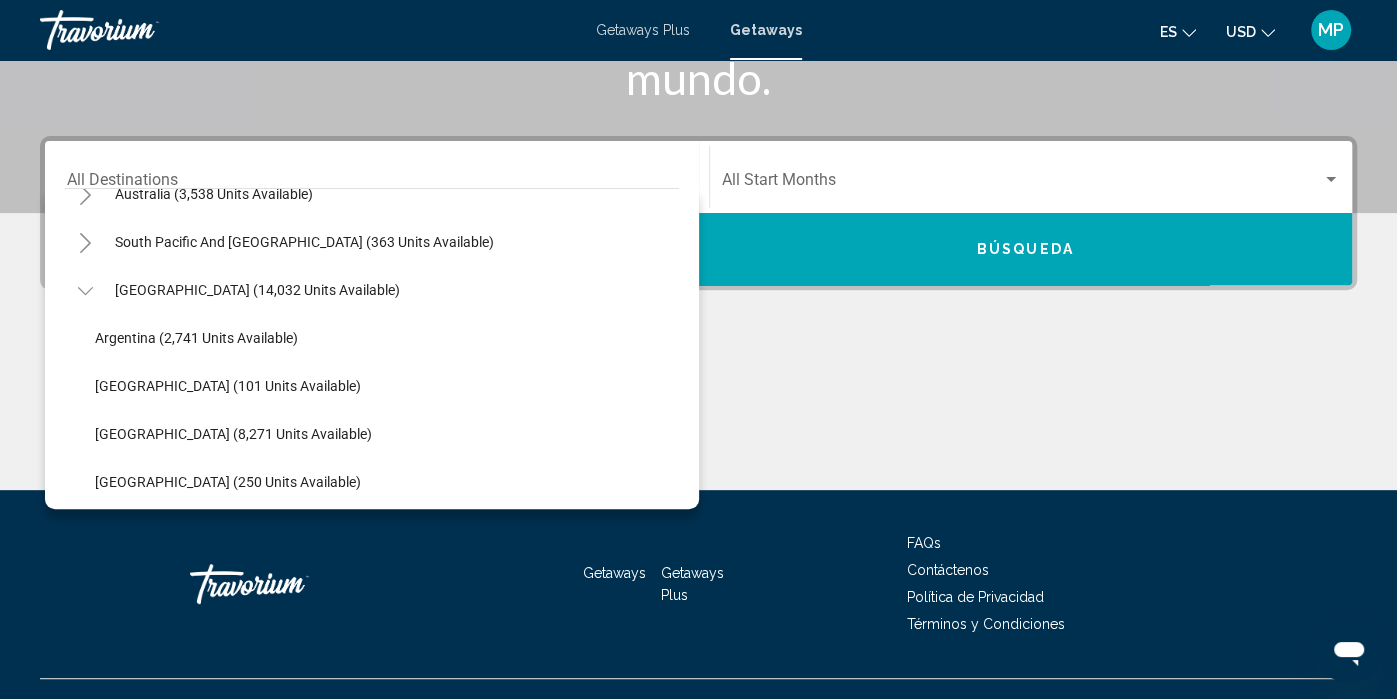 scroll, scrollTop: 314, scrollLeft: 0, axis: vertical 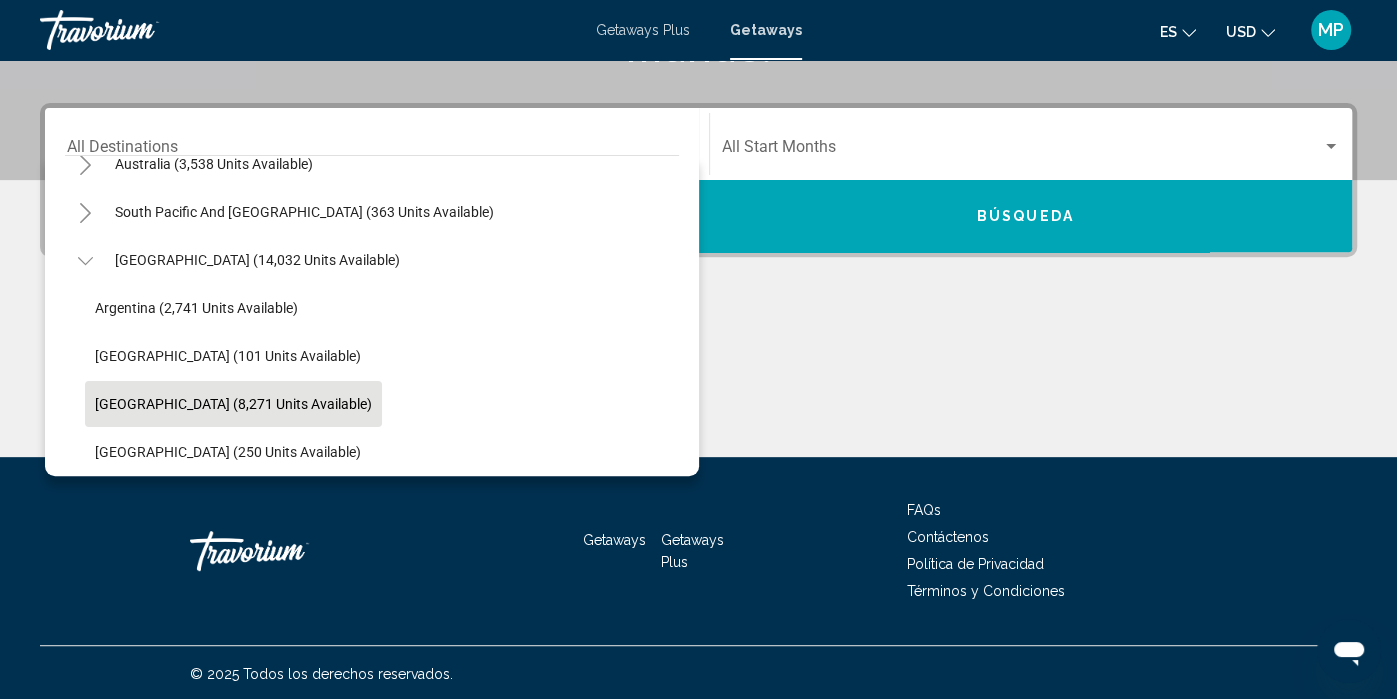 click on "[GEOGRAPHIC_DATA] (8,271 units available)" 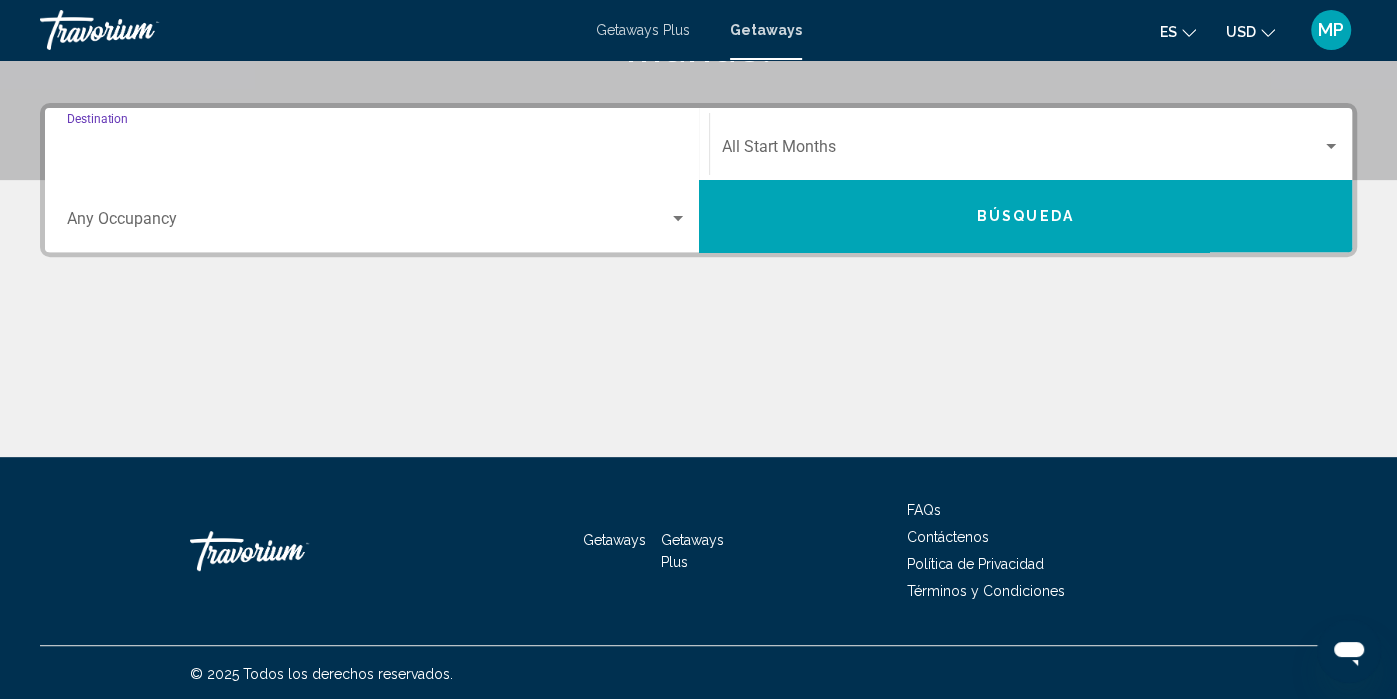 type on "**********" 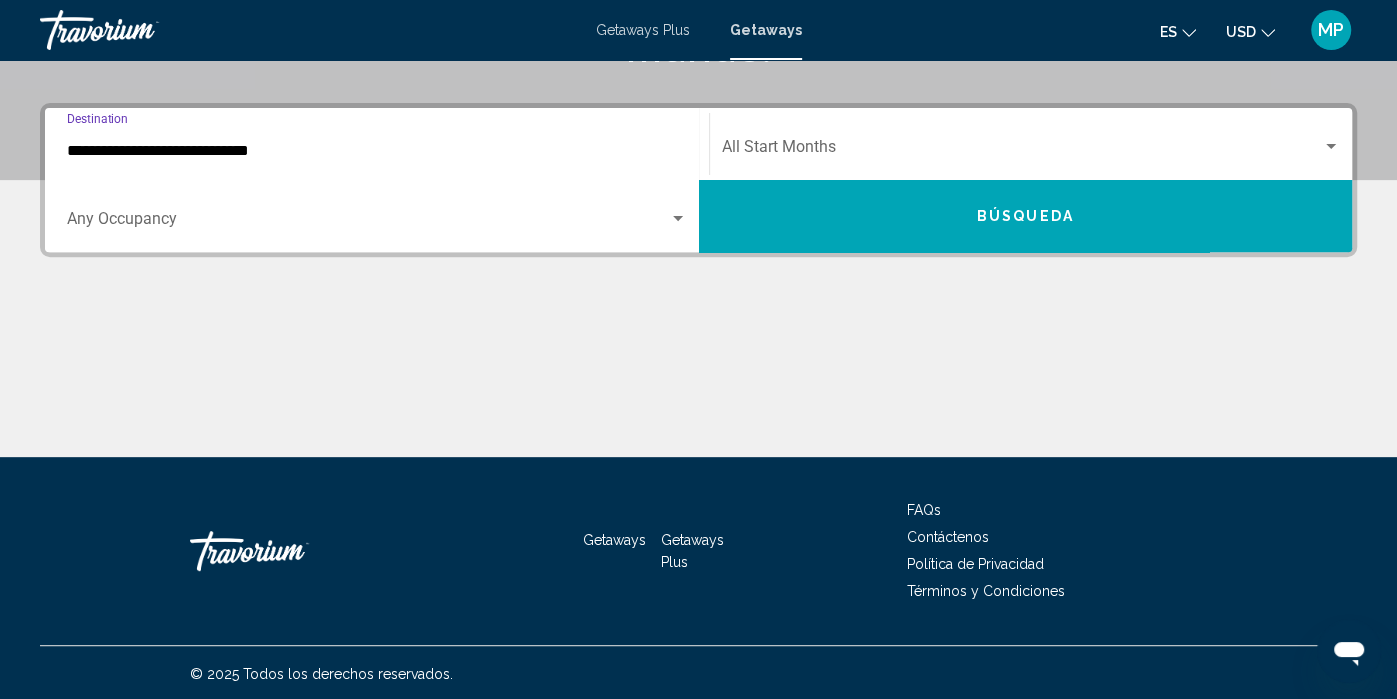 scroll, scrollTop: 421, scrollLeft: 0, axis: vertical 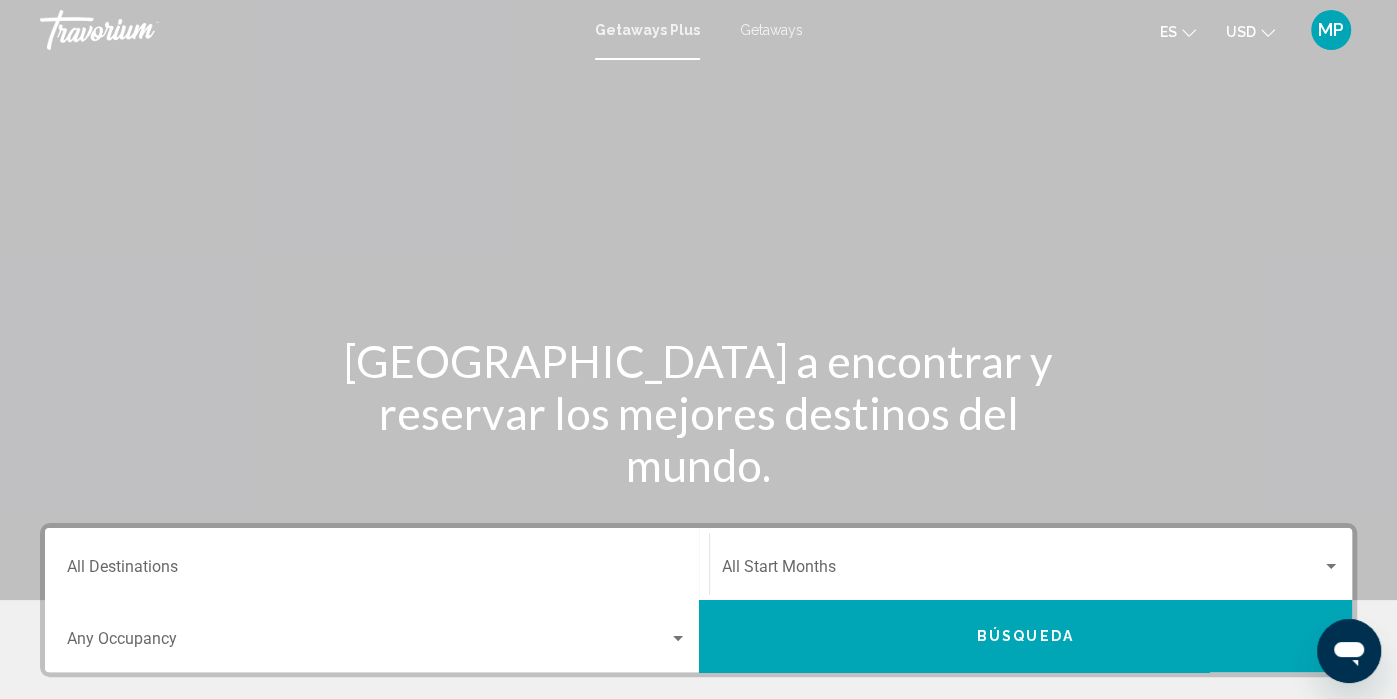 click on "Destination All Destinations" at bounding box center [377, 571] 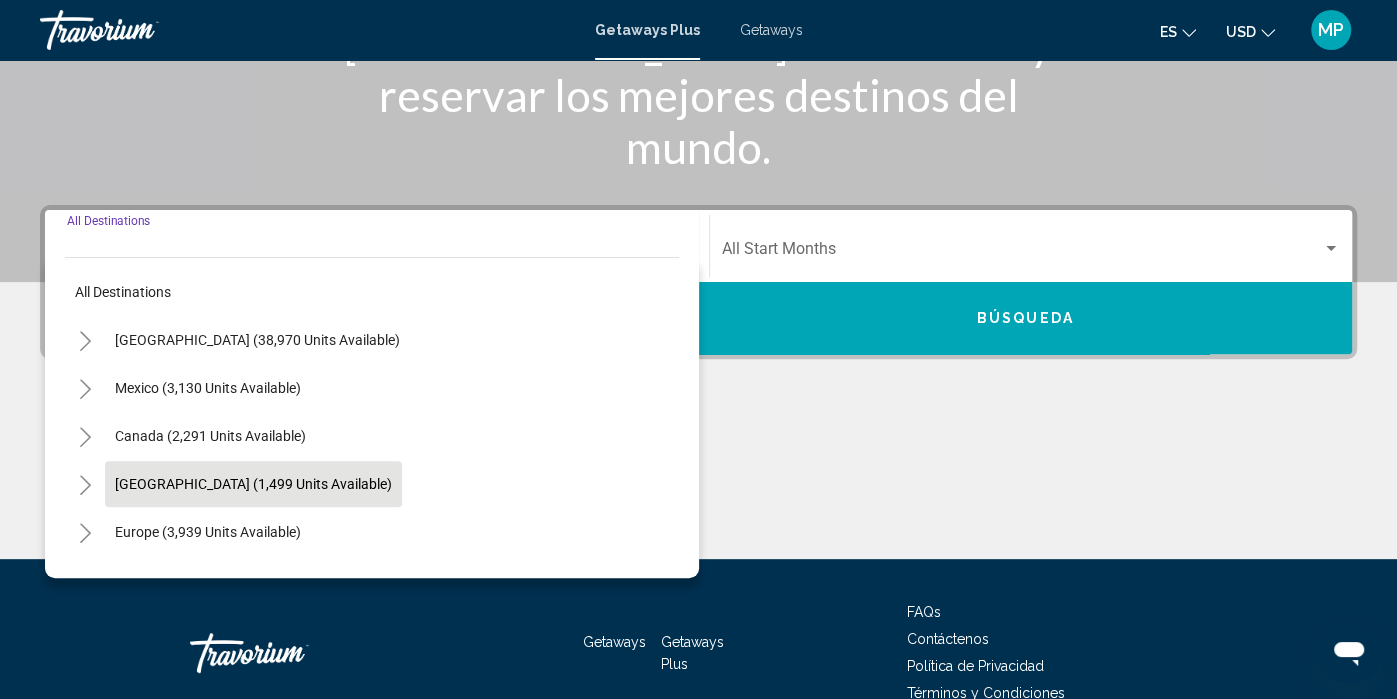 scroll, scrollTop: 319, scrollLeft: 0, axis: vertical 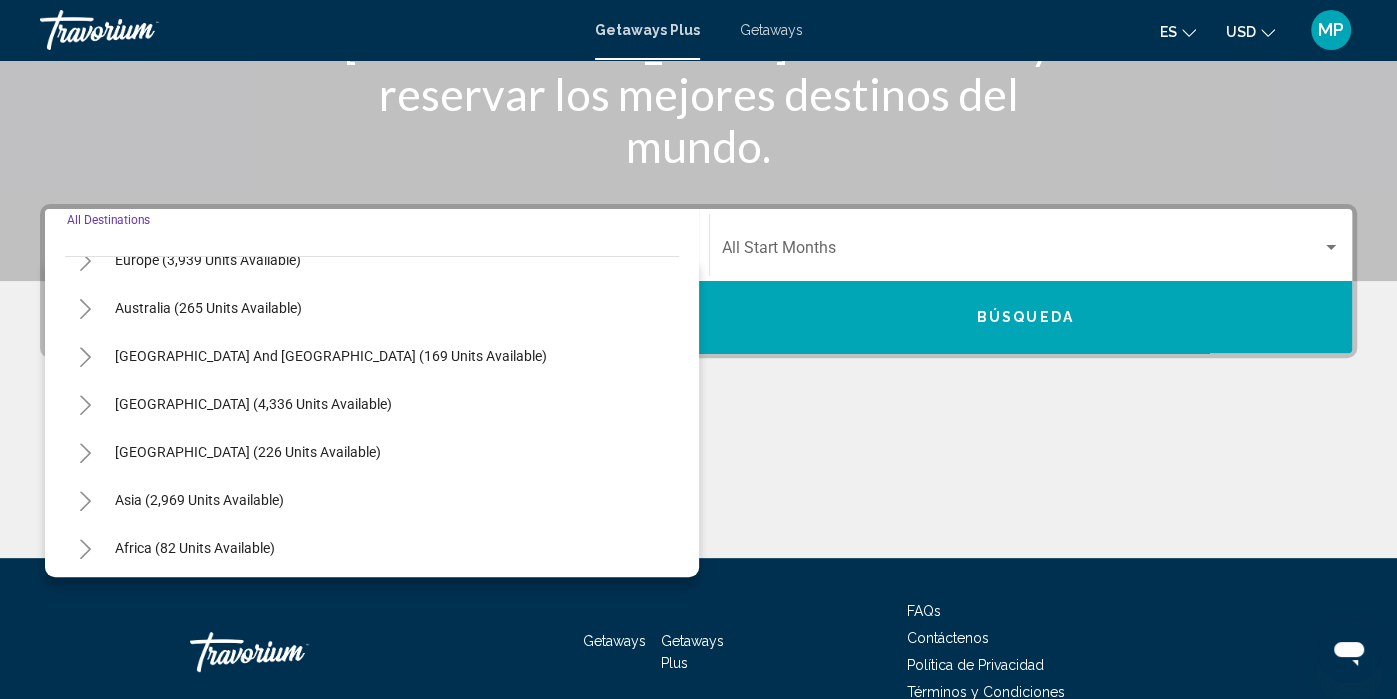 click 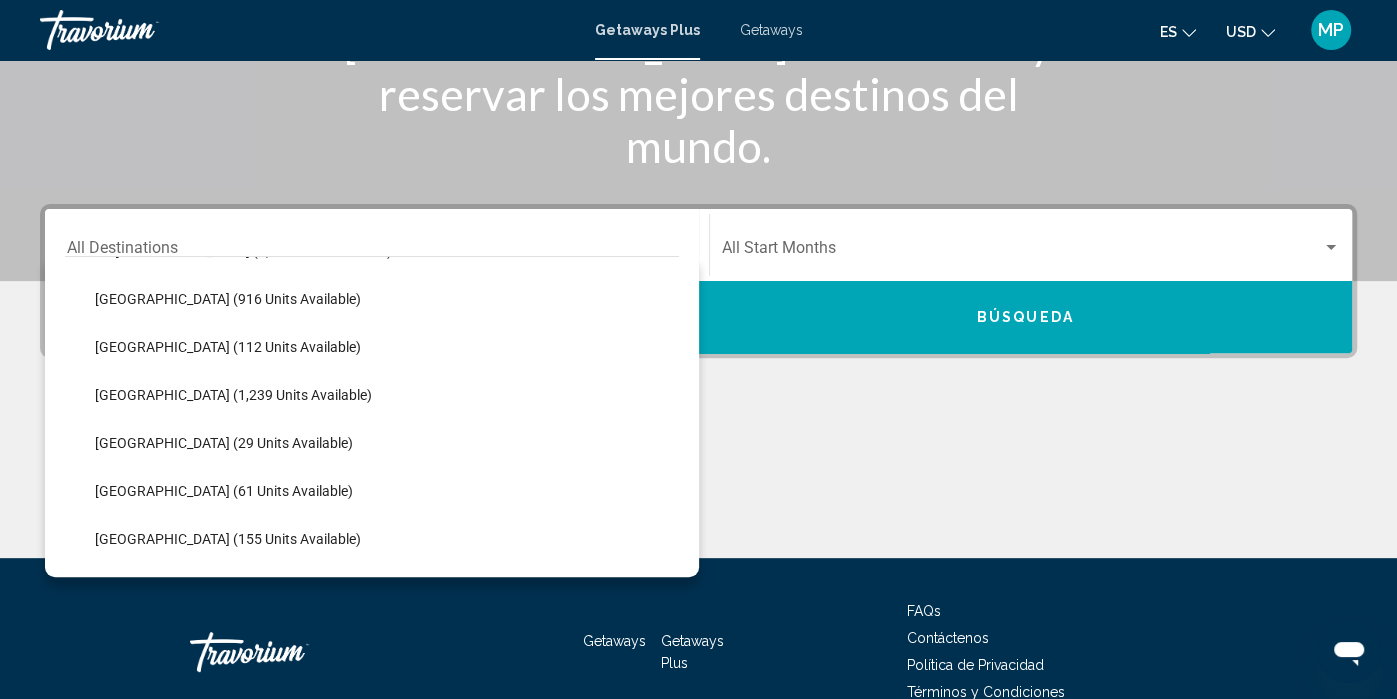 scroll, scrollTop: 423, scrollLeft: 0, axis: vertical 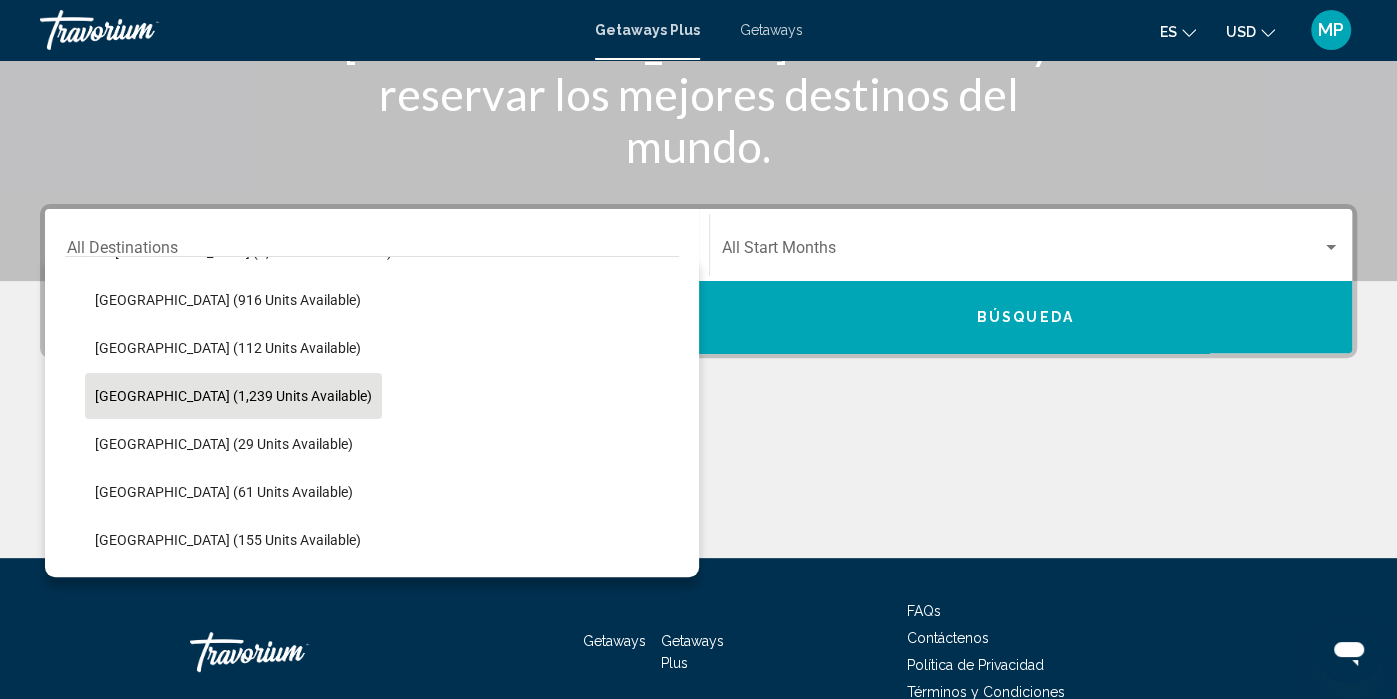 click on "[GEOGRAPHIC_DATA] (1,239 units available)" 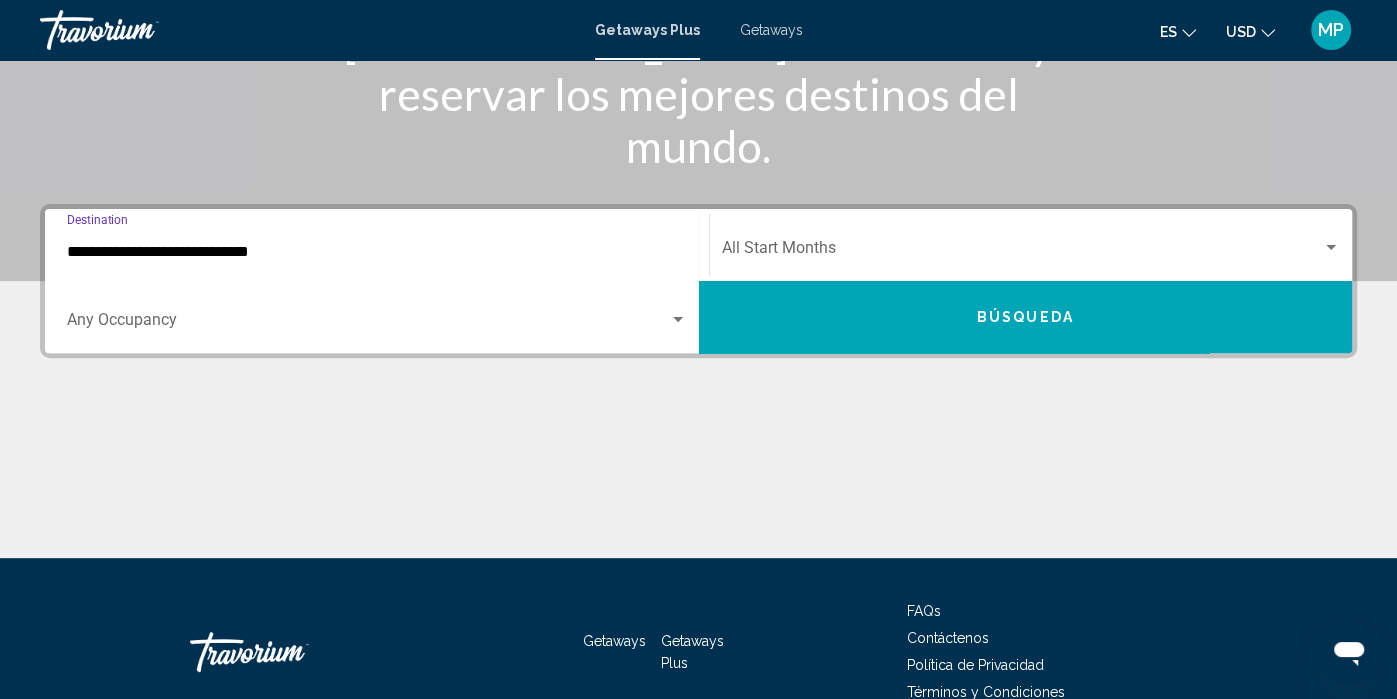 scroll, scrollTop: 421, scrollLeft: 0, axis: vertical 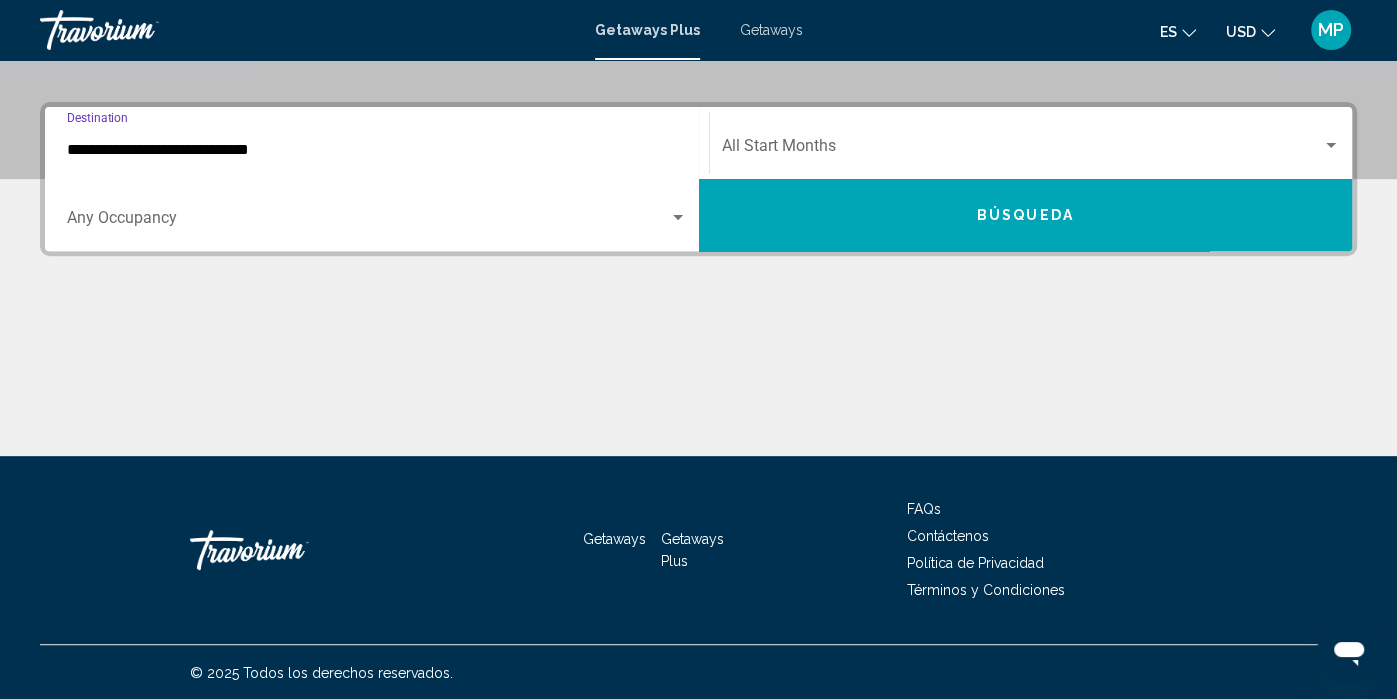 click at bounding box center [368, 222] 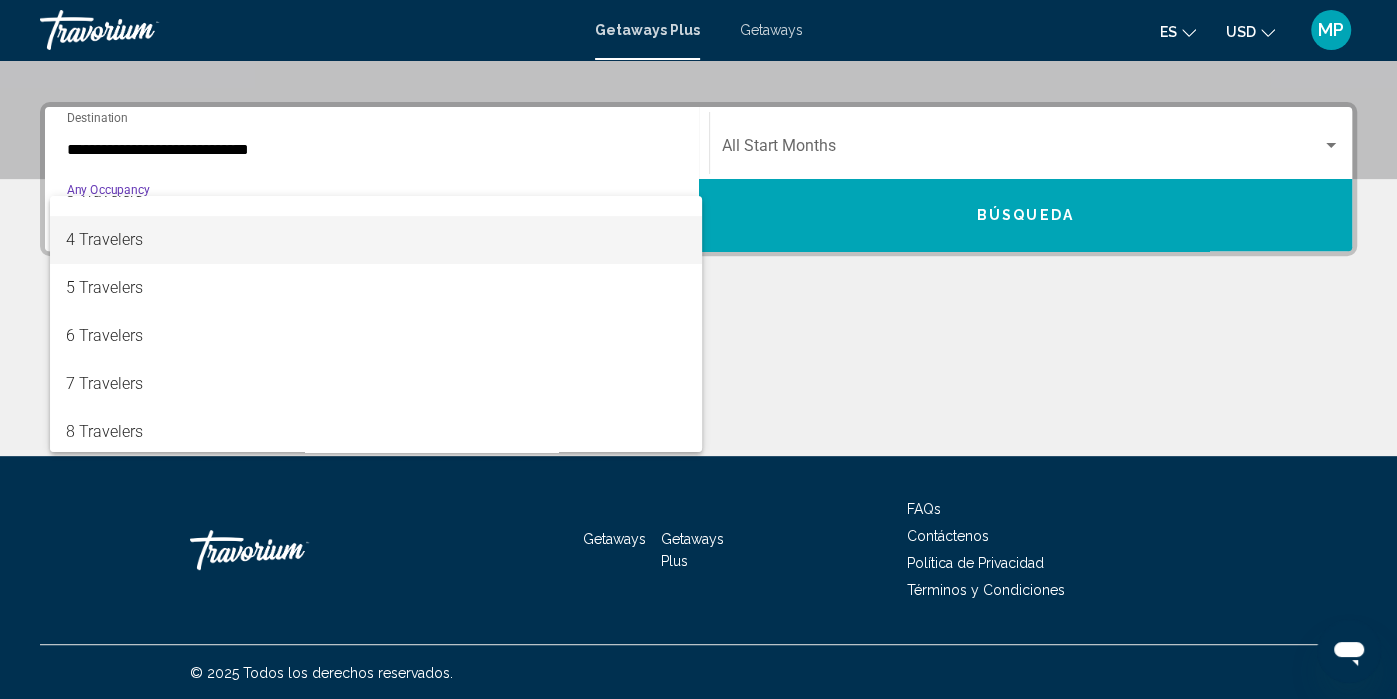 scroll, scrollTop: 132, scrollLeft: 0, axis: vertical 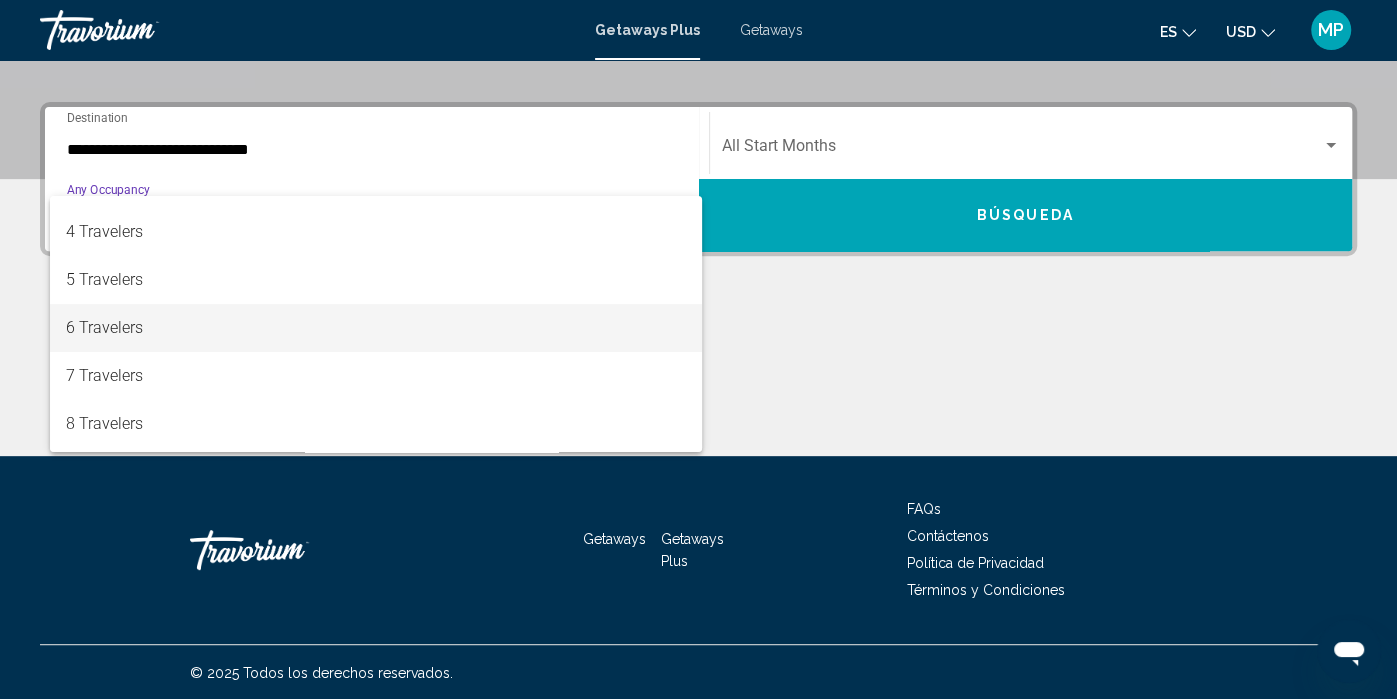 click on "6 Travelers" at bounding box center [376, 328] 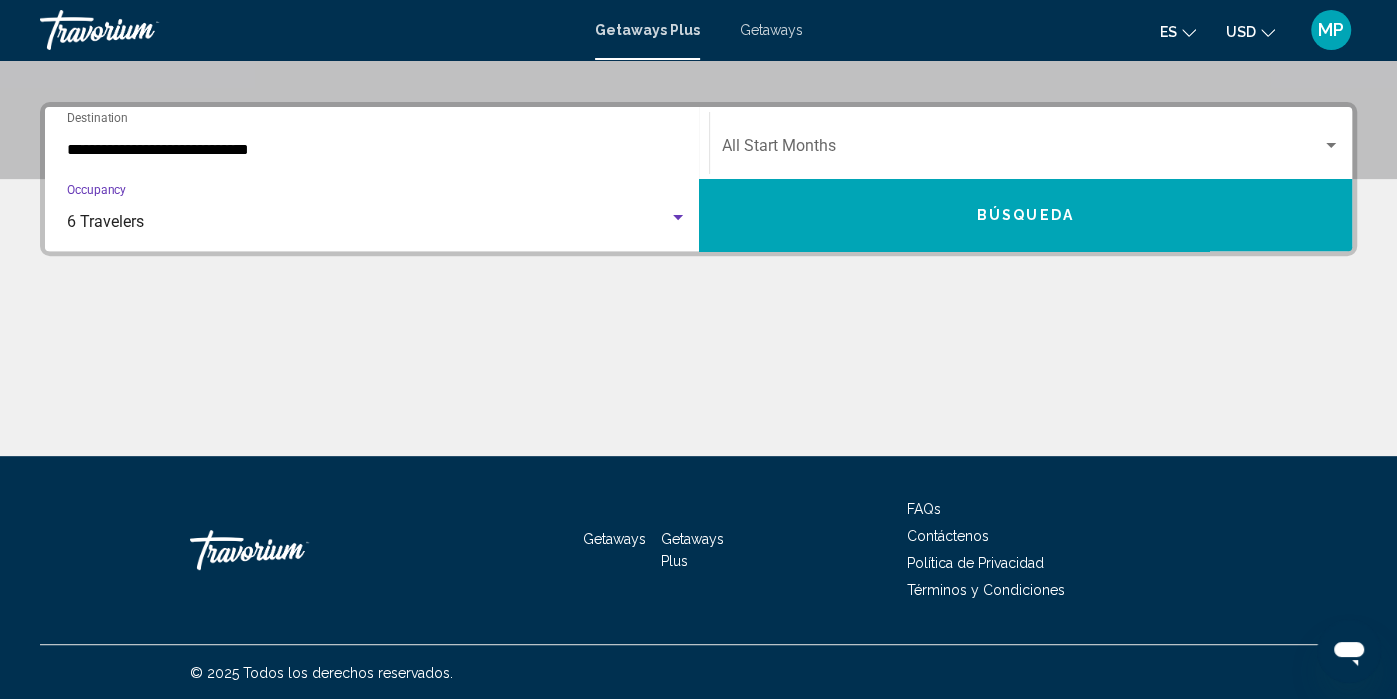click at bounding box center [1022, 150] 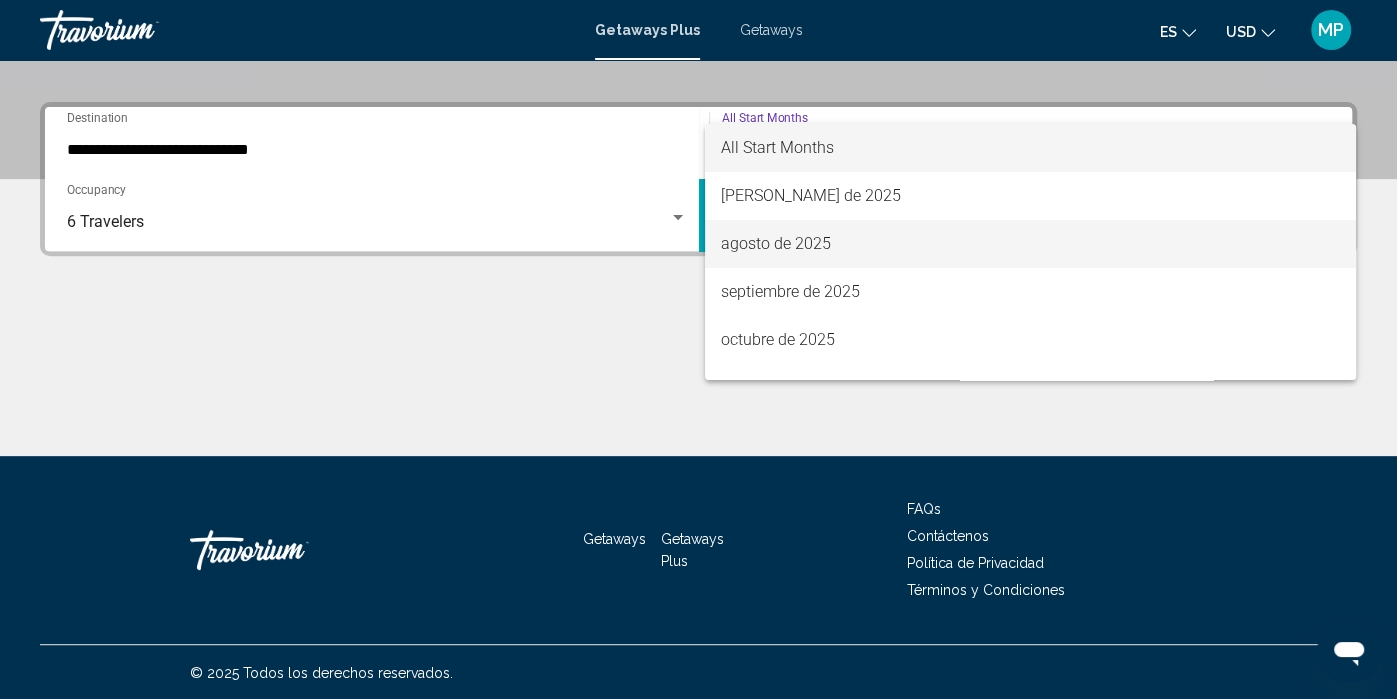 click on "agosto de 2025" at bounding box center [1030, 244] 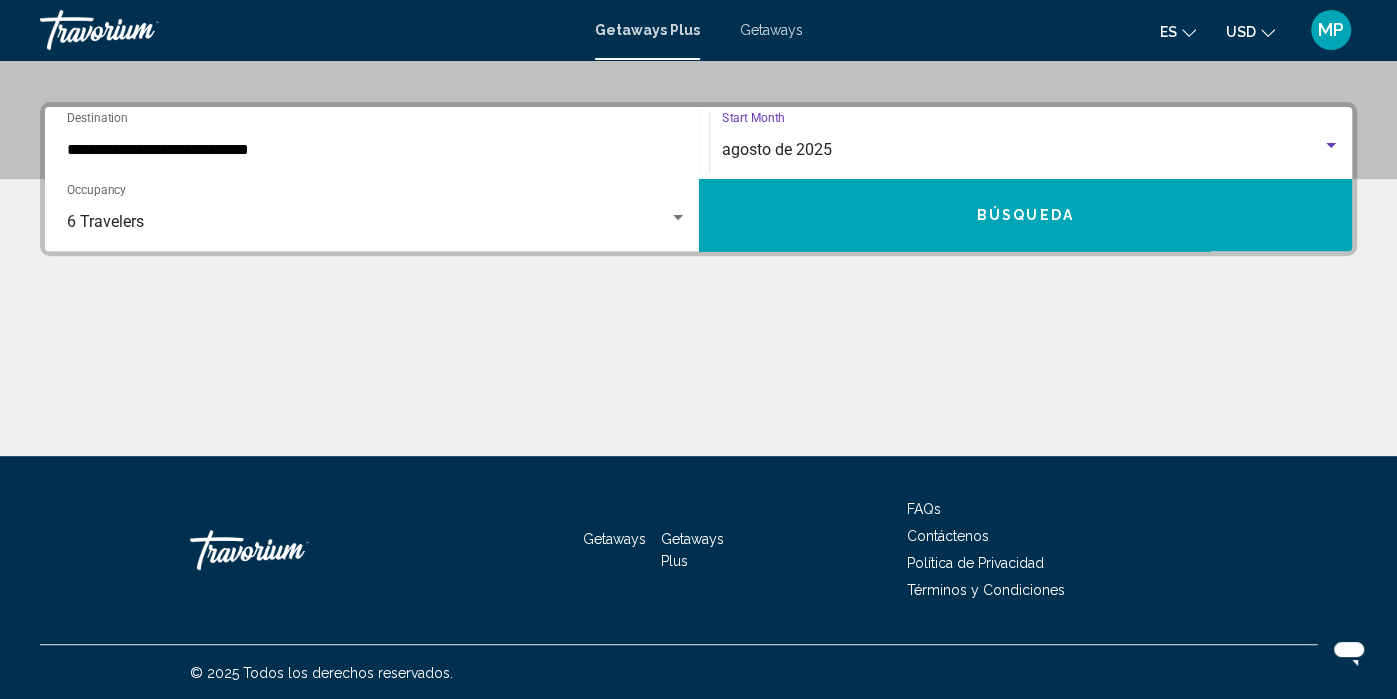 click on "Búsqueda" at bounding box center [1026, 215] 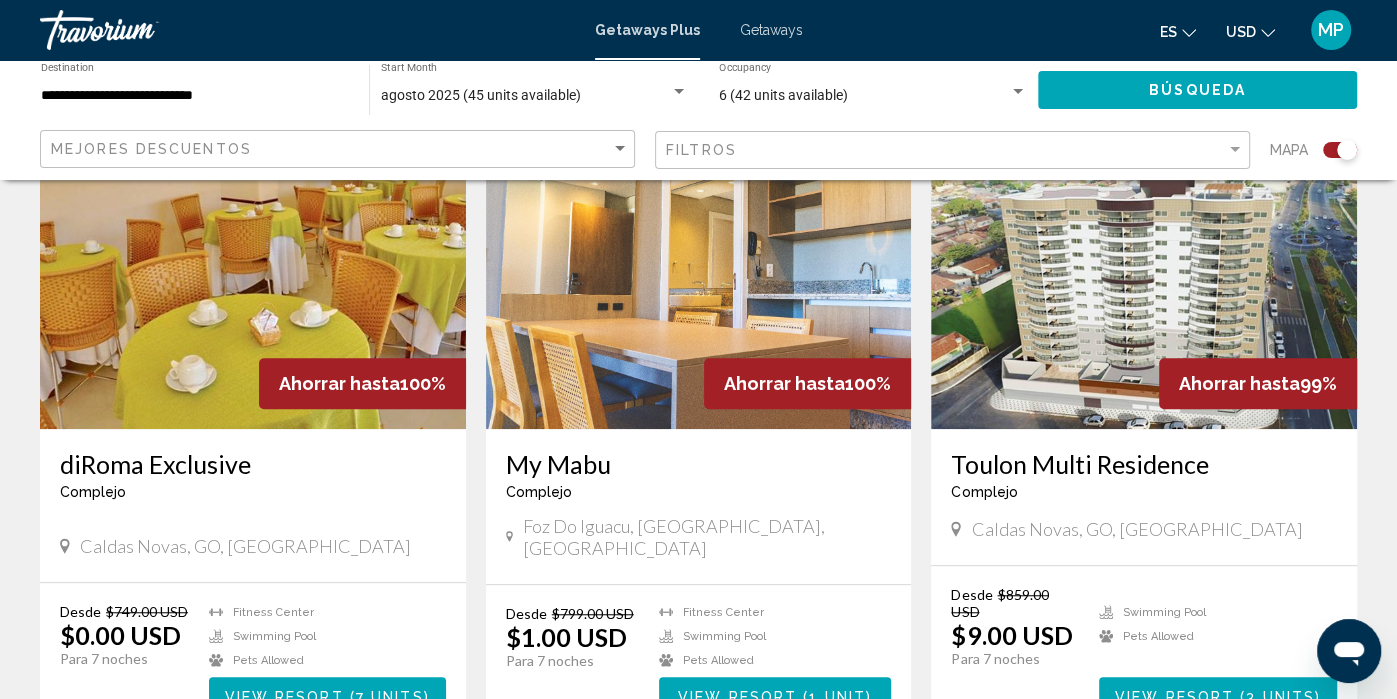 scroll, scrollTop: 785, scrollLeft: 0, axis: vertical 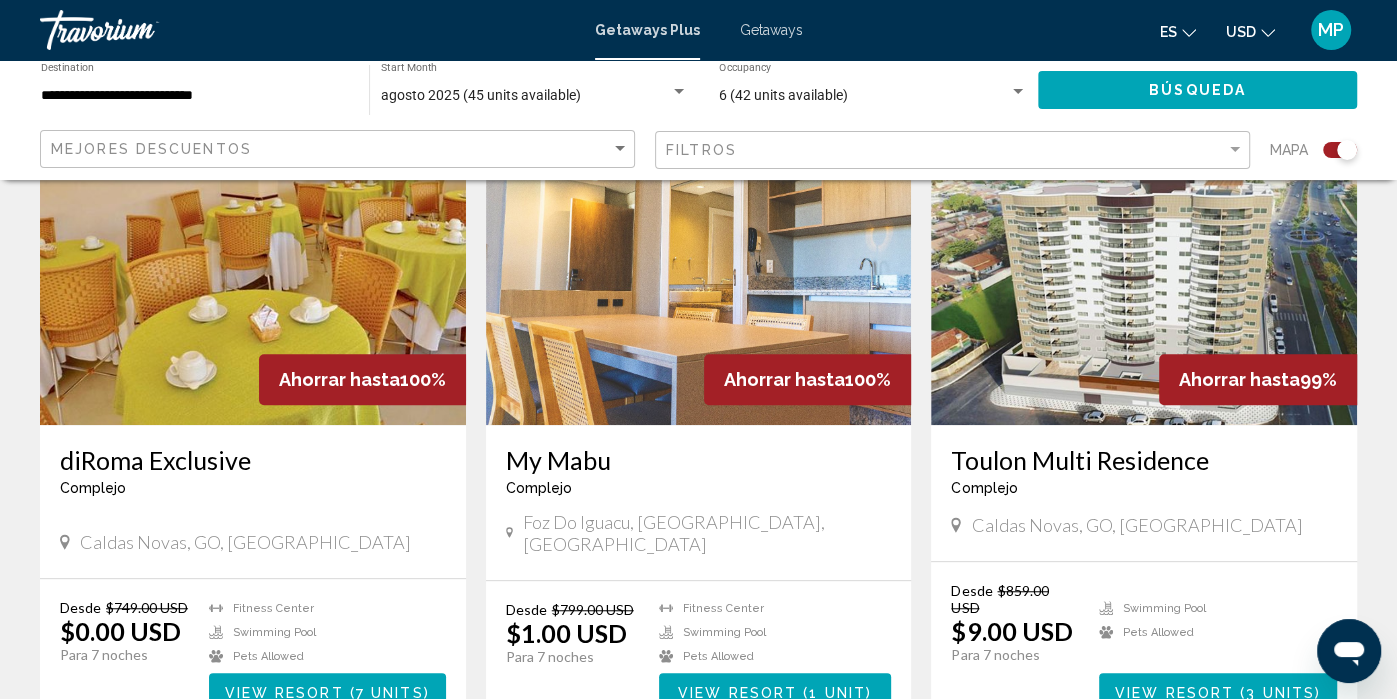 click at bounding box center (699, 265) 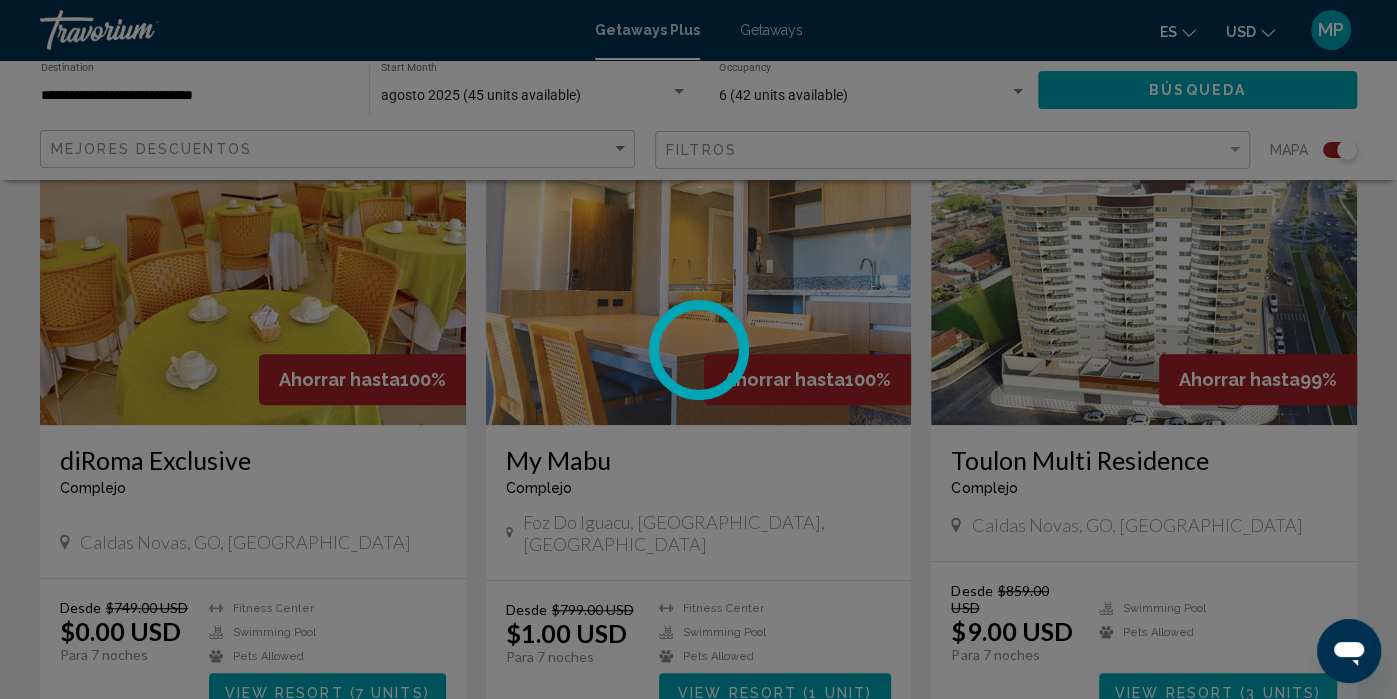 click at bounding box center [698, 349] 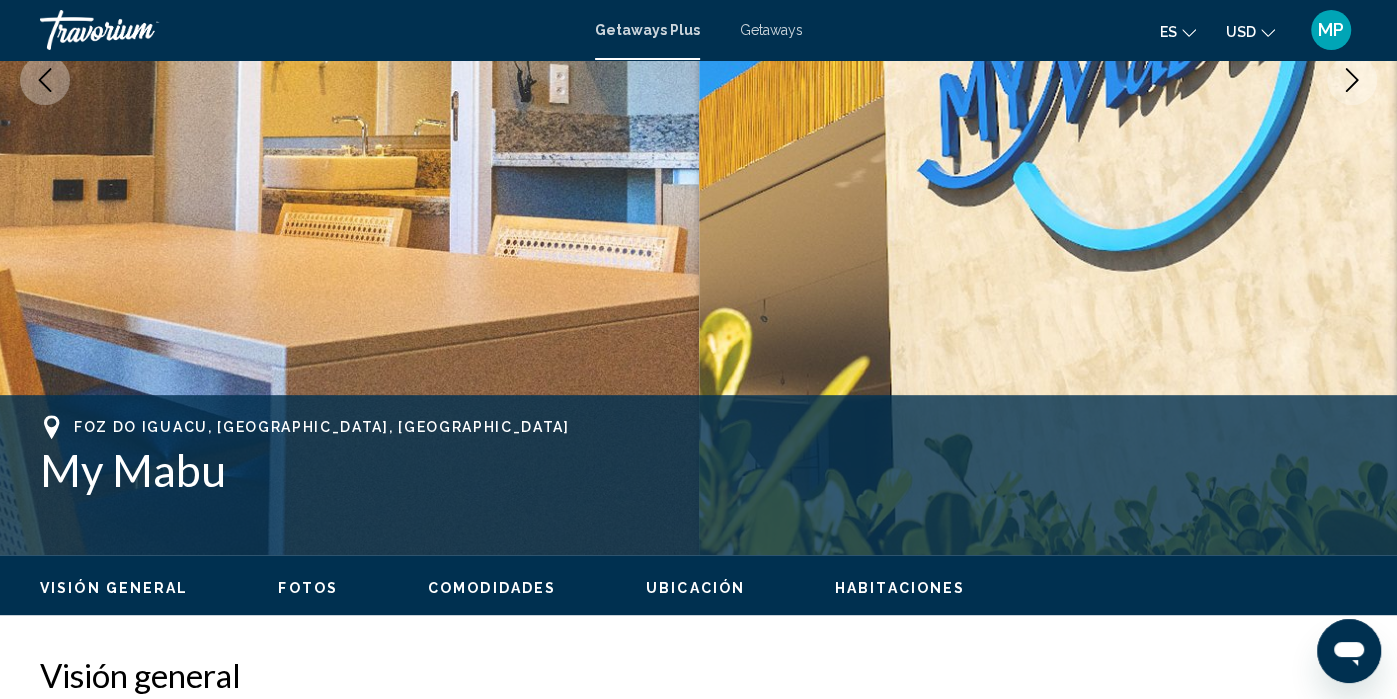 scroll, scrollTop: 0, scrollLeft: 0, axis: both 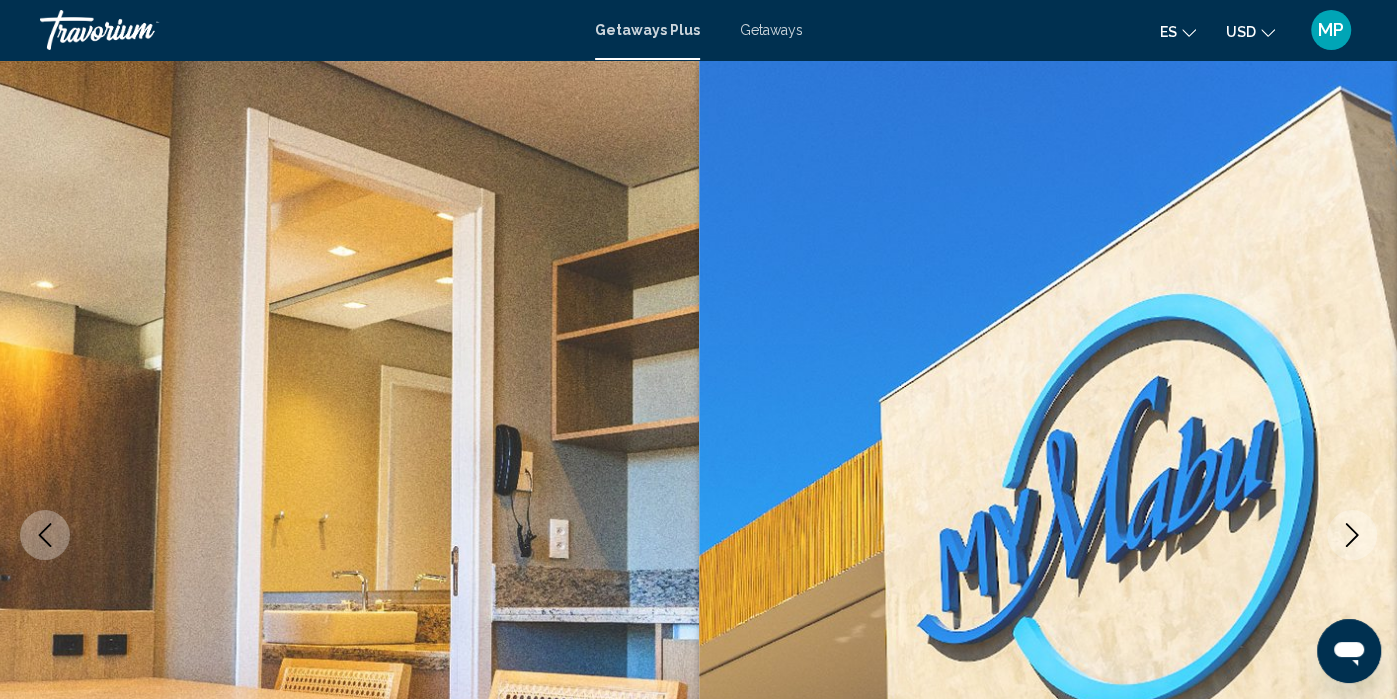 click at bounding box center [45, 535] 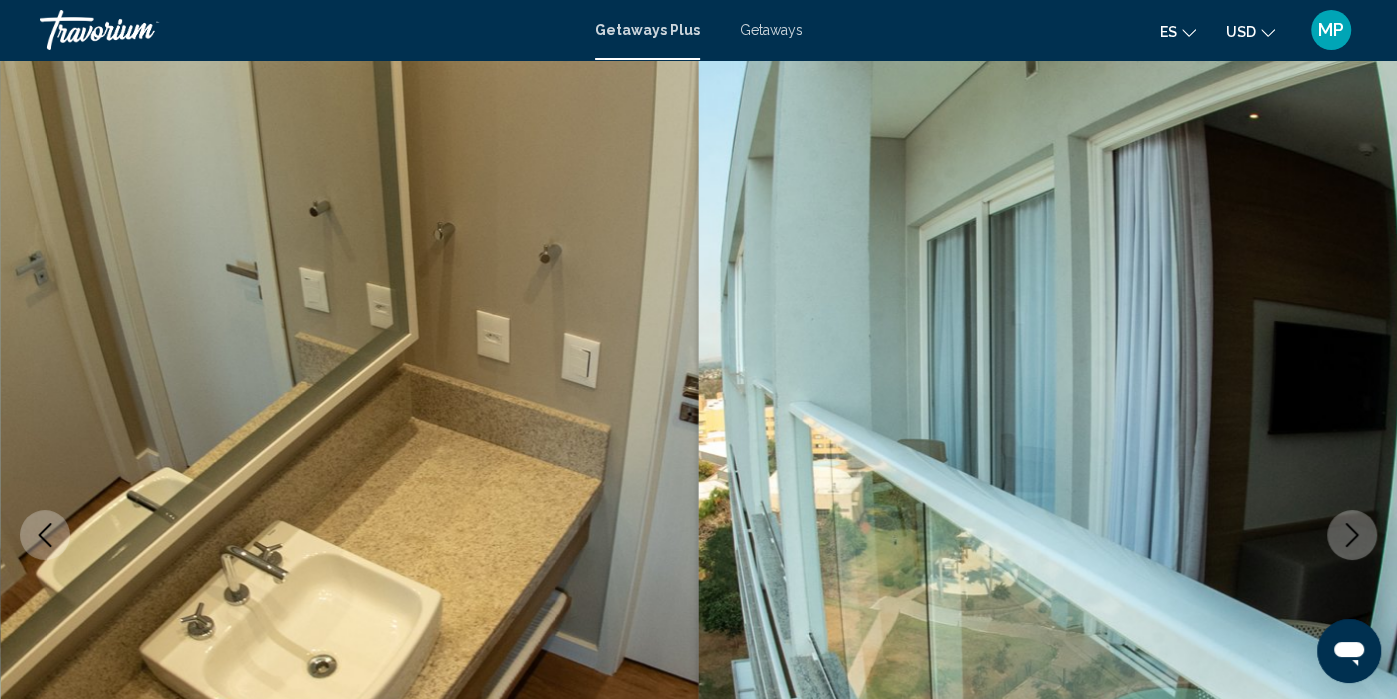 click on "Getaways" at bounding box center [771, 30] 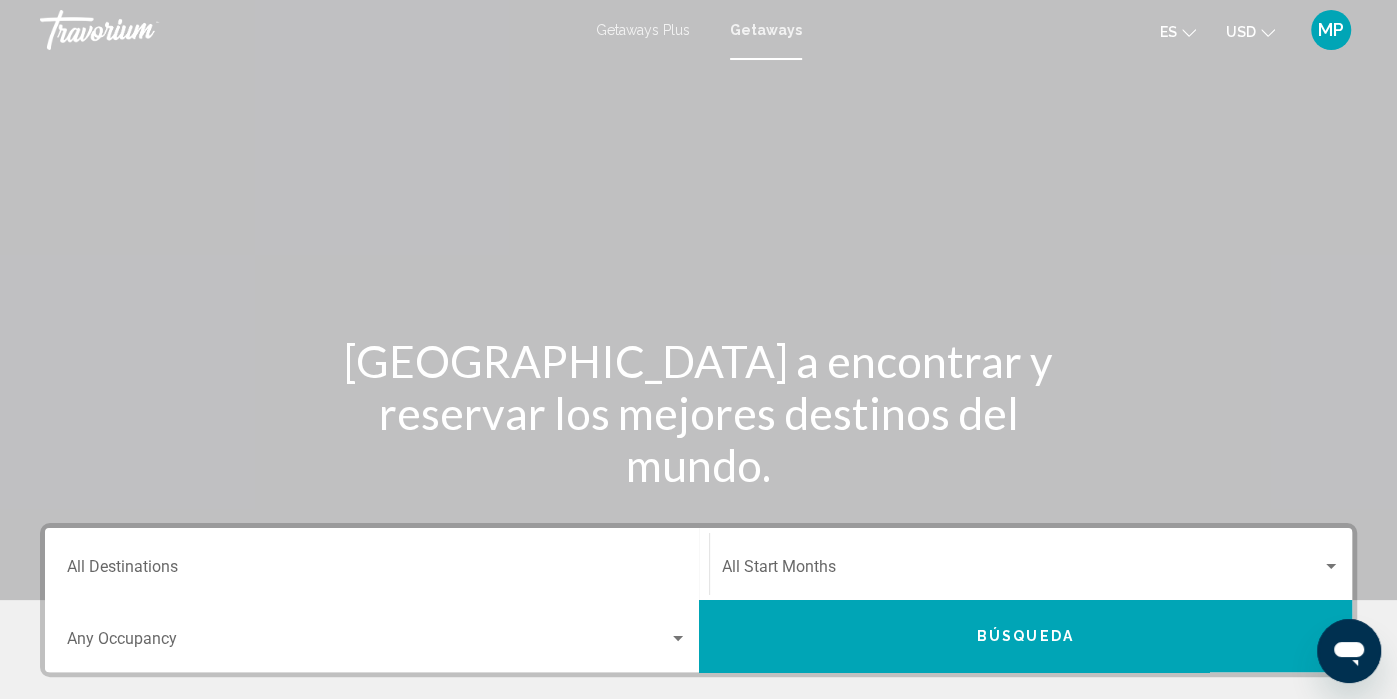 click on "Destination All Destinations" at bounding box center (377, 571) 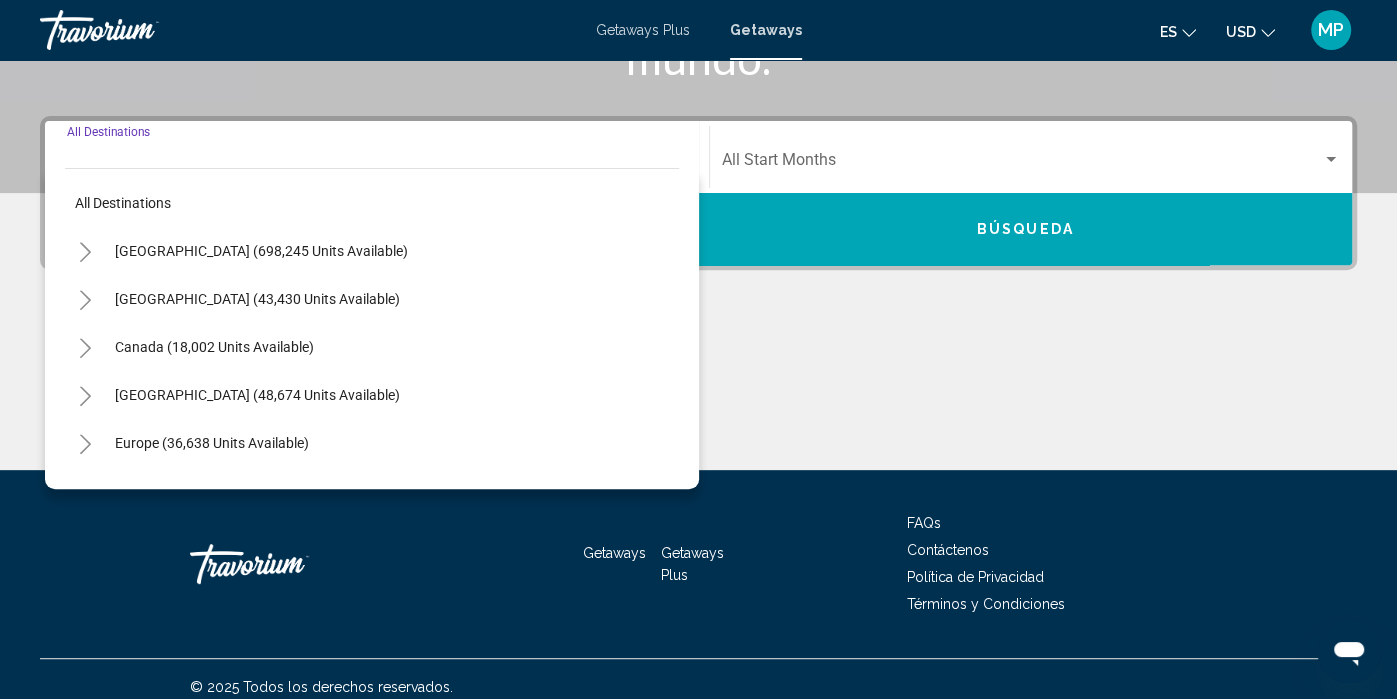 scroll, scrollTop: 421, scrollLeft: 0, axis: vertical 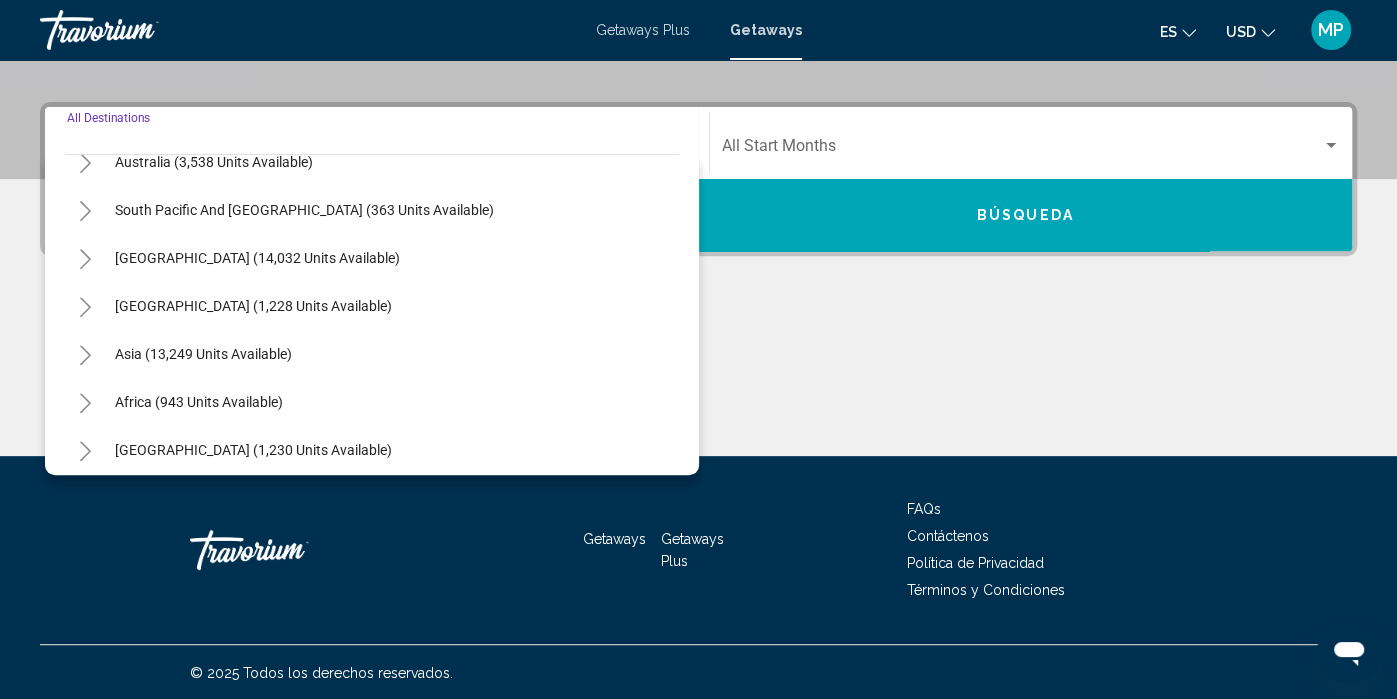 click 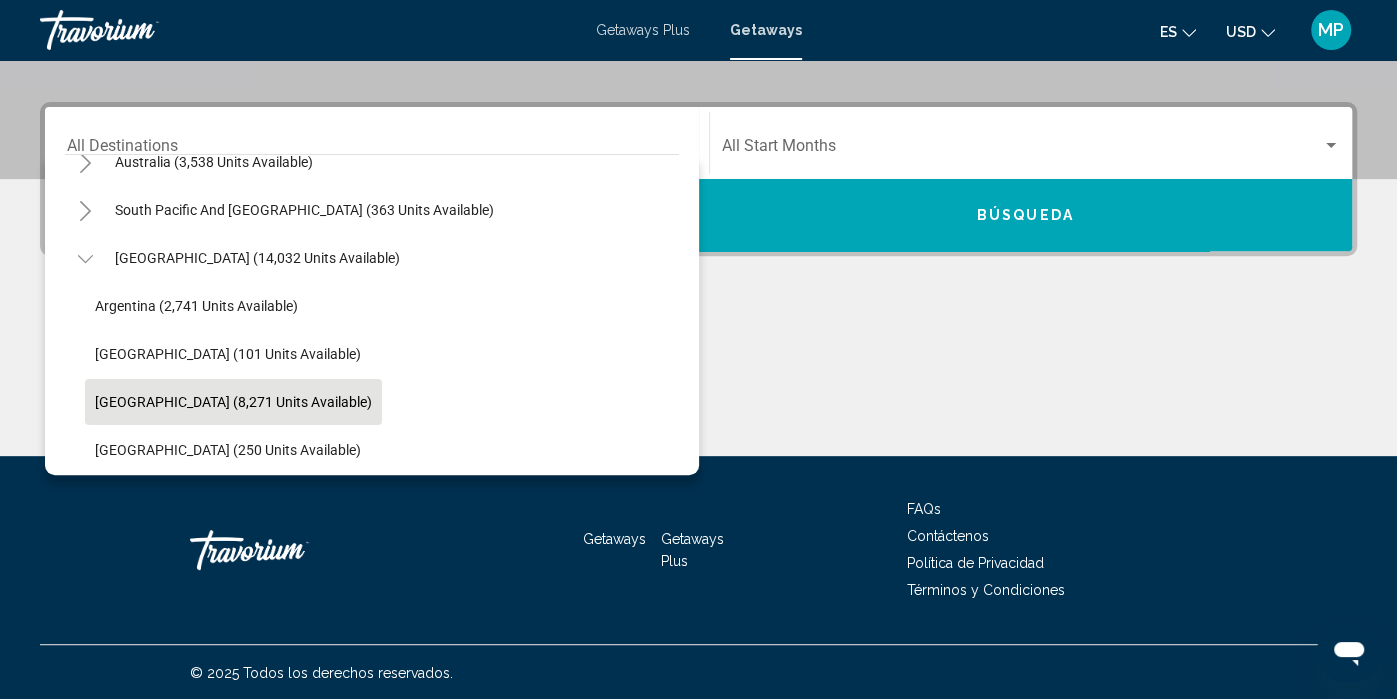 click on "[GEOGRAPHIC_DATA] (8,271 units available)" 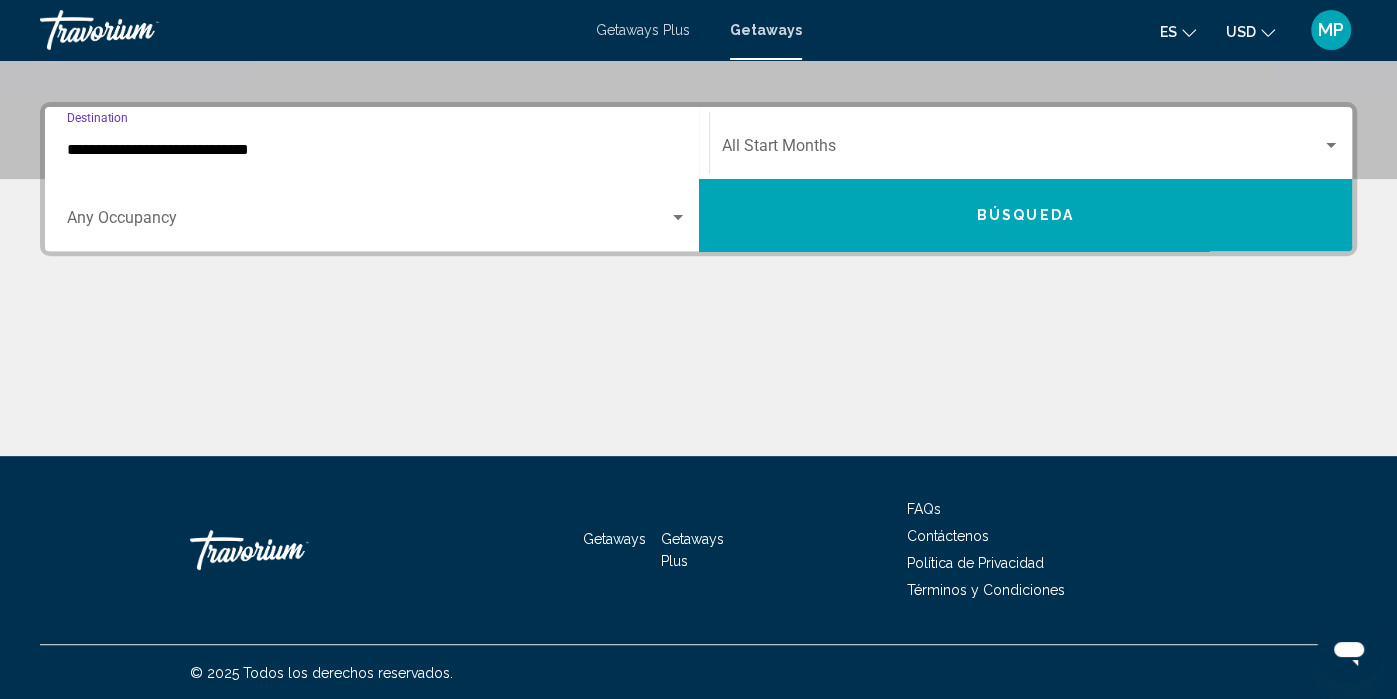 click at bounding box center (368, 222) 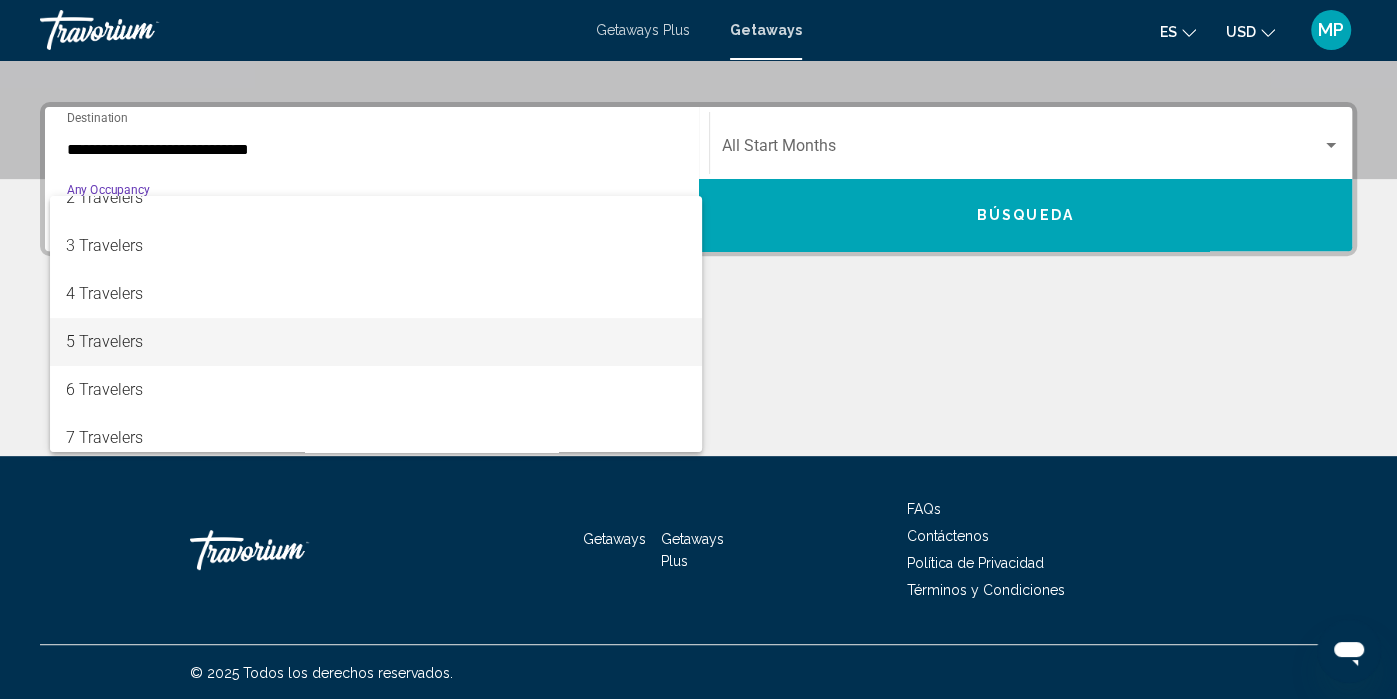 scroll, scrollTop: 74, scrollLeft: 0, axis: vertical 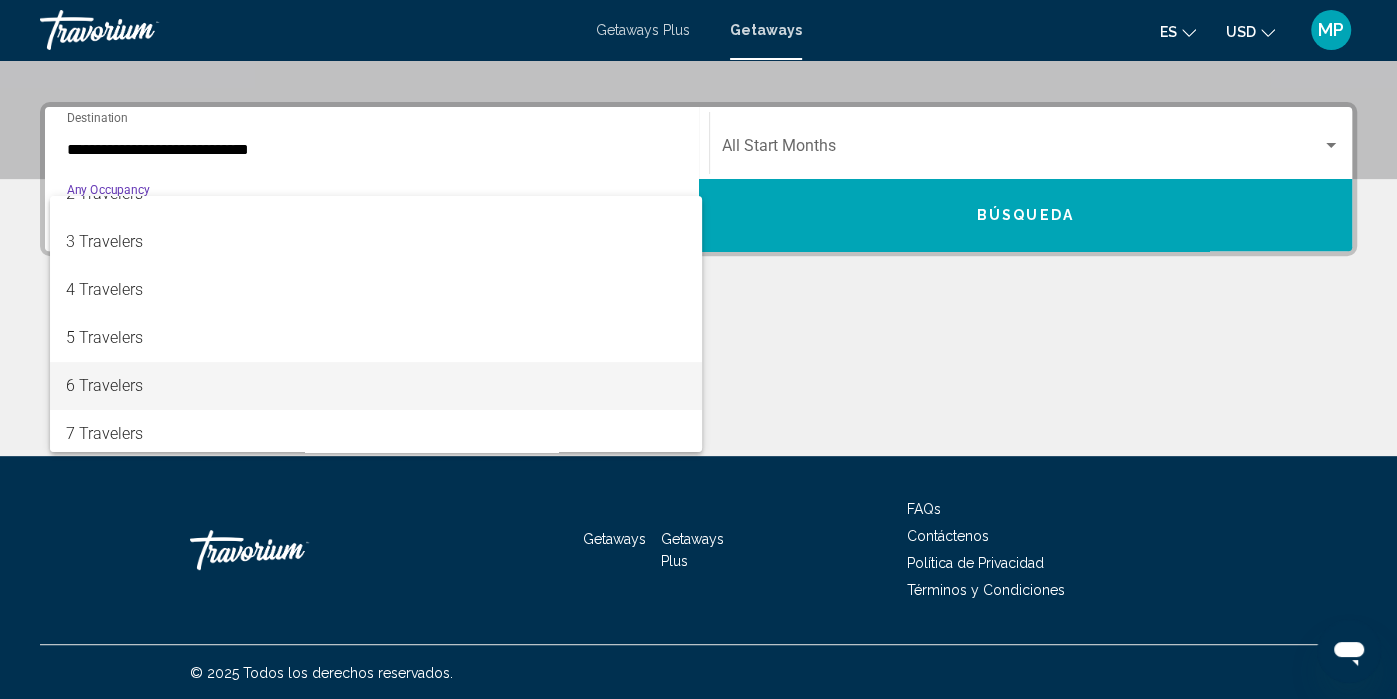 click on "6 Travelers" at bounding box center [376, 386] 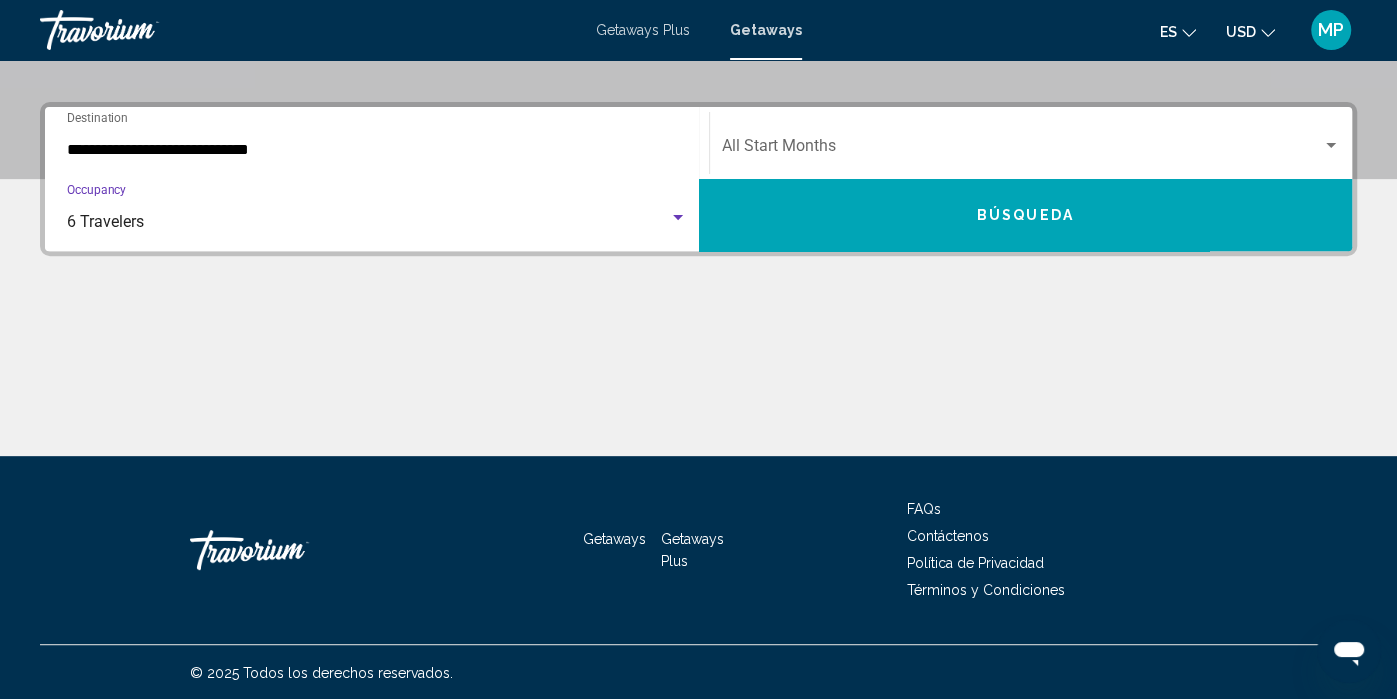 click on "Start Month All Start Months" 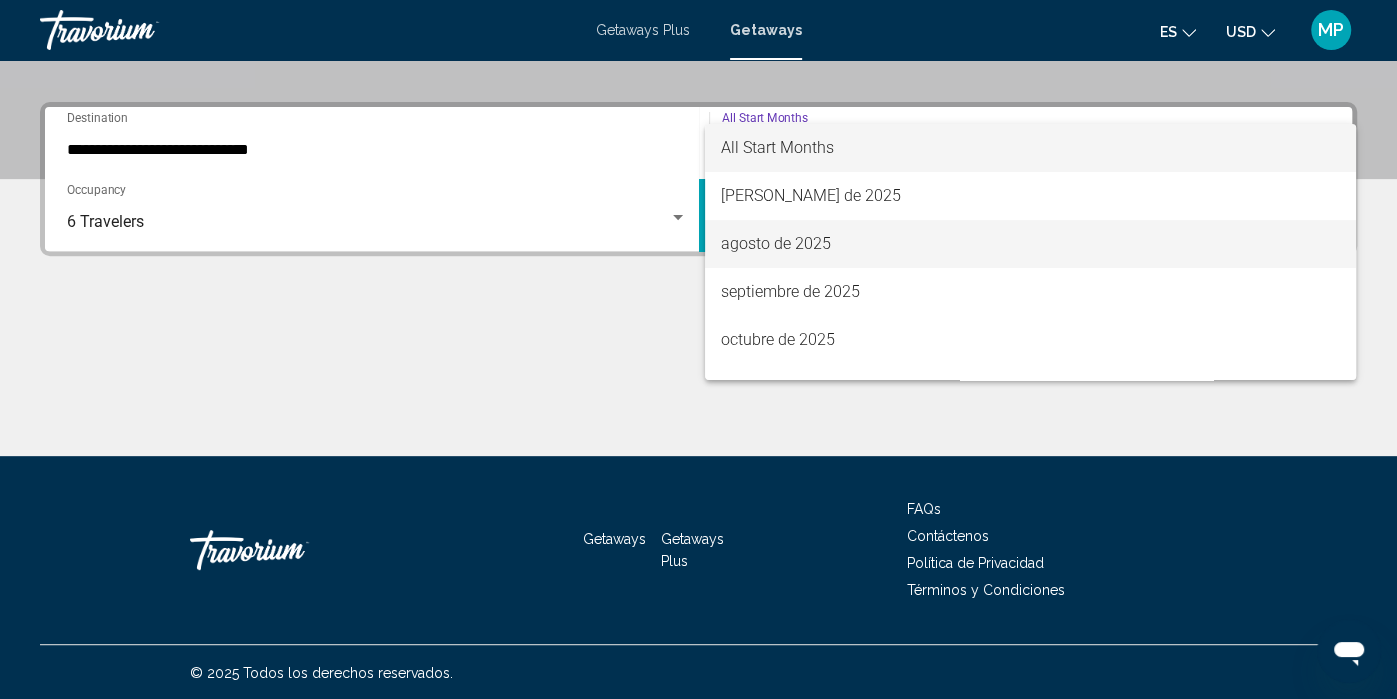 click on "agosto de 2025" at bounding box center (1030, 244) 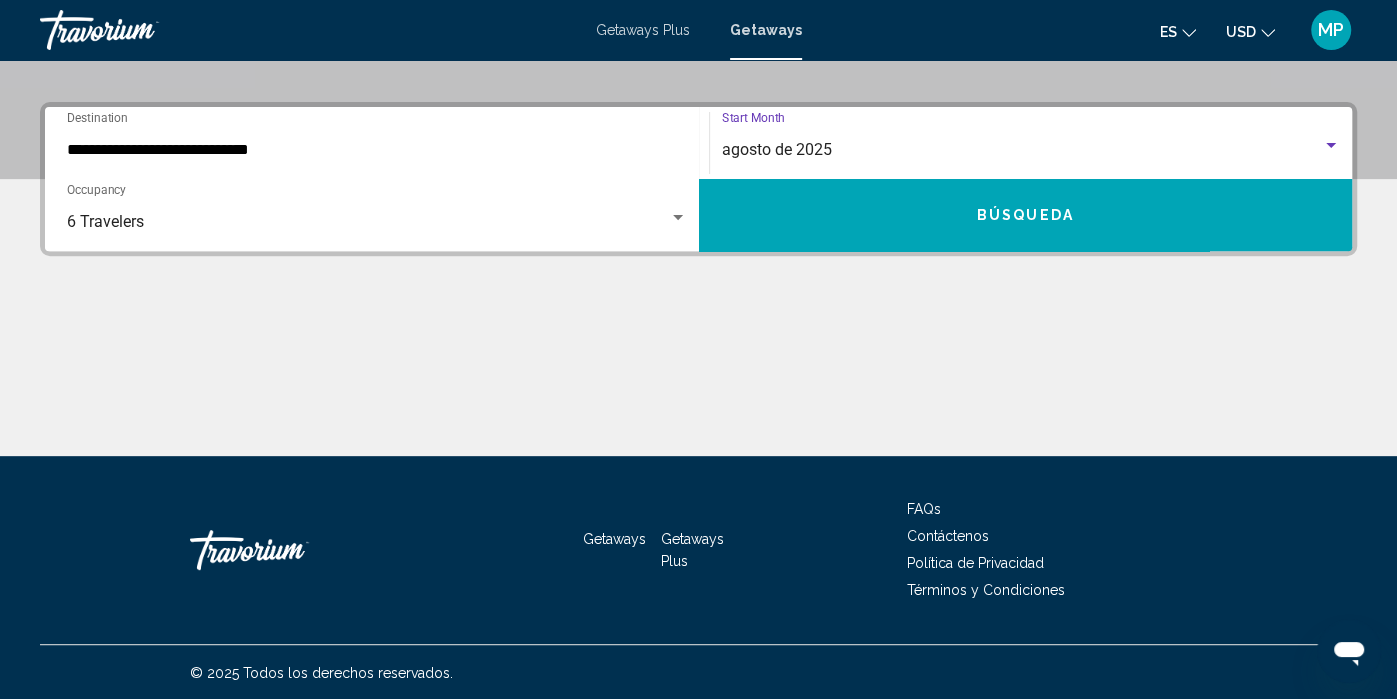 click on "Búsqueda" at bounding box center (1026, 215) 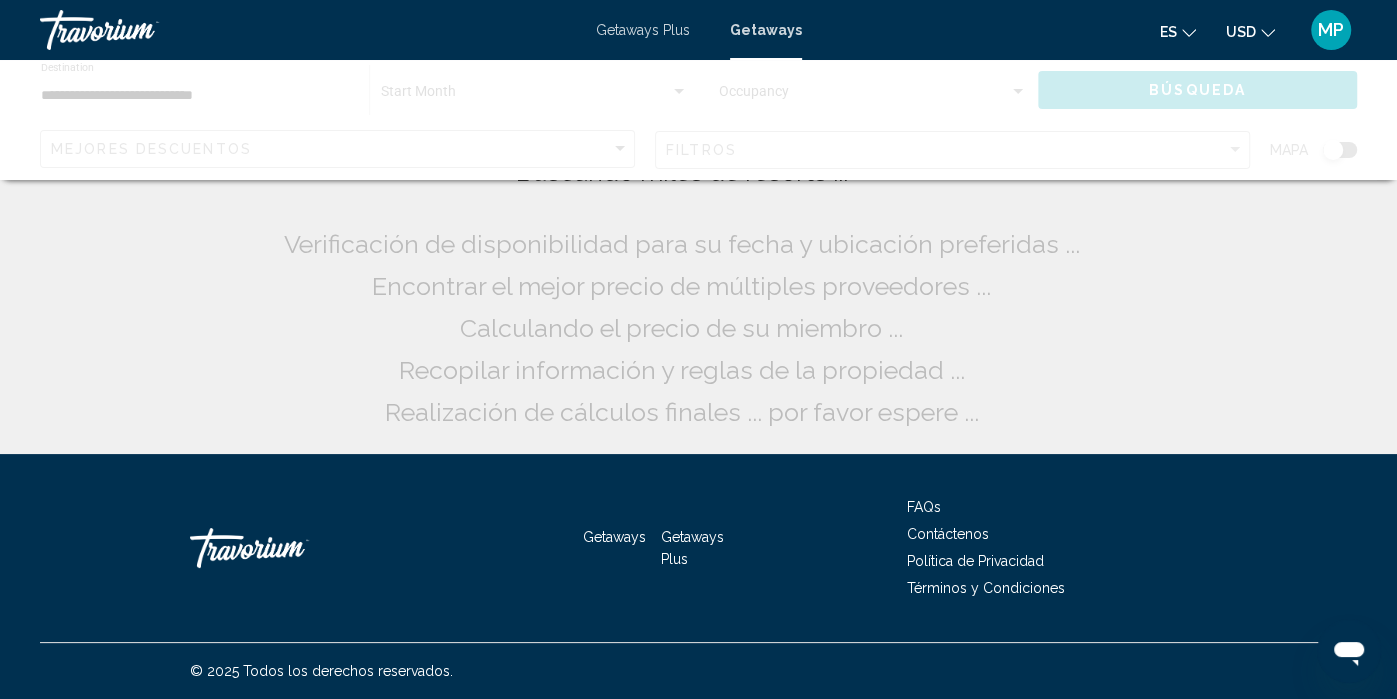 scroll, scrollTop: 0, scrollLeft: 0, axis: both 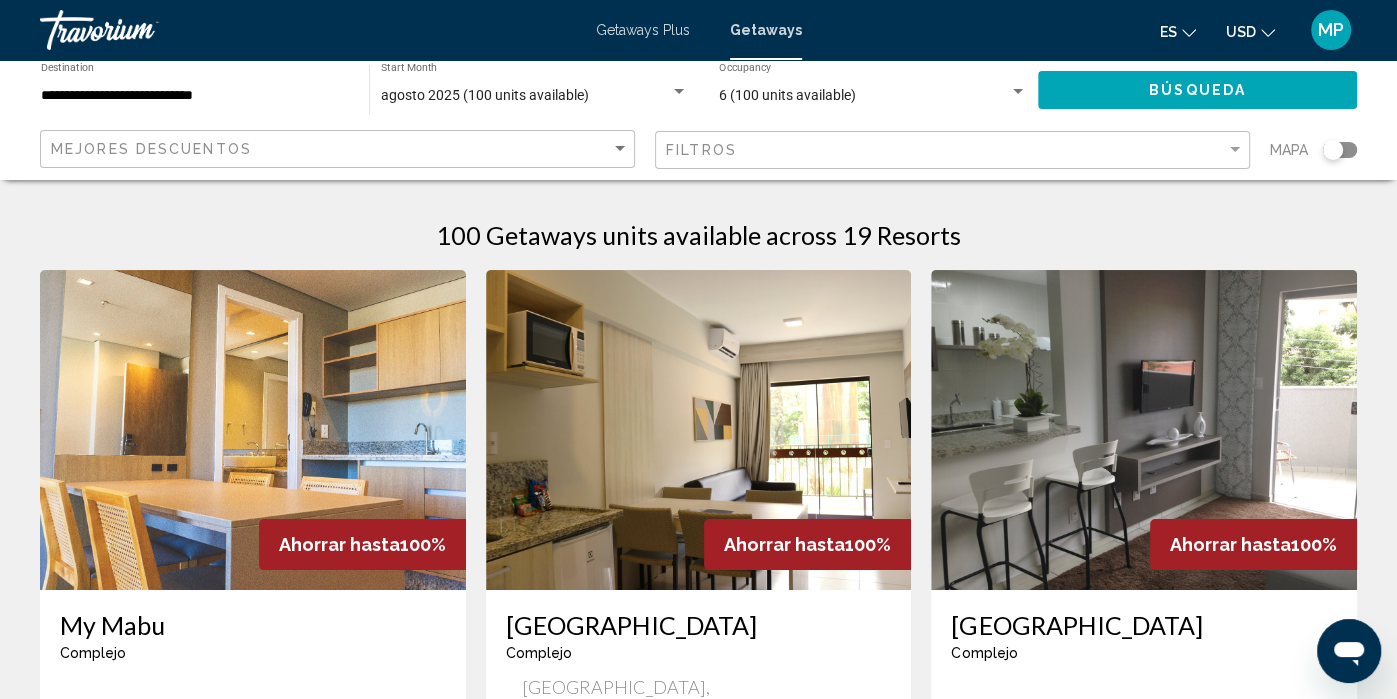 click 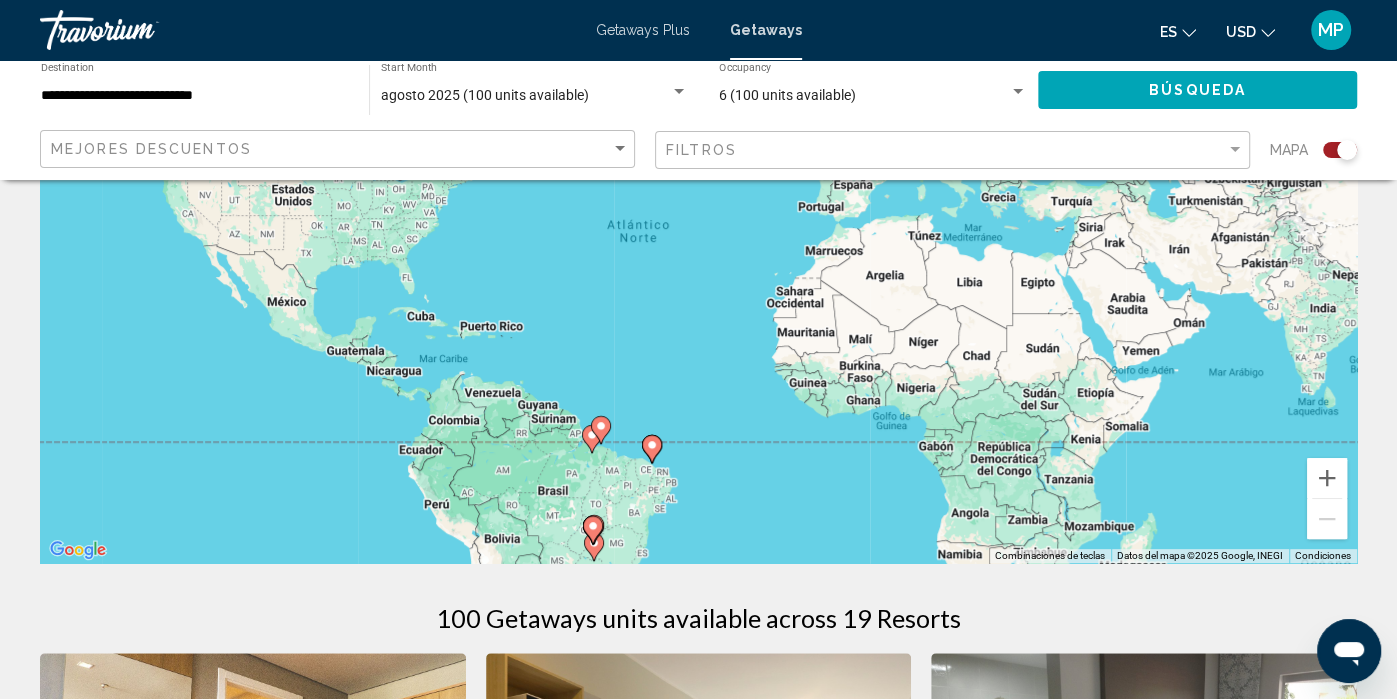 scroll, scrollTop: 230, scrollLeft: 0, axis: vertical 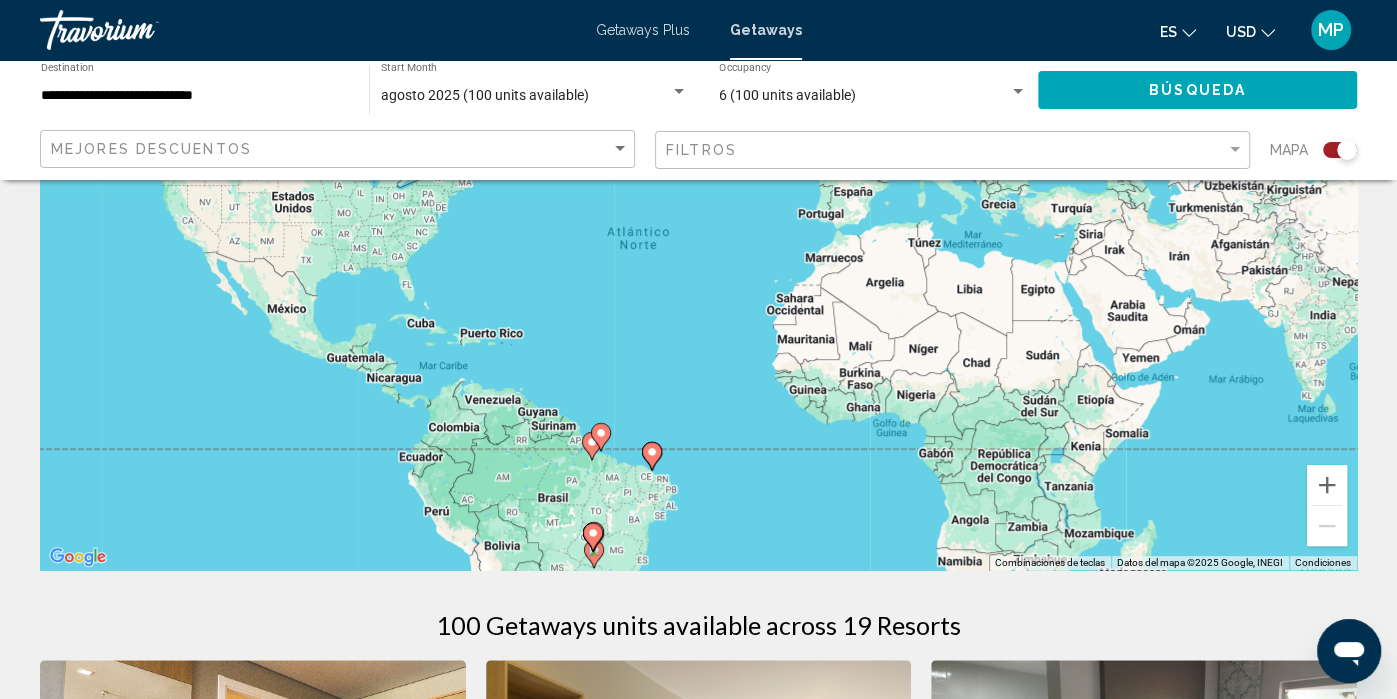 click at bounding box center (601, 437) 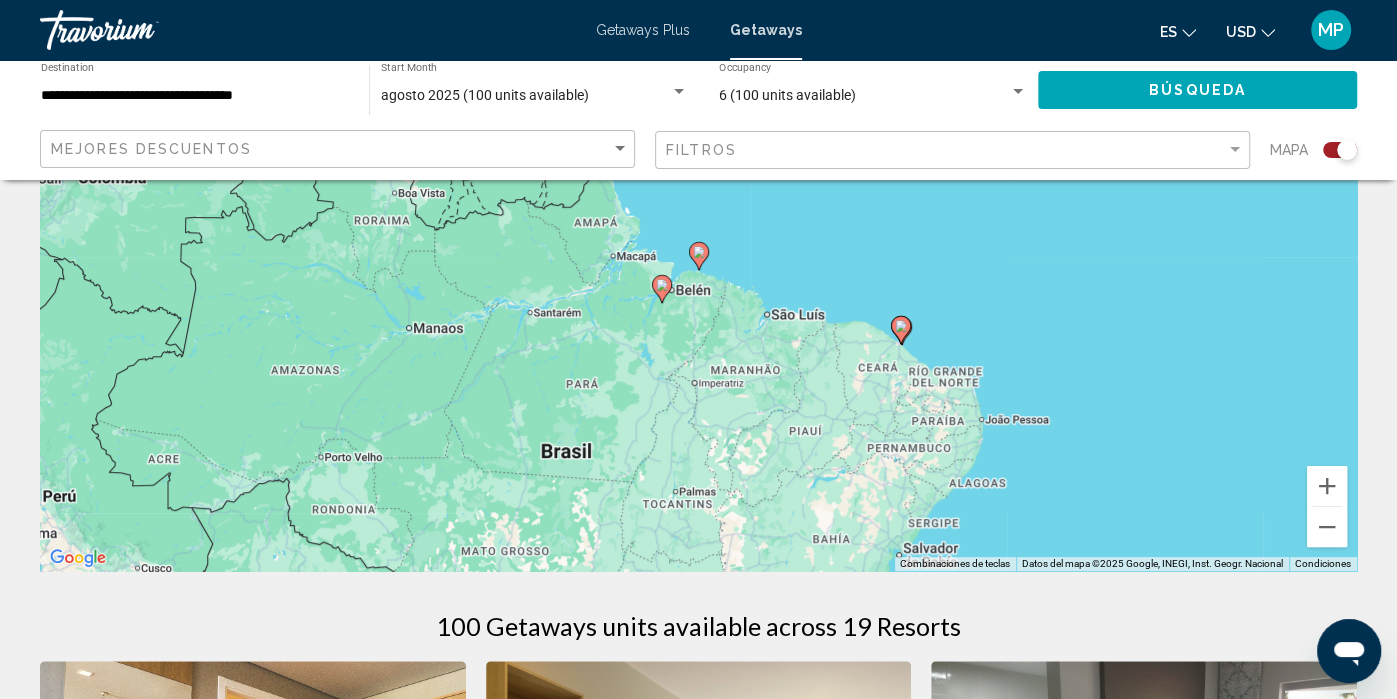 scroll, scrollTop: 229, scrollLeft: 0, axis: vertical 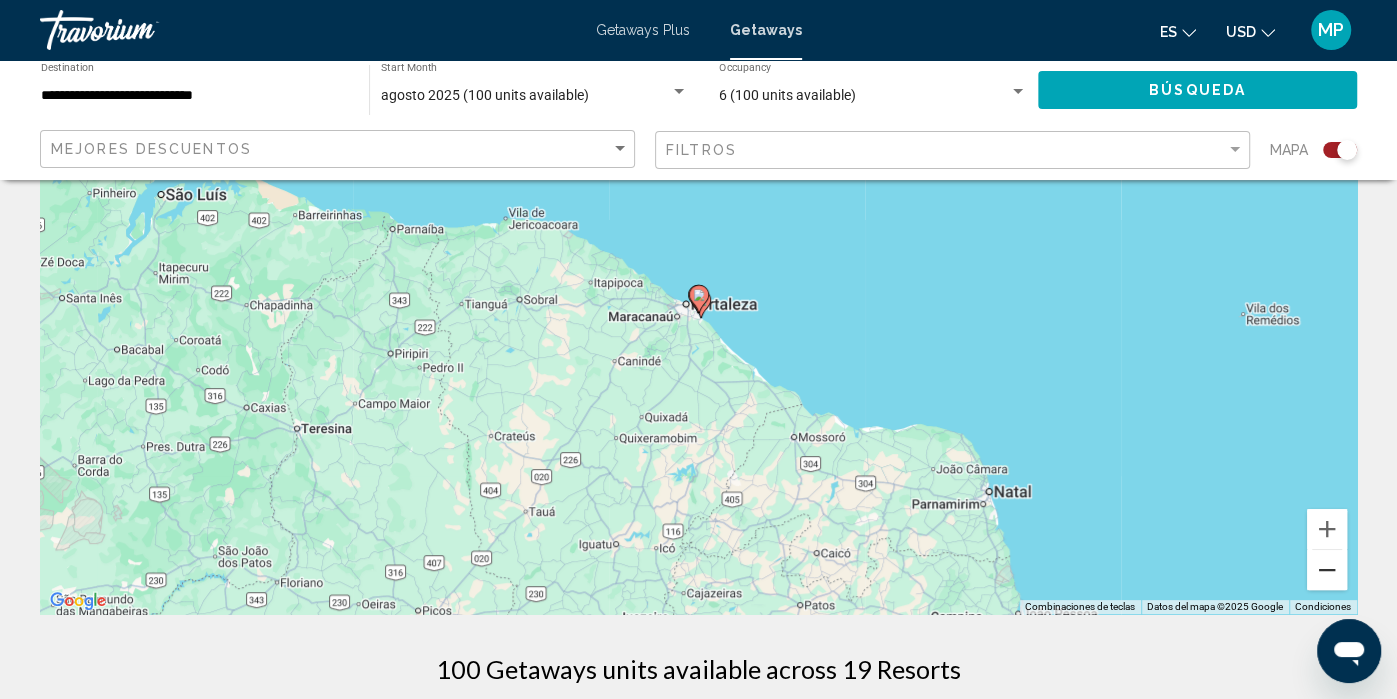 click at bounding box center (1327, 570) 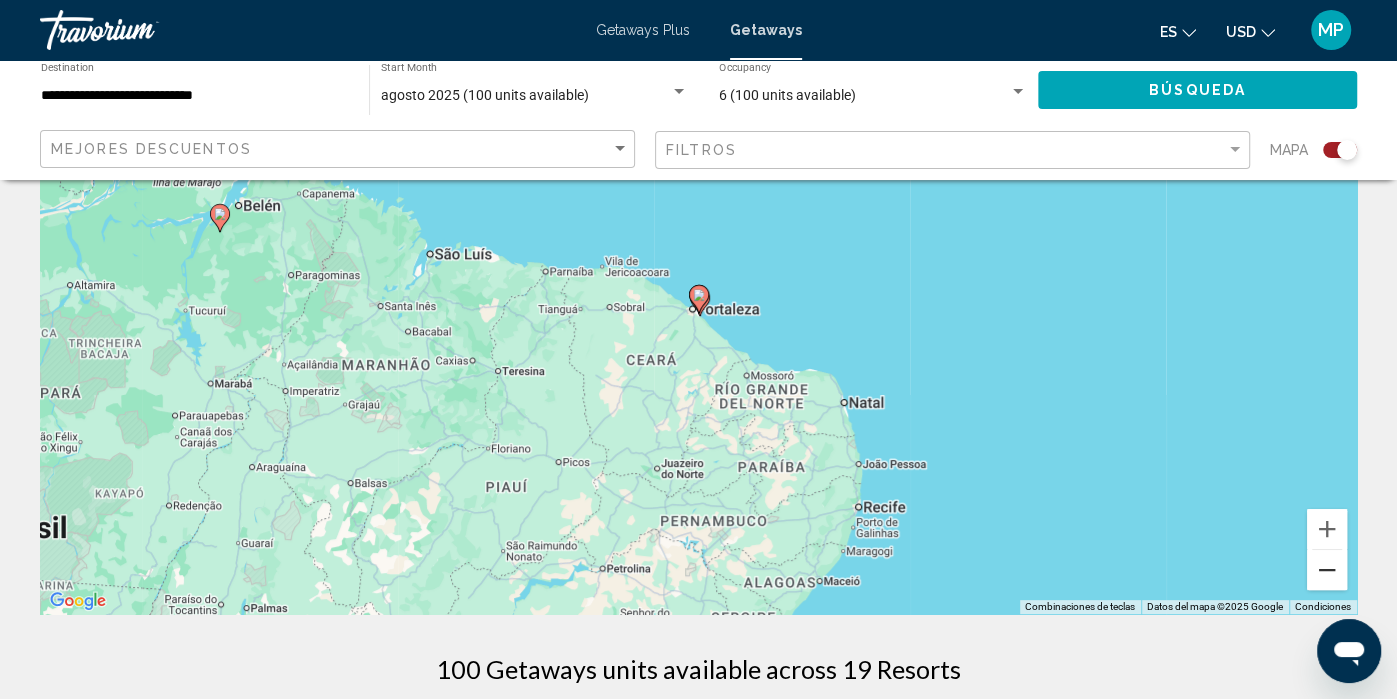 click at bounding box center [1327, 570] 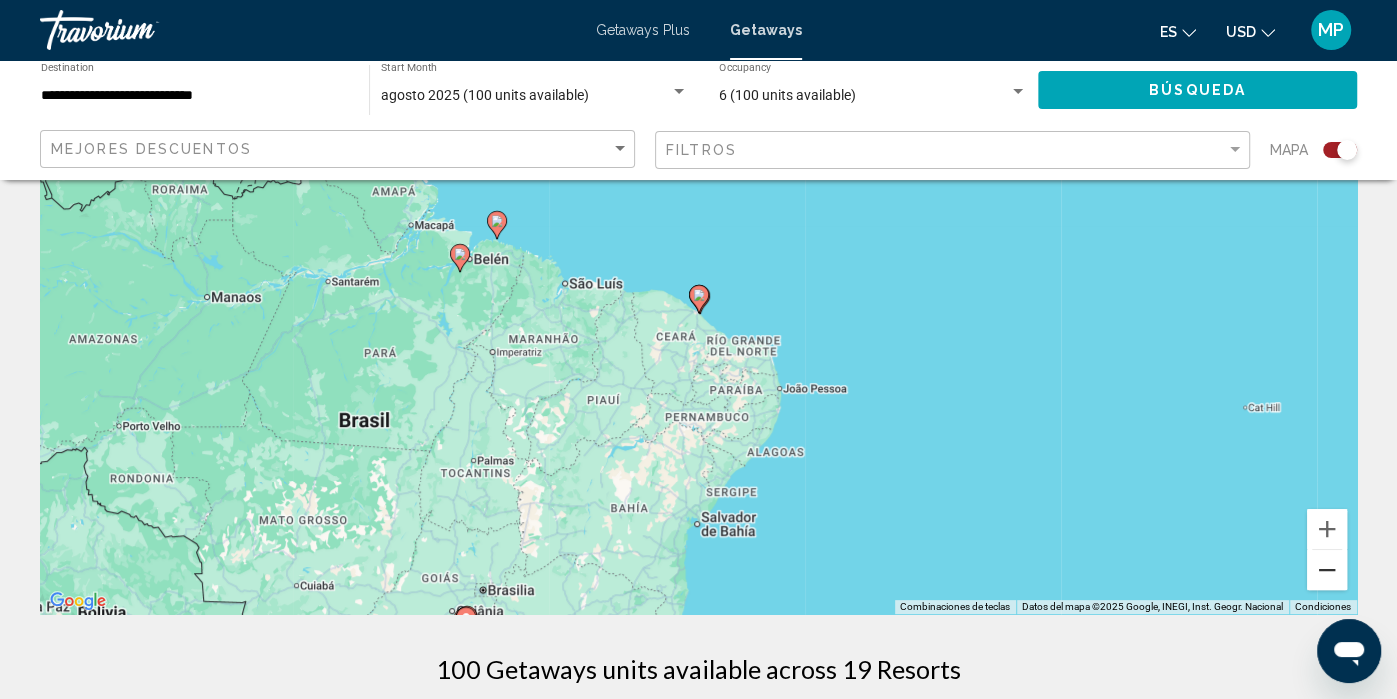 click at bounding box center [1327, 570] 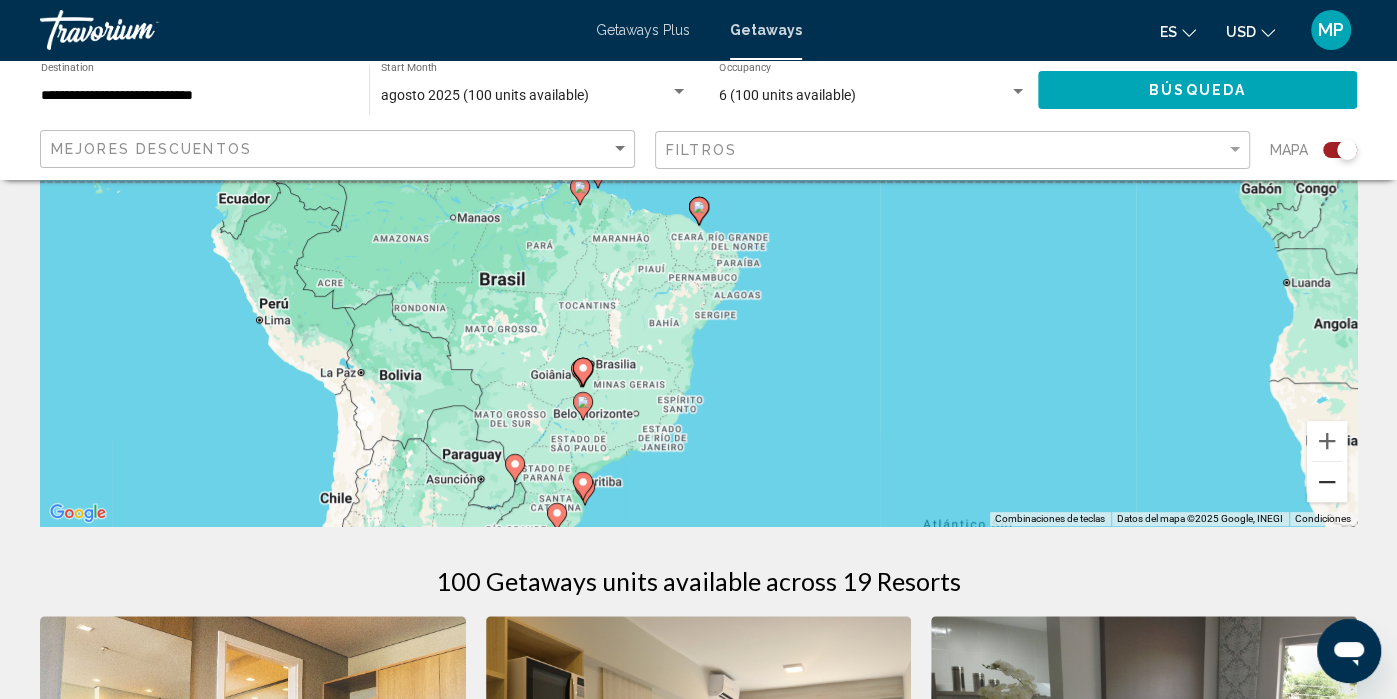scroll, scrollTop: 281, scrollLeft: 0, axis: vertical 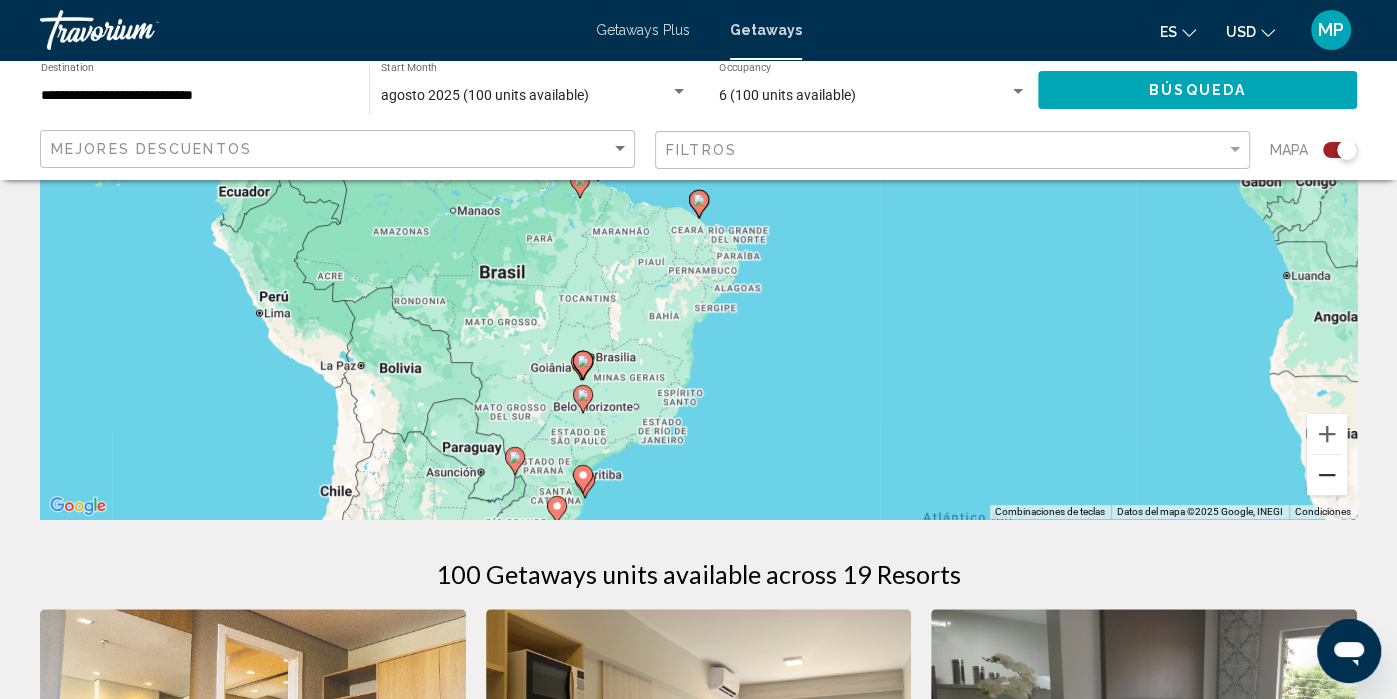 click at bounding box center (1327, 475) 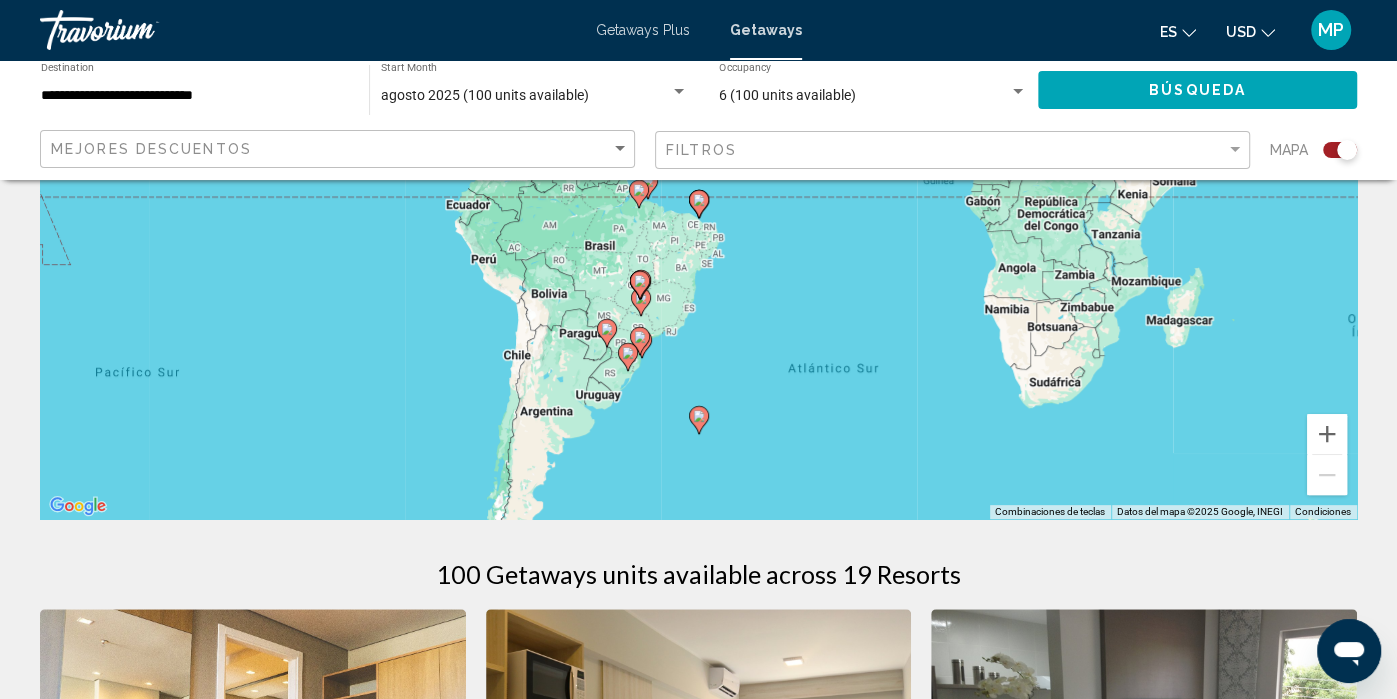 click at bounding box center (640, 341) 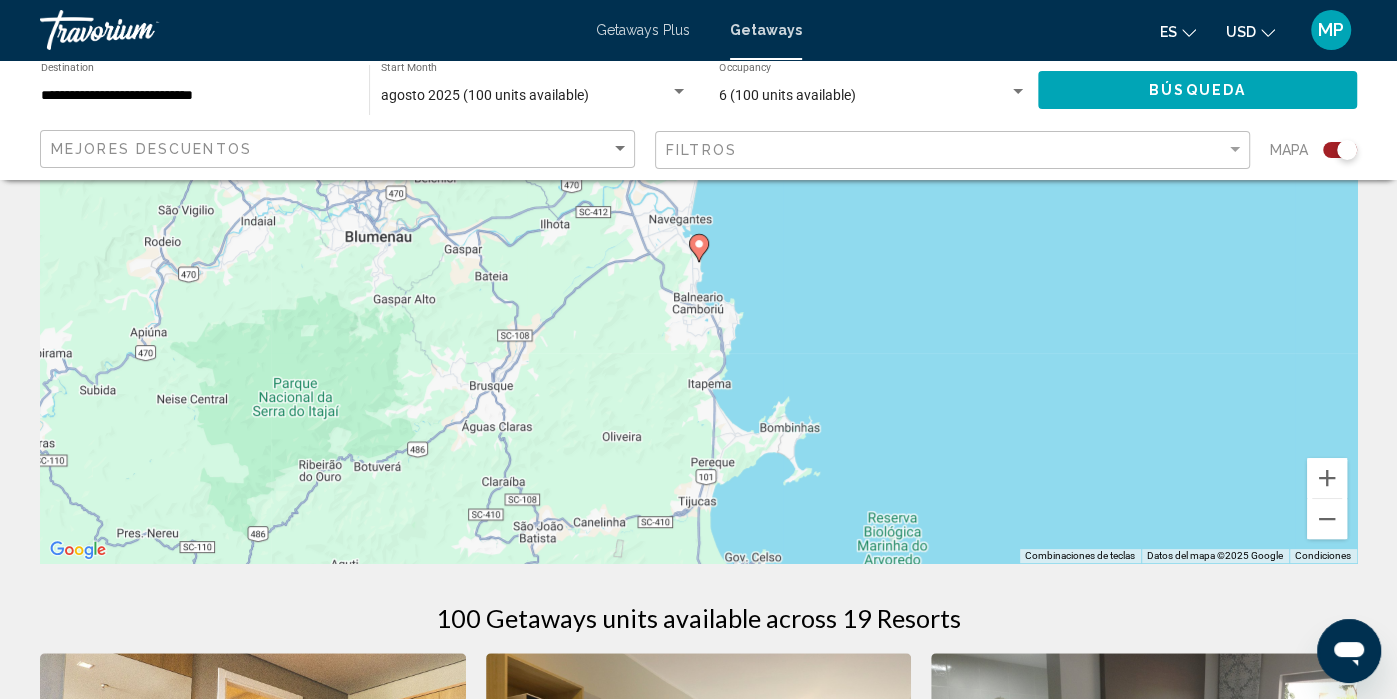 scroll, scrollTop: 223, scrollLeft: 0, axis: vertical 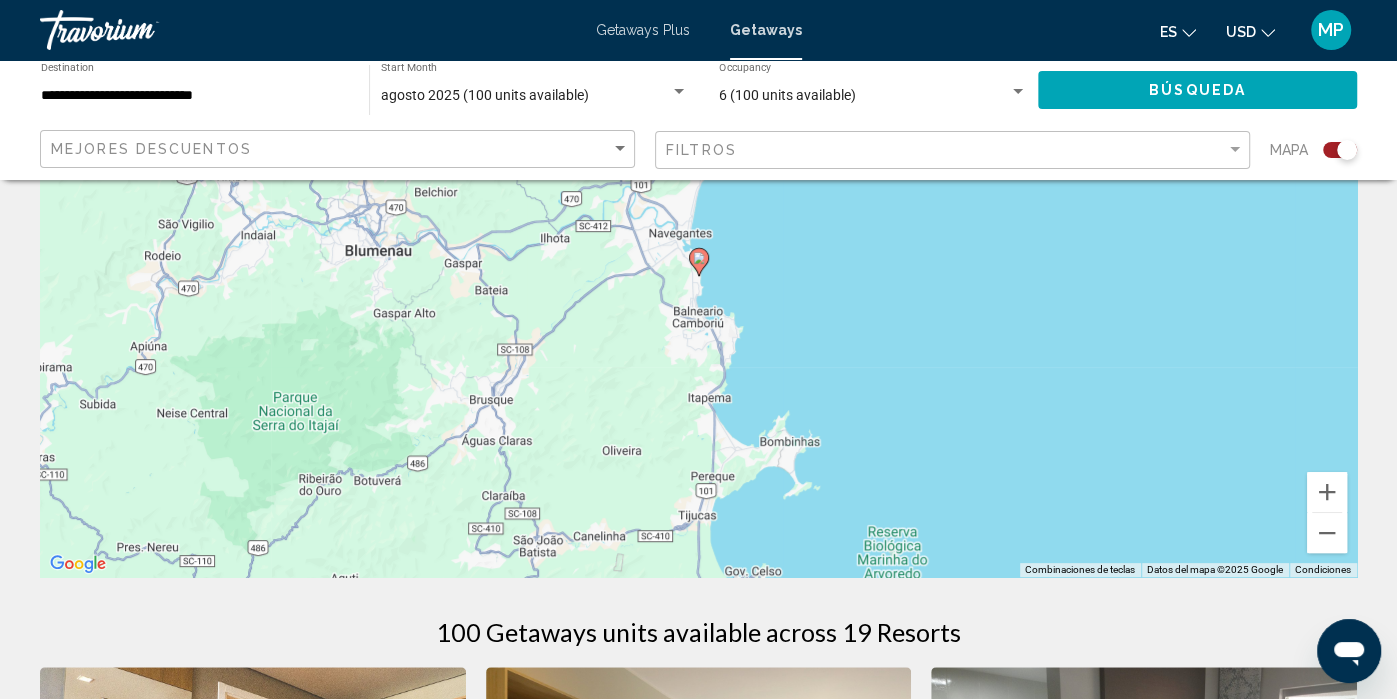 click 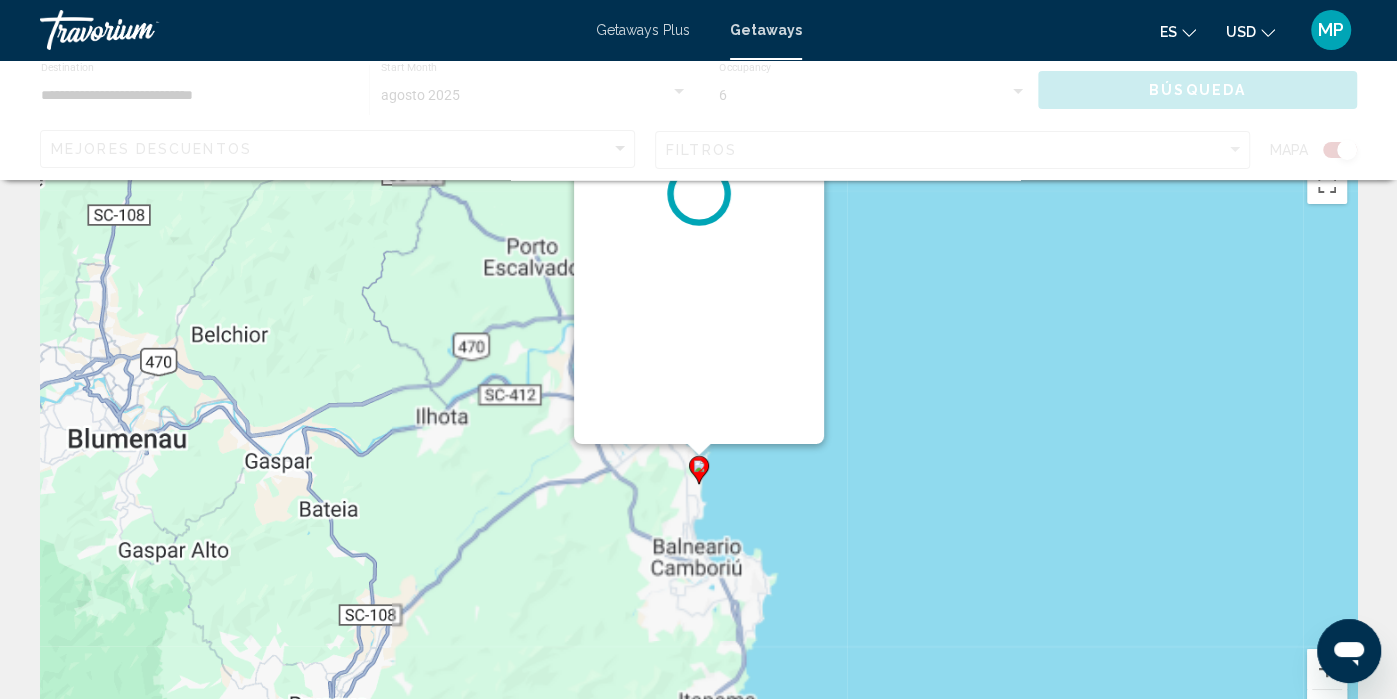 scroll, scrollTop: 0, scrollLeft: 0, axis: both 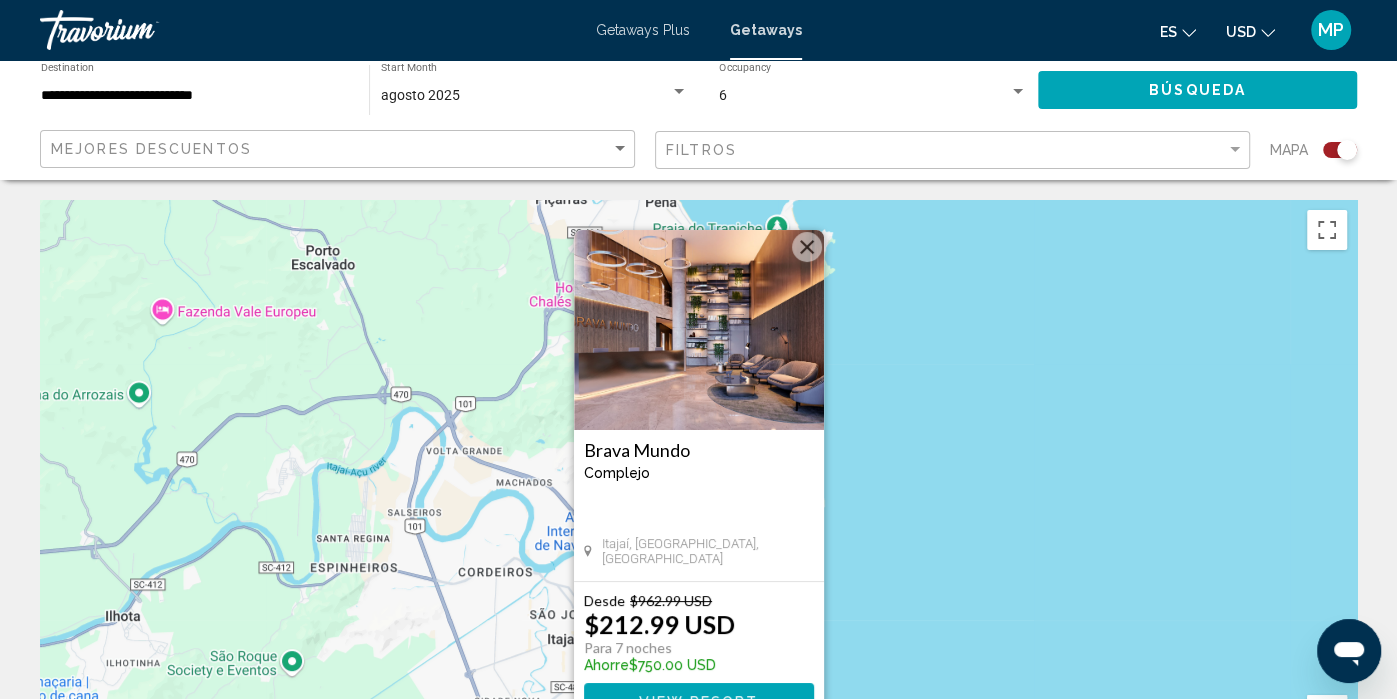 click at bounding box center [807, 247] 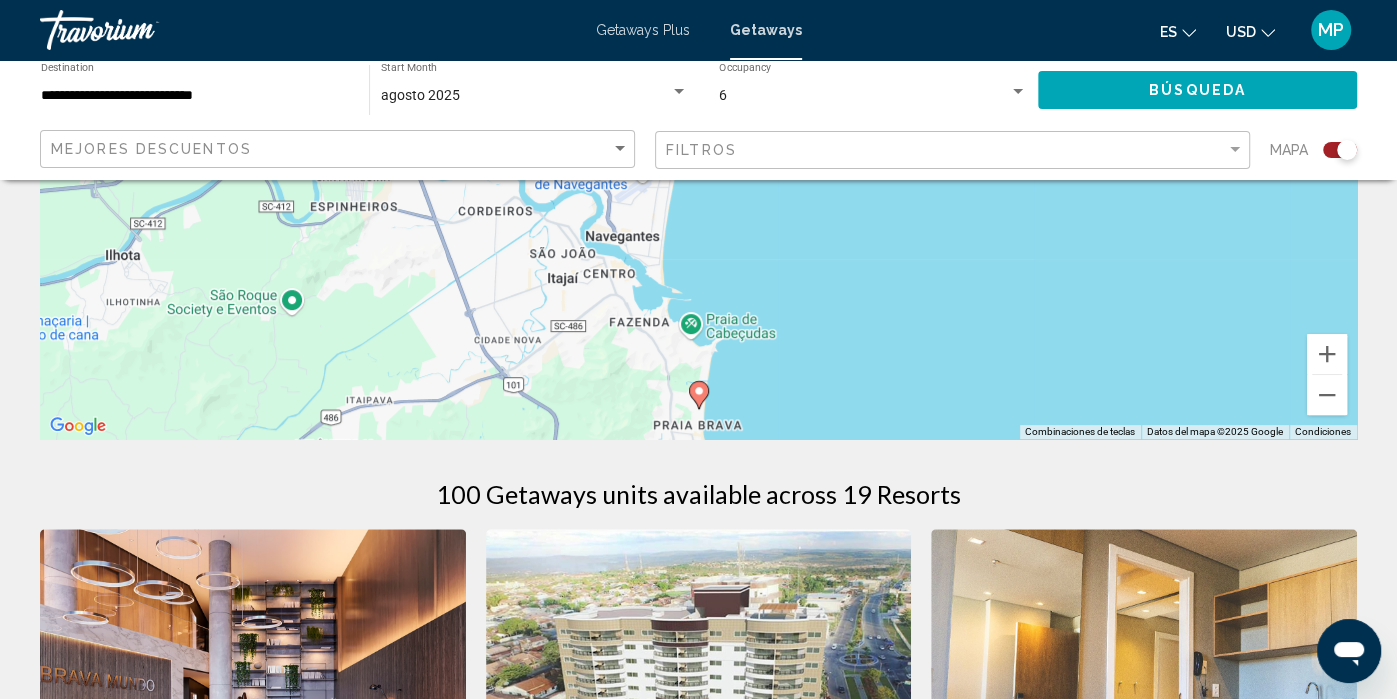 scroll, scrollTop: 364, scrollLeft: 0, axis: vertical 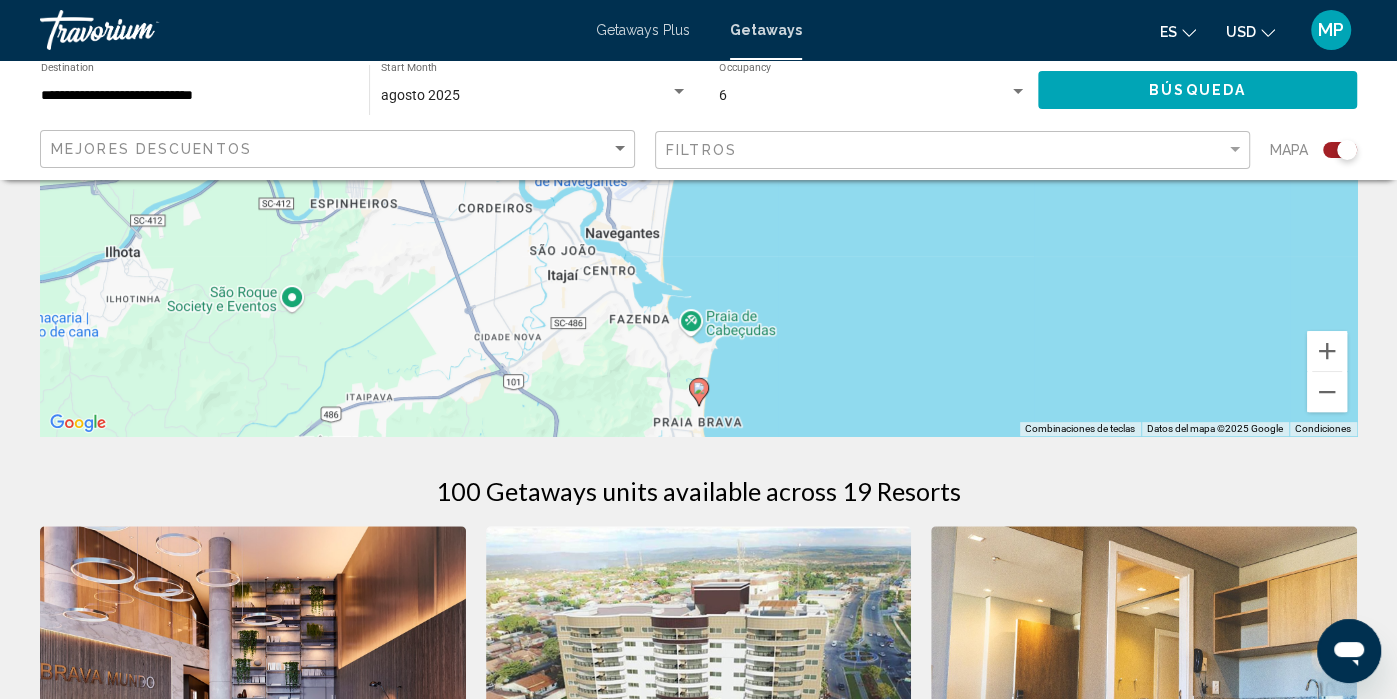 click 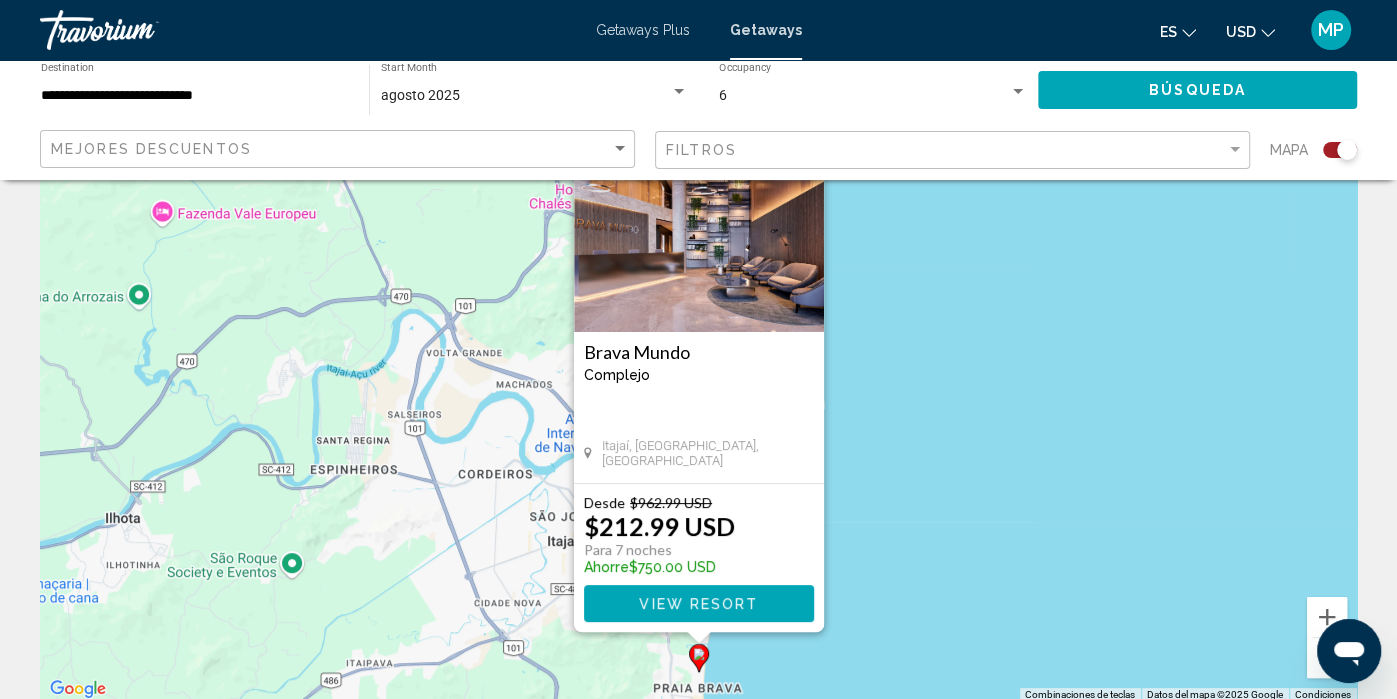 scroll, scrollTop: 0, scrollLeft: 0, axis: both 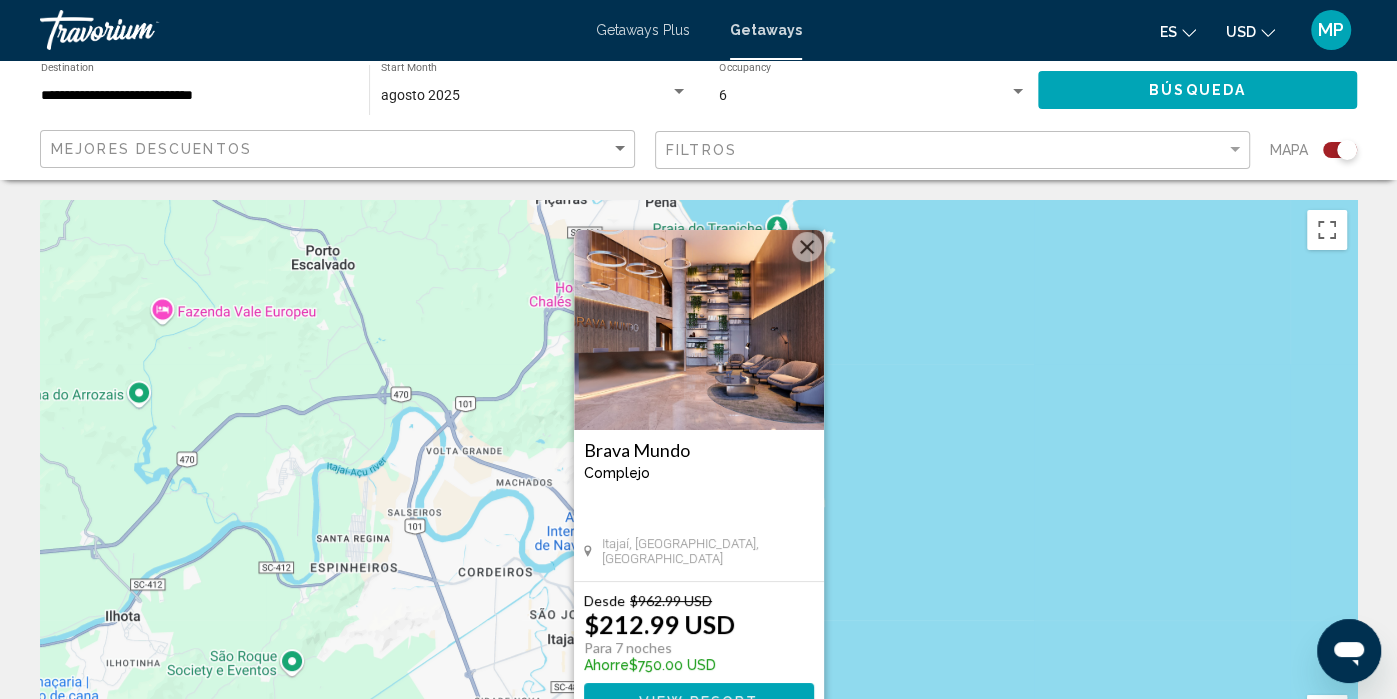 click at bounding box center (807, 247) 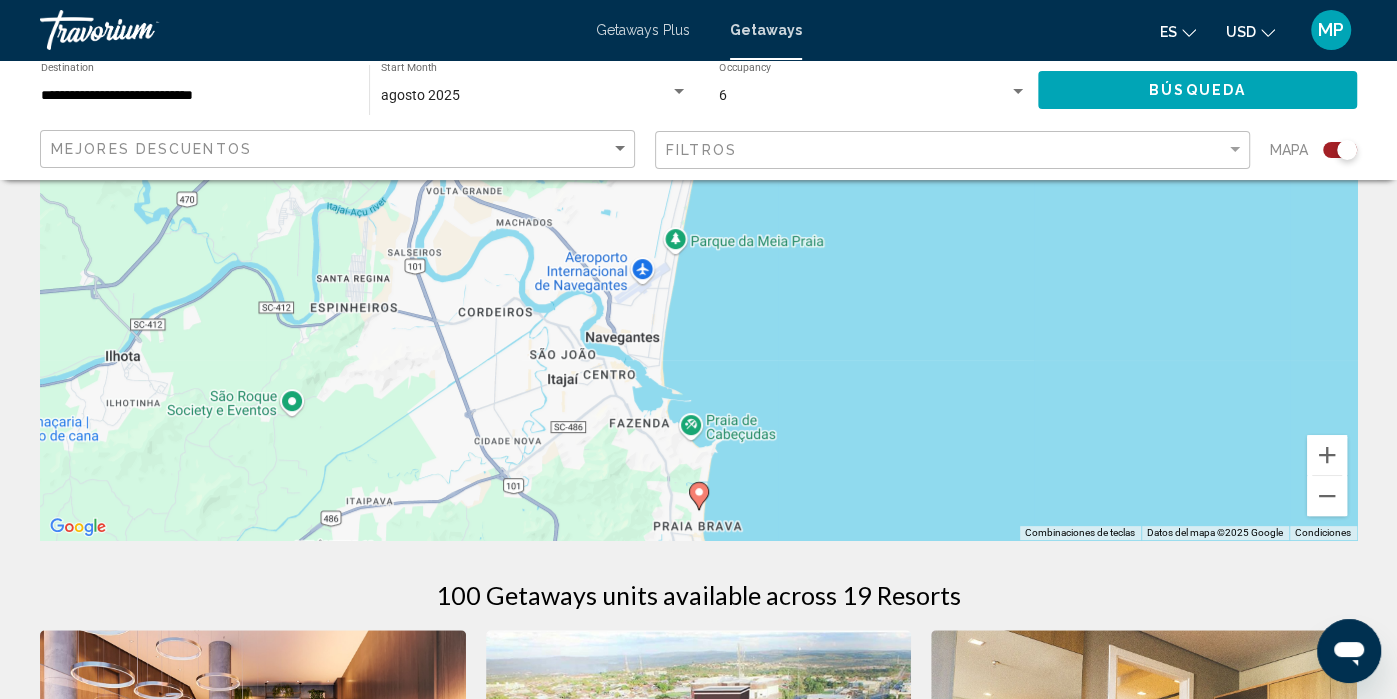 scroll, scrollTop: 263, scrollLeft: 0, axis: vertical 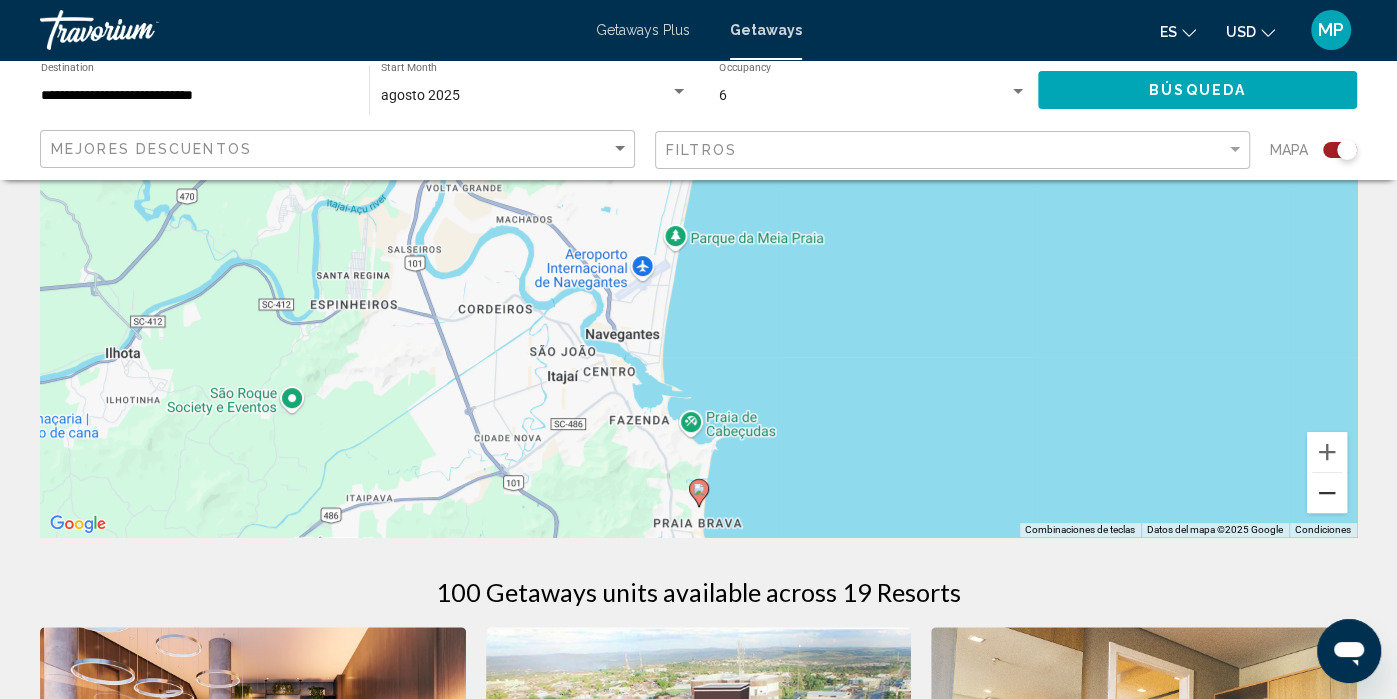 click at bounding box center [1327, 493] 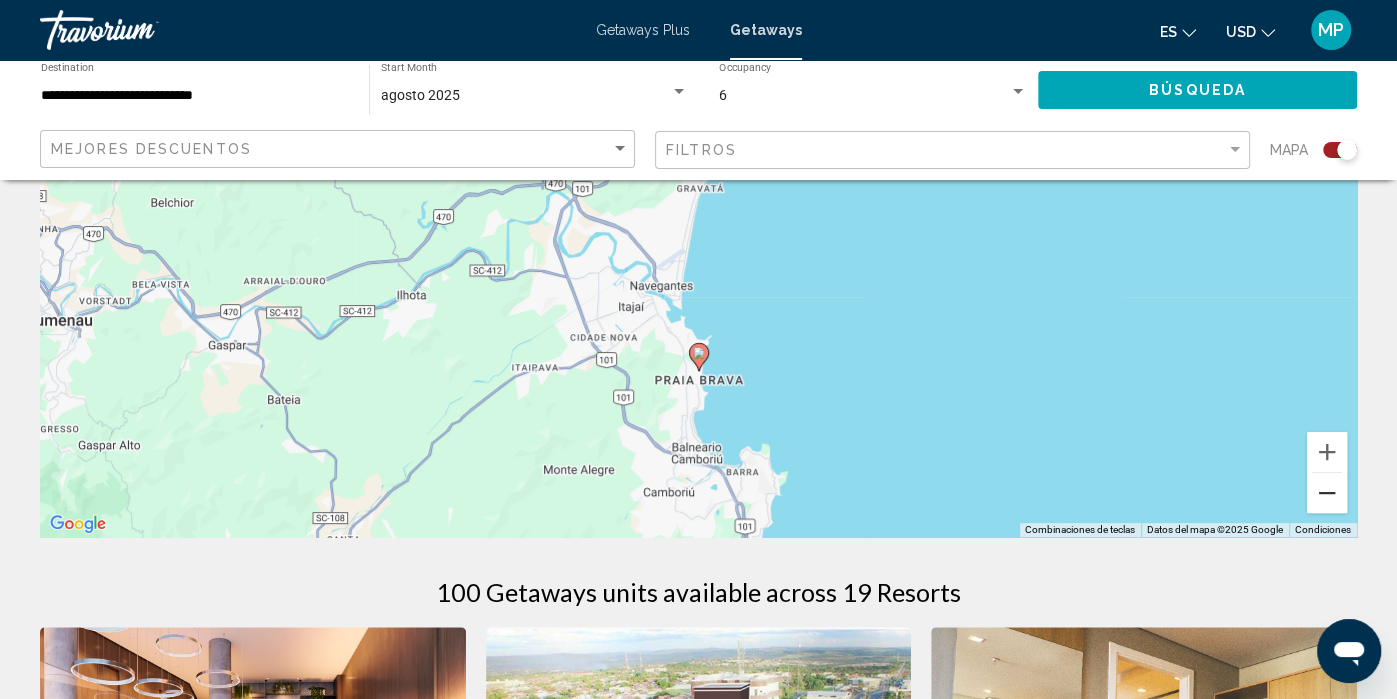 click at bounding box center [1327, 493] 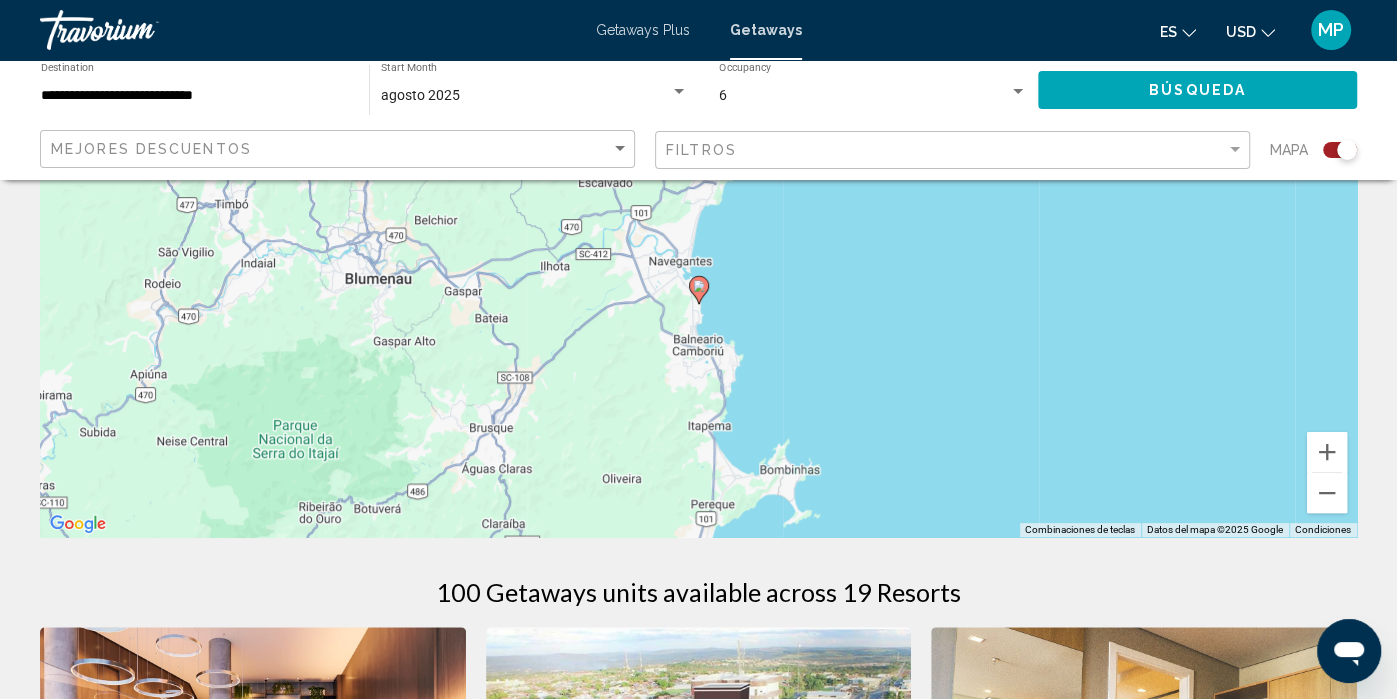 click on "Para navegar, presiona las teclas [PERSON_NAME]. Para activar la función de arrastrar con el teclado, presiona Alt + Intro. Una vez que [PERSON_NAME] en el estado de arrastrar con el teclado, usa las teclas [PERSON_NAME] para mover el marcador. Para completar la acción, presiona la tecla Intro. Para cancelar, presiona Escape." at bounding box center (698, 237) 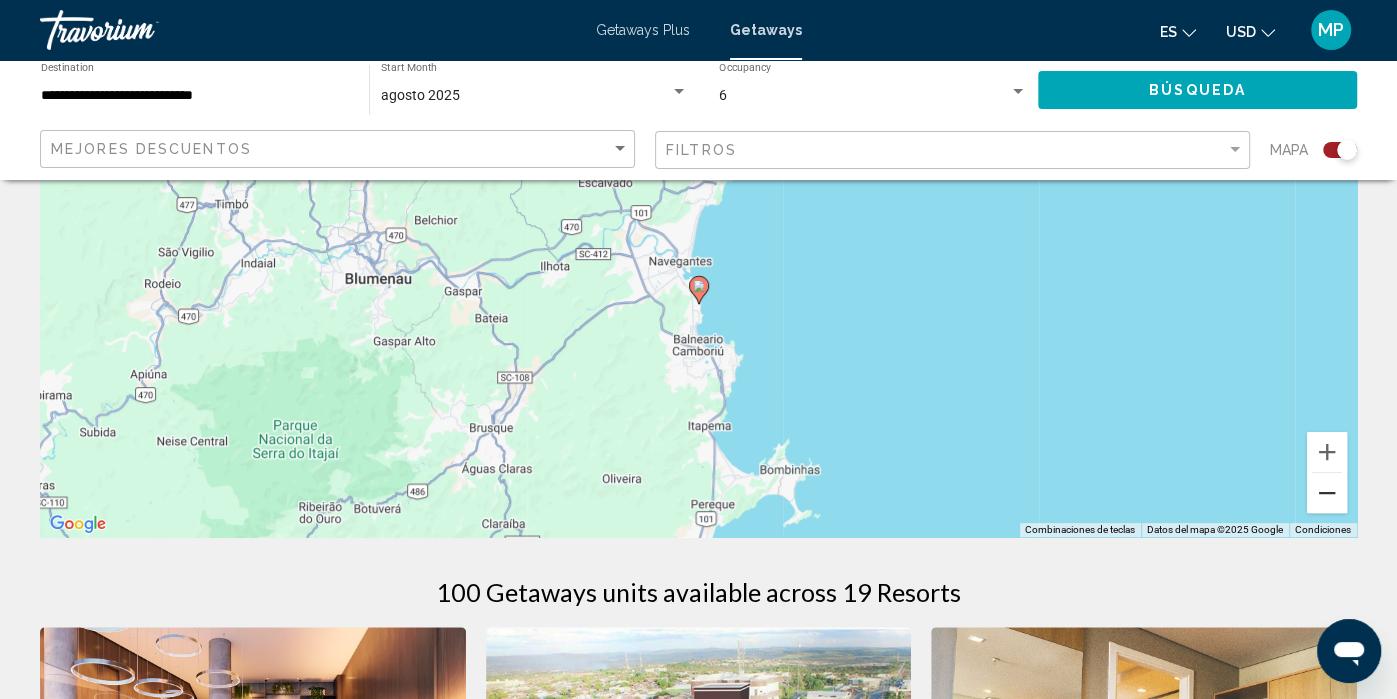 click at bounding box center (1327, 493) 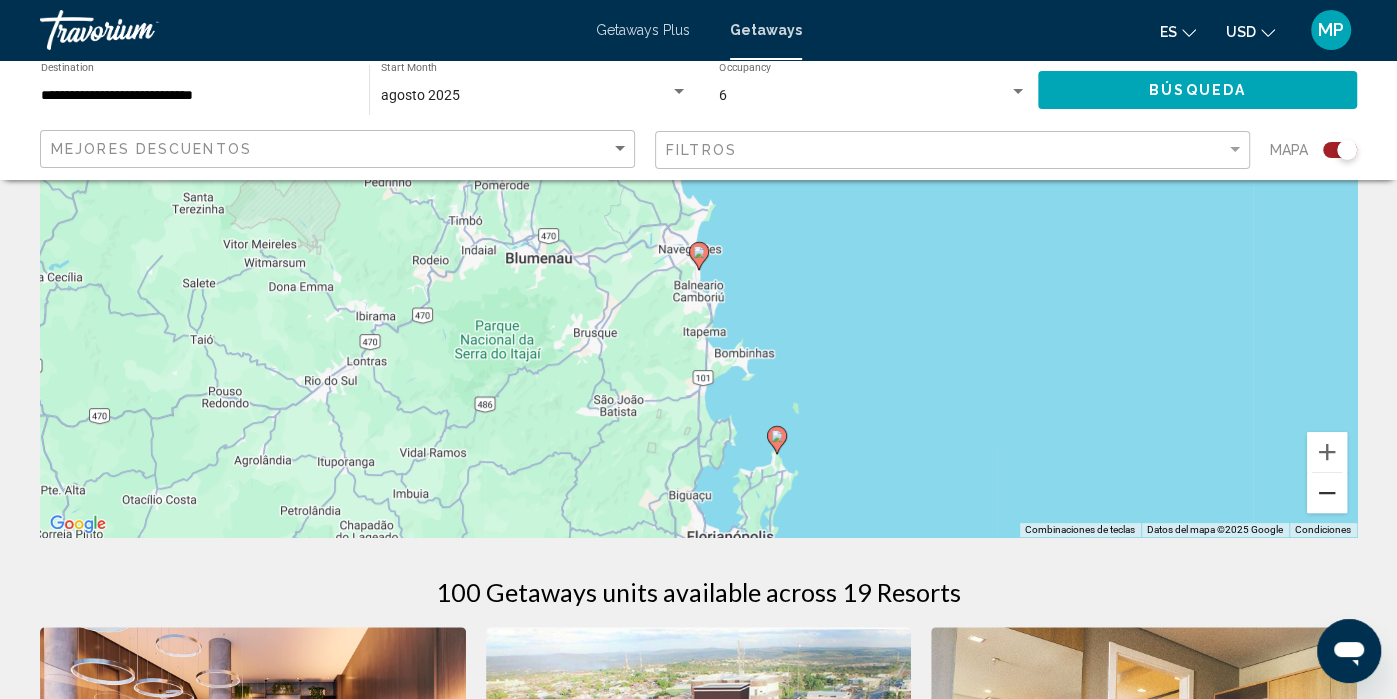 click at bounding box center [1327, 493] 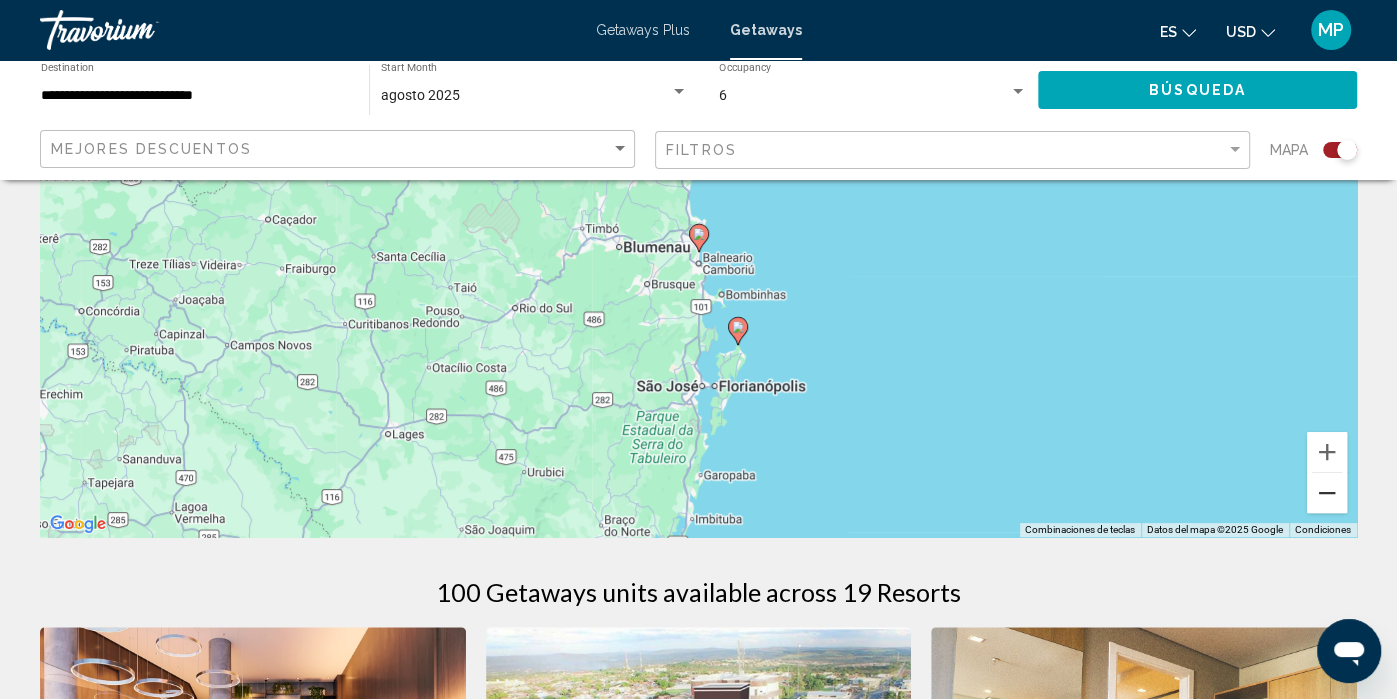 click at bounding box center [1327, 493] 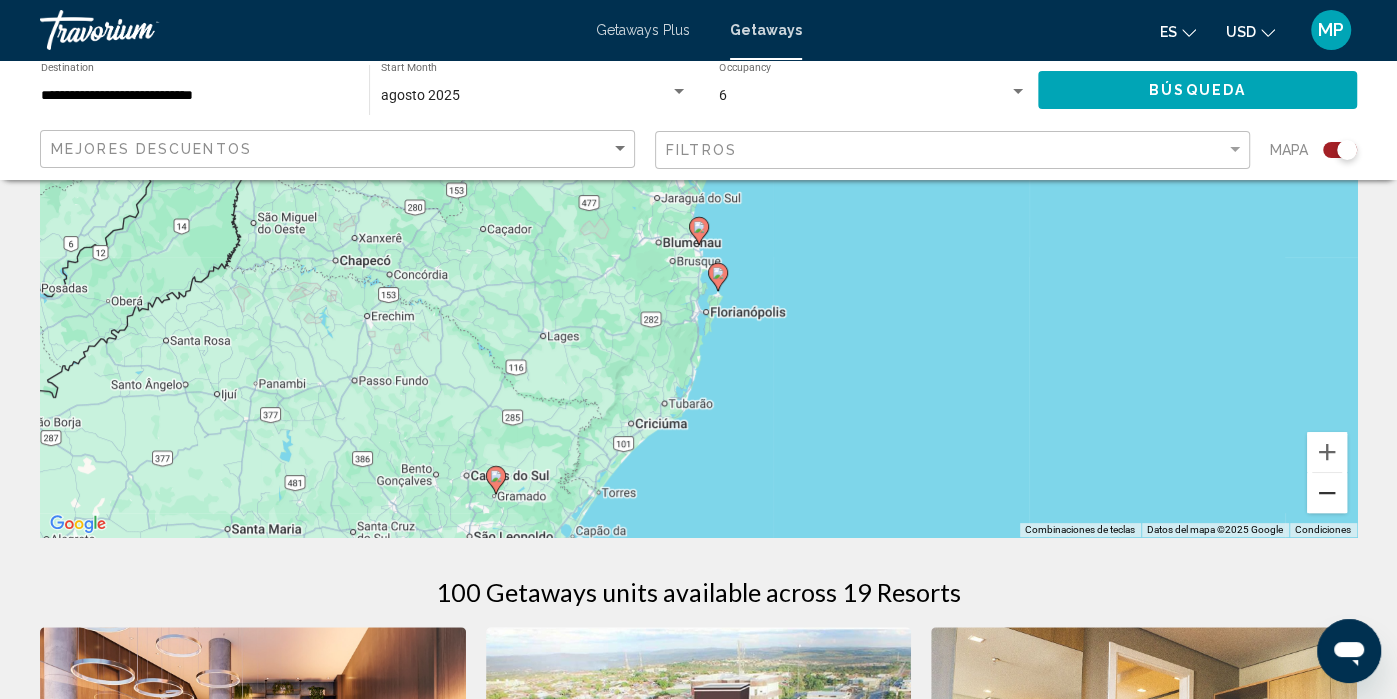 click at bounding box center [1327, 493] 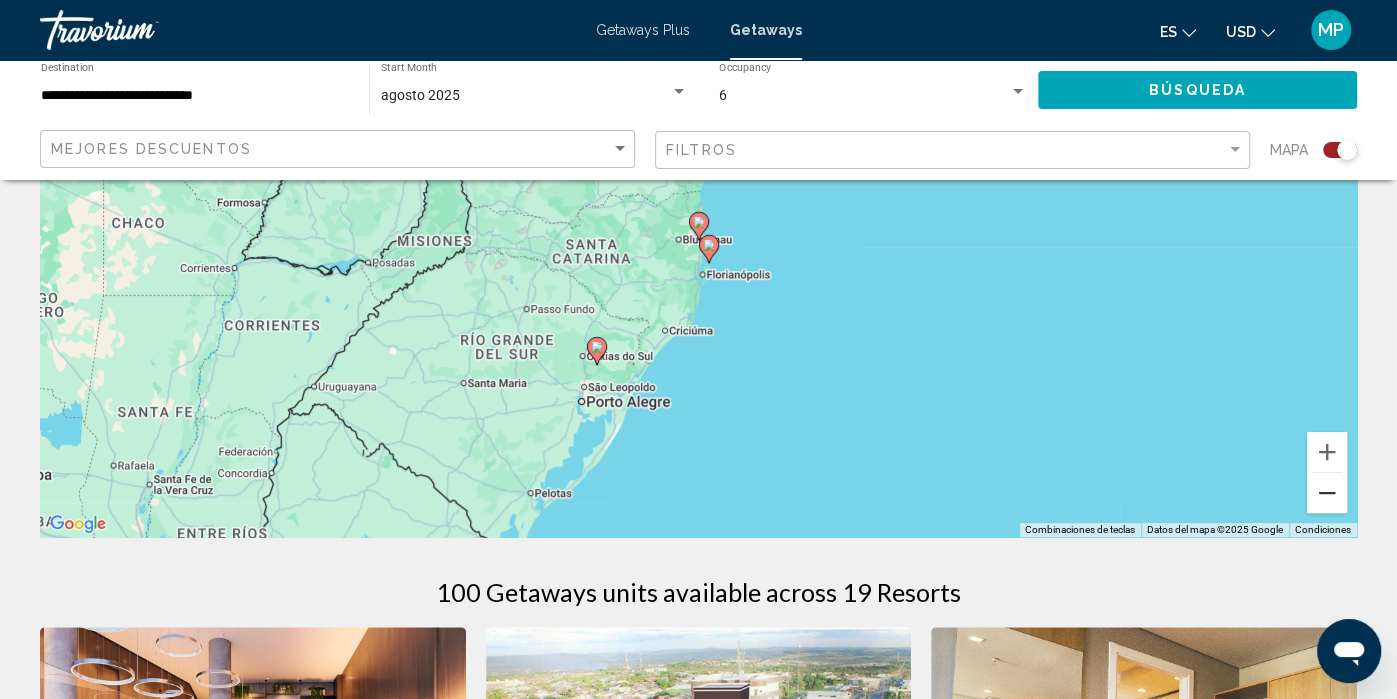 click at bounding box center [1327, 493] 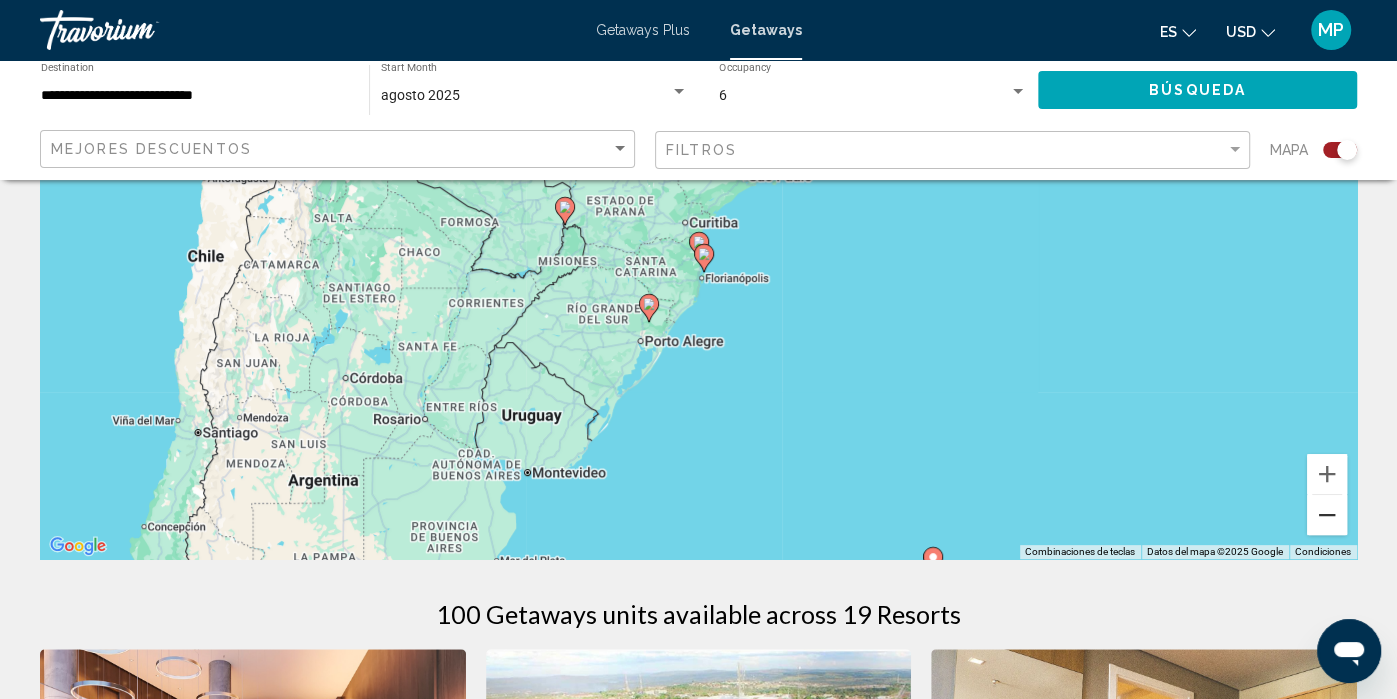 scroll, scrollTop: 254, scrollLeft: 0, axis: vertical 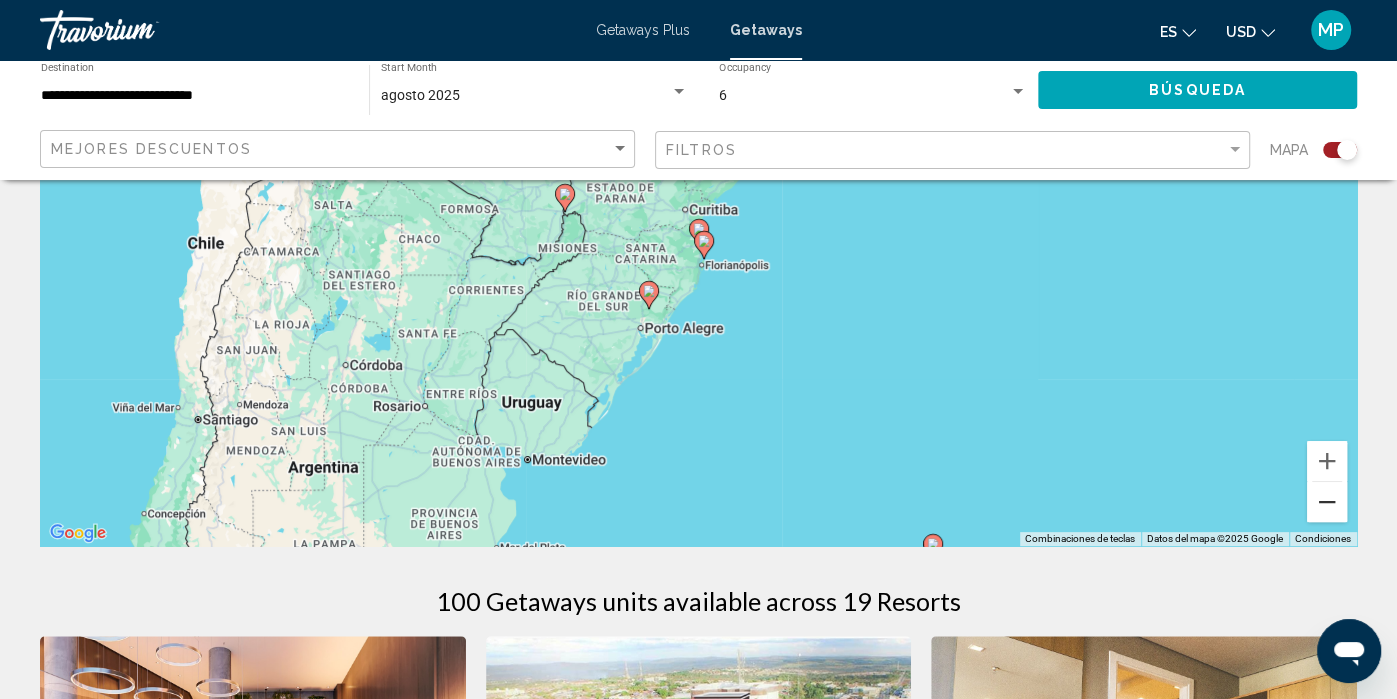 click at bounding box center [1327, 502] 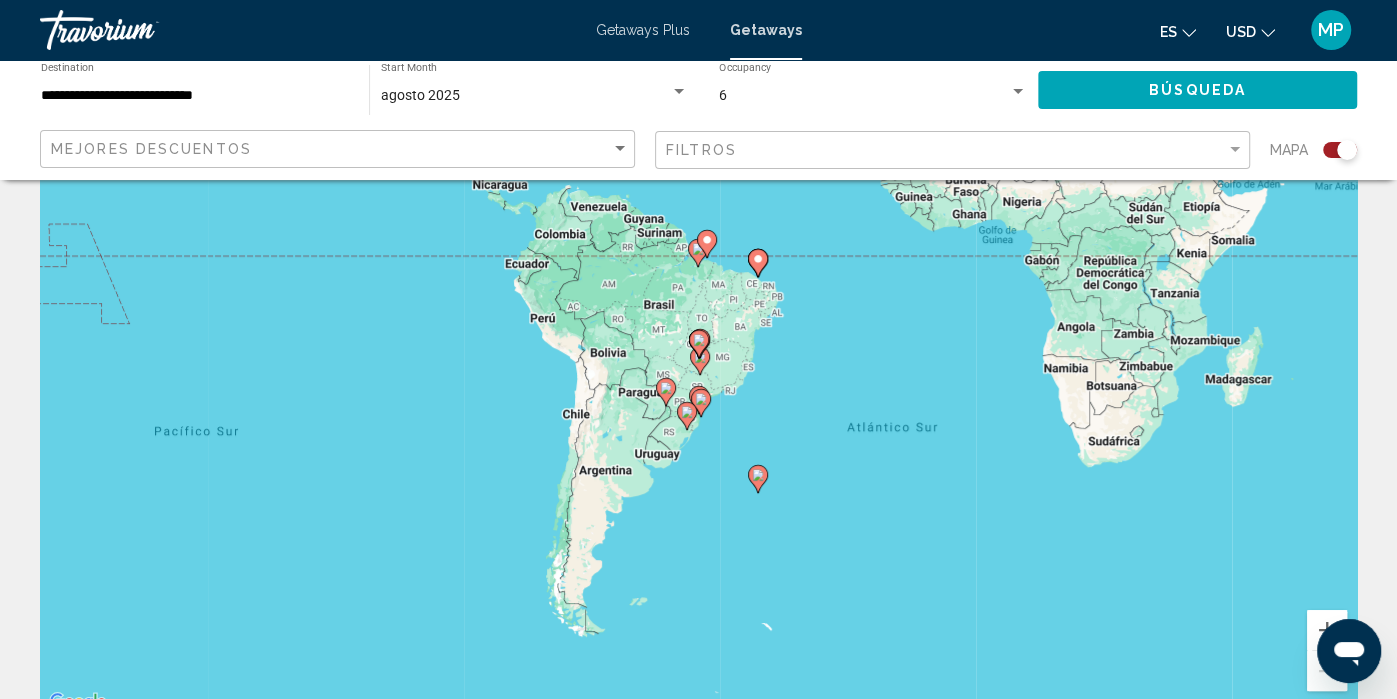 scroll, scrollTop: 0, scrollLeft: 0, axis: both 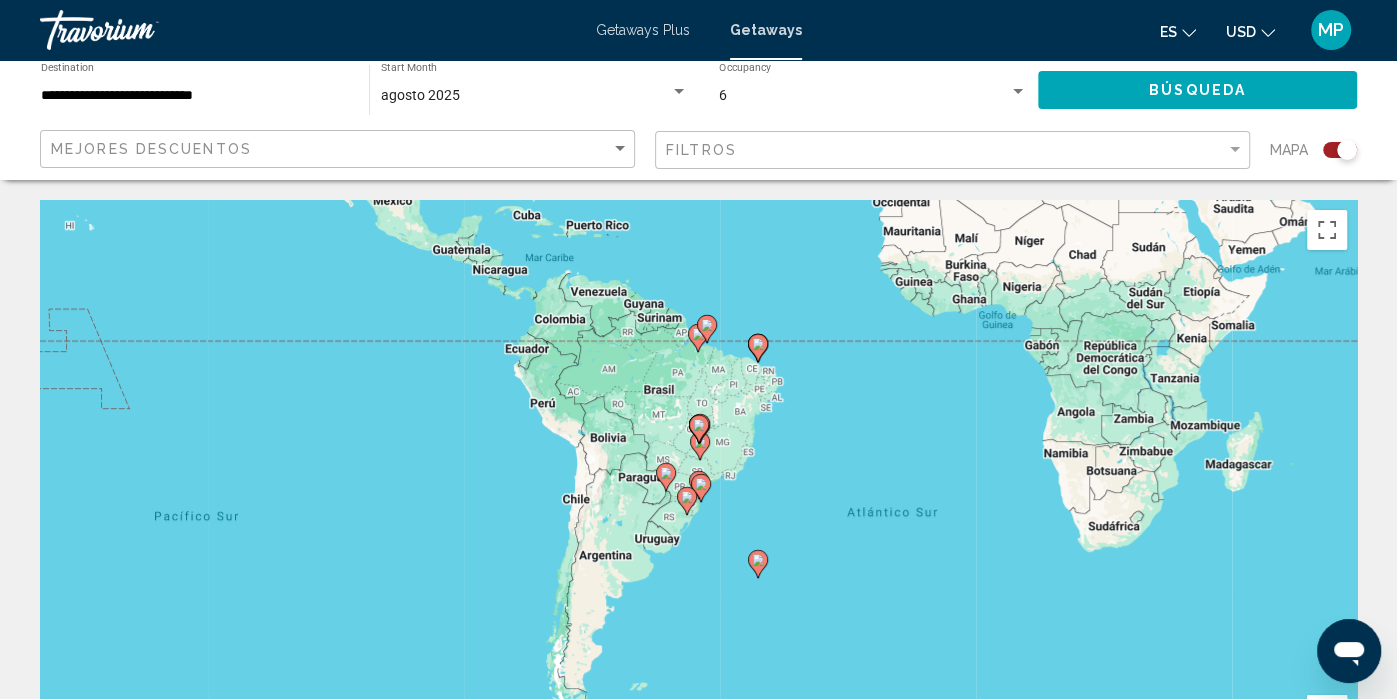 click 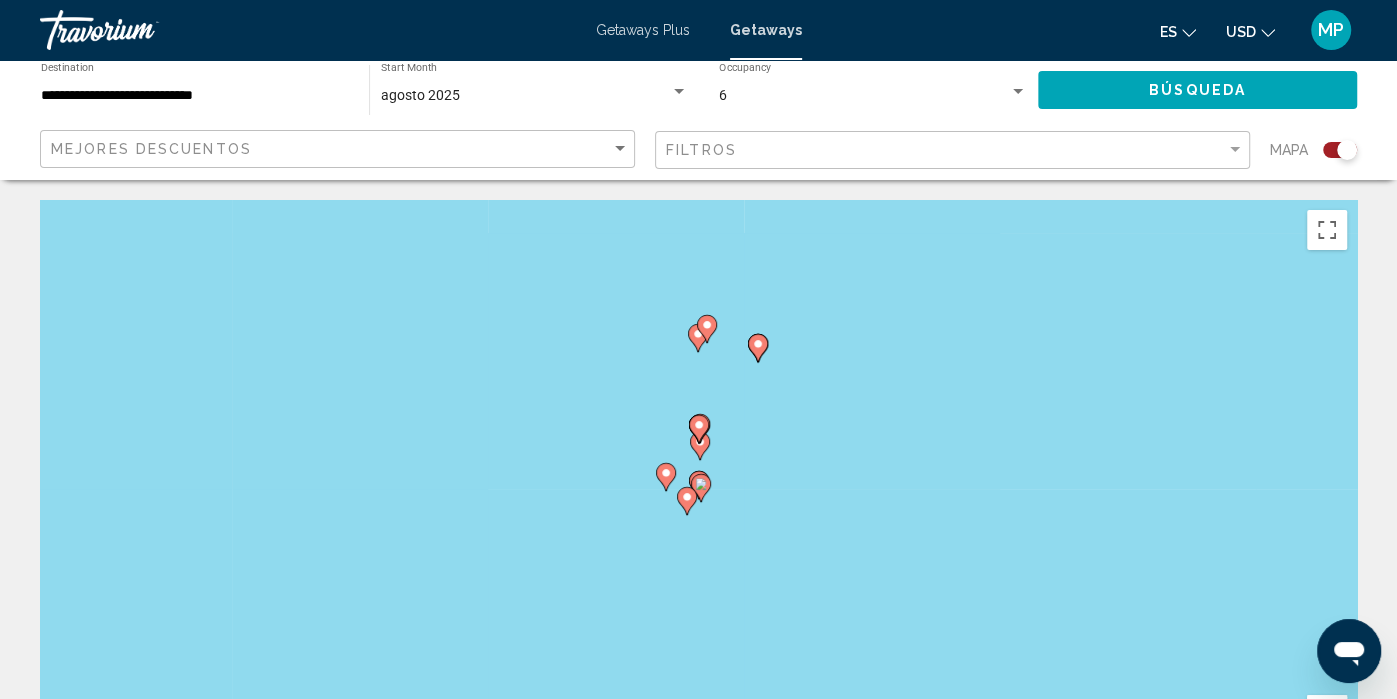 click at bounding box center [699, 485] 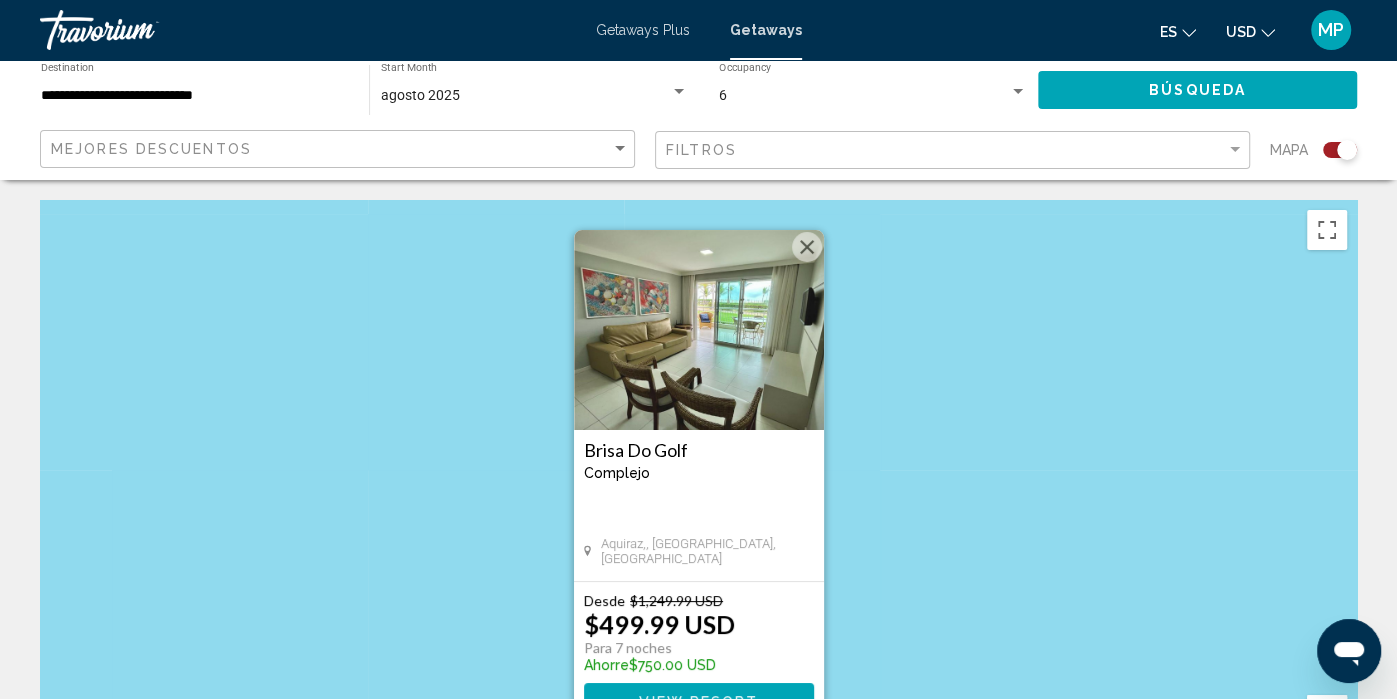 click at bounding box center [807, 247] 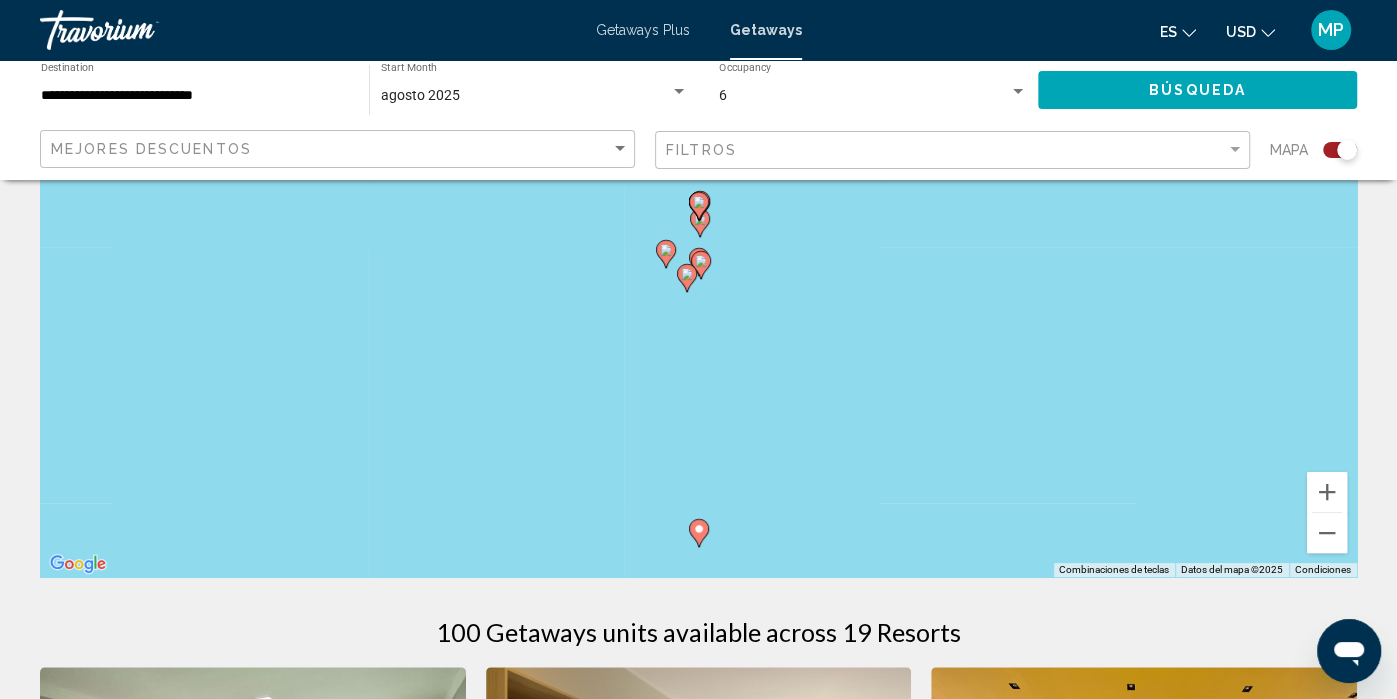 scroll, scrollTop: 224, scrollLeft: 0, axis: vertical 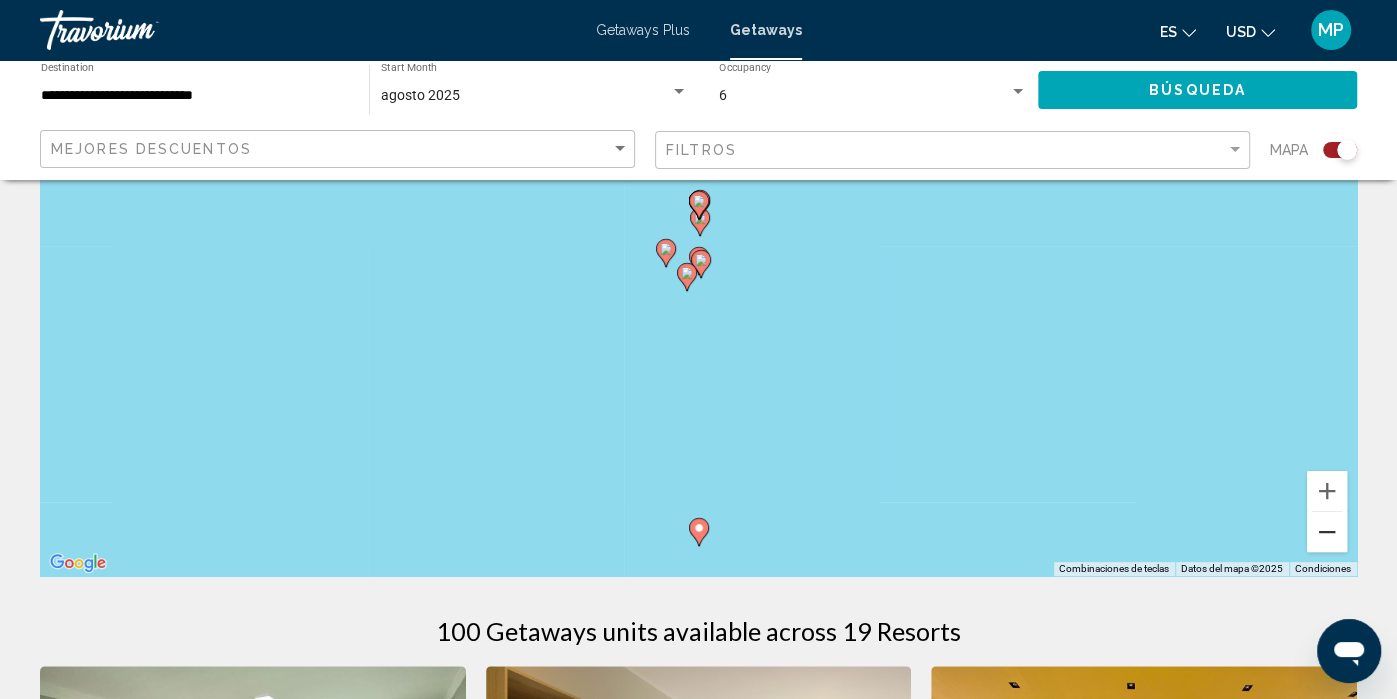 click at bounding box center (1327, 532) 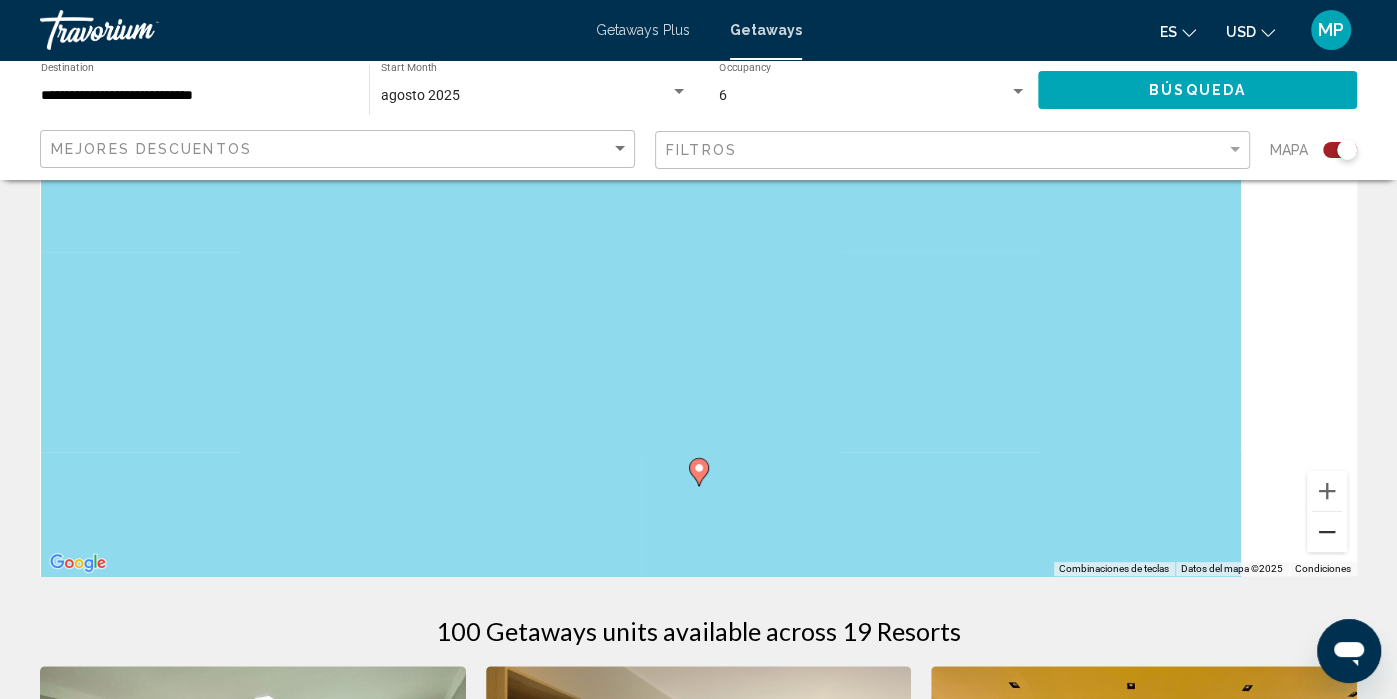 click at bounding box center [1327, 532] 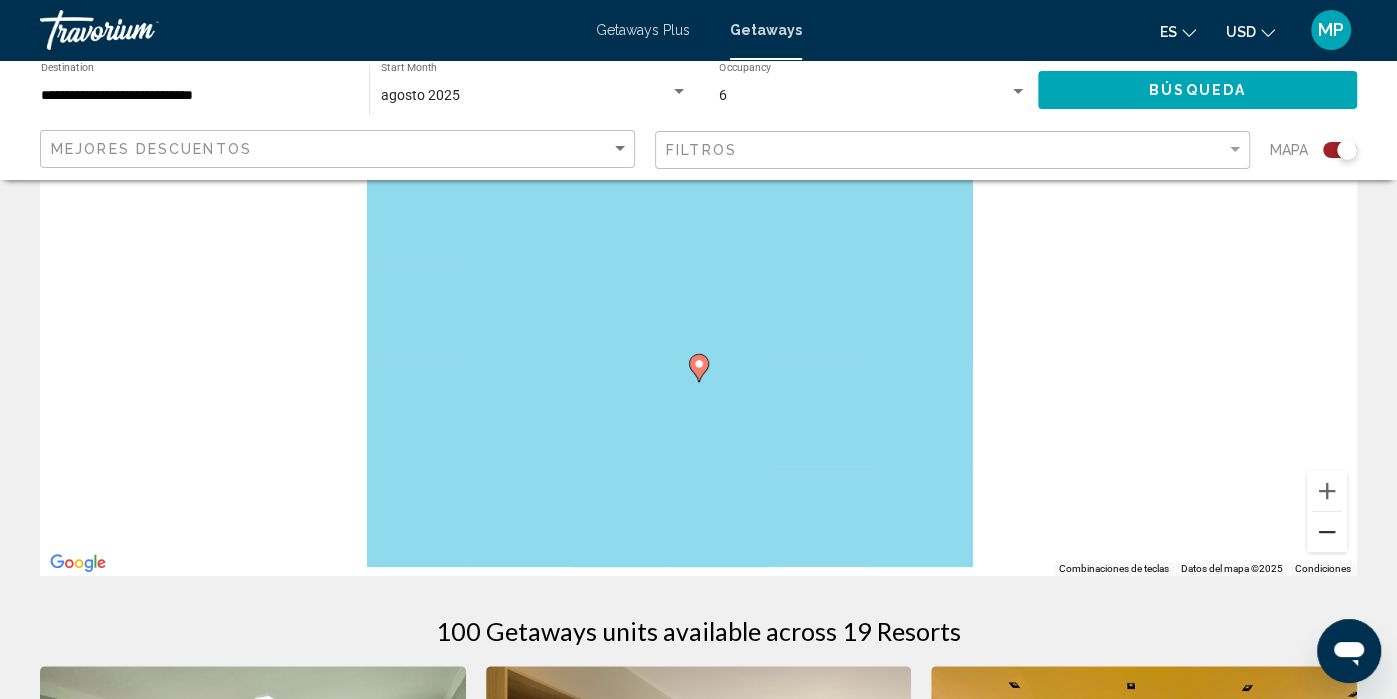 click at bounding box center (1327, 532) 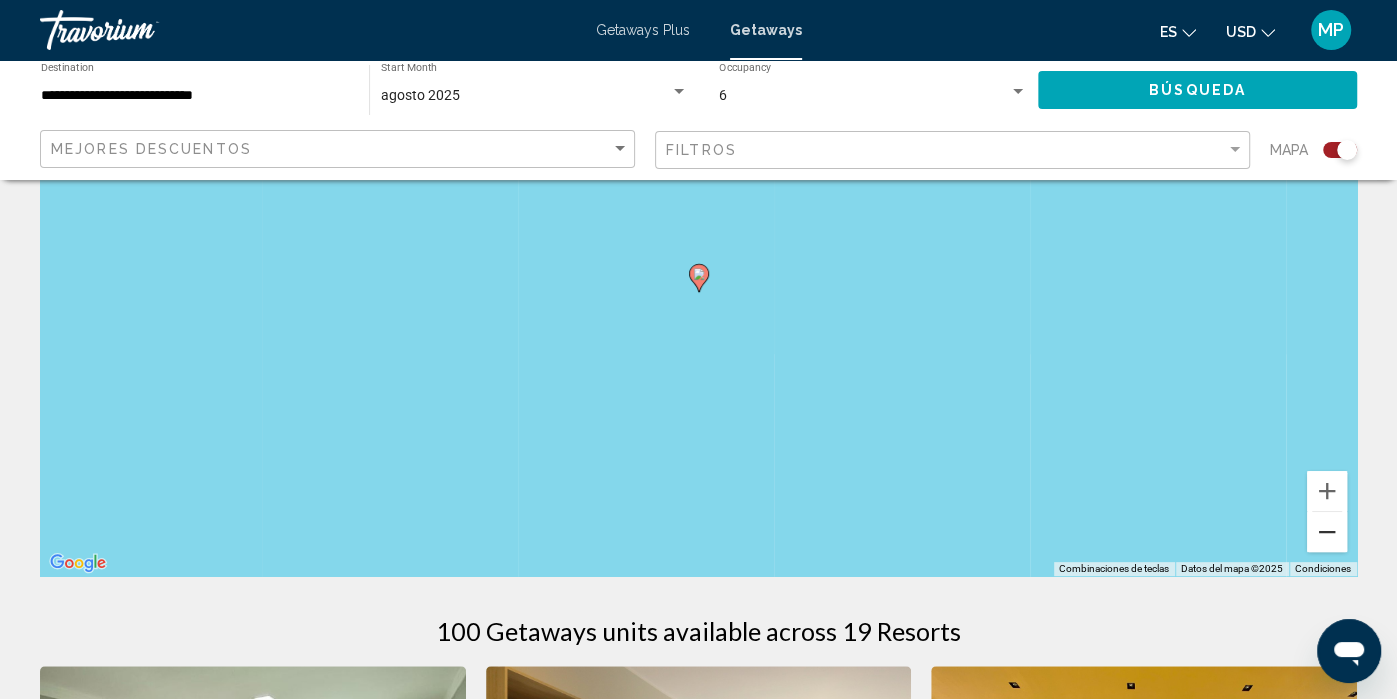 click at bounding box center [1327, 532] 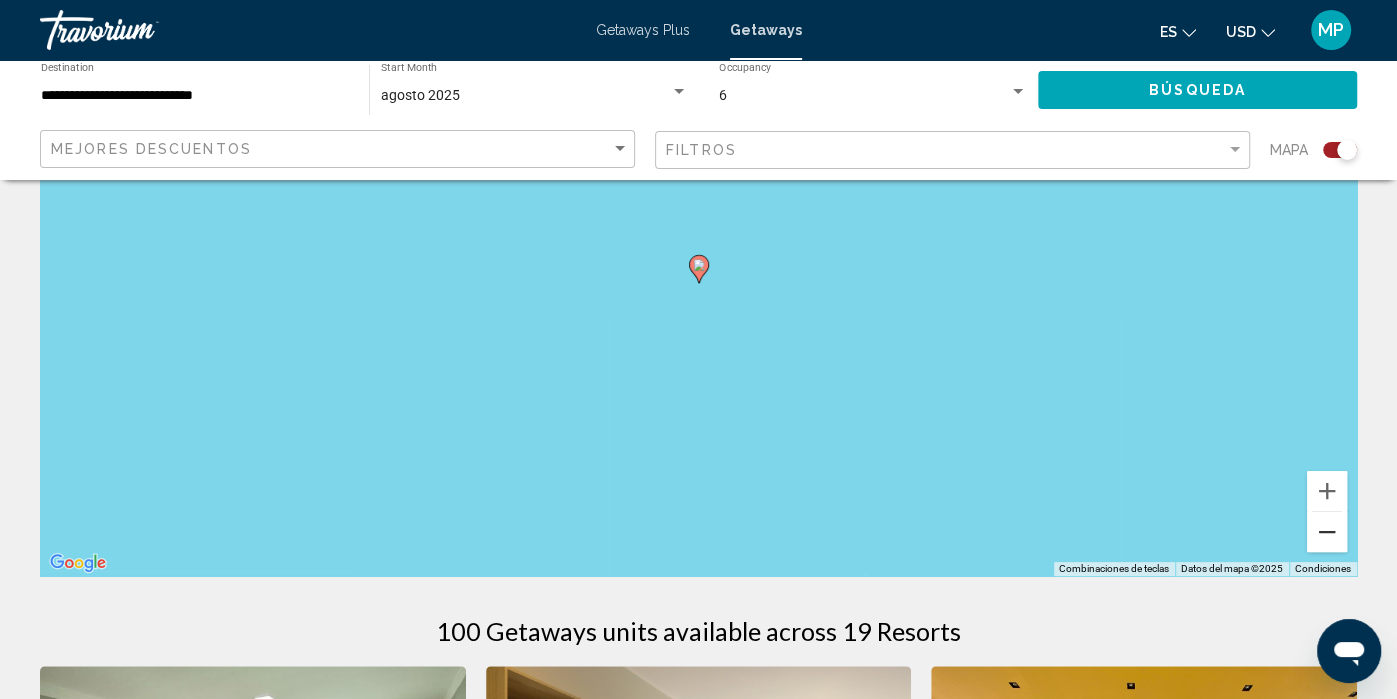 click at bounding box center [1327, 532] 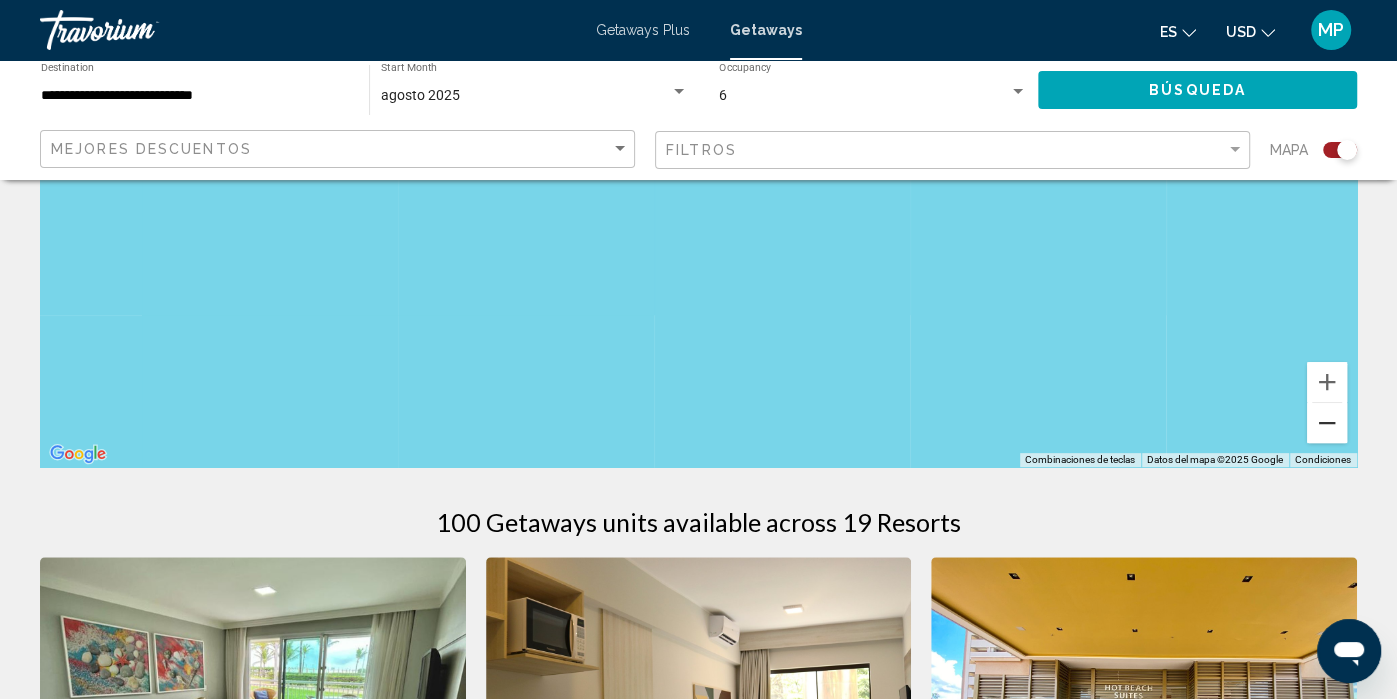 scroll, scrollTop: 334, scrollLeft: 0, axis: vertical 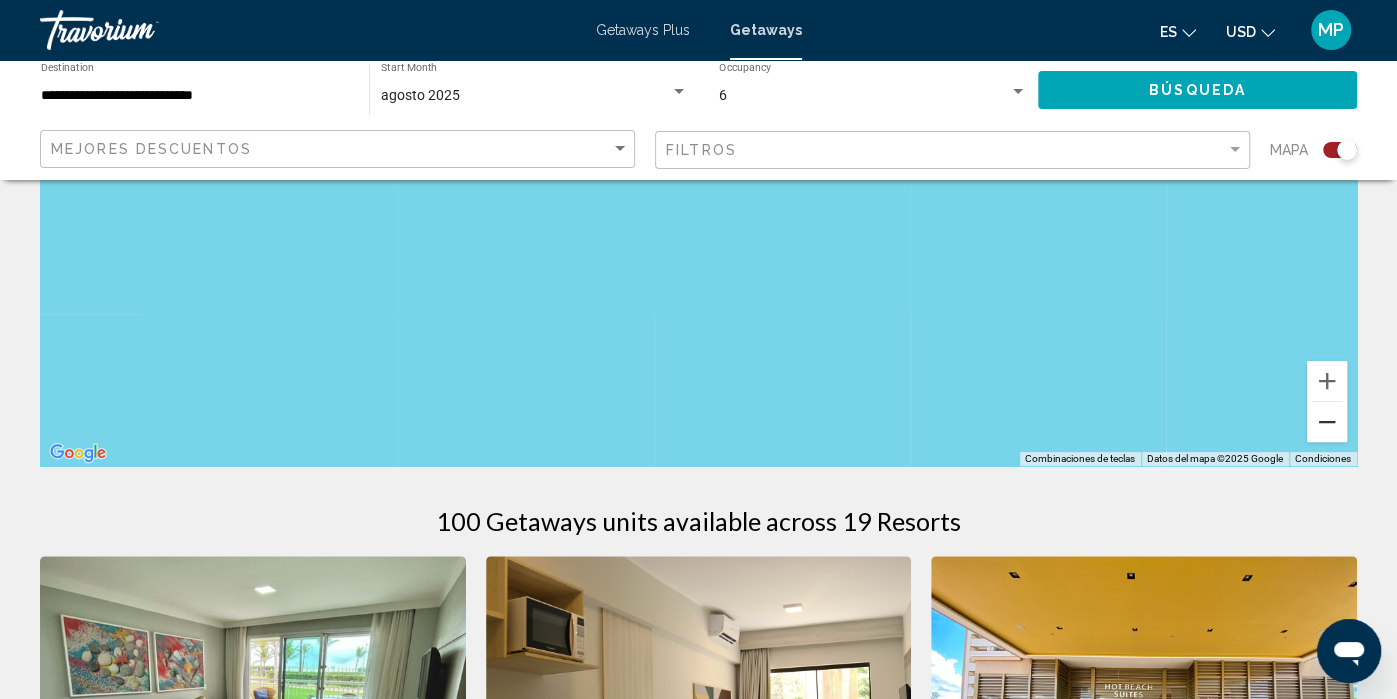click at bounding box center [1327, 422] 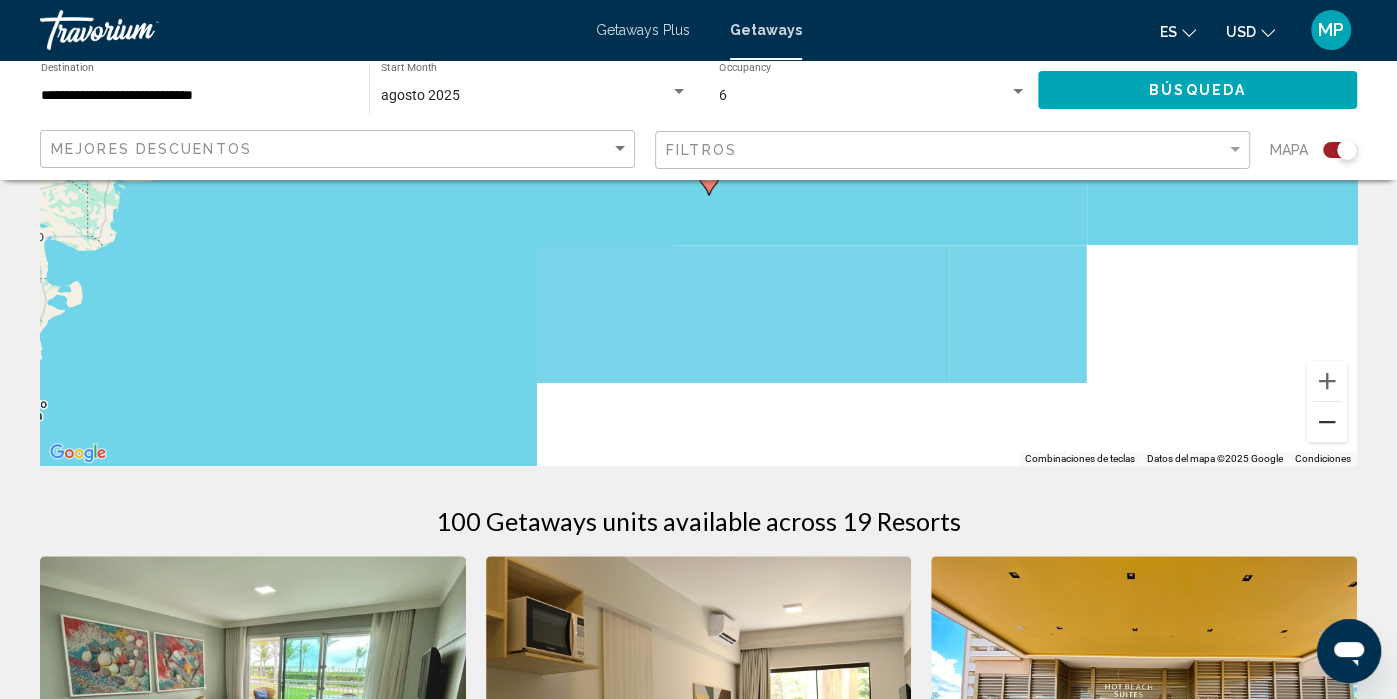click at bounding box center (1327, 422) 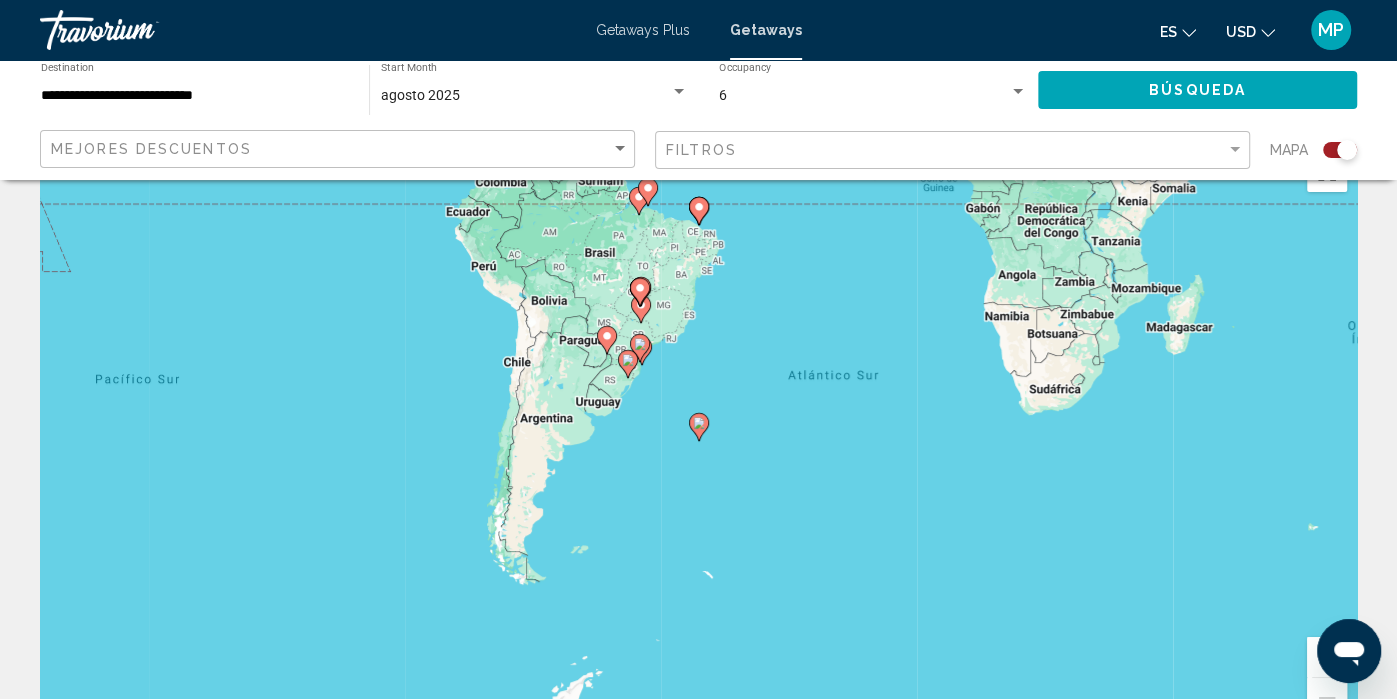 scroll, scrollTop: 0, scrollLeft: 0, axis: both 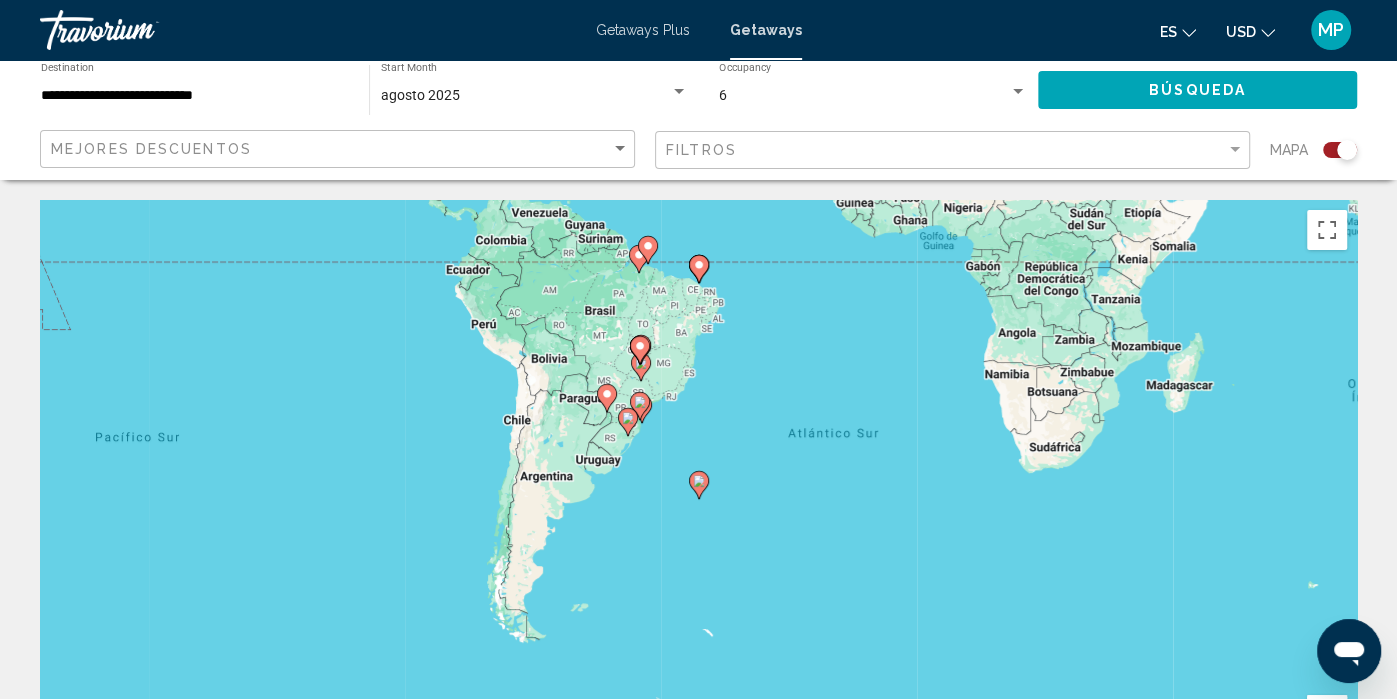 click at bounding box center [640, 406] 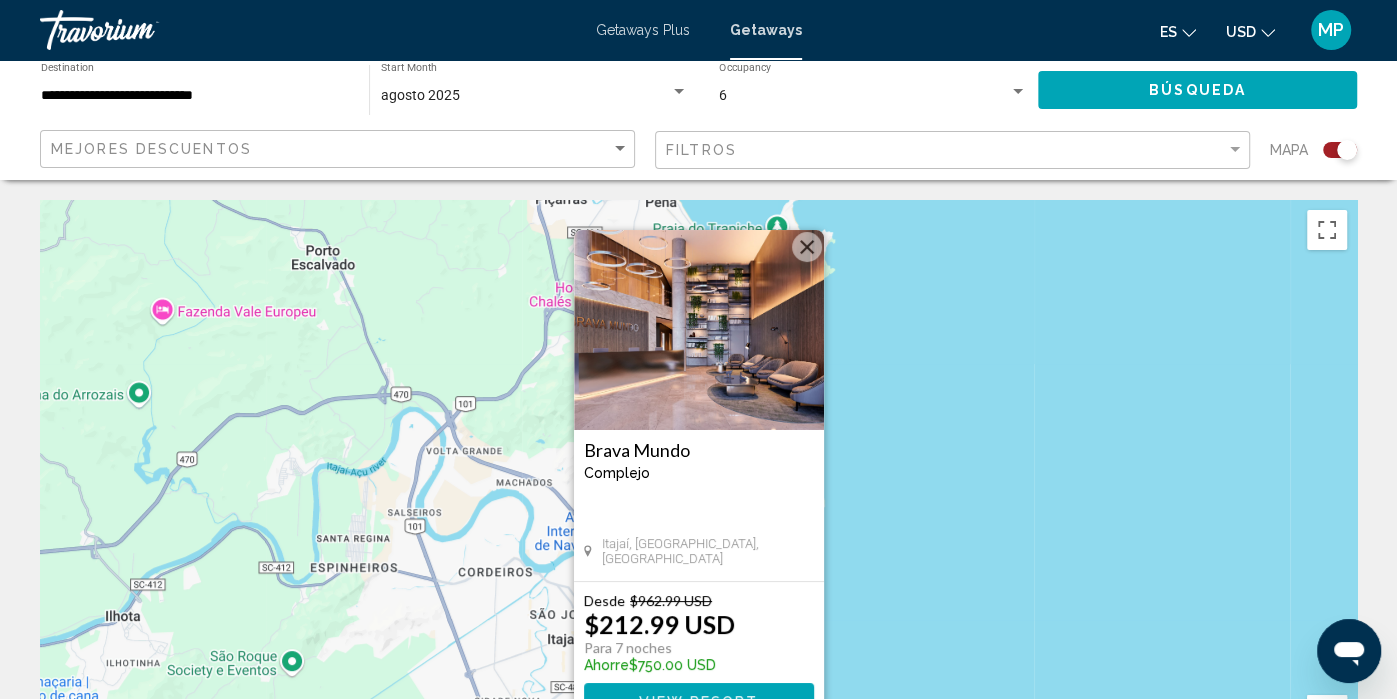 click at bounding box center (699, 330) 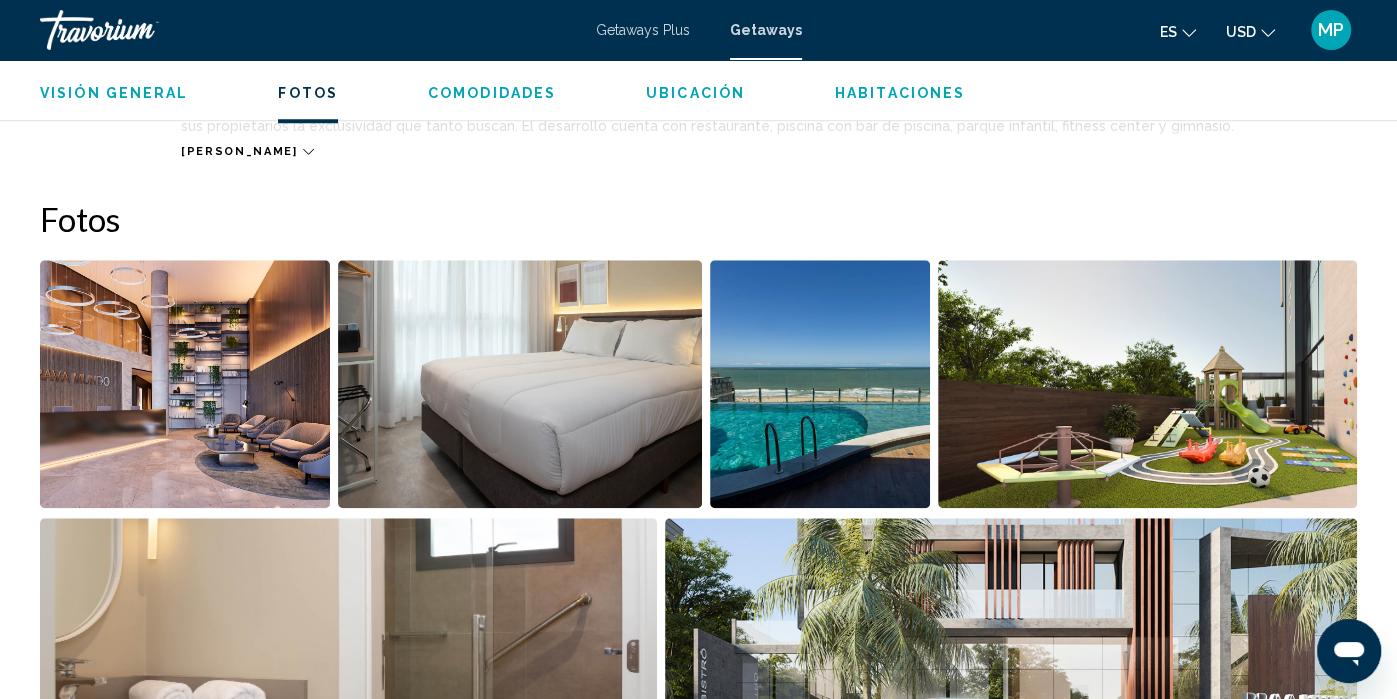 scroll, scrollTop: 1262, scrollLeft: 0, axis: vertical 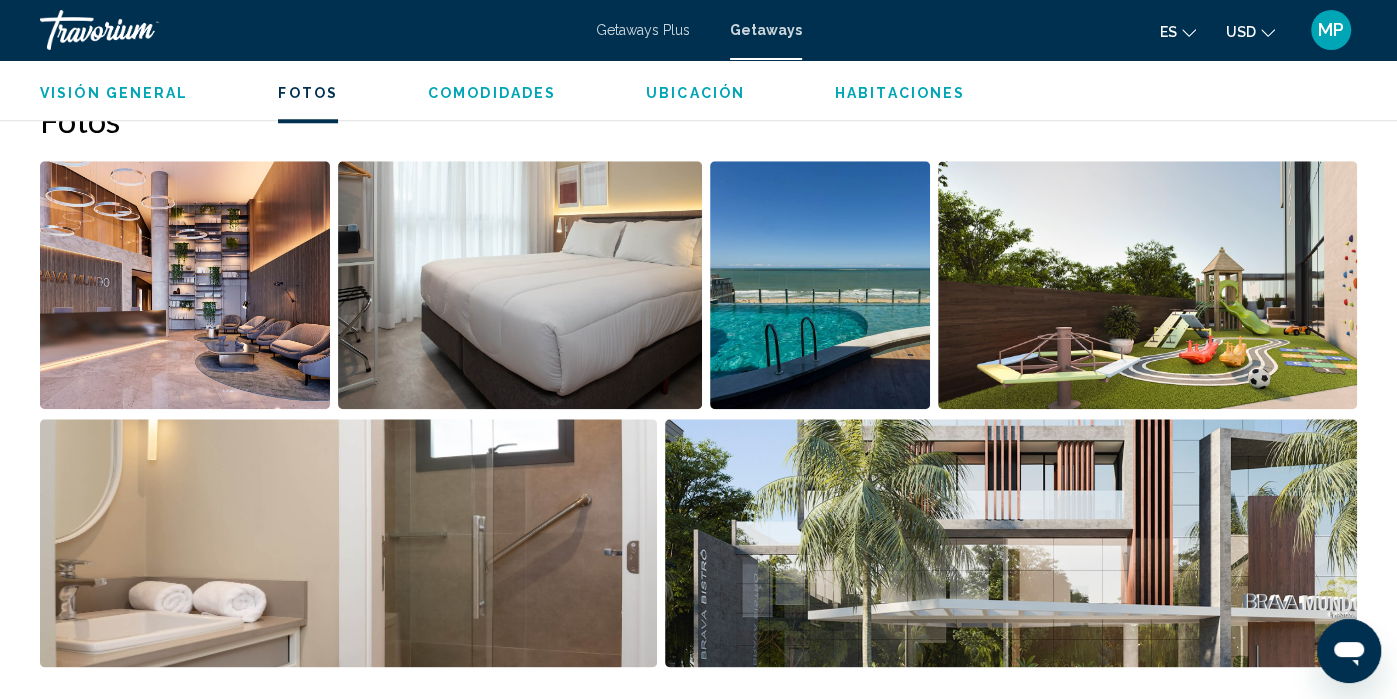 click at bounding box center [820, 285] 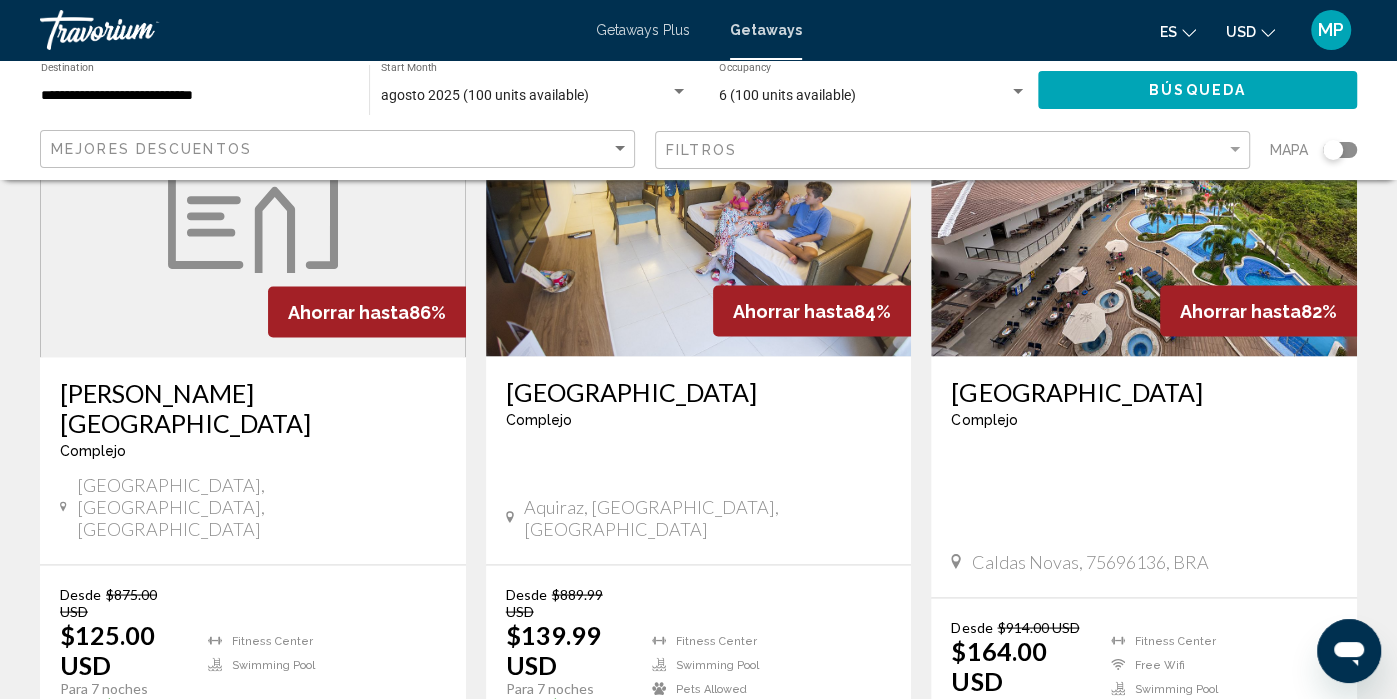 scroll, scrollTop: 2323, scrollLeft: 0, axis: vertical 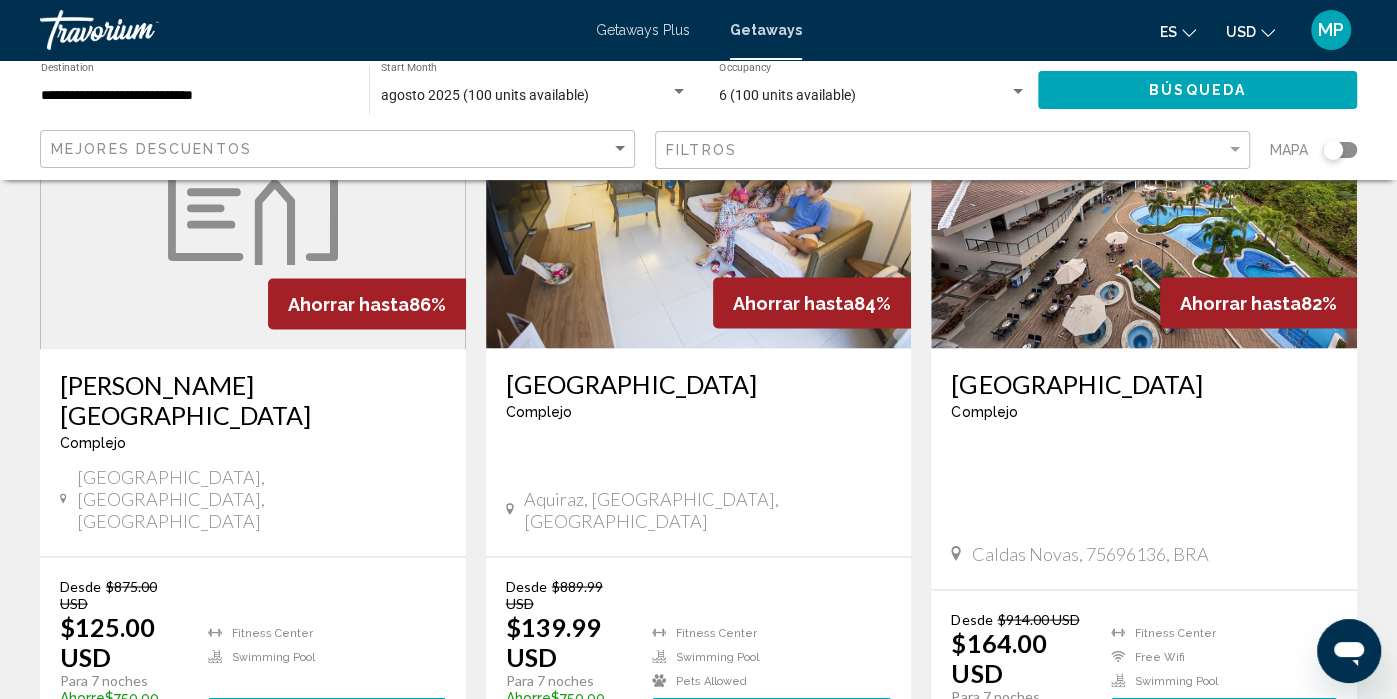 click on "2" at bounding box center (734, 815) 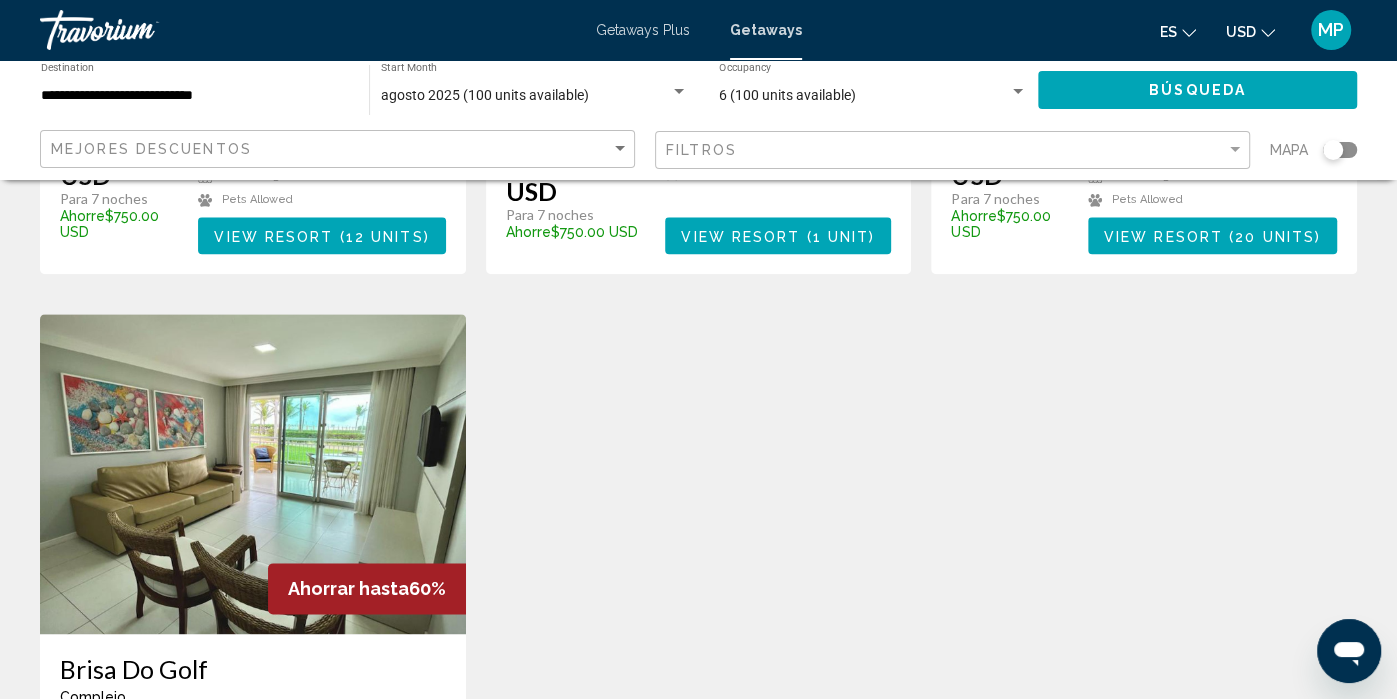 scroll, scrollTop: 1418, scrollLeft: 0, axis: vertical 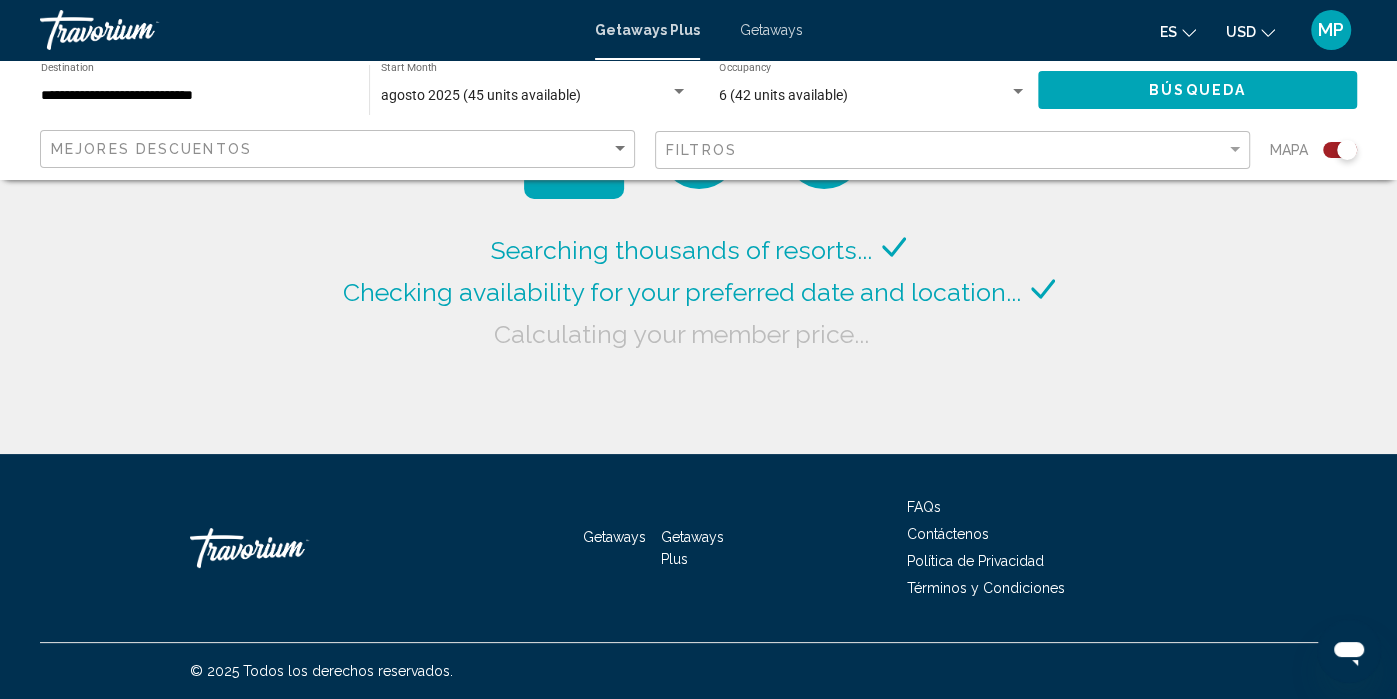 click on "Getaways Plus Getaways es
English Español Français Italiano Português русский USD
USD ($) MXN (Mex$) CAD (Can$) GBP (£) EUR (€) AUD (A$) NZD (NZ$) CNY (CN¥) MP Iniciar sesión" at bounding box center (698, 30) 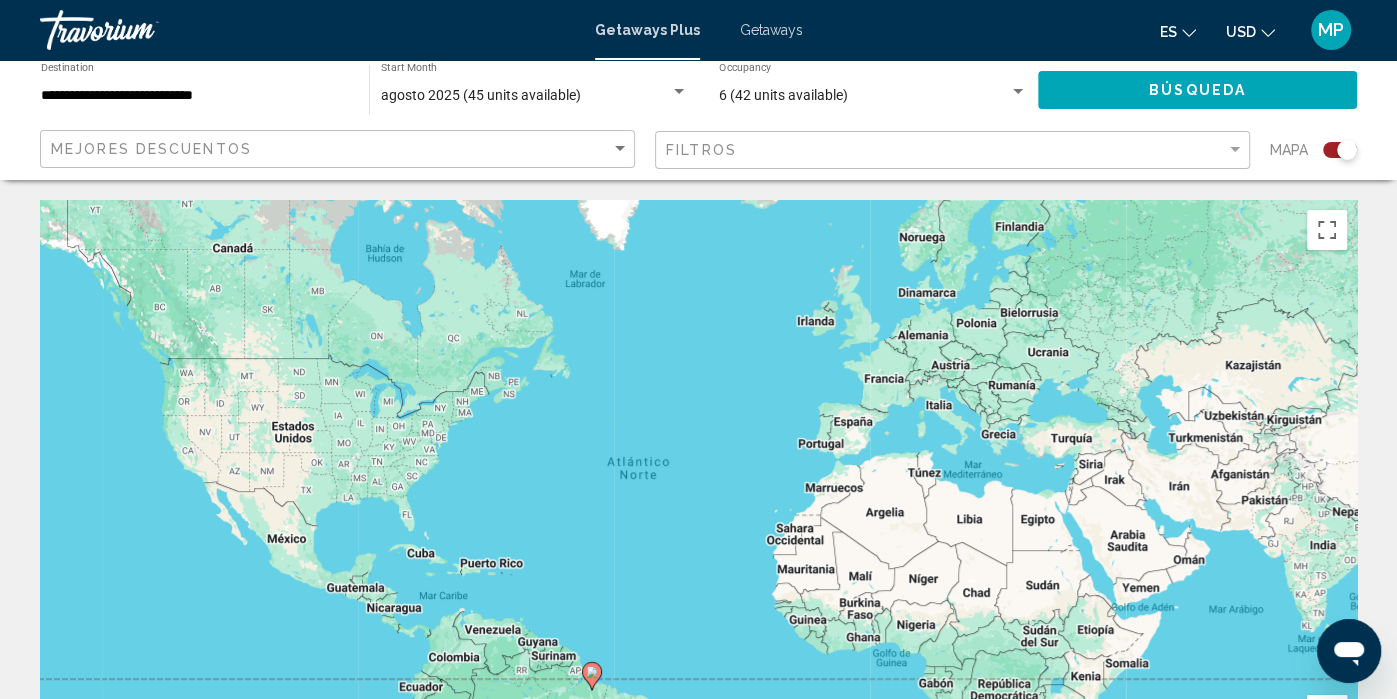 click on "Getaways" at bounding box center [771, 30] 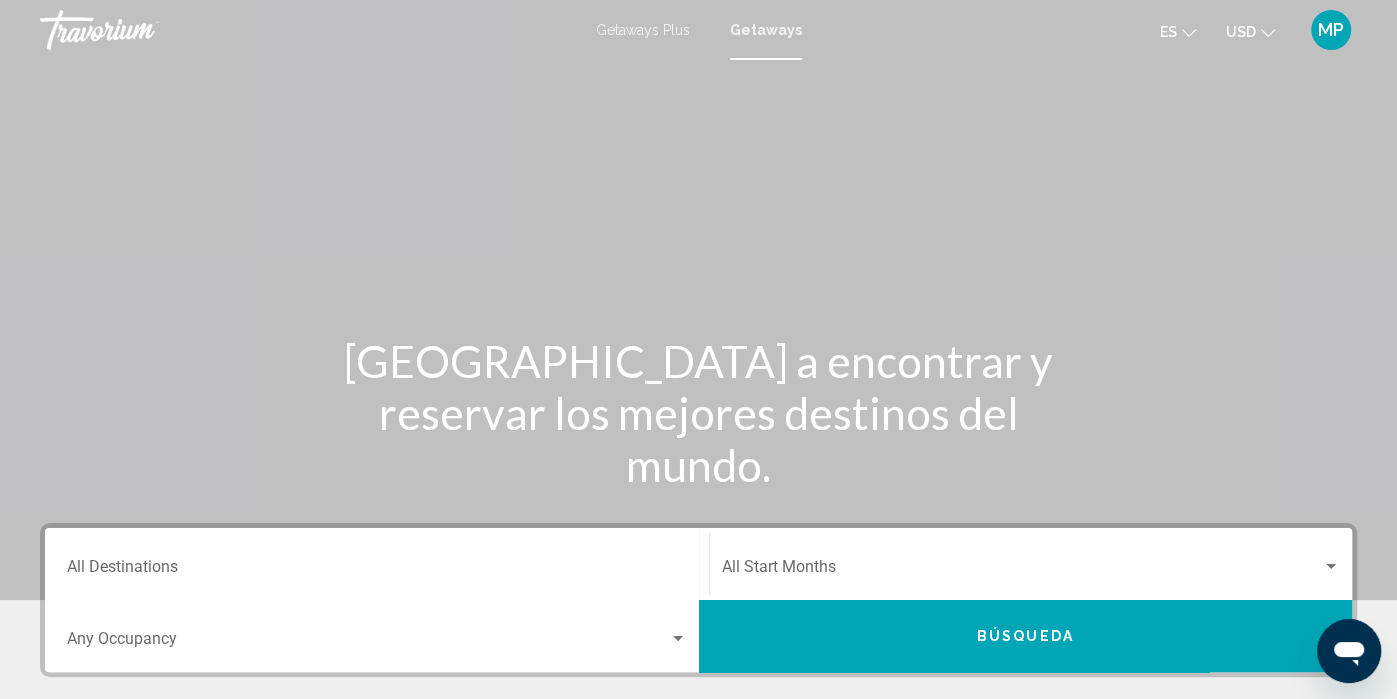click on "Destination All Destinations" at bounding box center (377, 571) 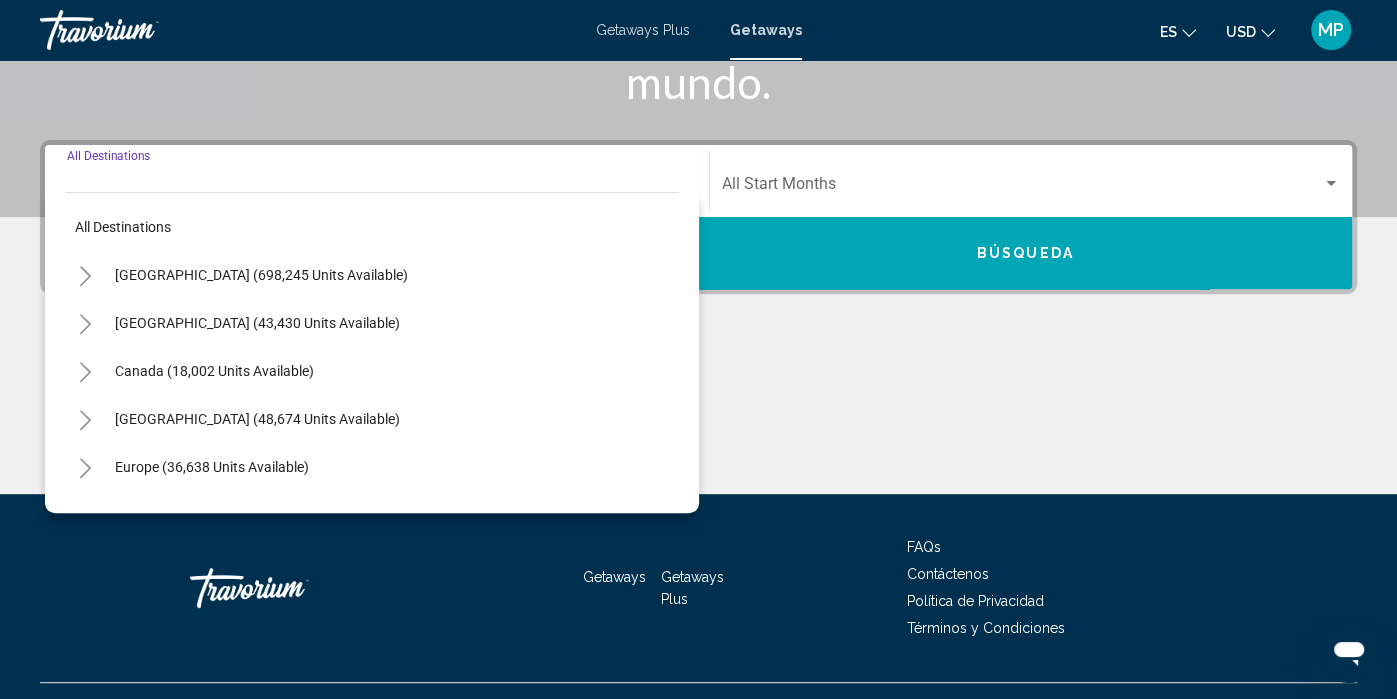 scroll, scrollTop: 421, scrollLeft: 0, axis: vertical 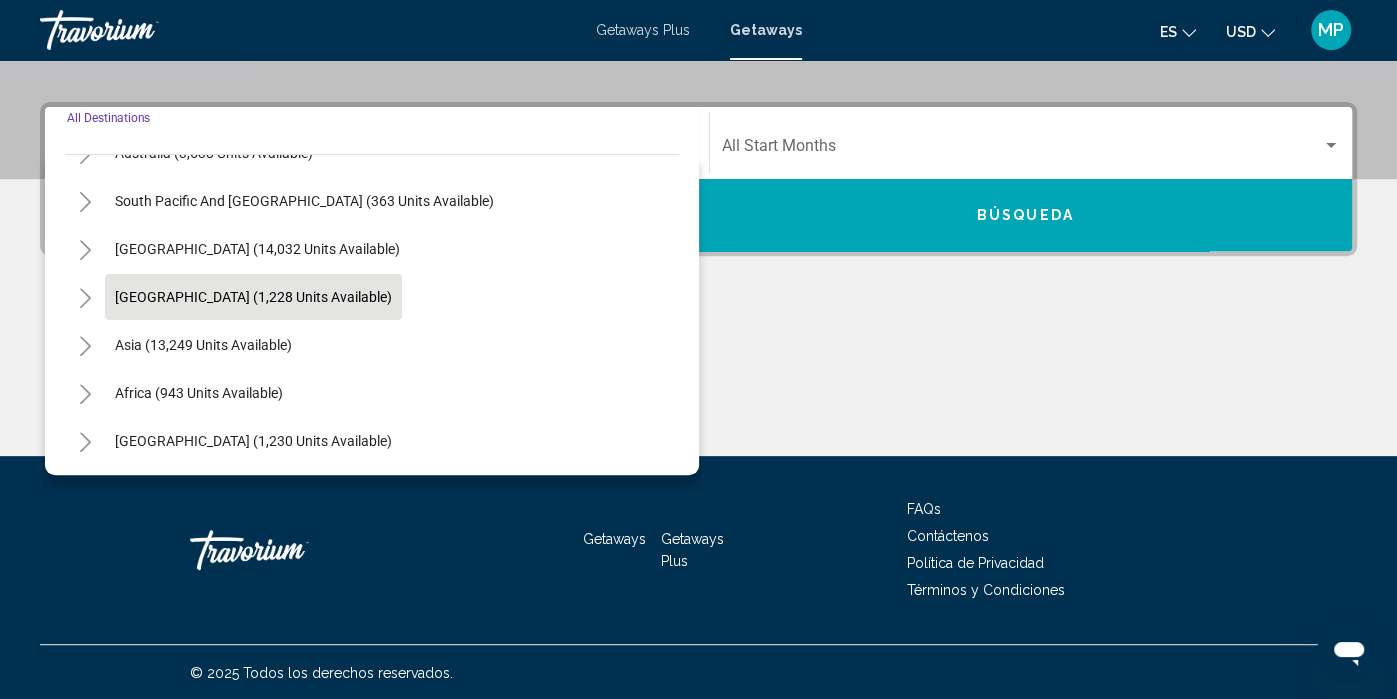 click on "[GEOGRAPHIC_DATA] (1,228 units available)" at bounding box center [203, 345] 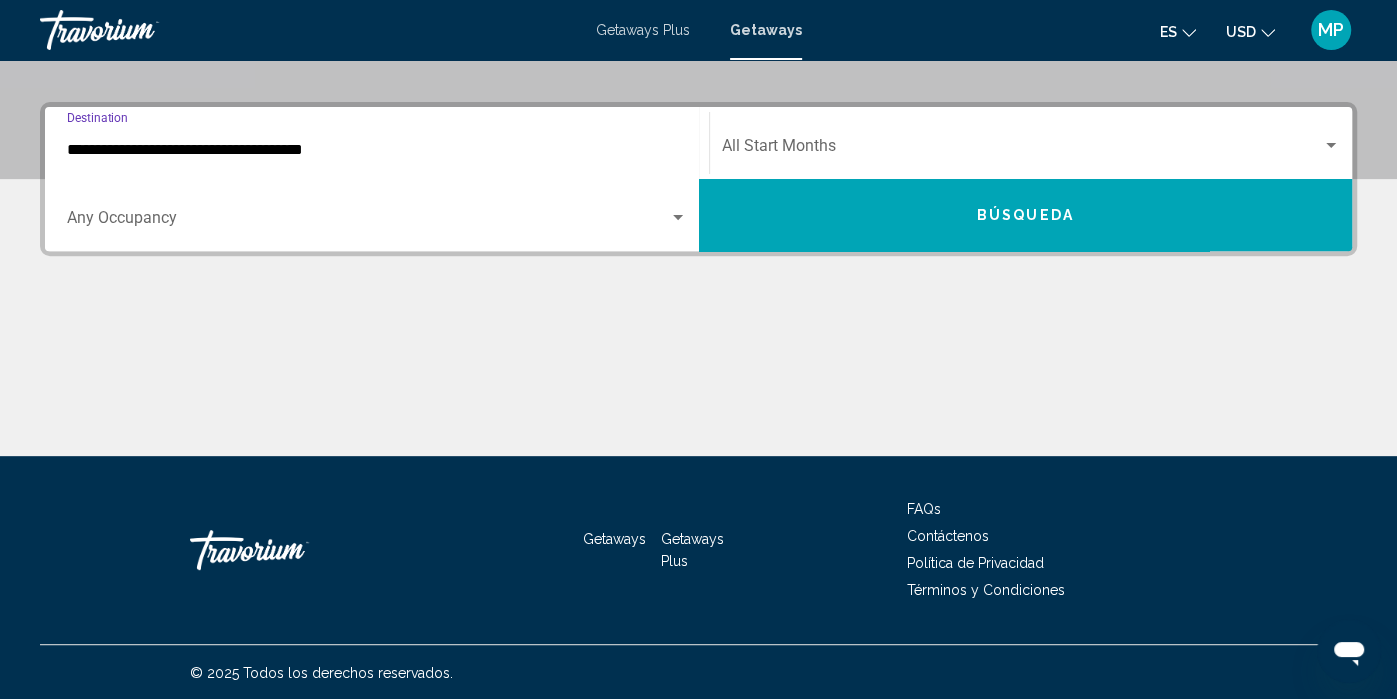 click on "**********" at bounding box center (377, 150) 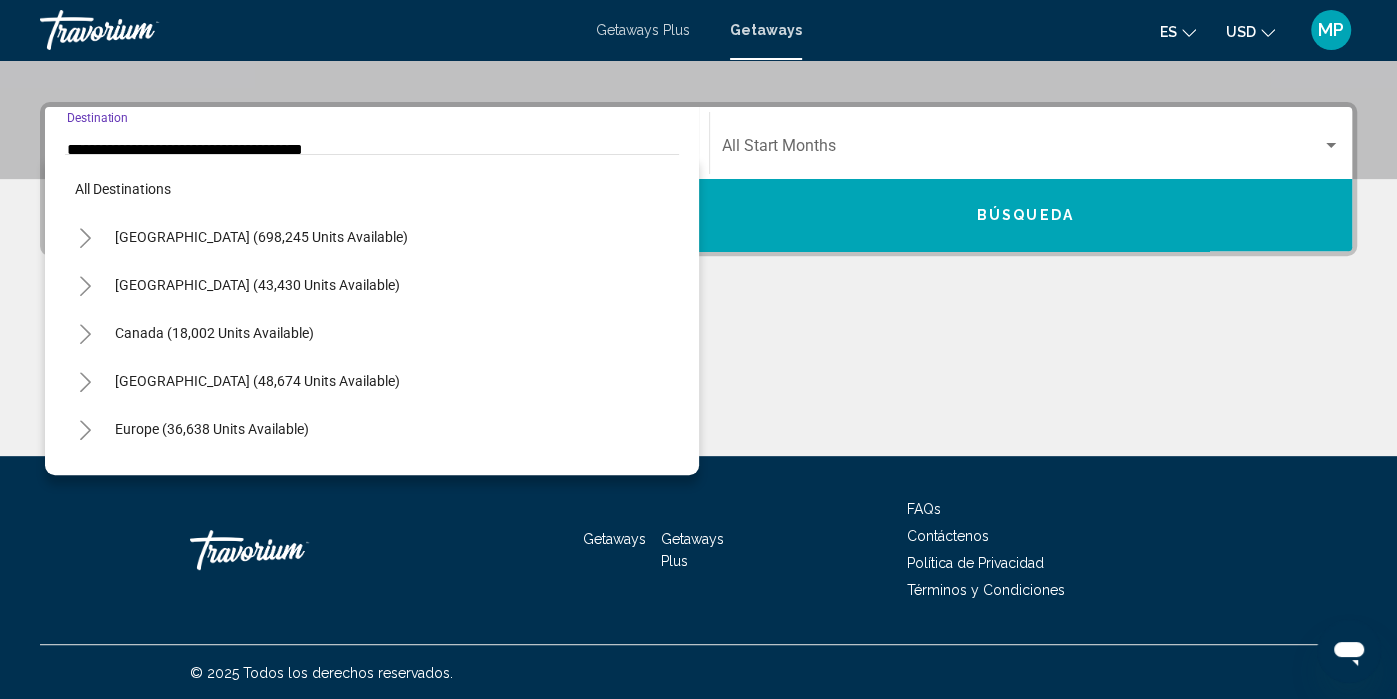 scroll, scrollTop: 380, scrollLeft: 0, axis: vertical 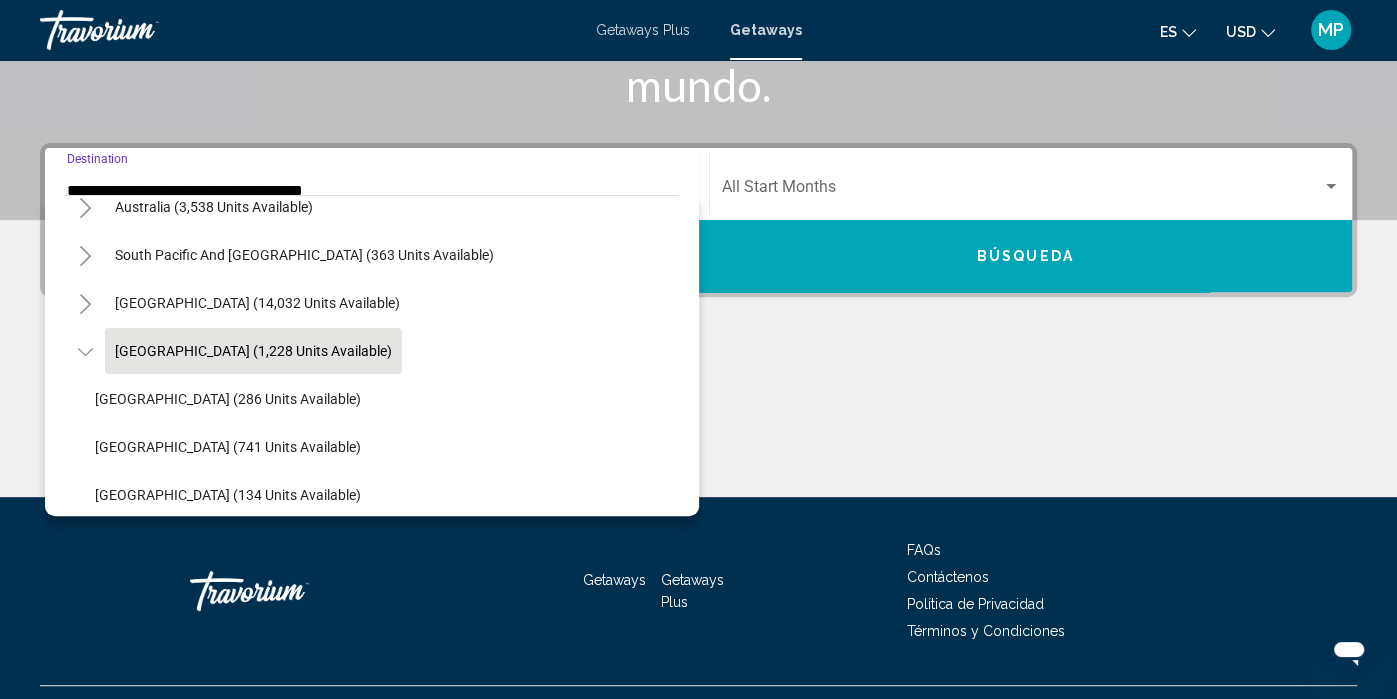 click 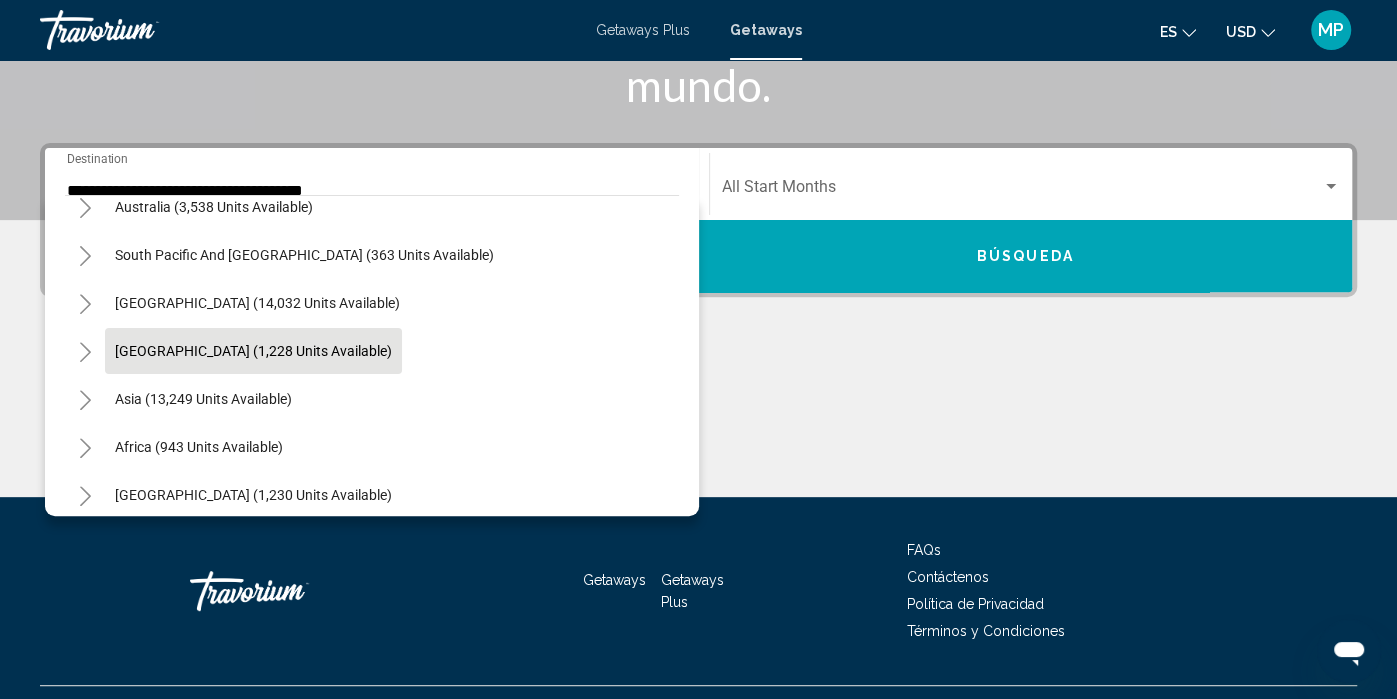 click 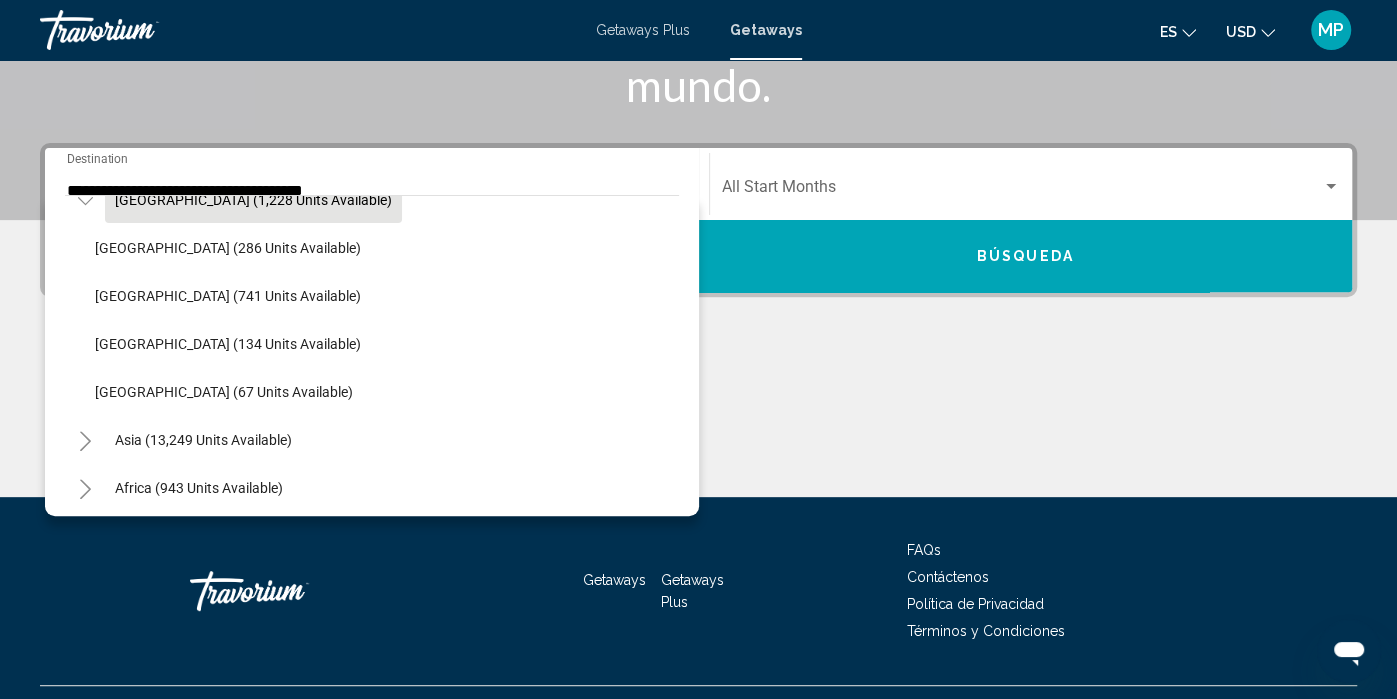 scroll, scrollTop: 463, scrollLeft: 0, axis: vertical 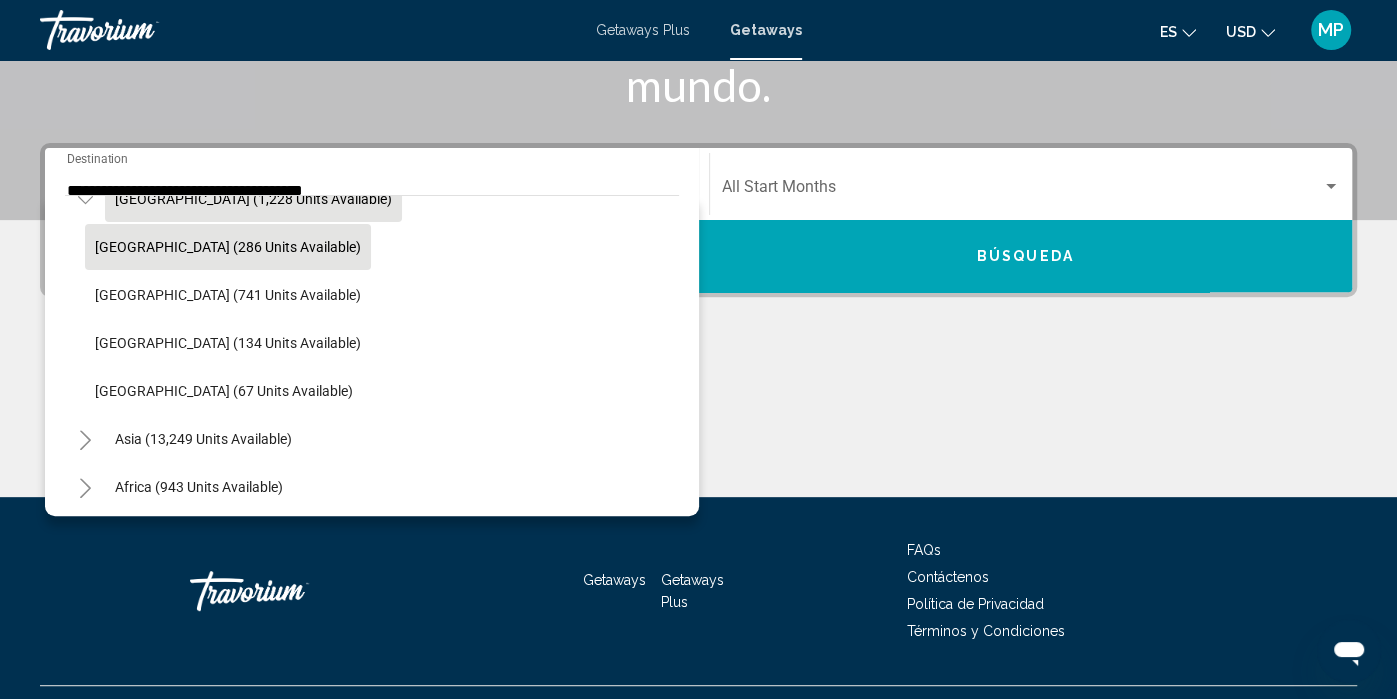 click on "[GEOGRAPHIC_DATA] (286 units available)" 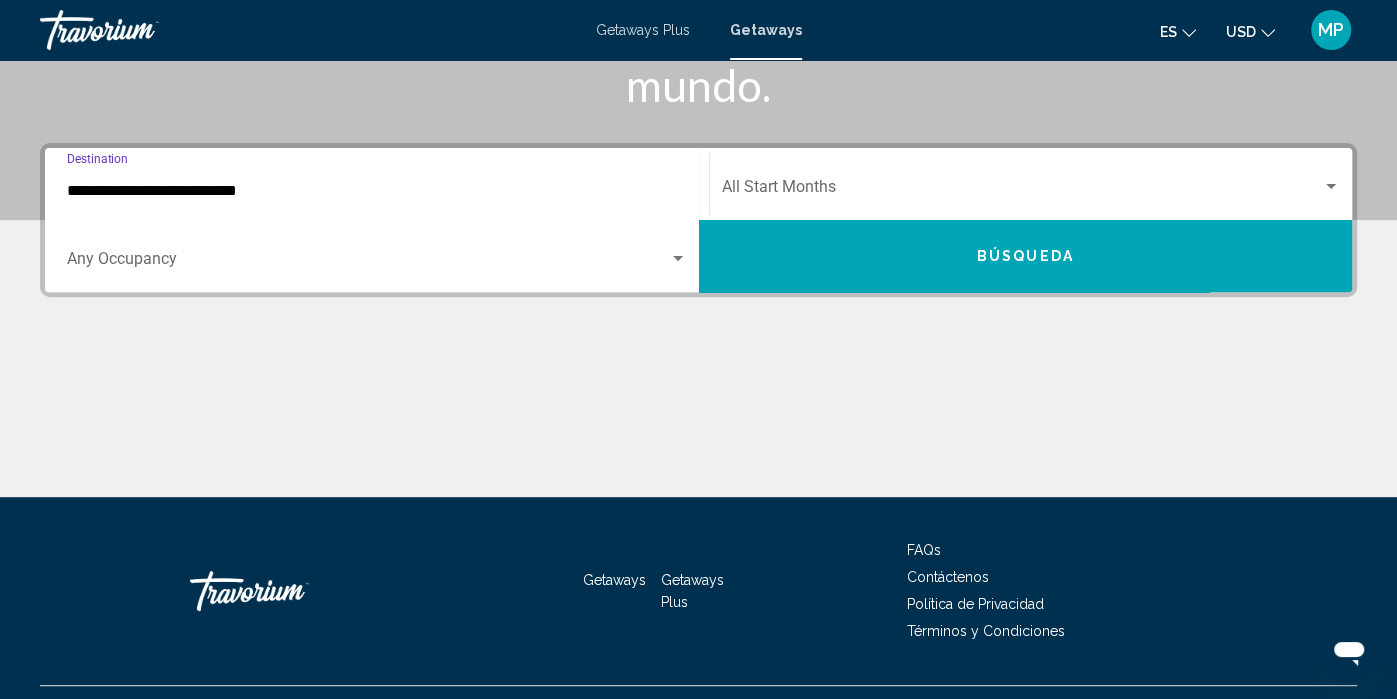 scroll, scrollTop: 421, scrollLeft: 0, axis: vertical 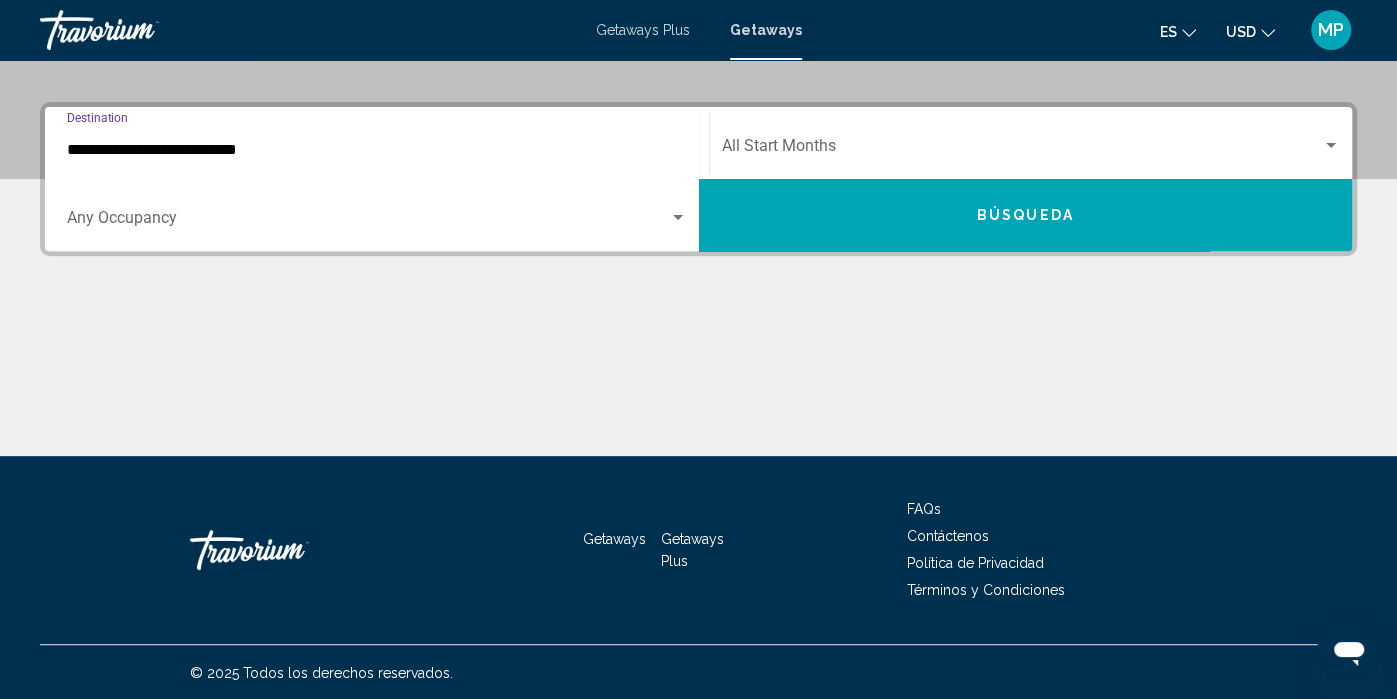 click at bounding box center [368, 222] 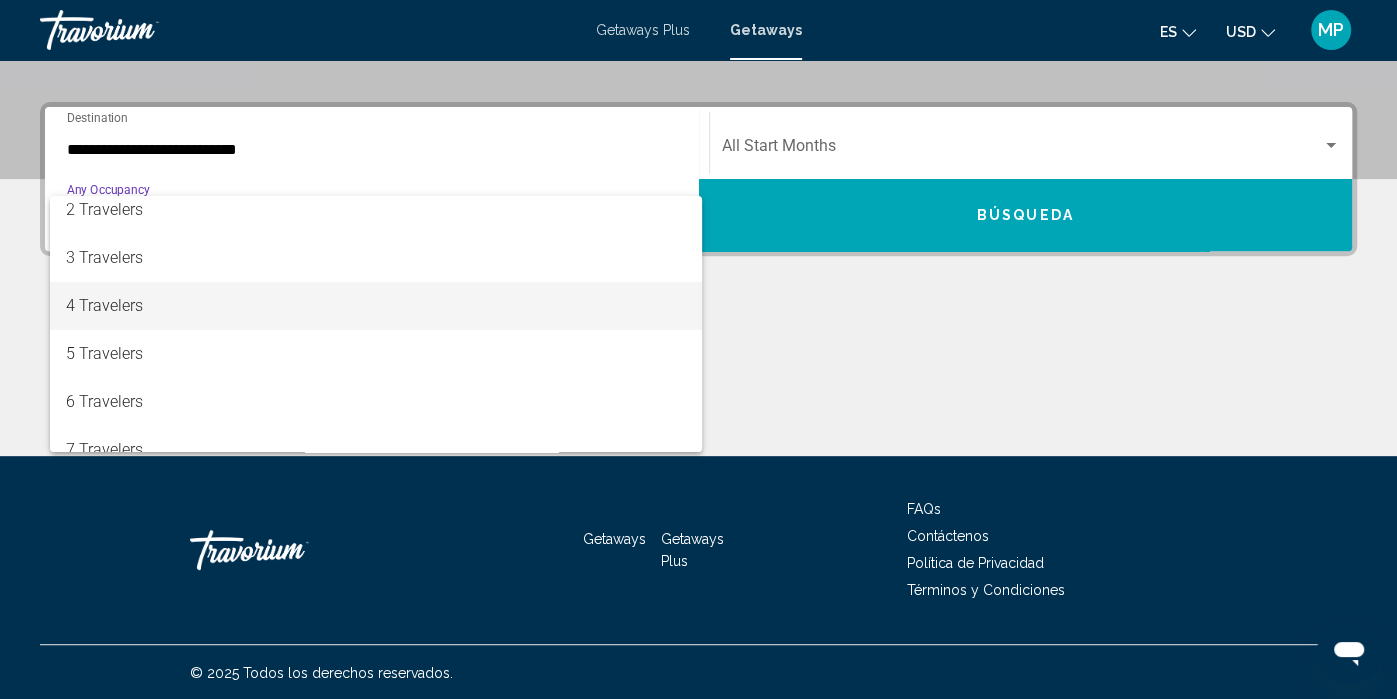 scroll, scrollTop: 66, scrollLeft: 0, axis: vertical 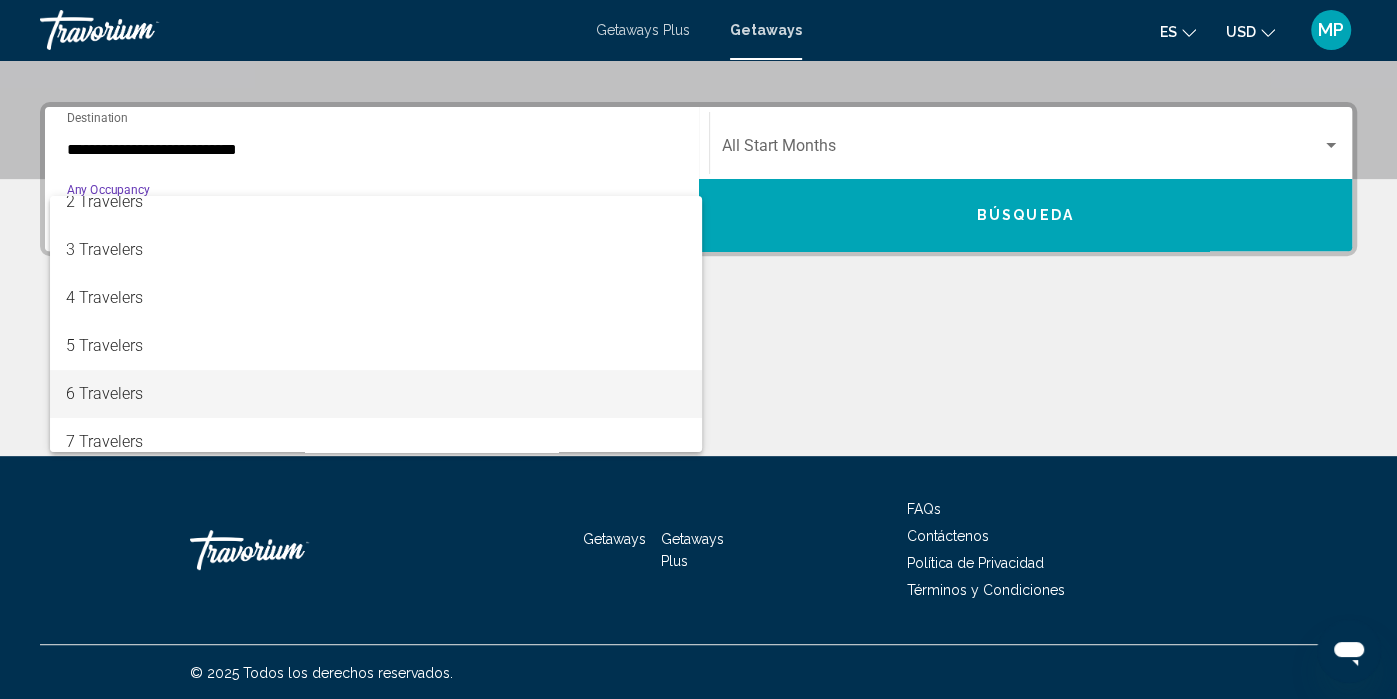 click on "6 Travelers" at bounding box center [376, 394] 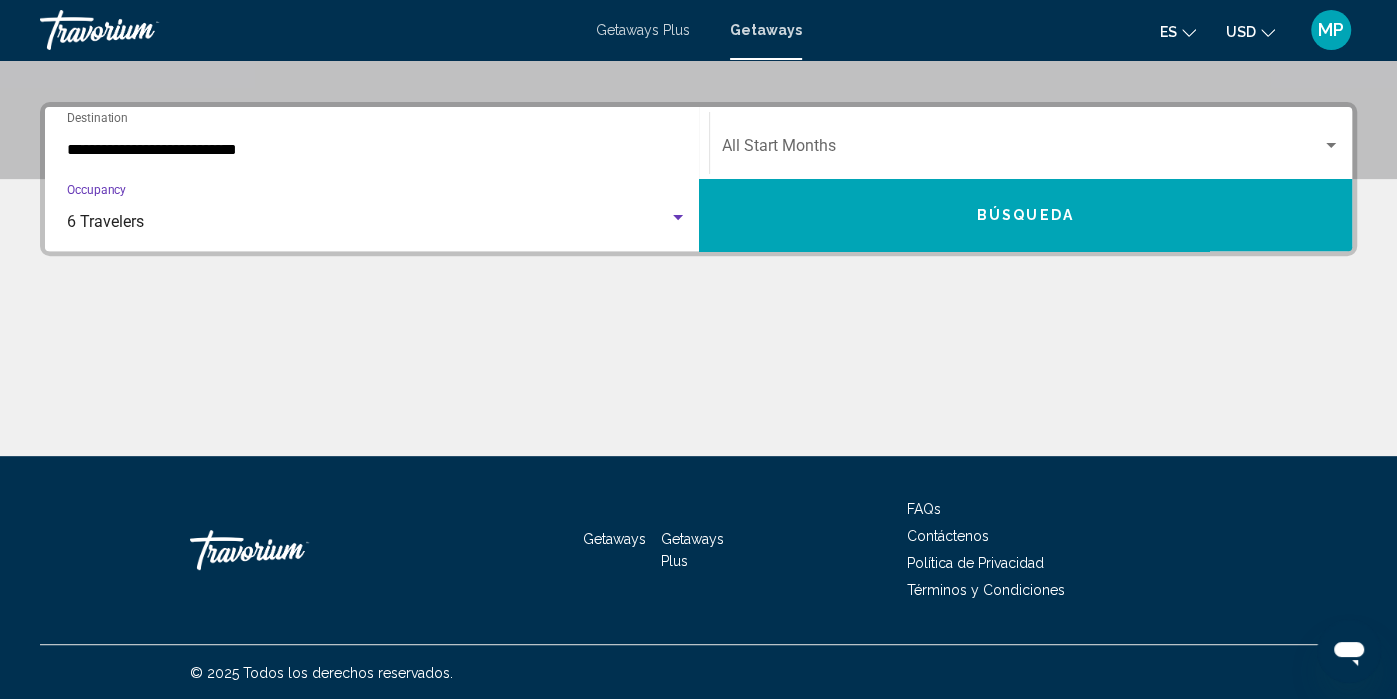 click at bounding box center (1022, 150) 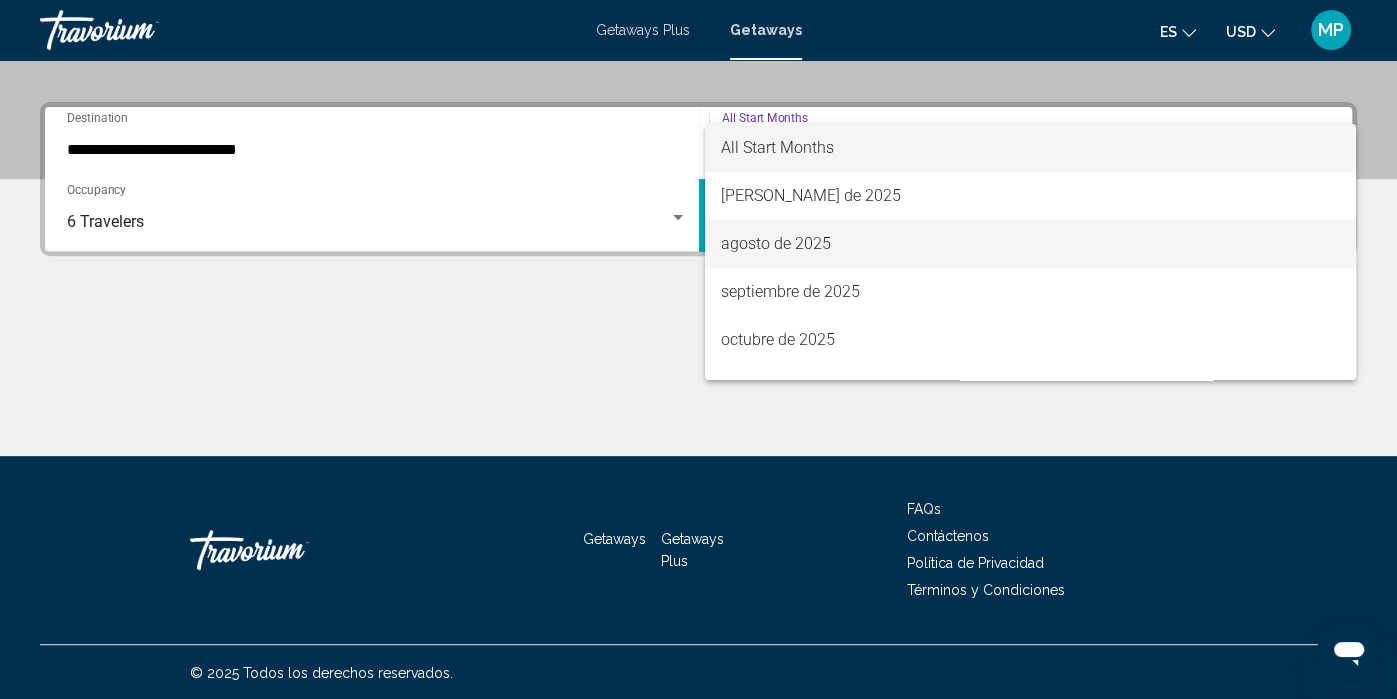 click on "agosto de 2025" at bounding box center (1030, 244) 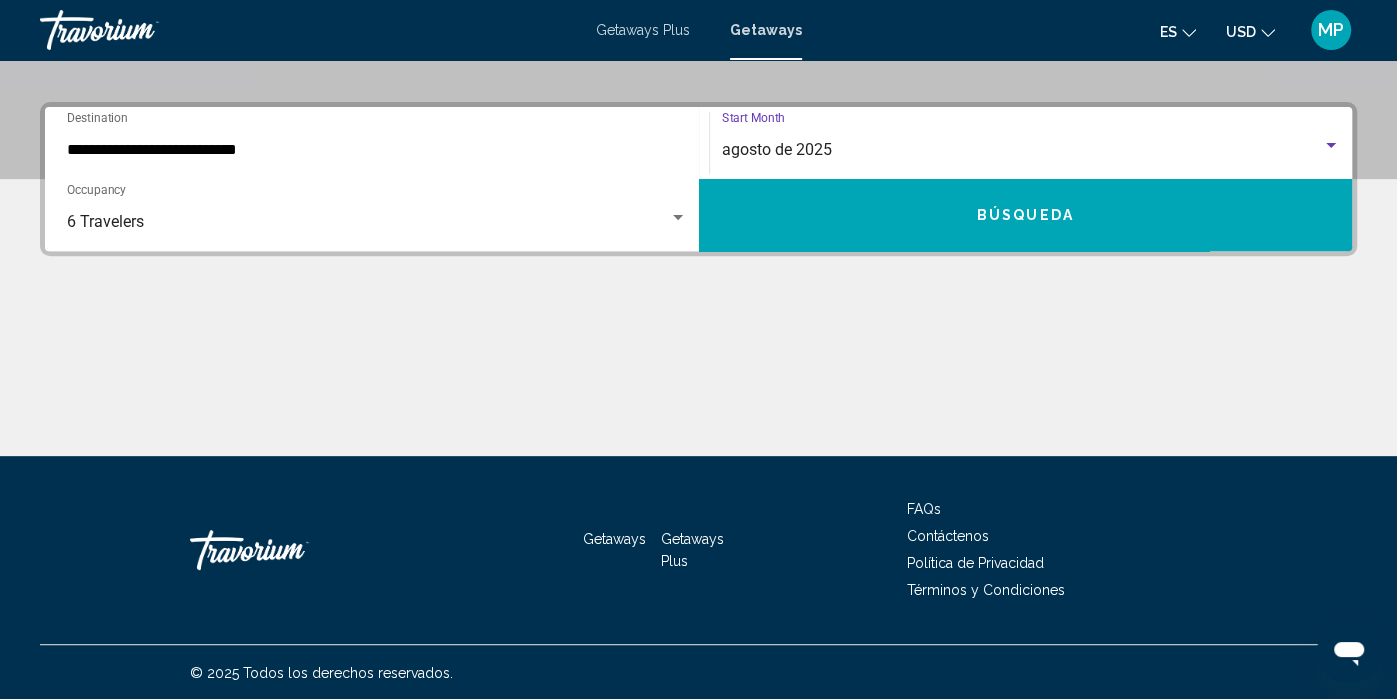 click on "Búsqueda" at bounding box center (1026, 215) 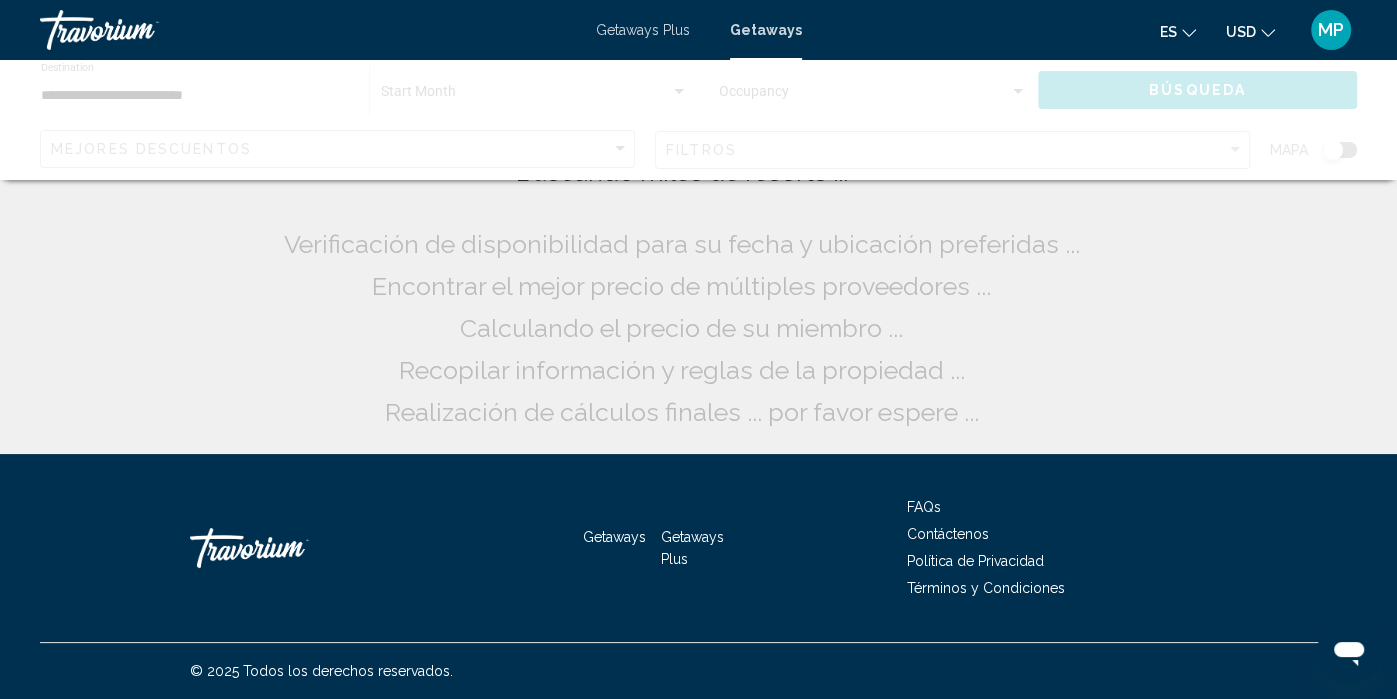 scroll, scrollTop: 0, scrollLeft: 0, axis: both 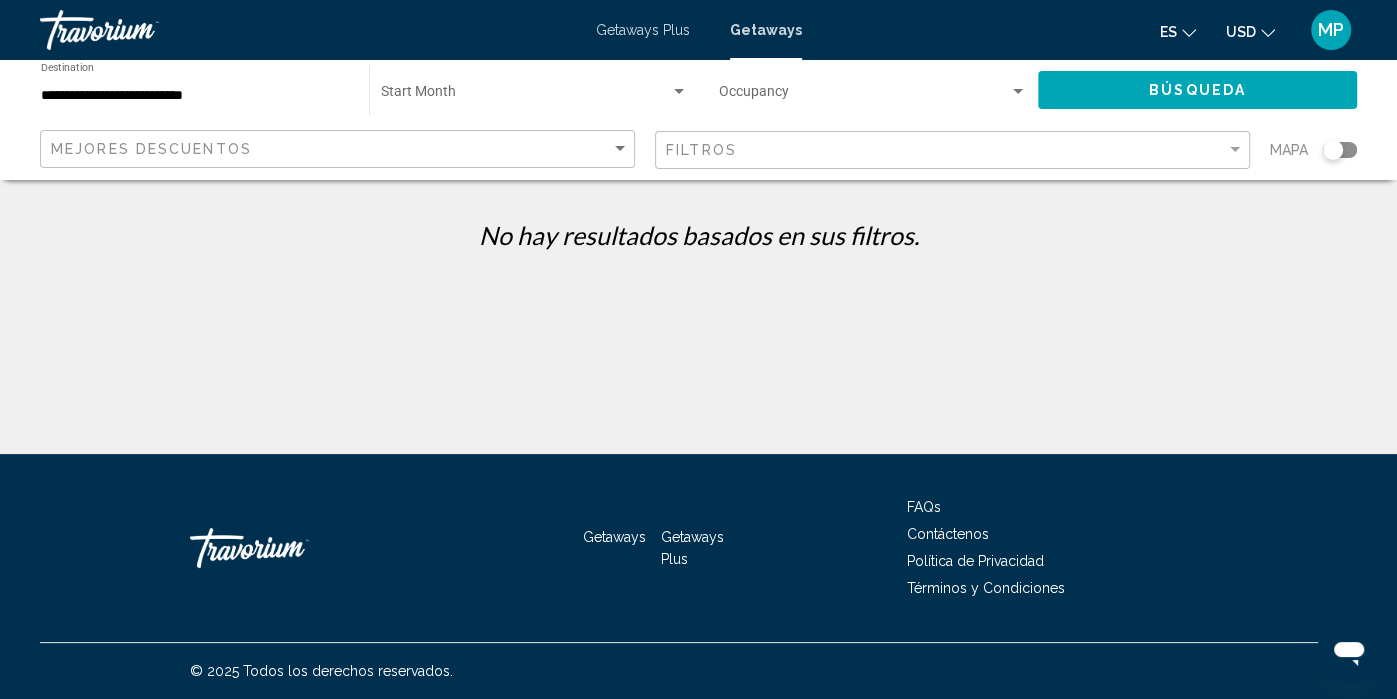 click at bounding box center (525, 96) 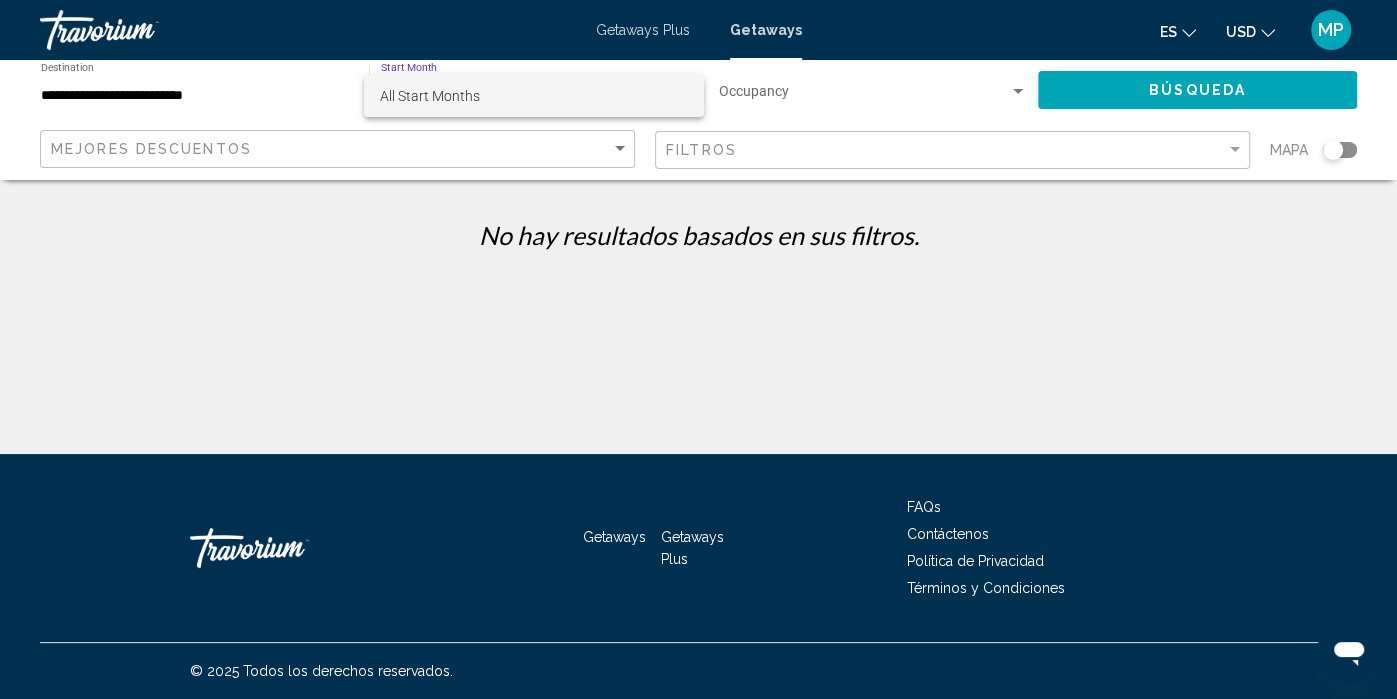 click on "All Start Months" at bounding box center [533, 96] 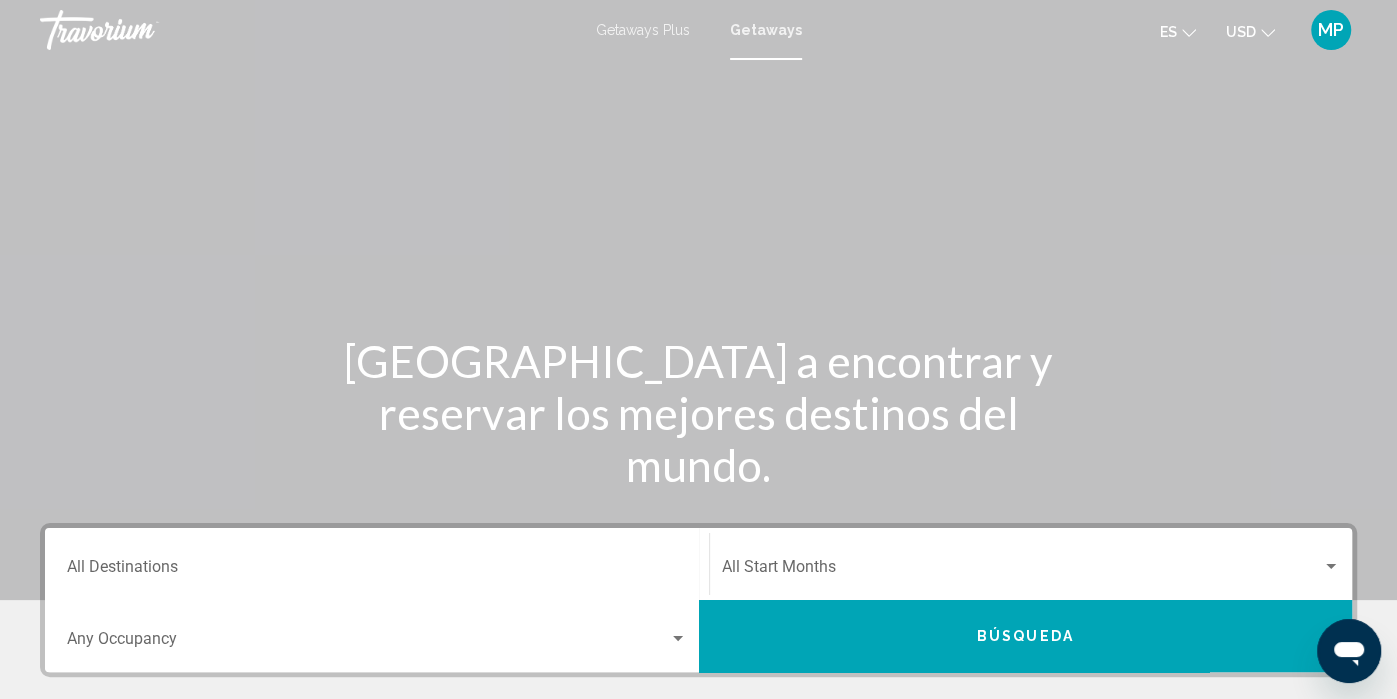 click on "Destination All Destinations" at bounding box center [377, 571] 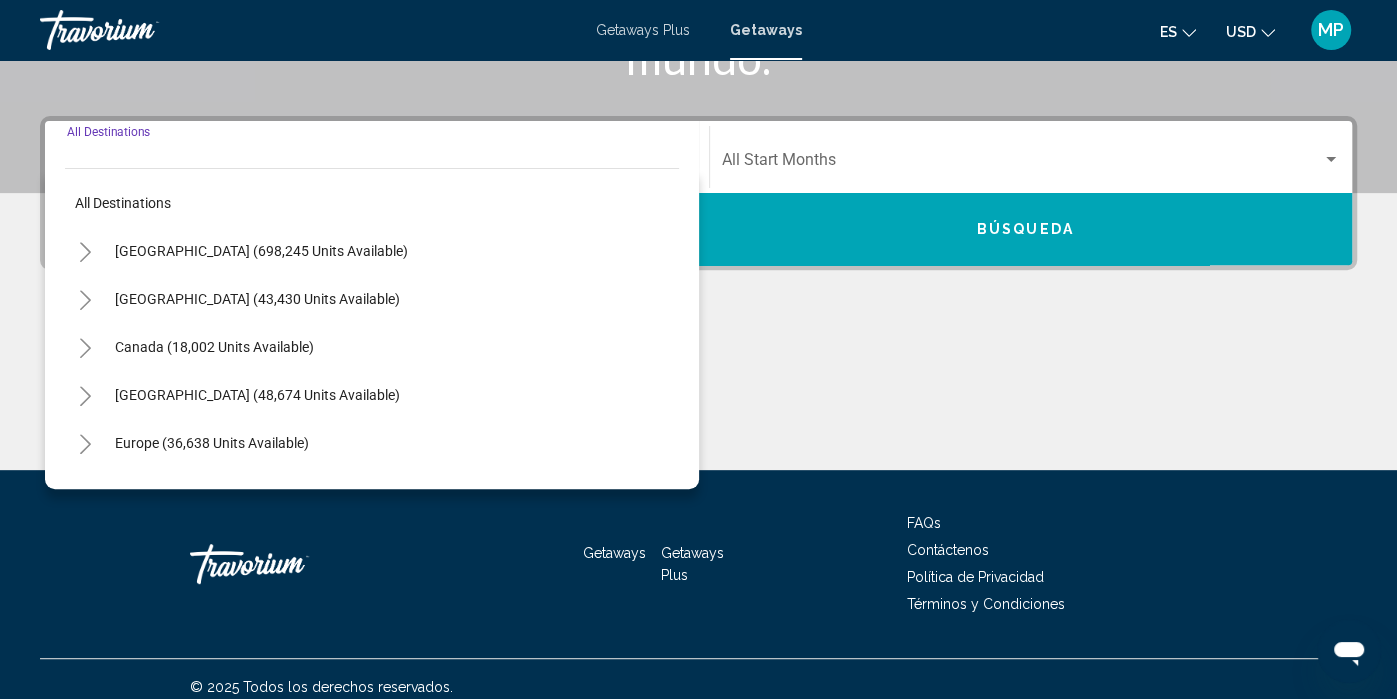 scroll, scrollTop: 421, scrollLeft: 0, axis: vertical 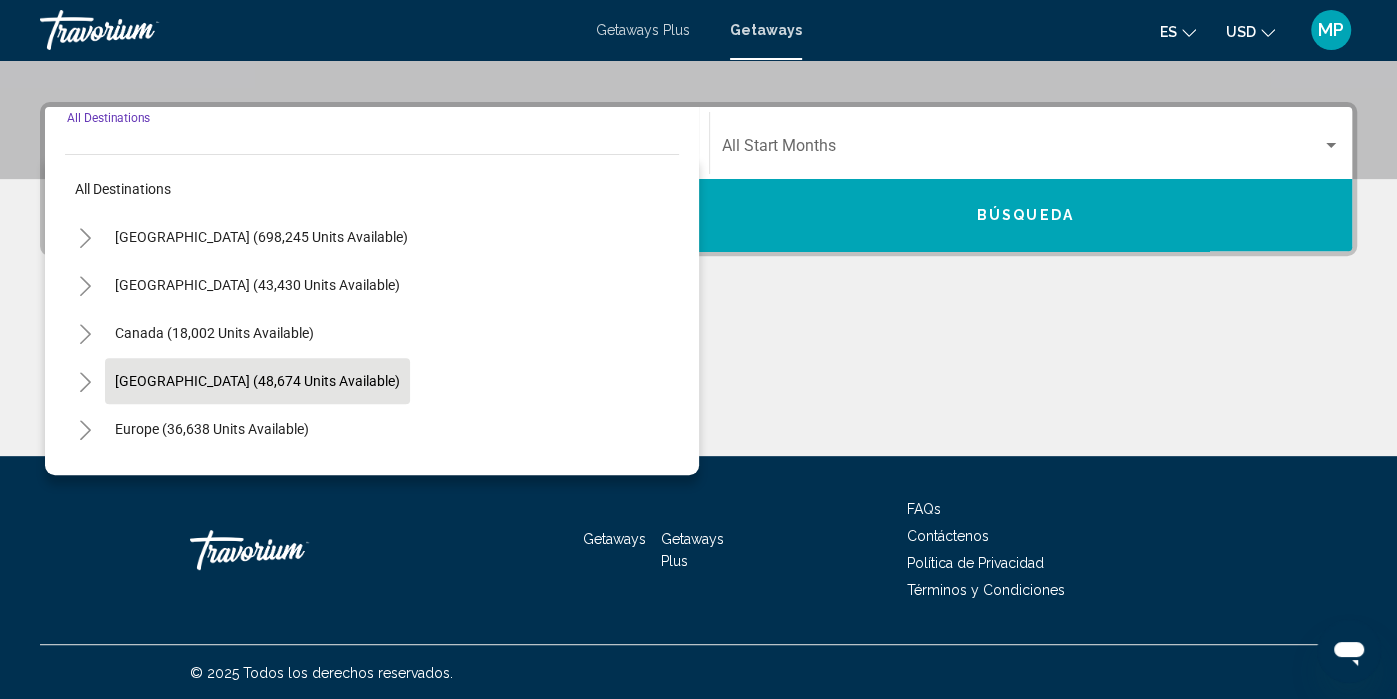 click on "[GEOGRAPHIC_DATA] (48,674 units available)" at bounding box center (212, 429) 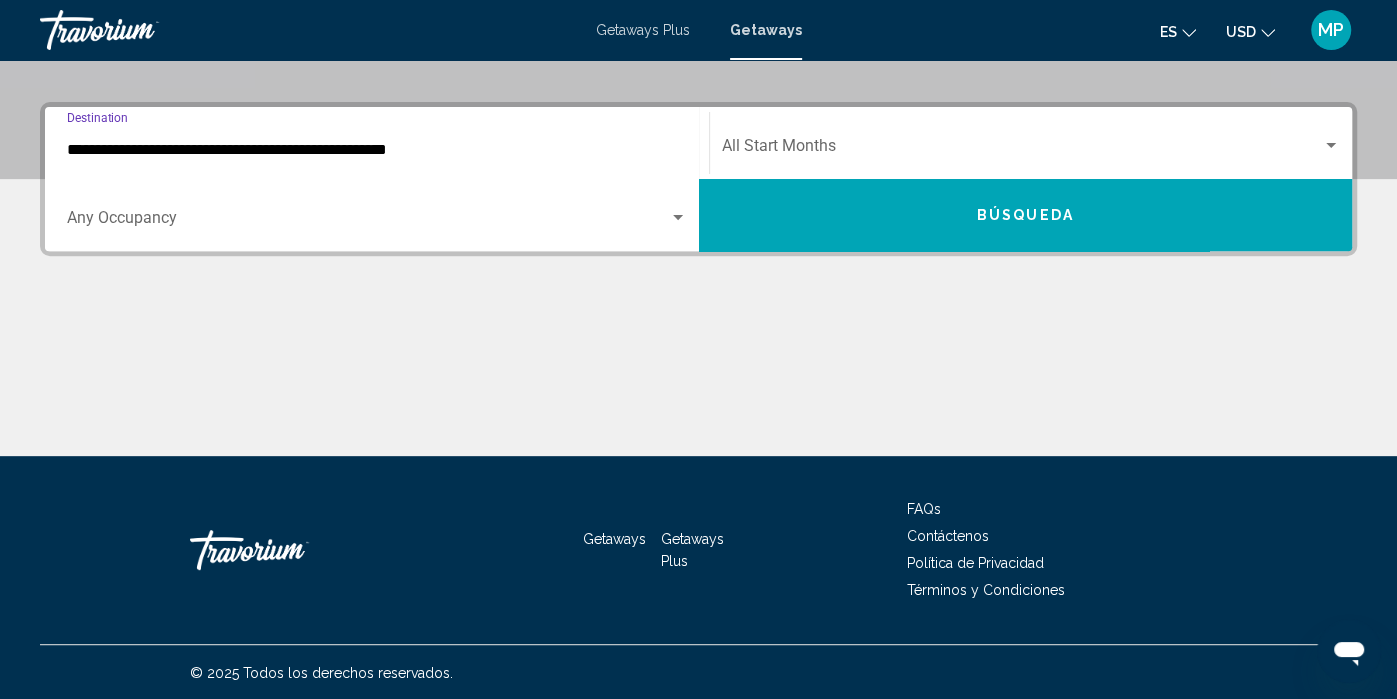 click on "Occupancy Any Occupancy" at bounding box center [377, 215] 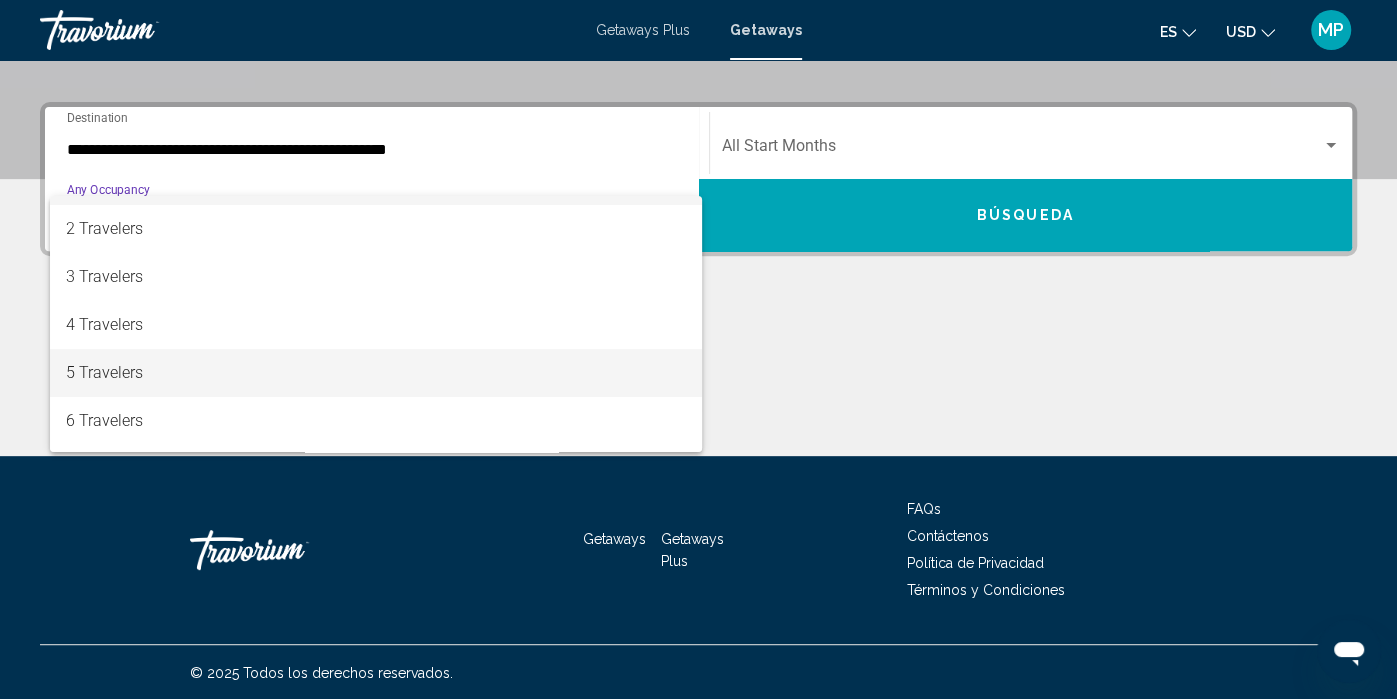 scroll, scrollTop: 41, scrollLeft: 0, axis: vertical 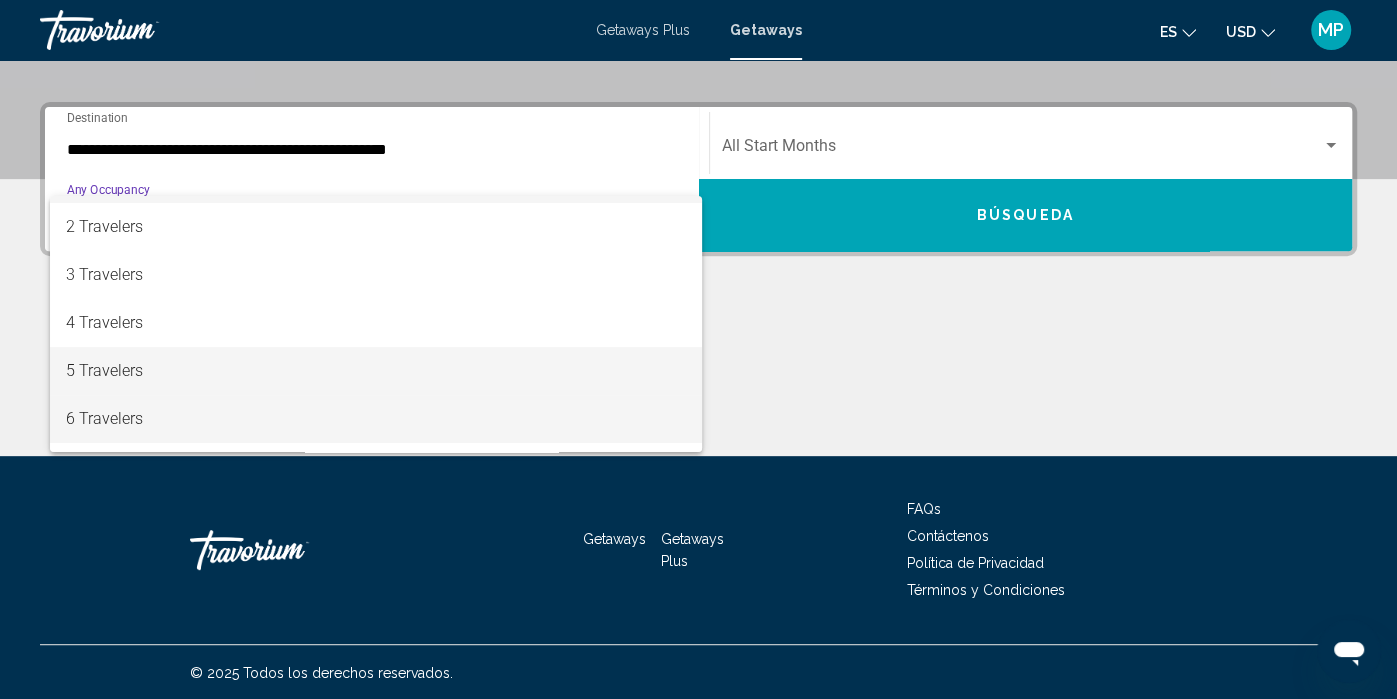 click on "6 Travelers" at bounding box center (376, 419) 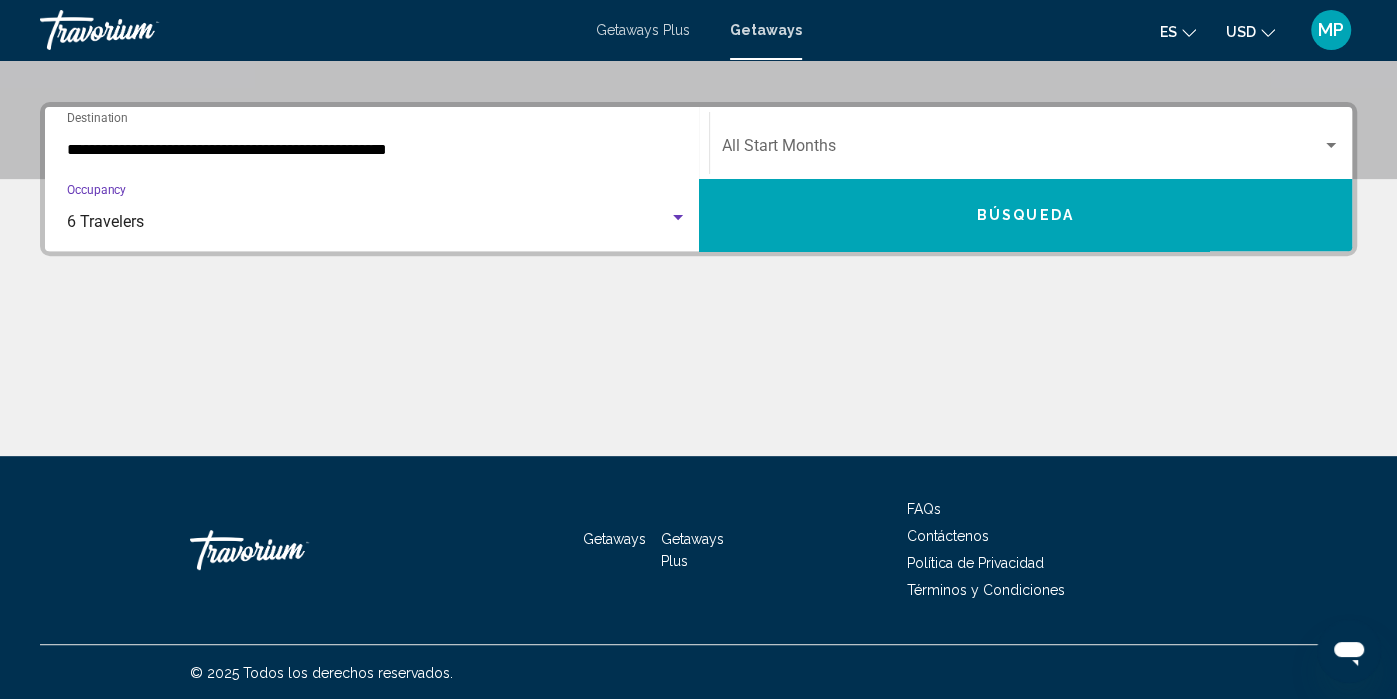 click on "Start Month All Start Months" 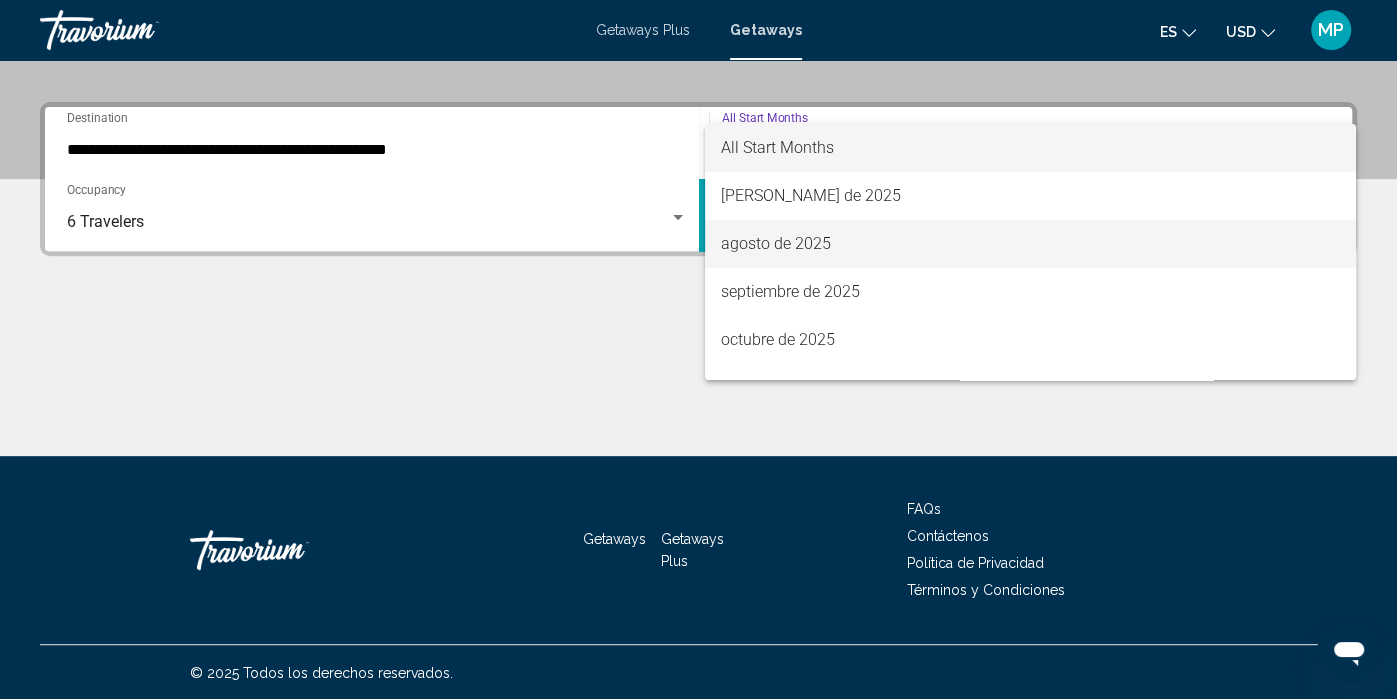 click on "agosto de 2025" at bounding box center (1030, 244) 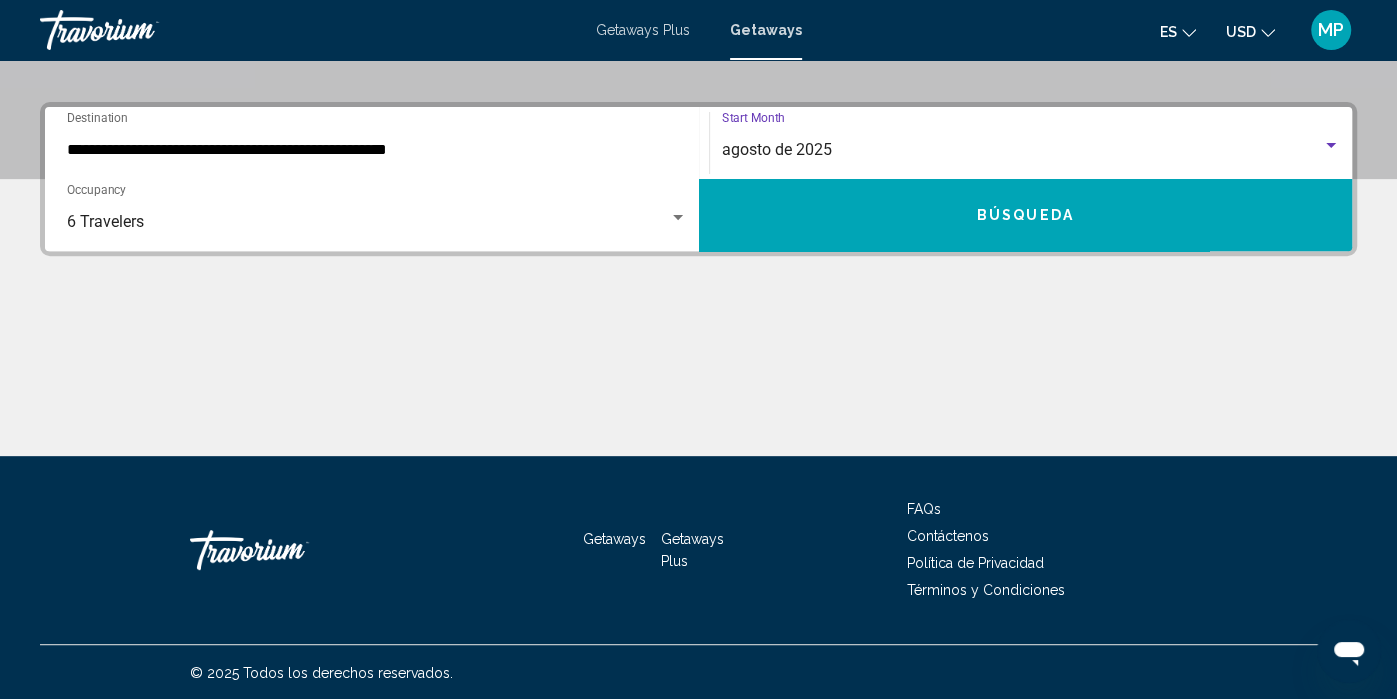 click on "Búsqueda" at bounding box center (1026, 215) 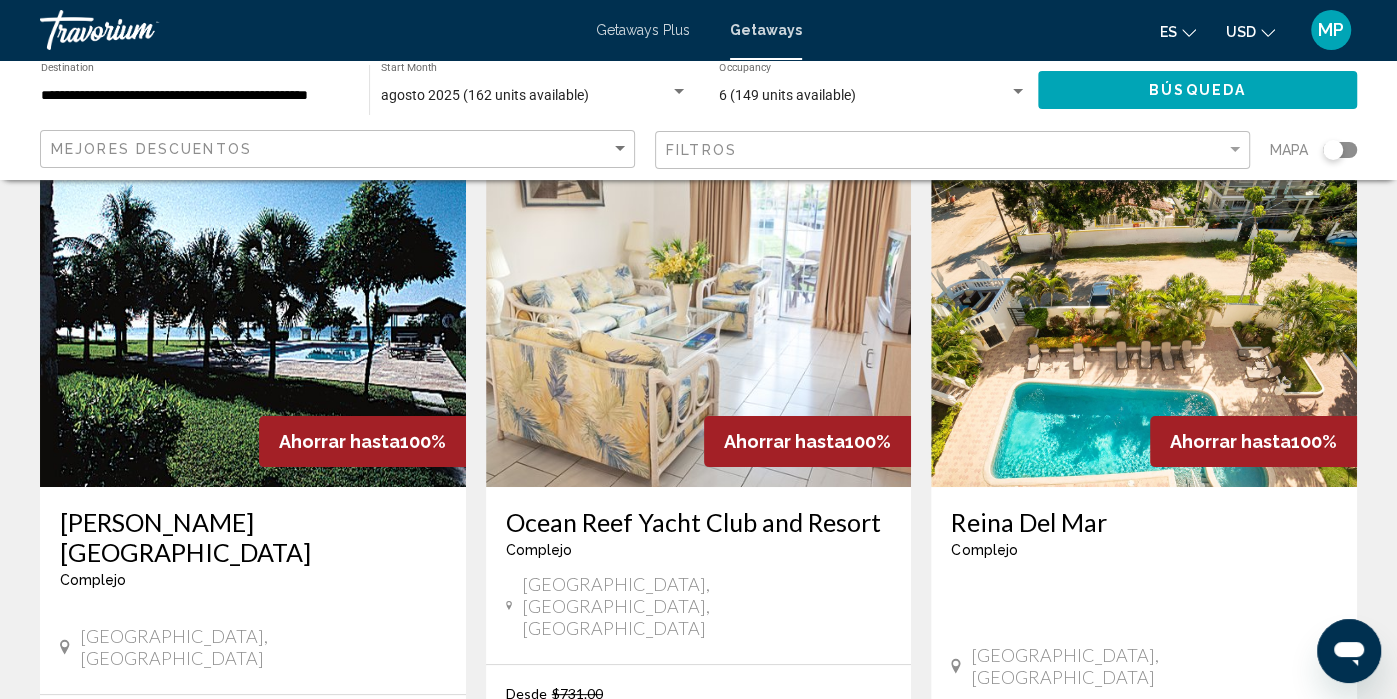 scroll, scrollTop: 102, scrollLeft: 0, axis: vertical 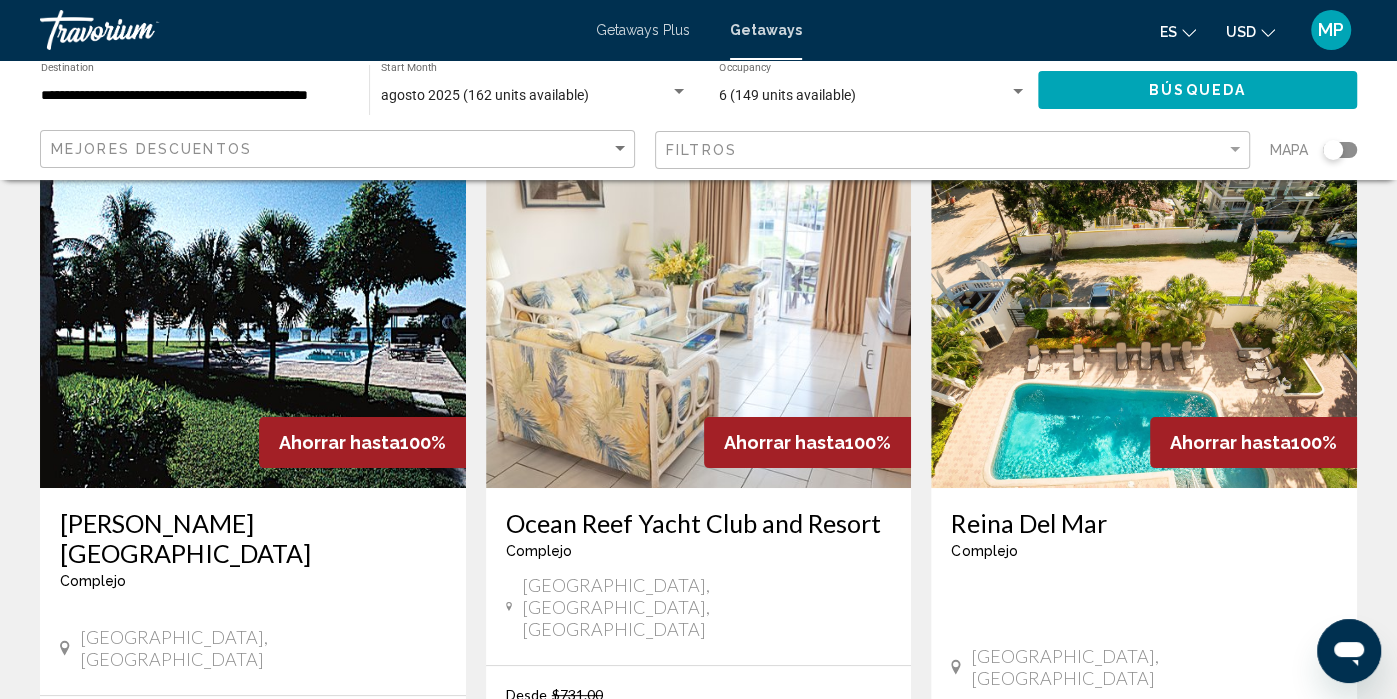 click at bounding box center [699, 328] 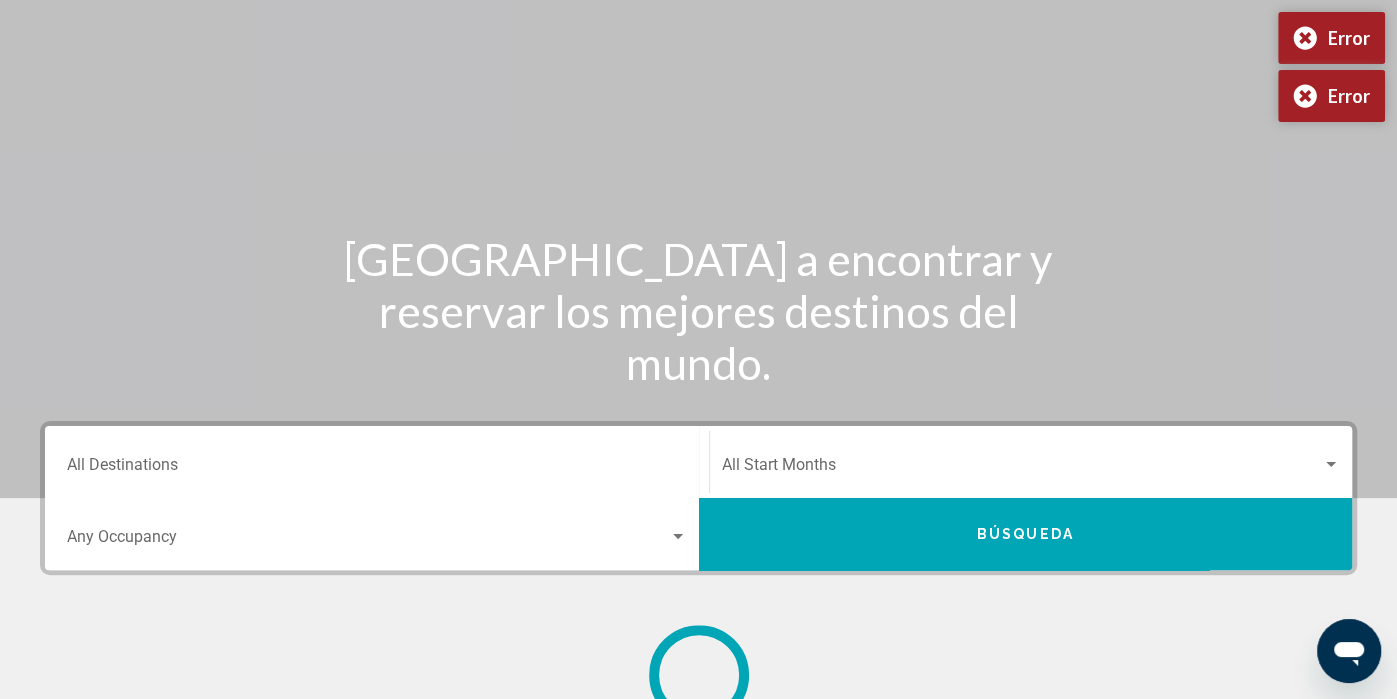 scroll, scrollTop: 0, scrollLeft: 0, axis: both 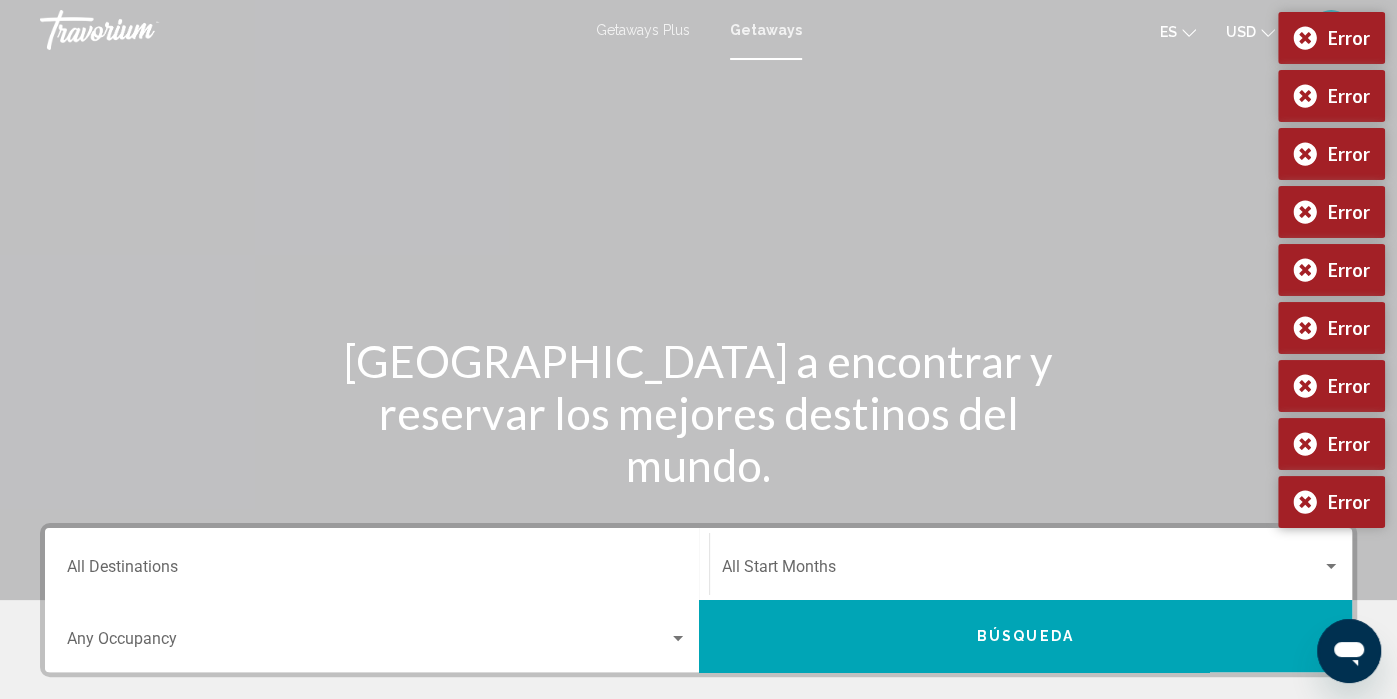 click on "Destination All Destinations" at bounding box center (377, 571) 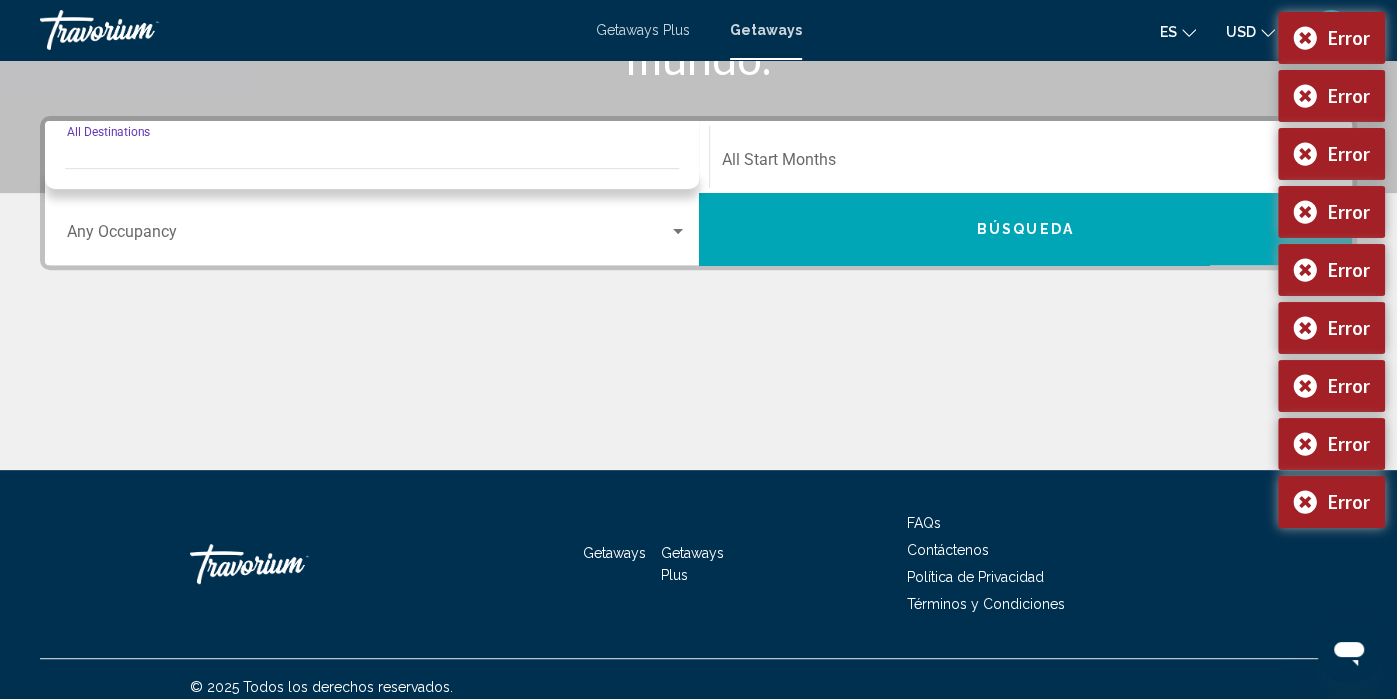 scroll, scrollTop: 421, scrollLeft: 0, axis: vertical 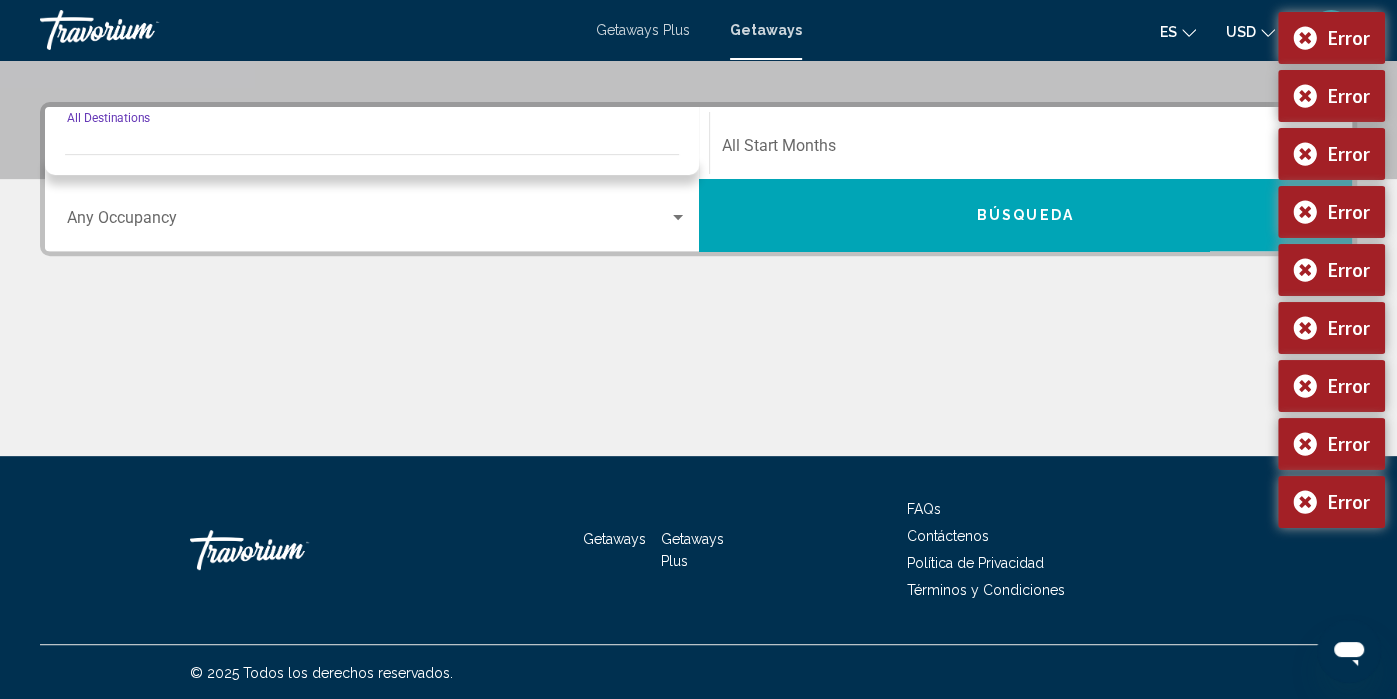 click on "Destination All Destinations" at bounding box center (377, 143) 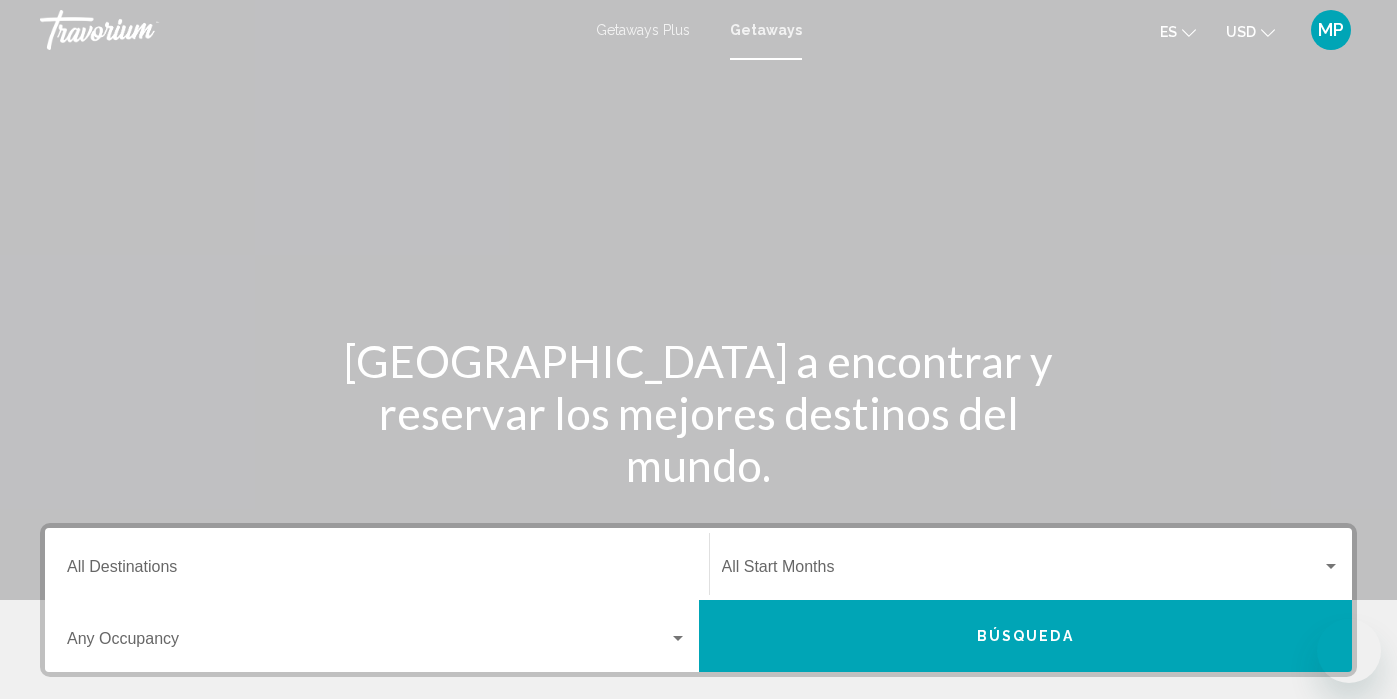 scroll, scrollTop: 0, scrollLeft: 0, axis: both 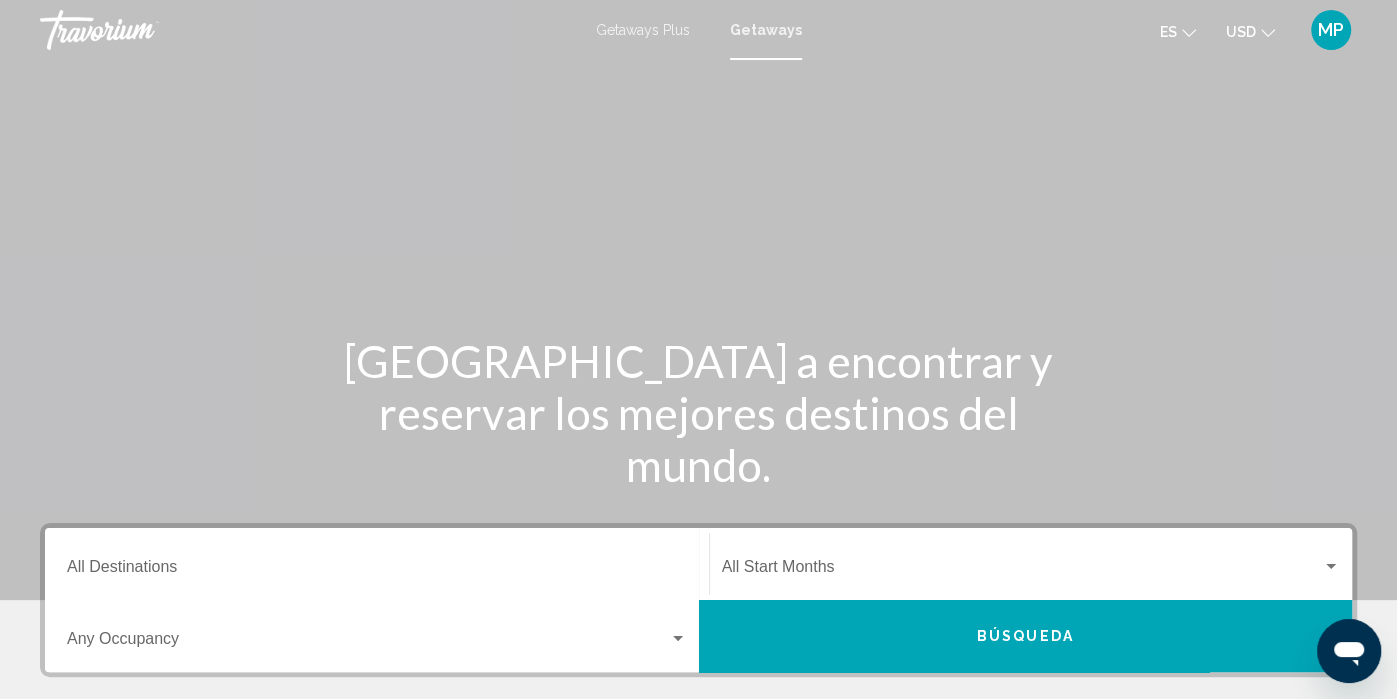 click on "Destination All Destinations" at bounding box center (377, 571) 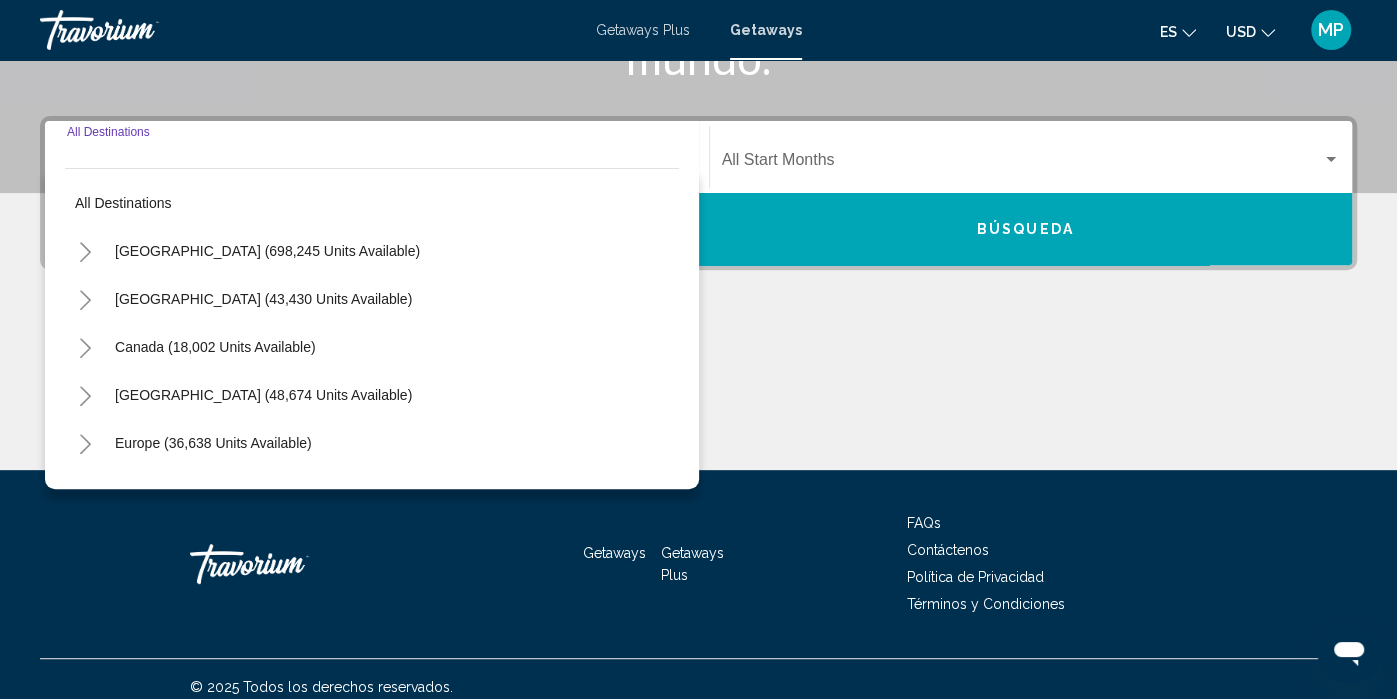 scroll, scrollTop: 421, scrollLeft: 0, axis: vertical 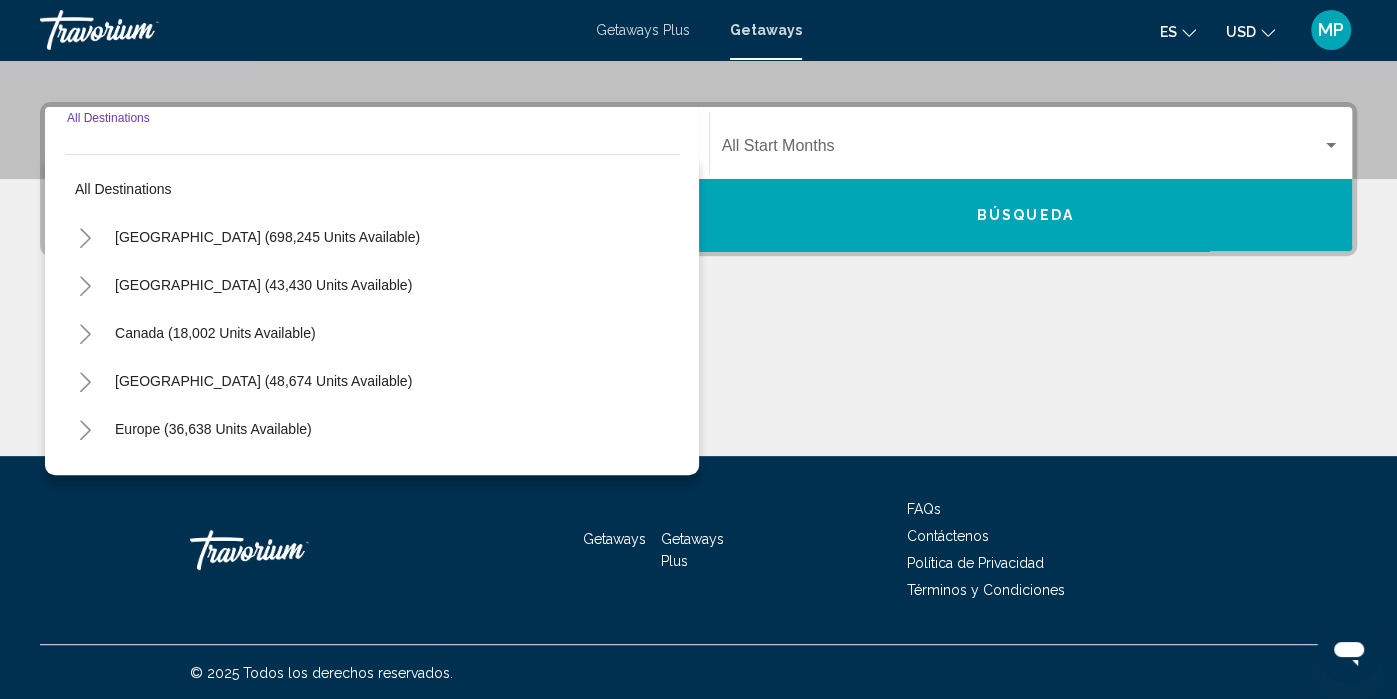 click 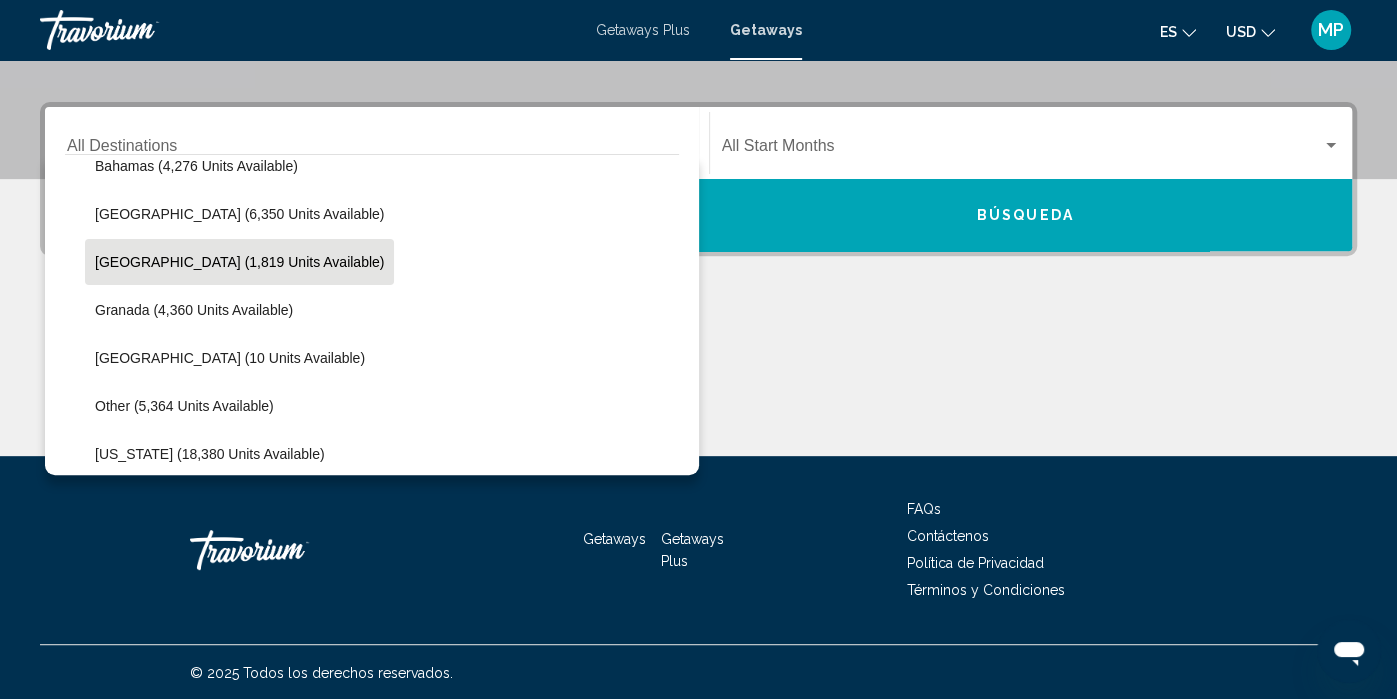 scroll, scrollTop: 314, scrollLeft: 0, axis: vertical 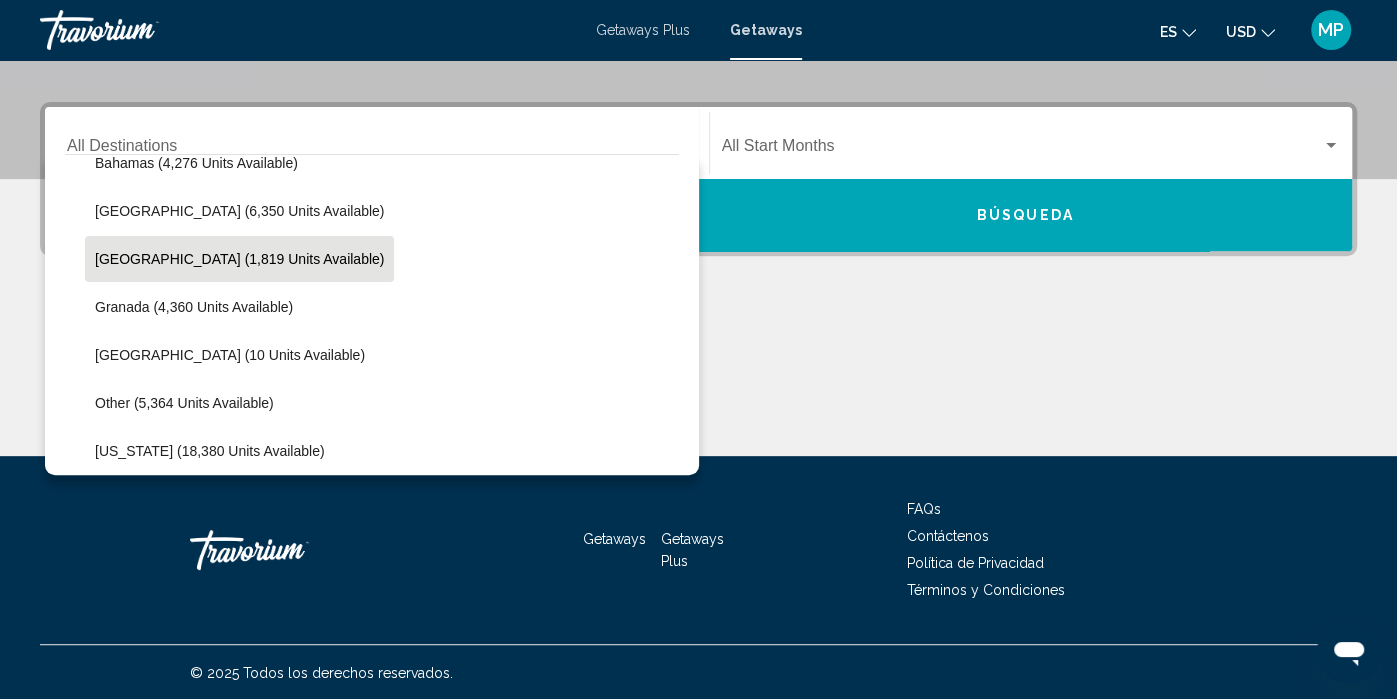 click on "Dominican Republic (1,819 units available)" 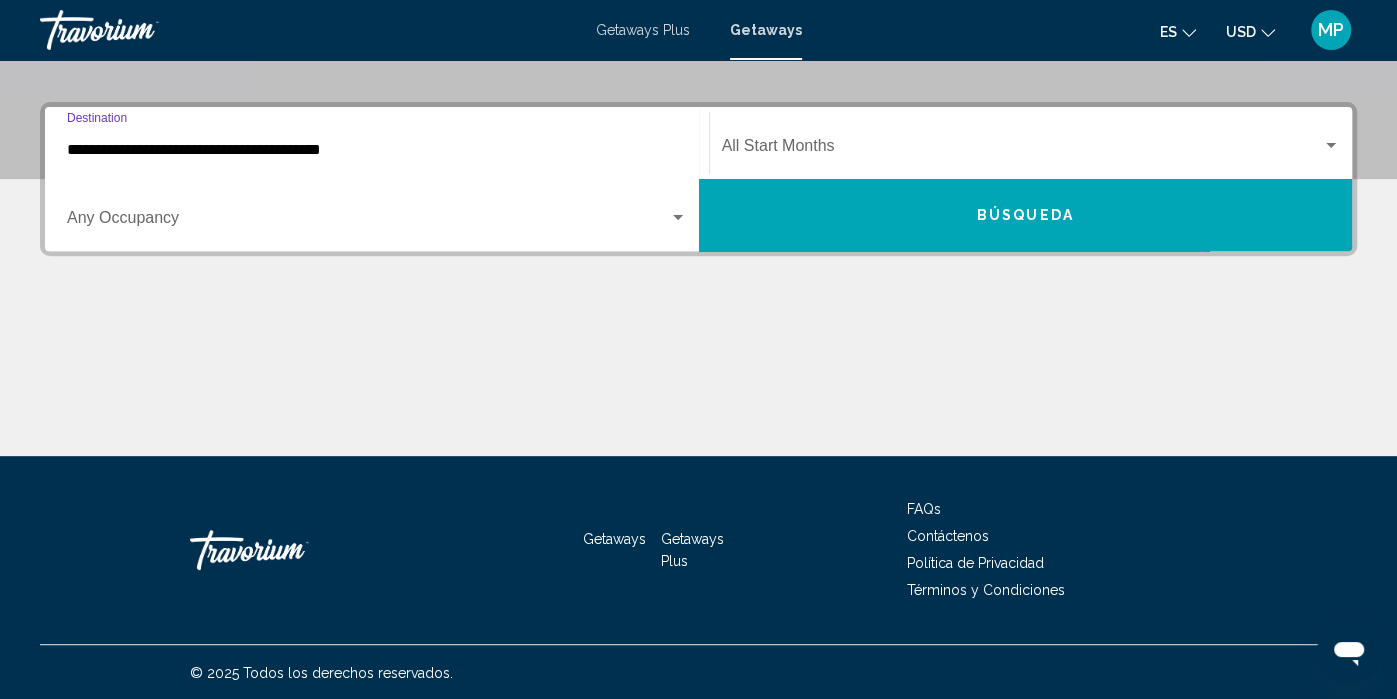 click at bounding box center (368, 222) 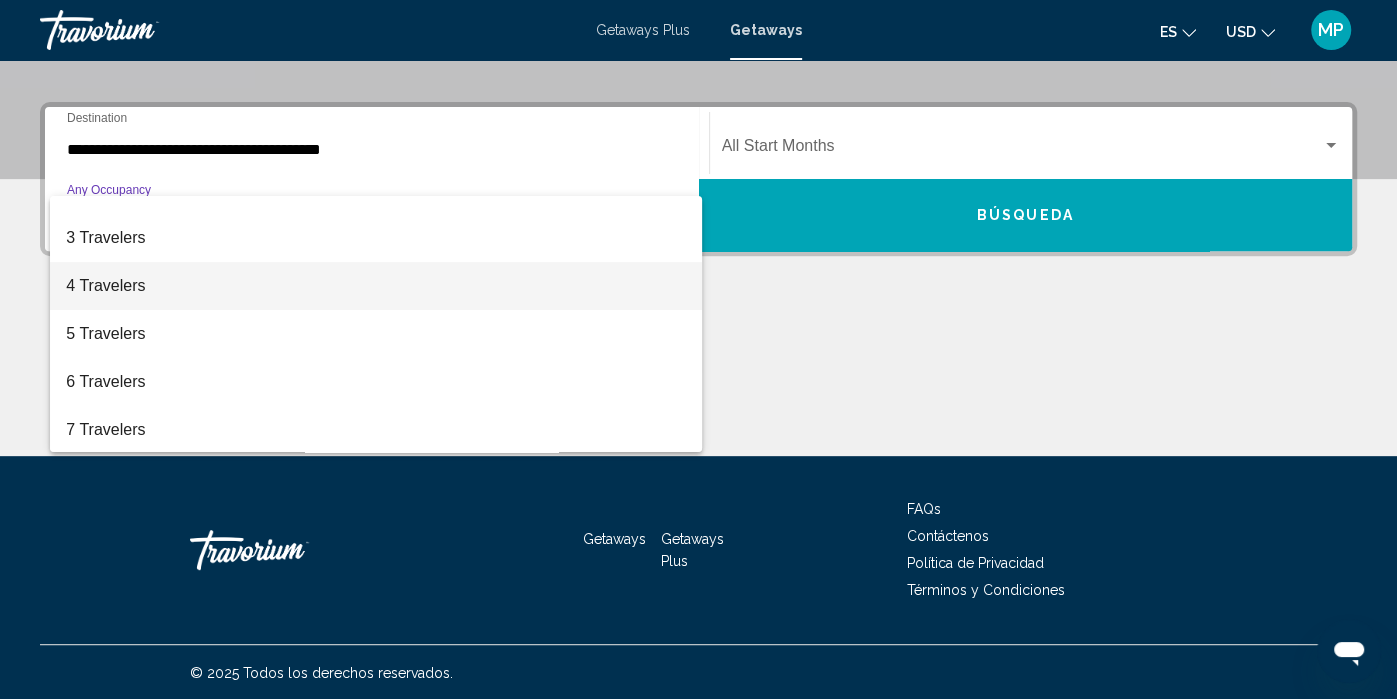 scroll, scrollTop: 82, scrollLeft: 0, axis: vertical 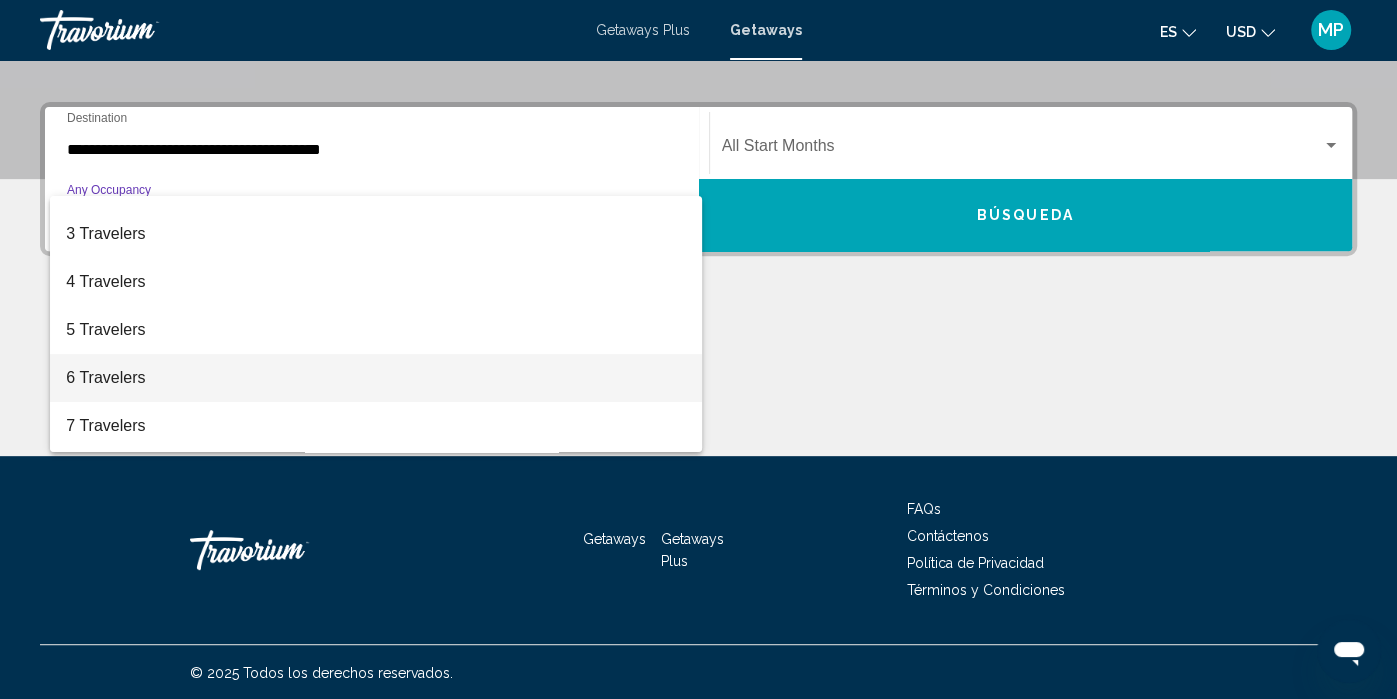 click on "6 Travelers" at bounding box center (376, 378) 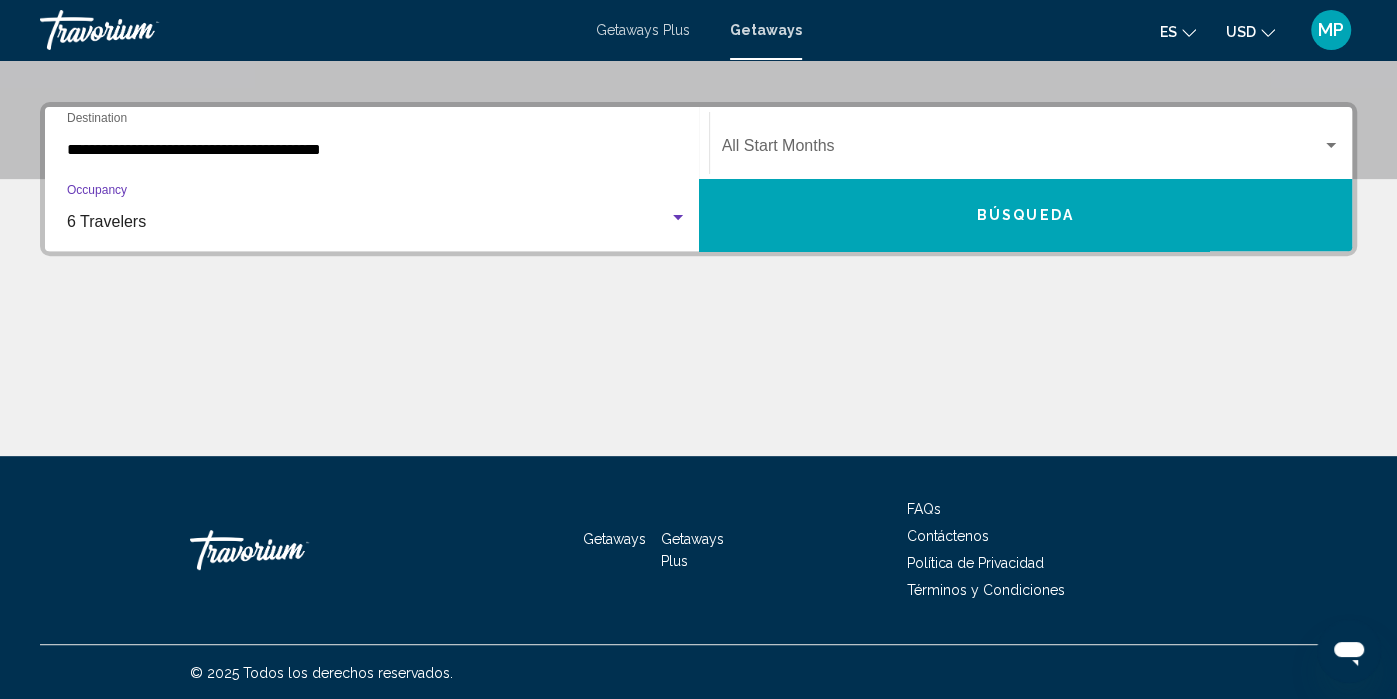 click at bounding box center [1022, 150] 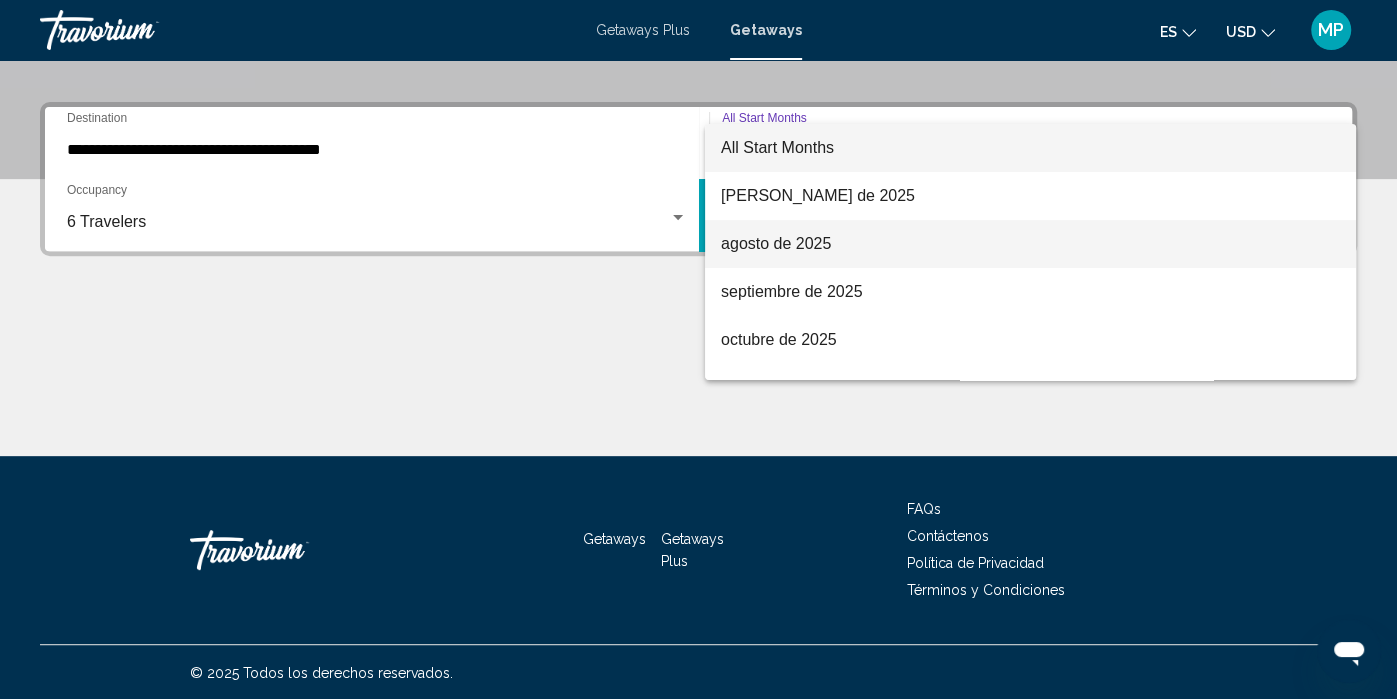 click on "agosto de 2025" at bounding box center [1030, 244] 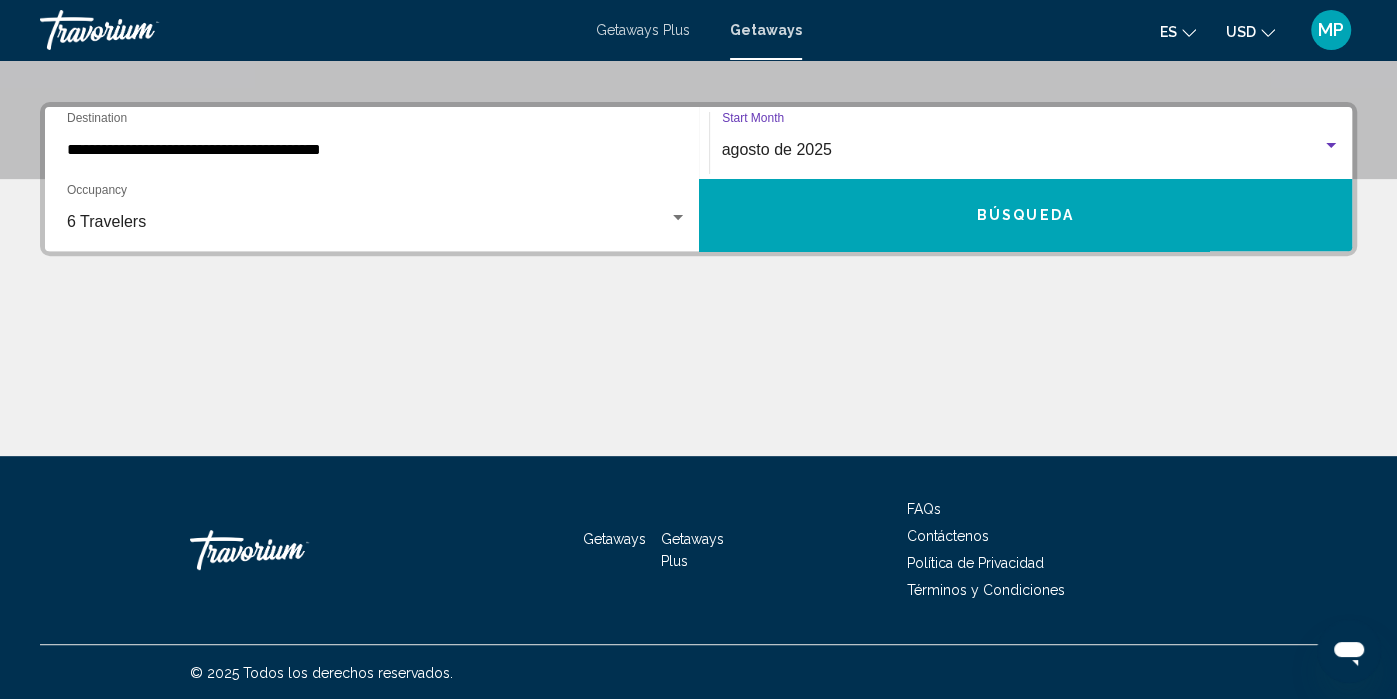 click on "Búsqueda" at bounding box center (1026, 215) 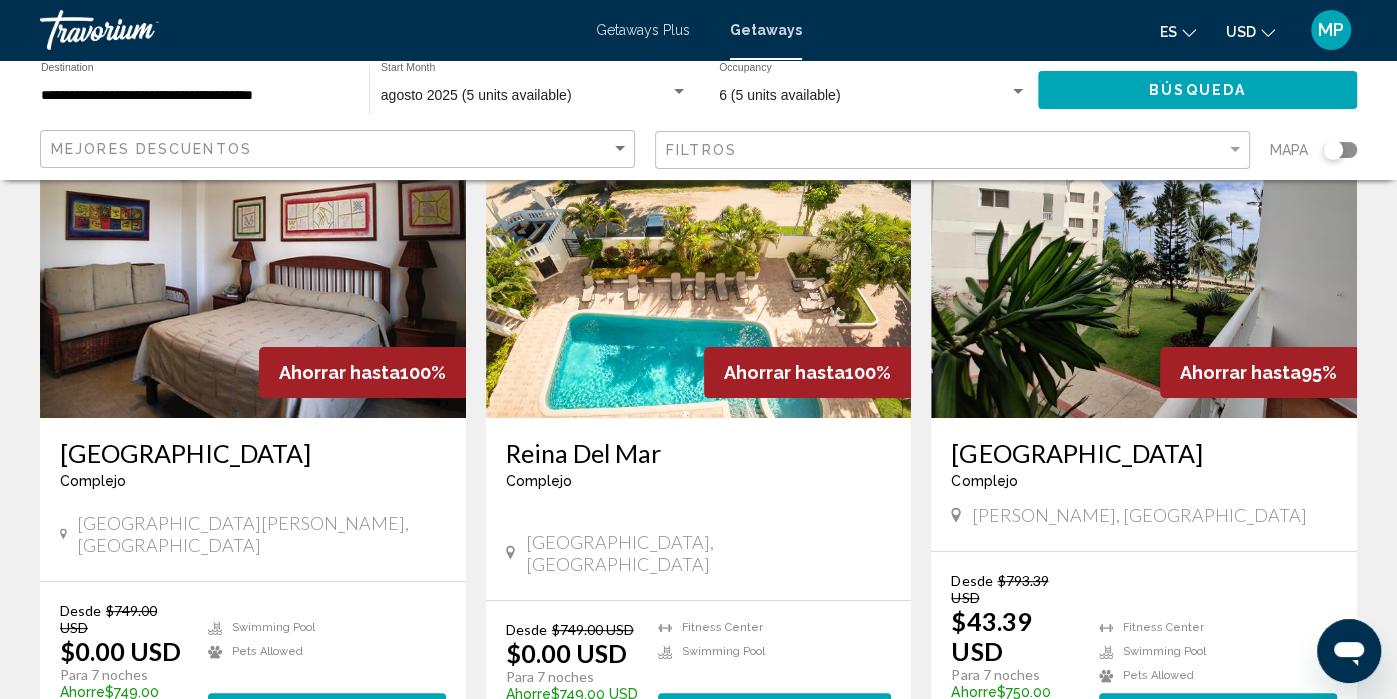 scroll, scrollTop: 175, scrollLeft: 0, axis: vertical 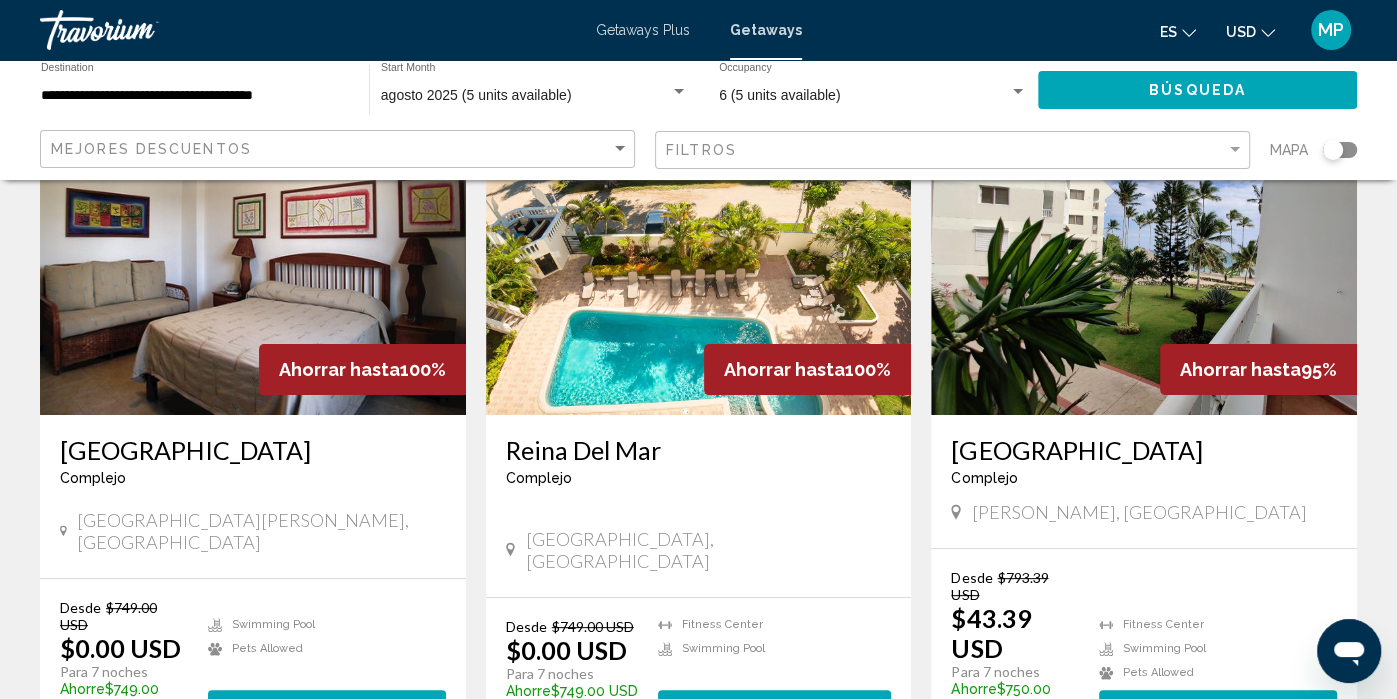 click at bounding box center (1144, 255) 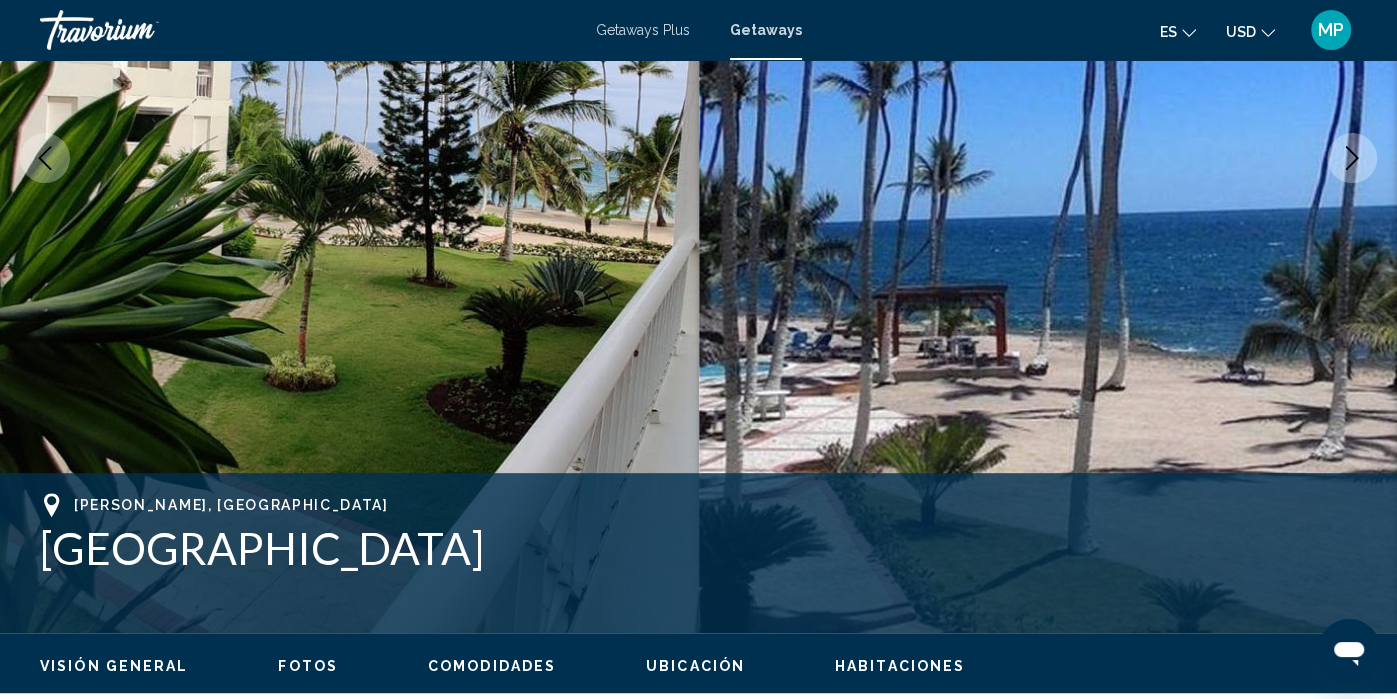 scroll, scrollTop: 0, scrollLeft: 0, axis: both 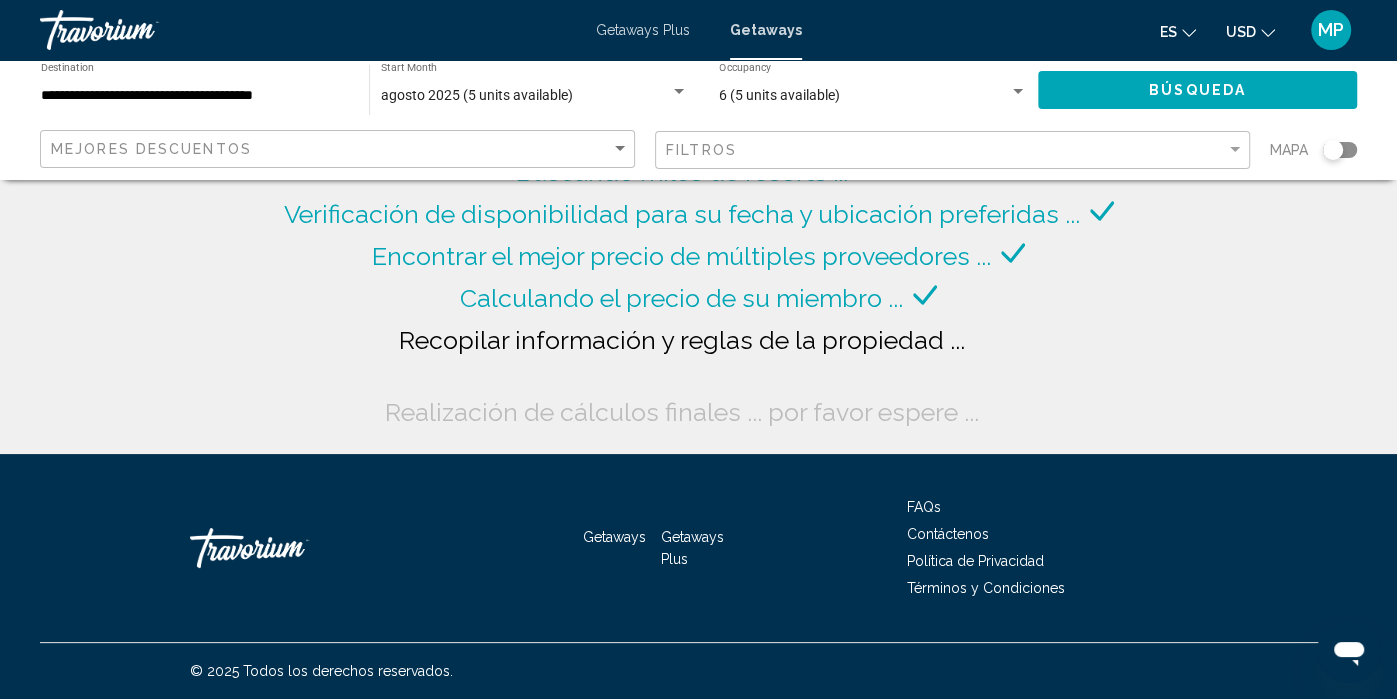 click on "**********" at bounding box center [195, 96] 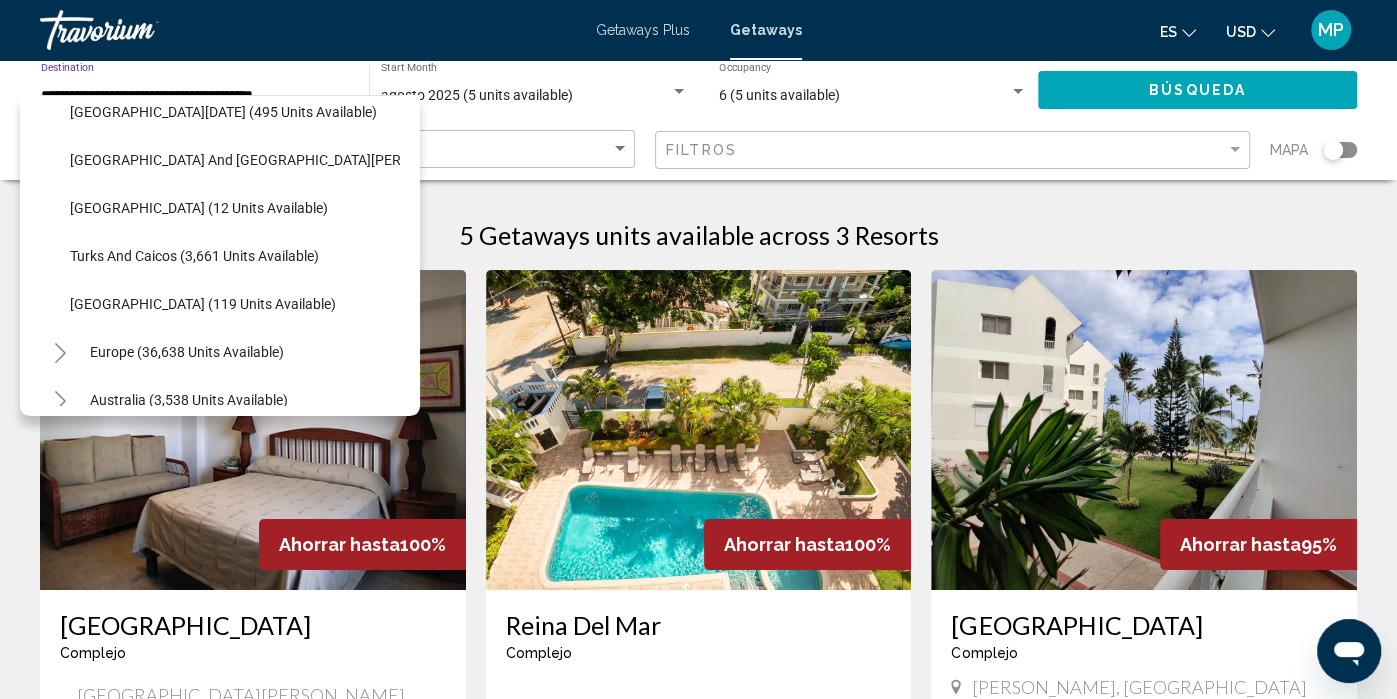 scroll, scrollTop: 648, scrollLeft: 0, axis: vertical 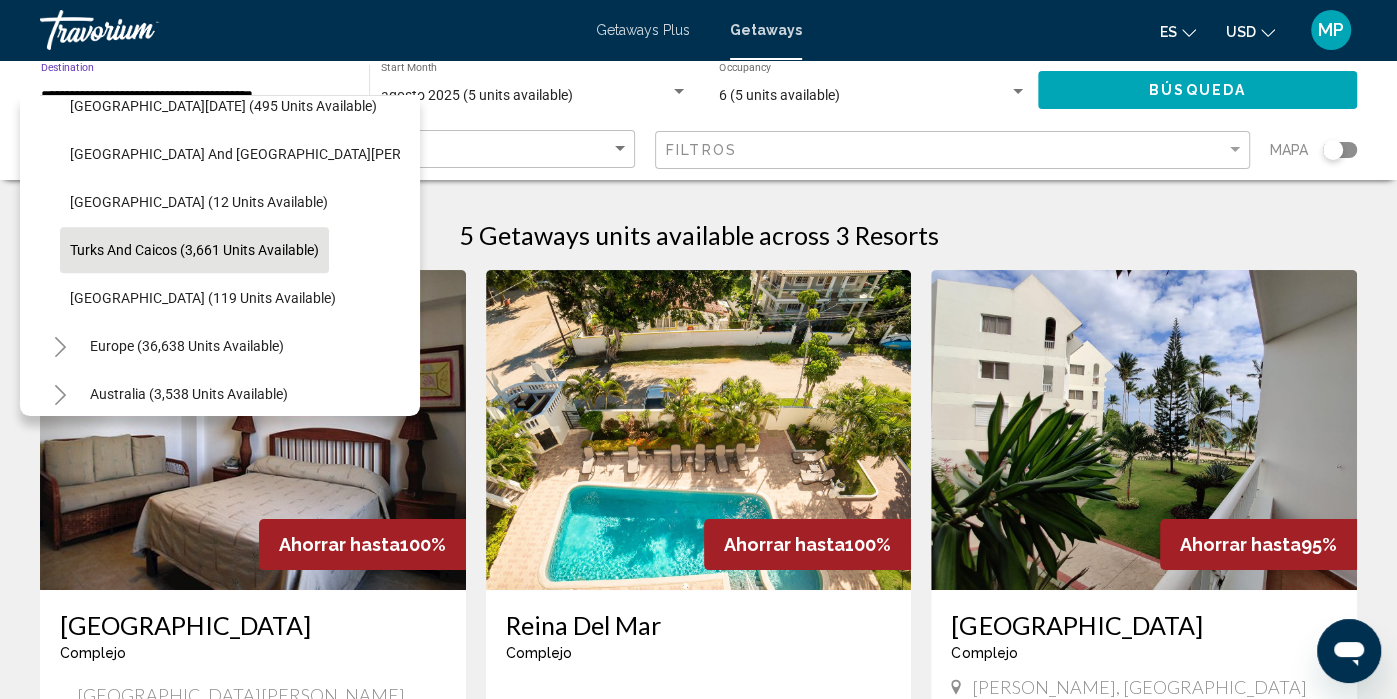 click on "Turks and Caicos (3,661 units available)" 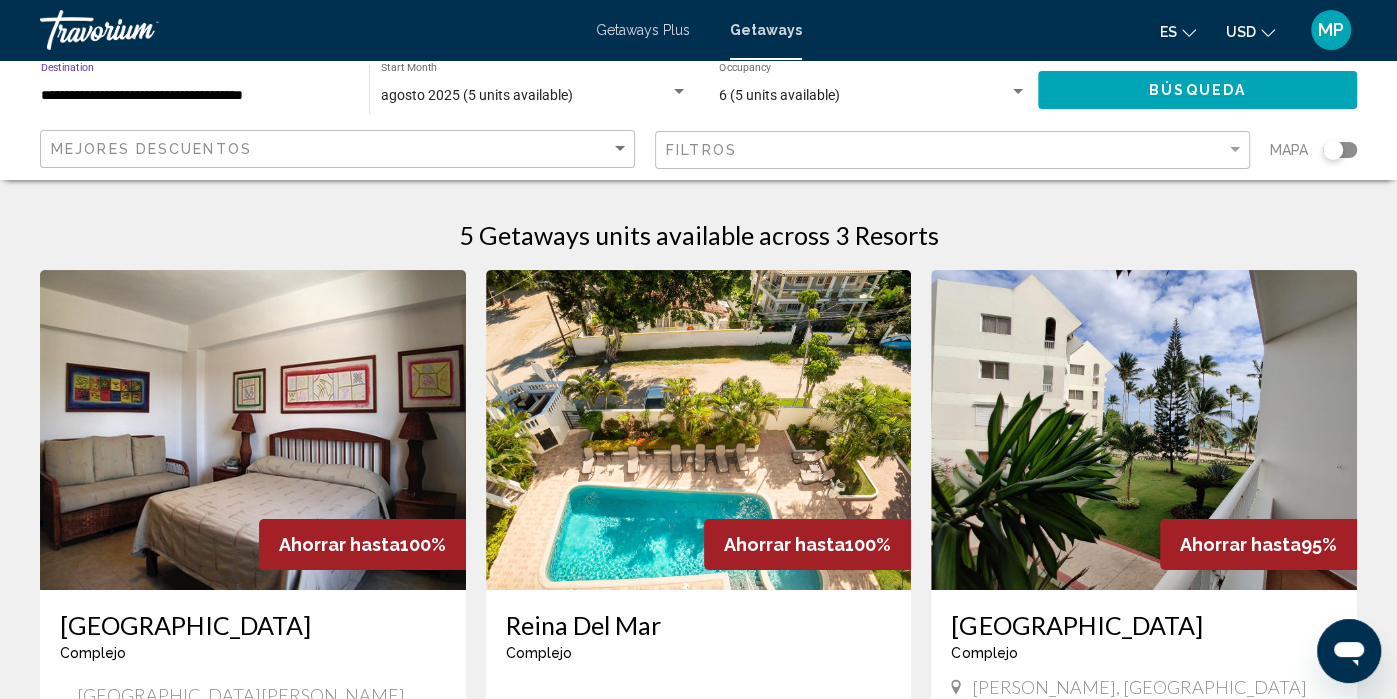 click on "Búsqueda" 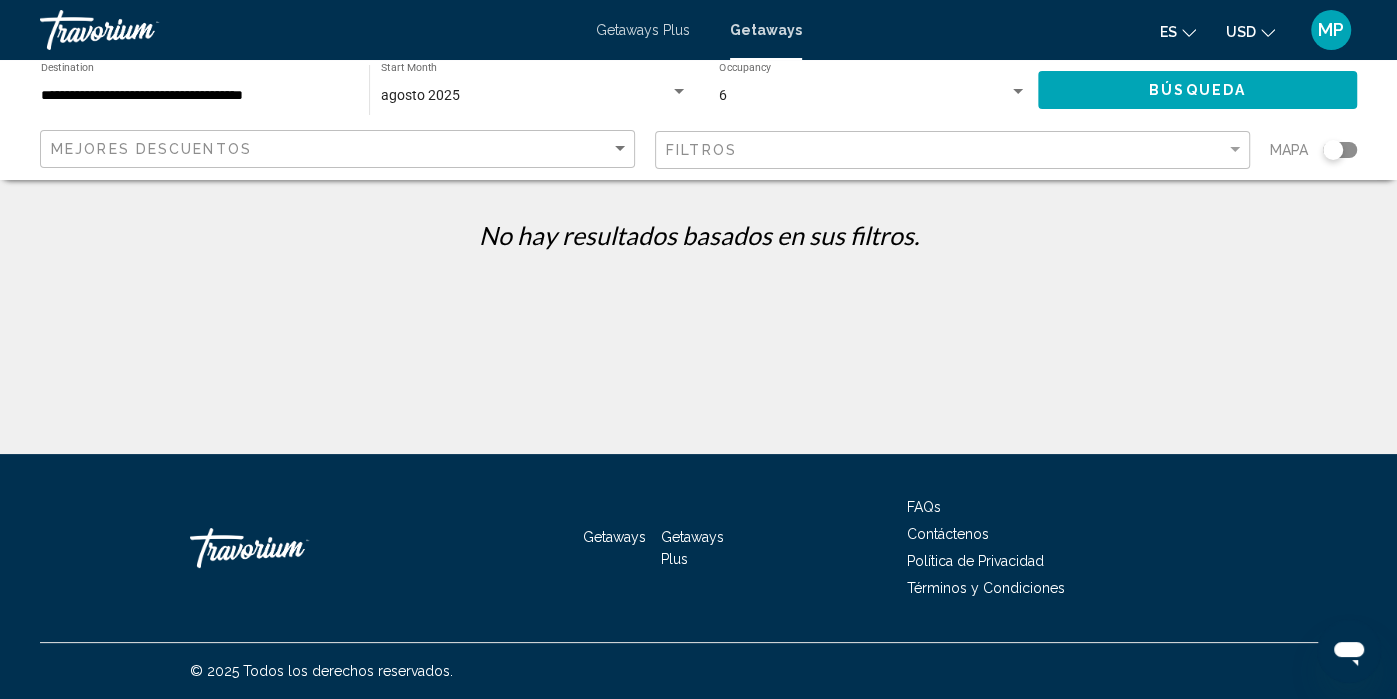 click on "**********" at bounding box center [195, 96] 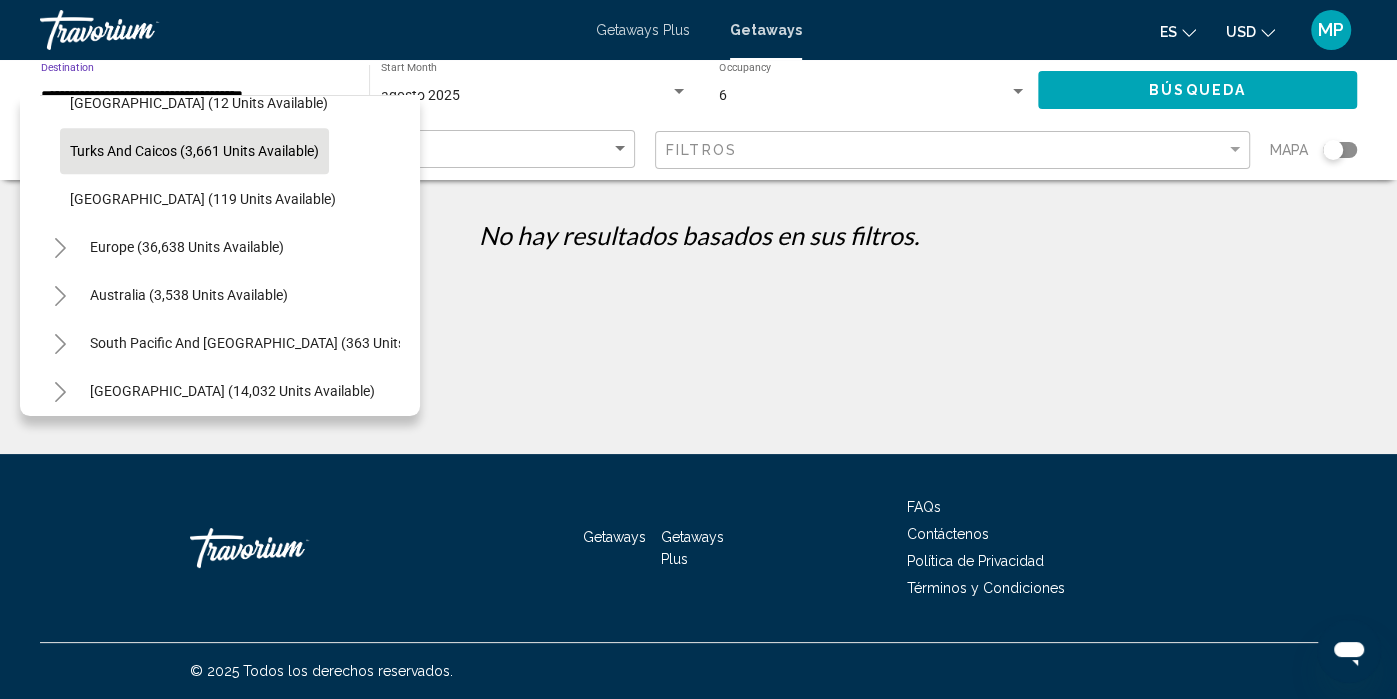 scroll, scrollTop: 745, scrollLeft: 0, axis: vertical 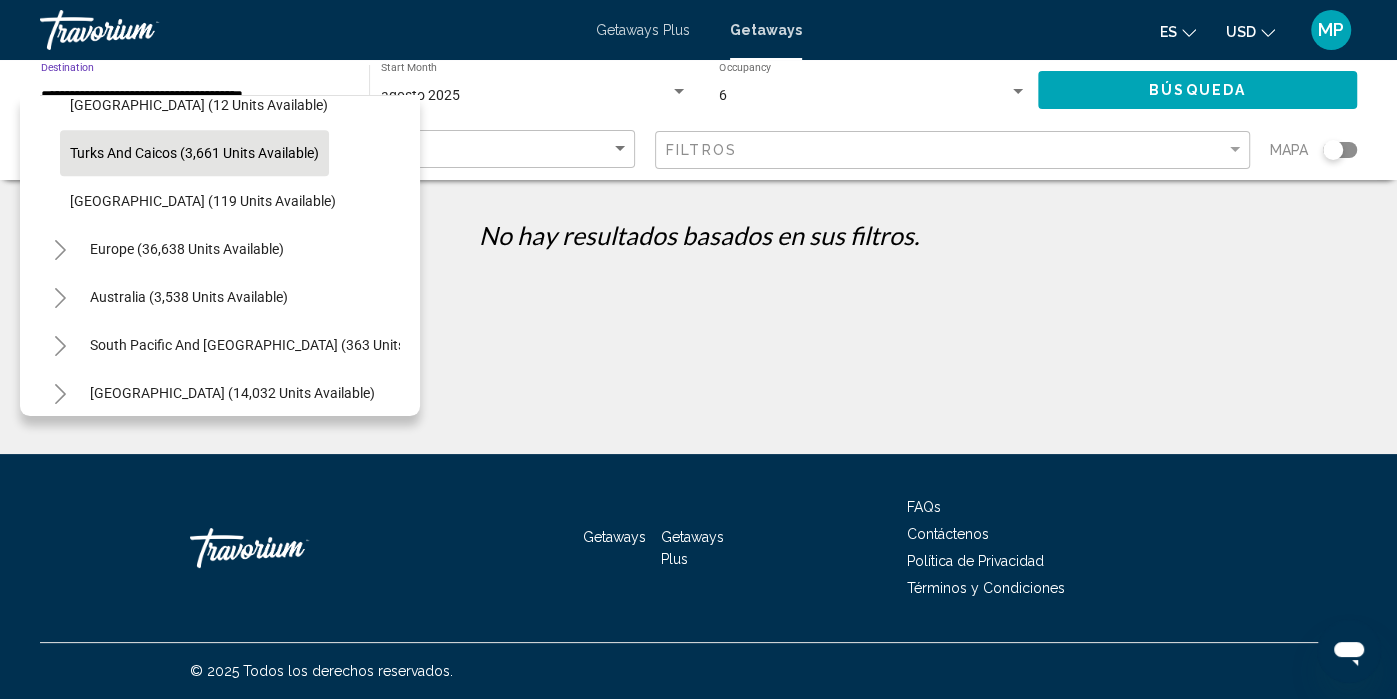 click 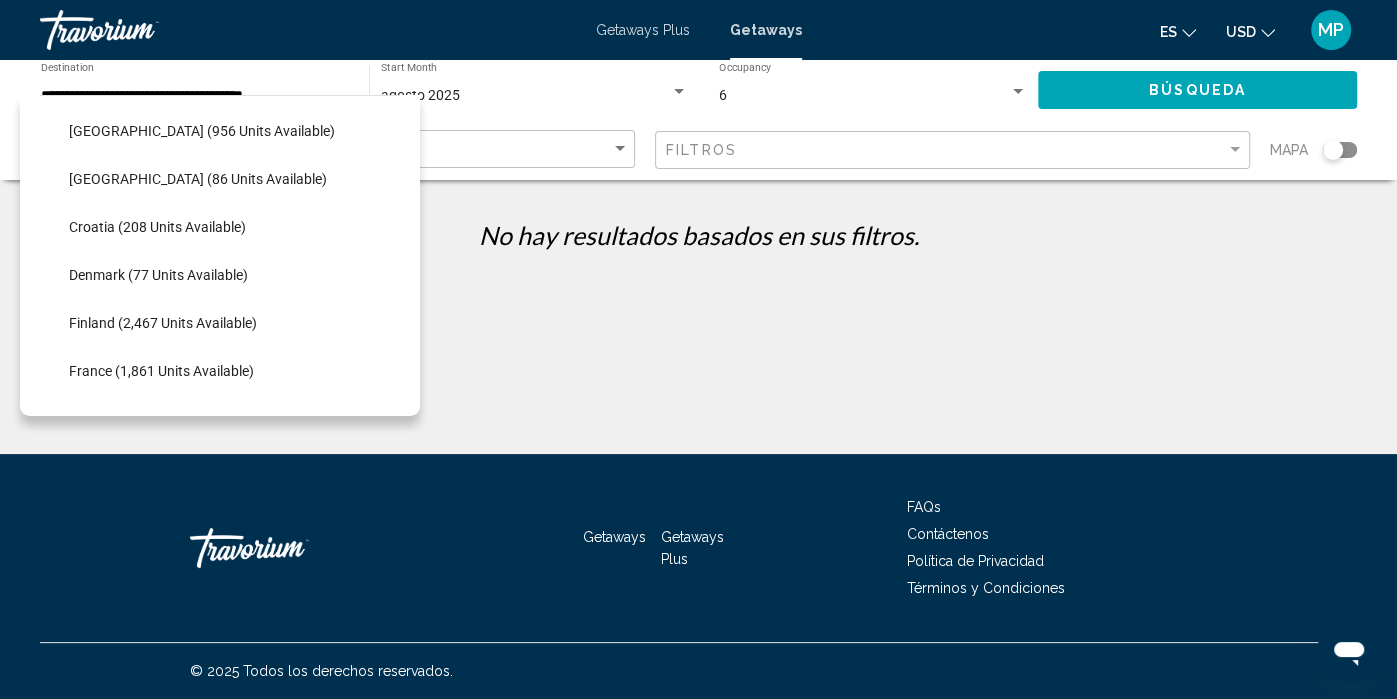 scroll, scrollTop: 965, scrollLeft: 1, axis: both 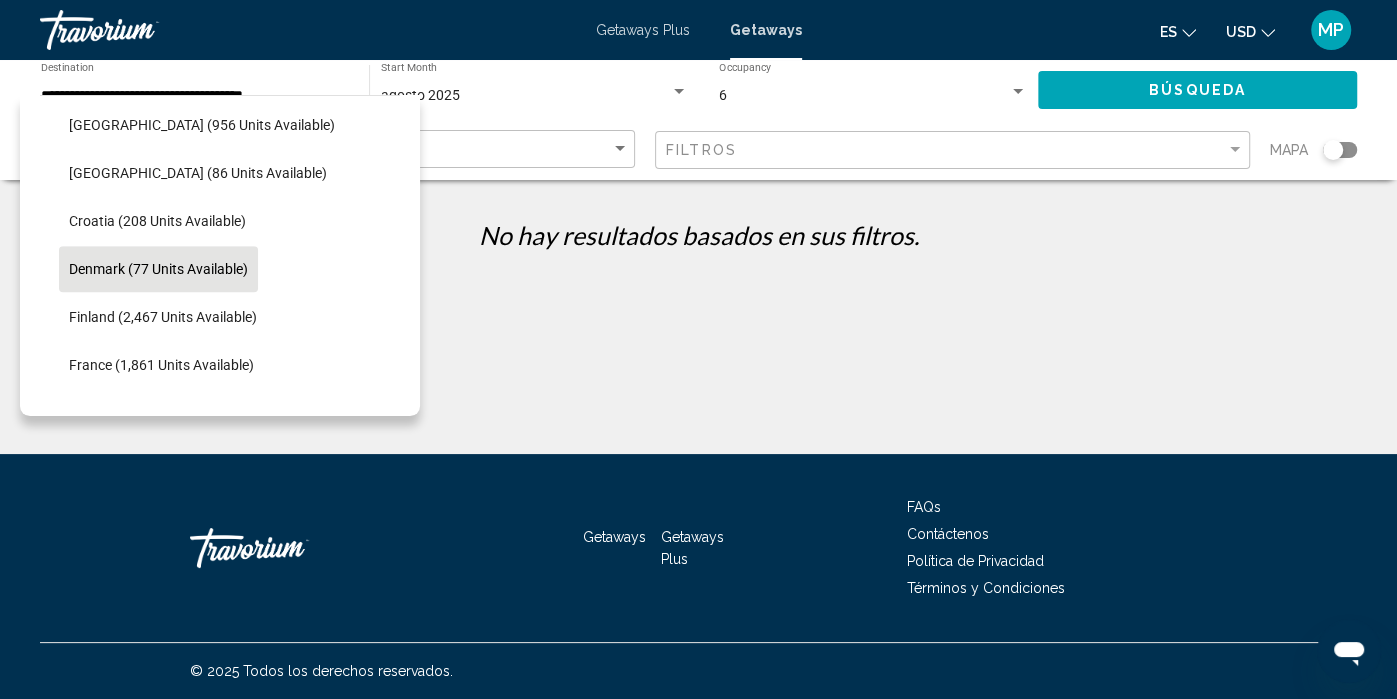 click on "Denmark (77 units available)" 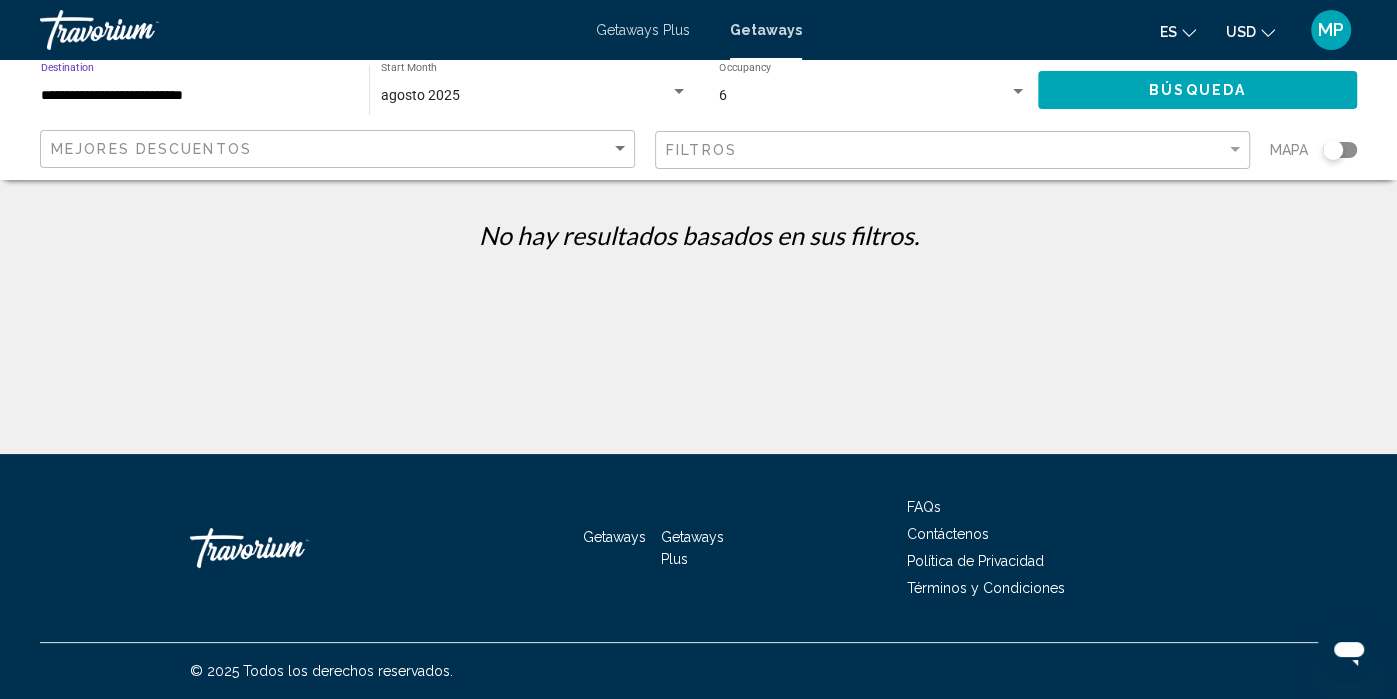 click on "Búsqueda" 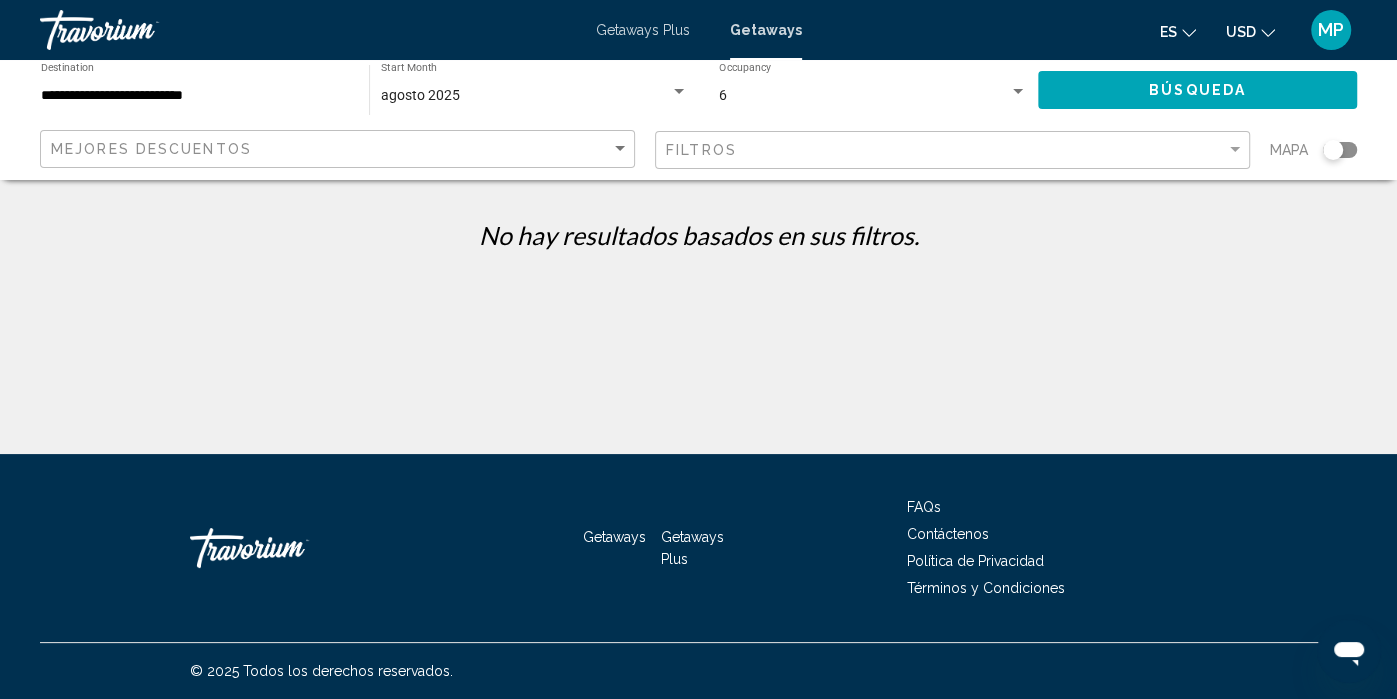 click on "**********" at bounding box center [195, 96] 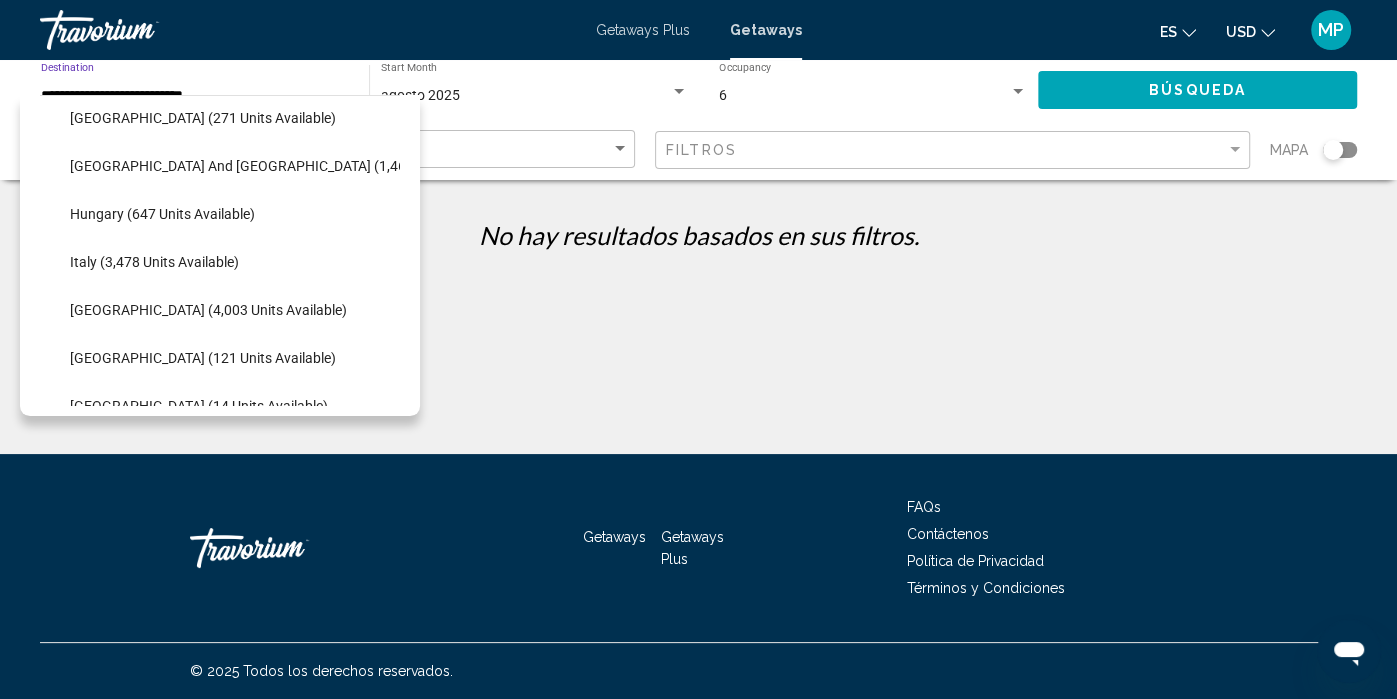 scroll, scrollTop: 643, scrollLeft: 0, axis: vertical 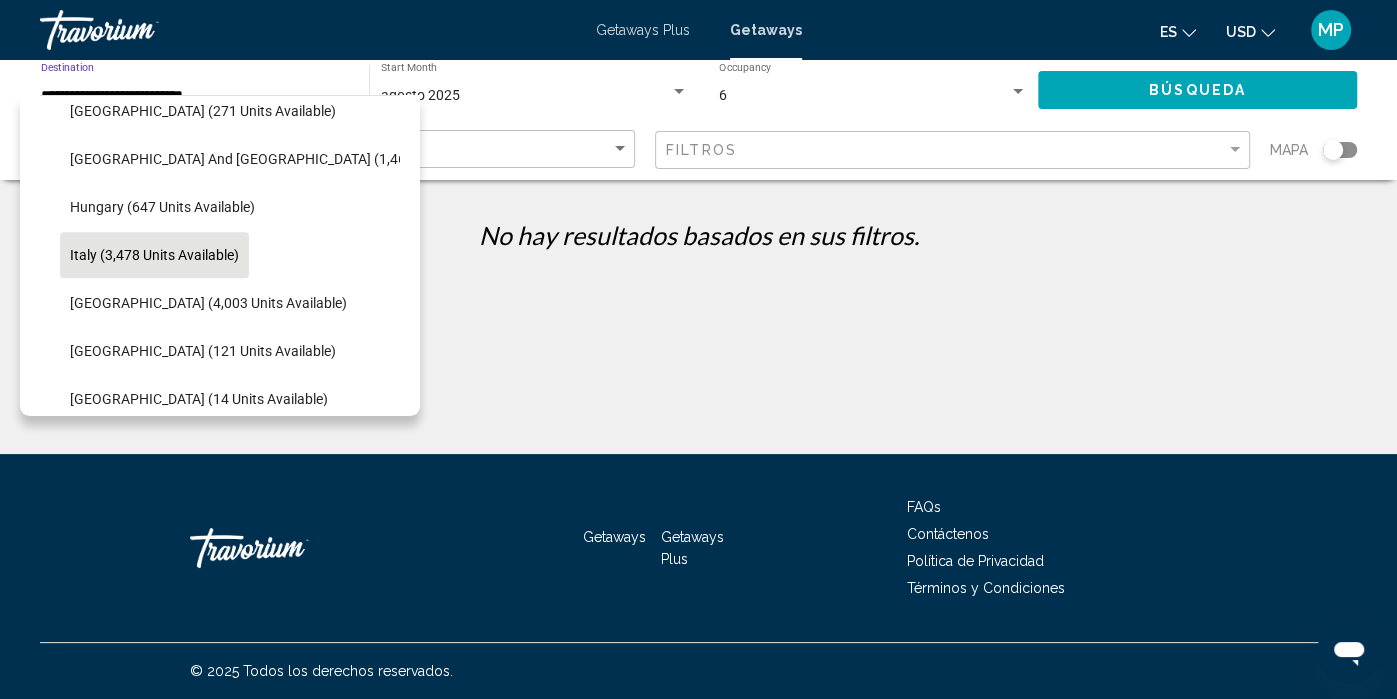 click on "Italy (3,478 units available)" 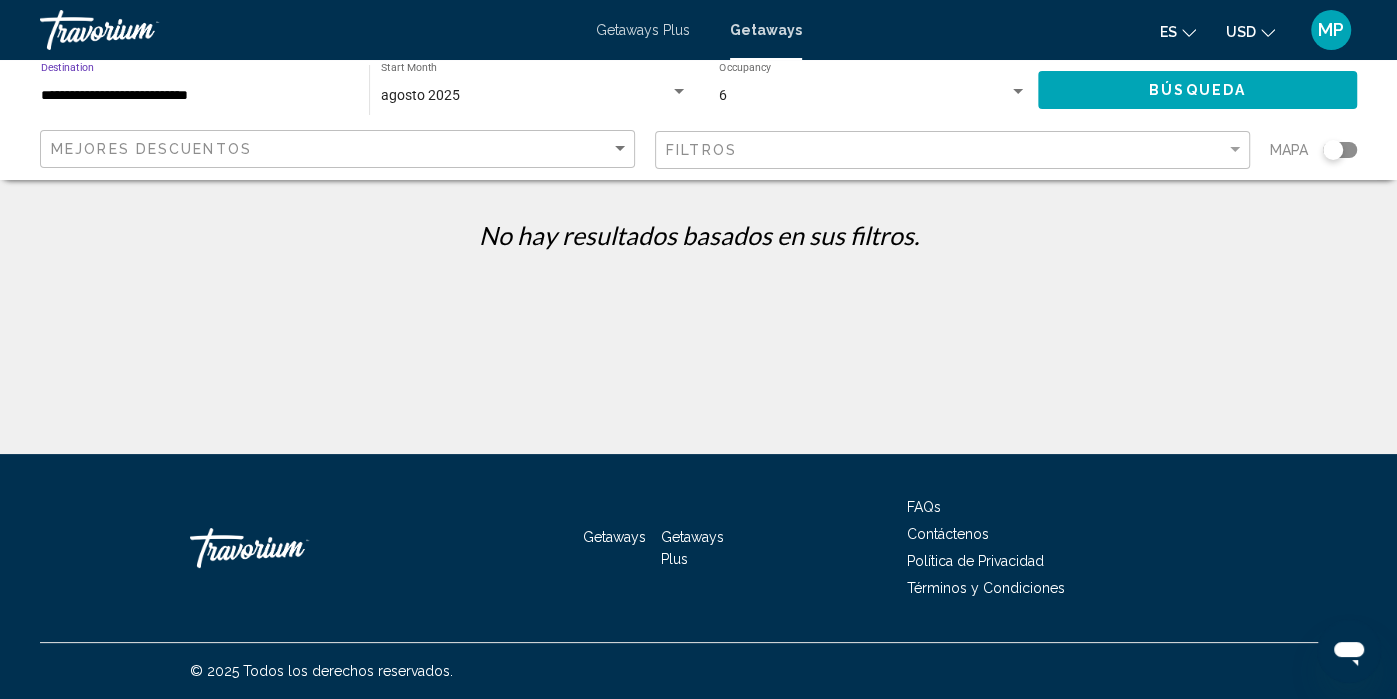 click on "Búsqueda" 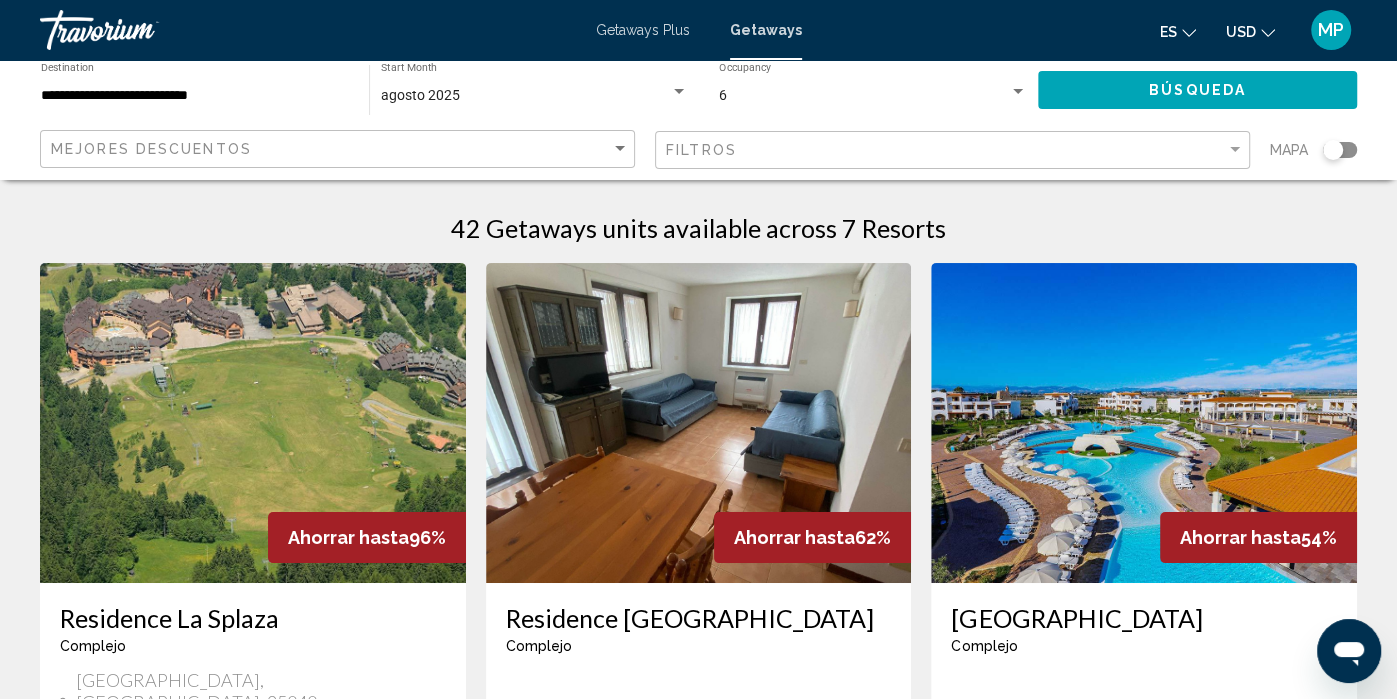 scroll, scrollTop: 0, scrollLeft: 0, axis: both 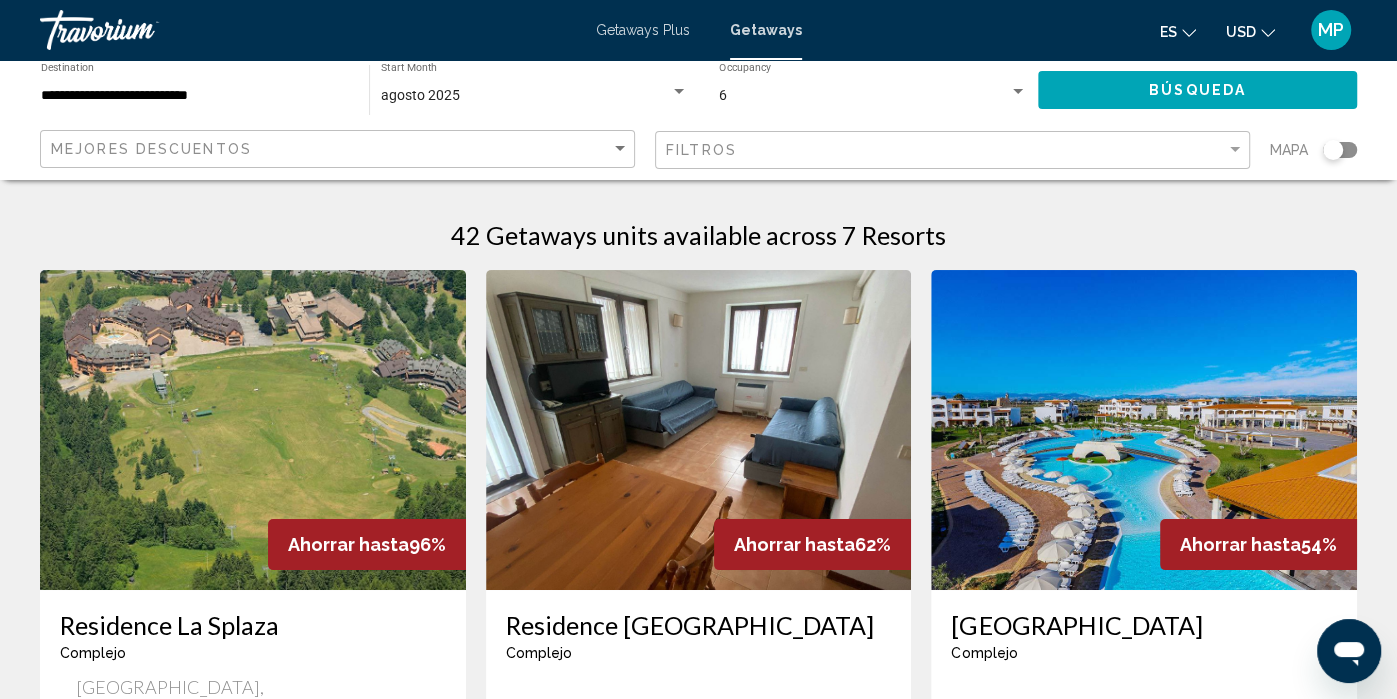 click on "**********" at bounding box center [195, 96] 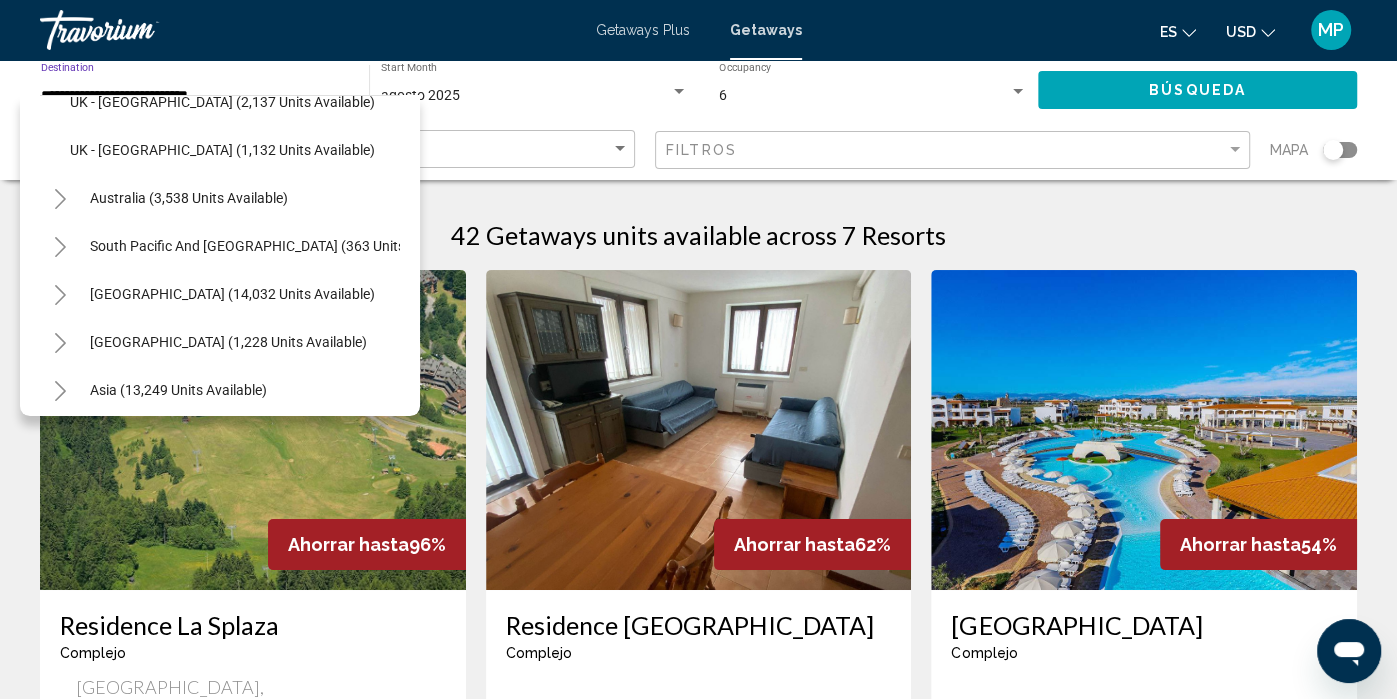 scroll, scrollTop: 1277, scrollLeft: 0, axis: vertical 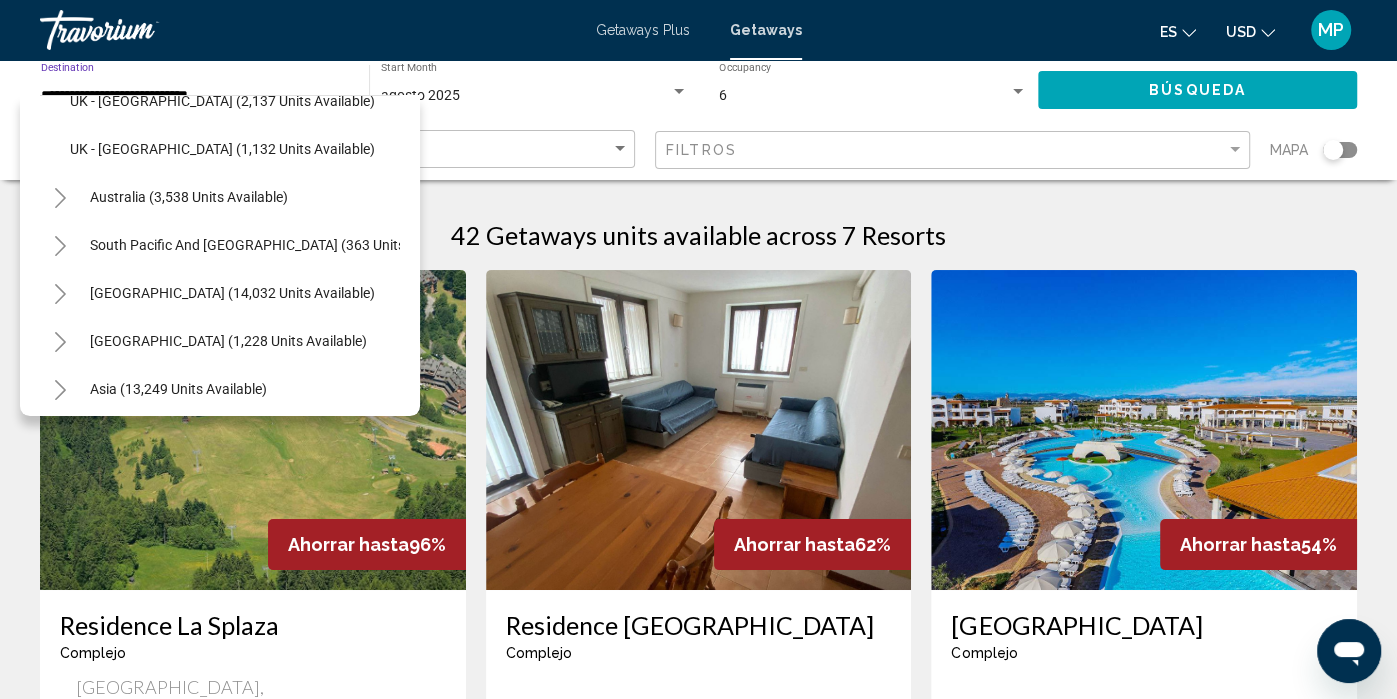 click 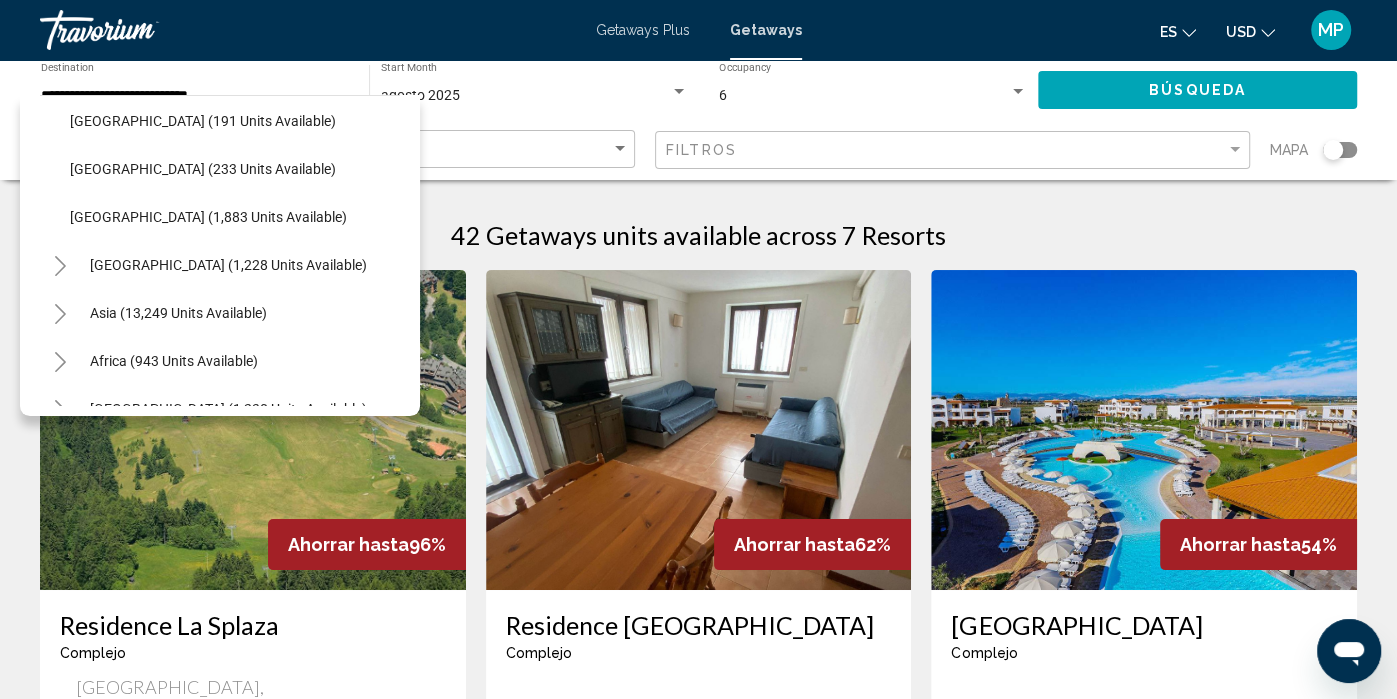 scroll, scrollTop: 1763, scrollLeft: 0, axis: vertical 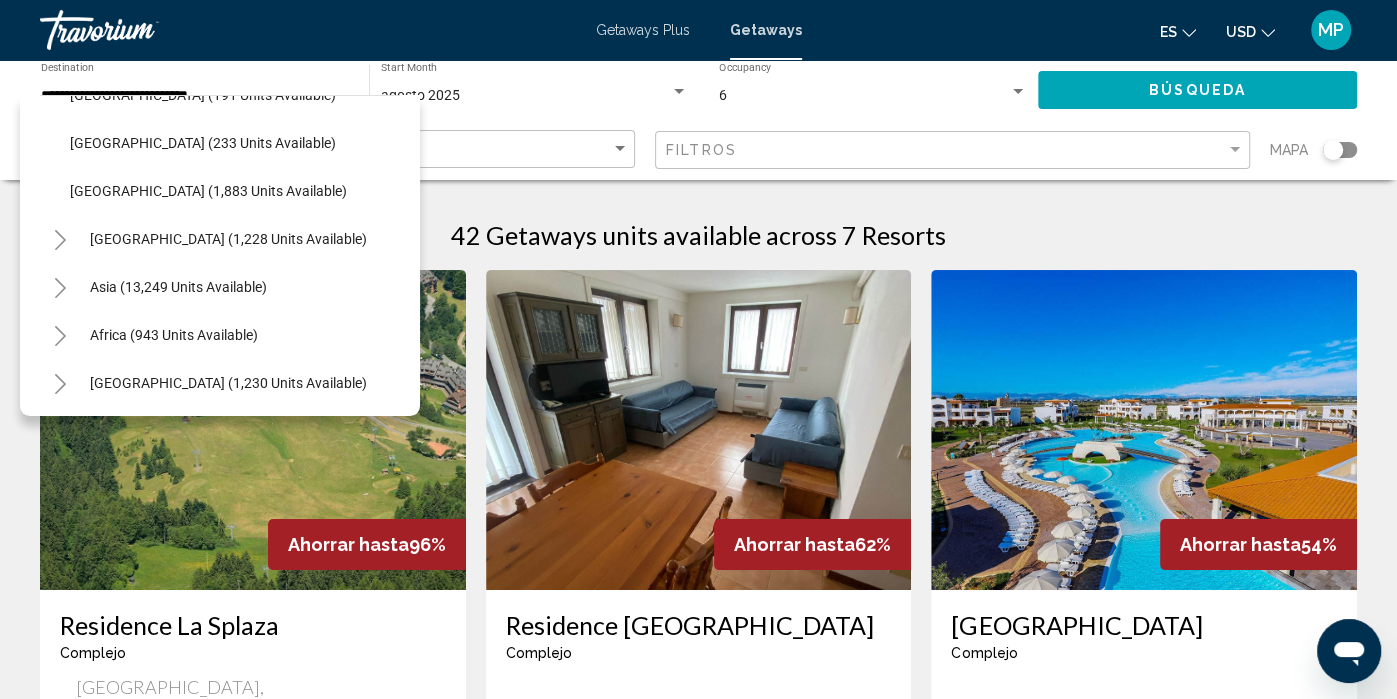 click 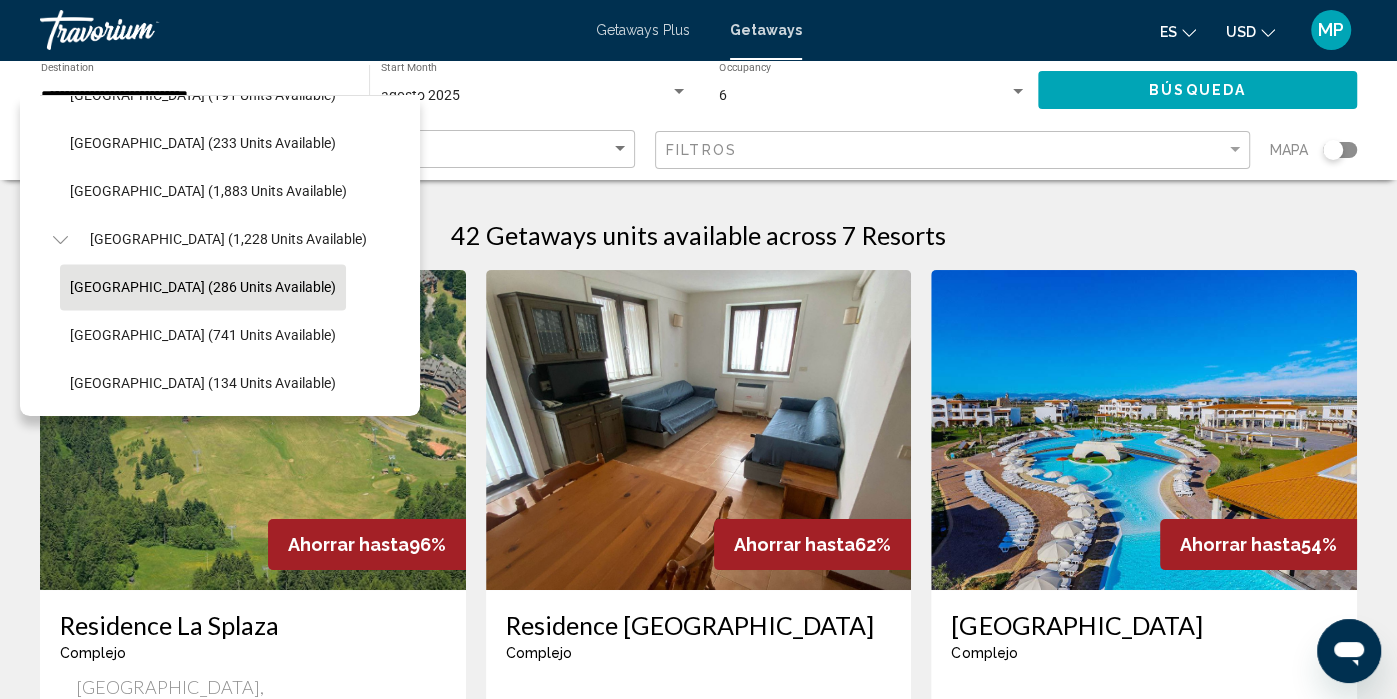 click on "[GEOGRAPHIC_DATA] (286 units available)" 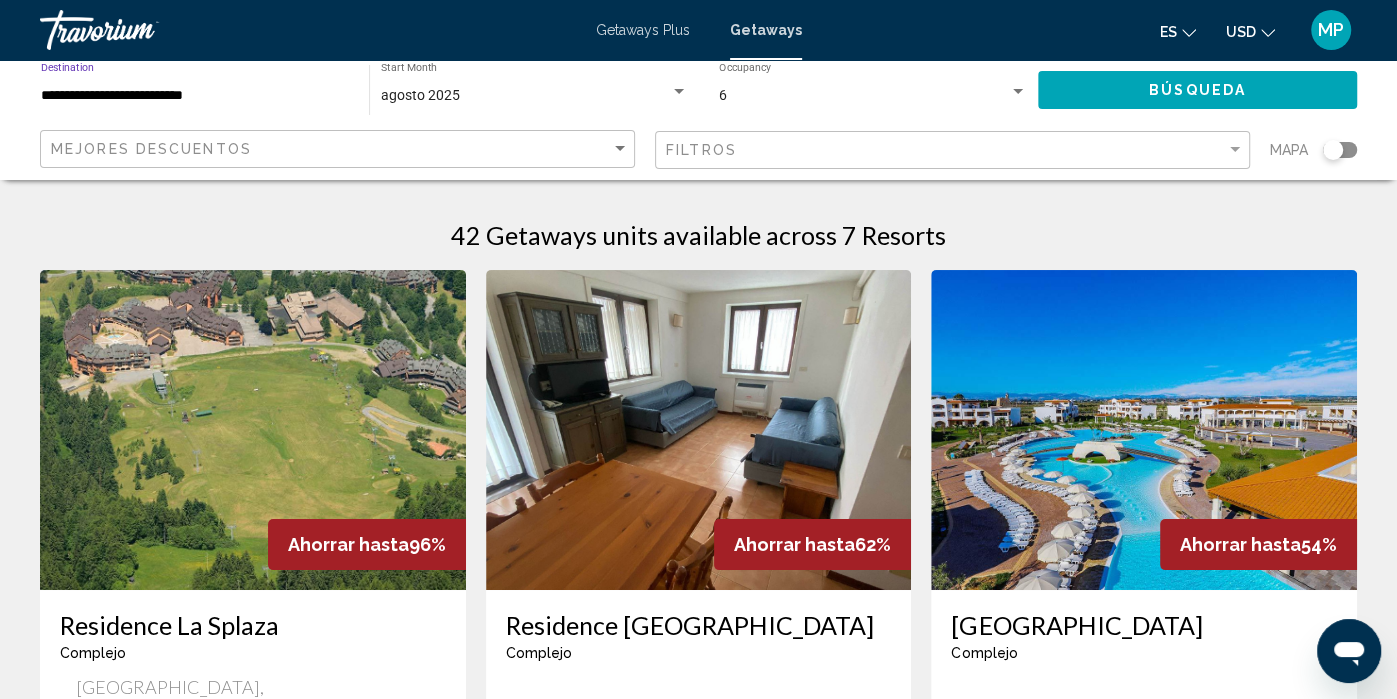 click on "Búsqueda" 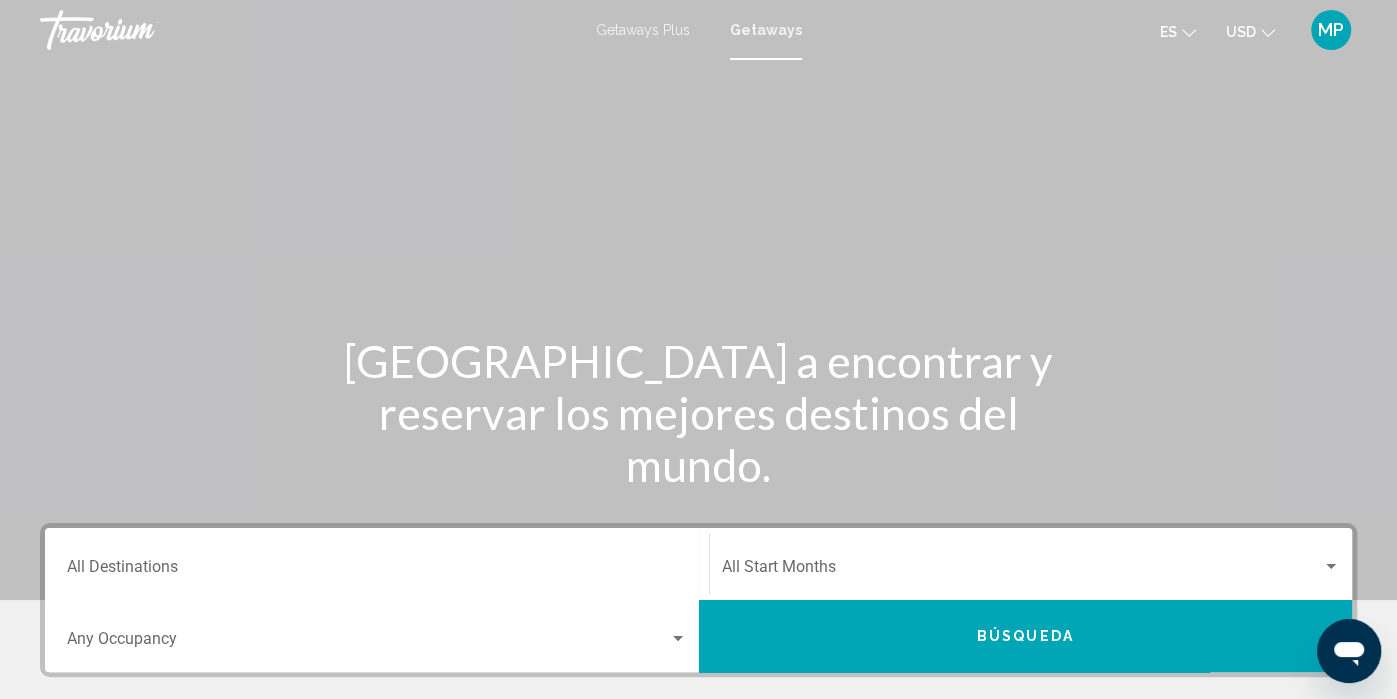 click on "Destination All Destinations" at bounding box center [377, 571] 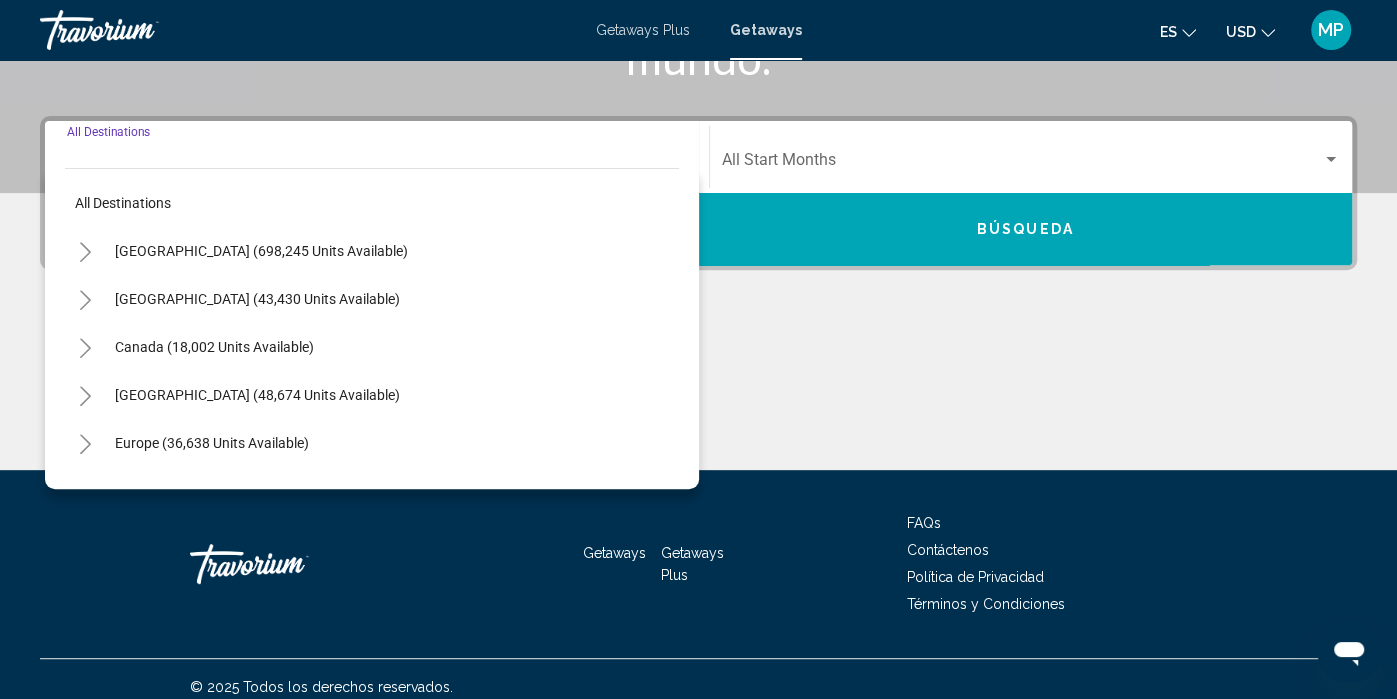 scroll, scrollTop: 421, scrollLeft: 0, axis: vertical 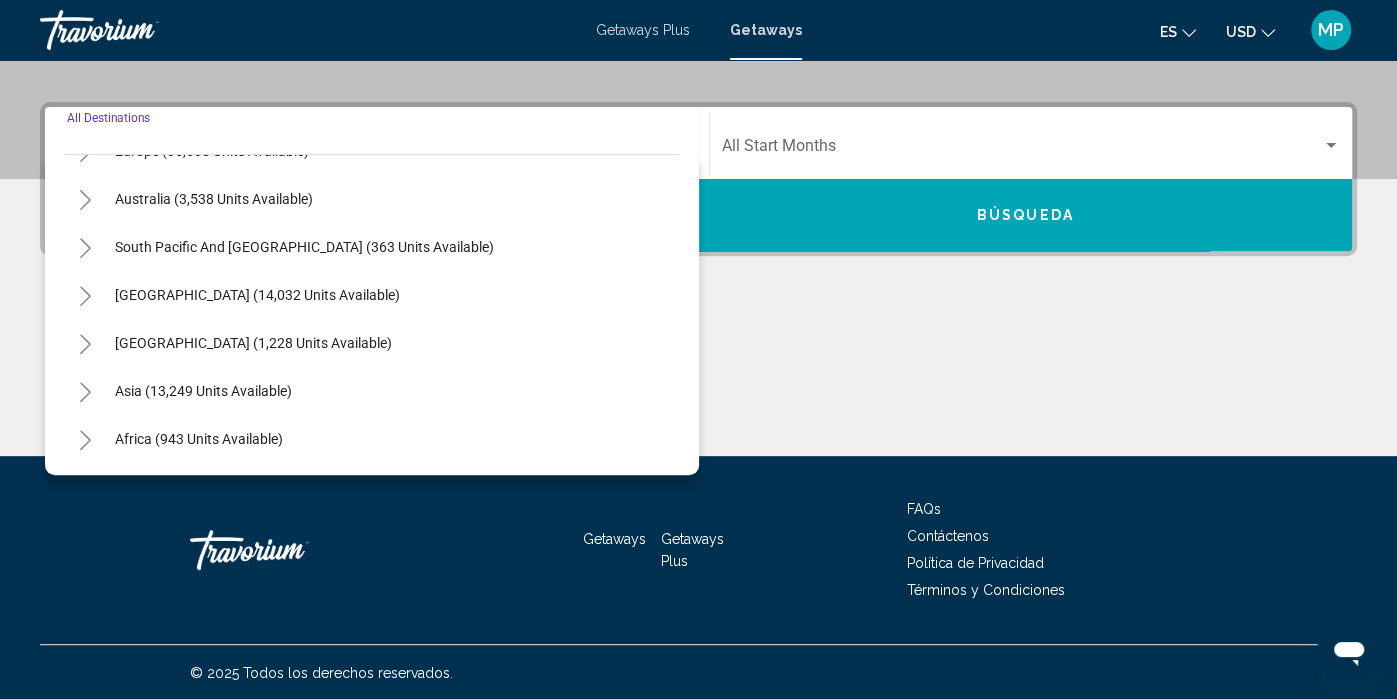 click 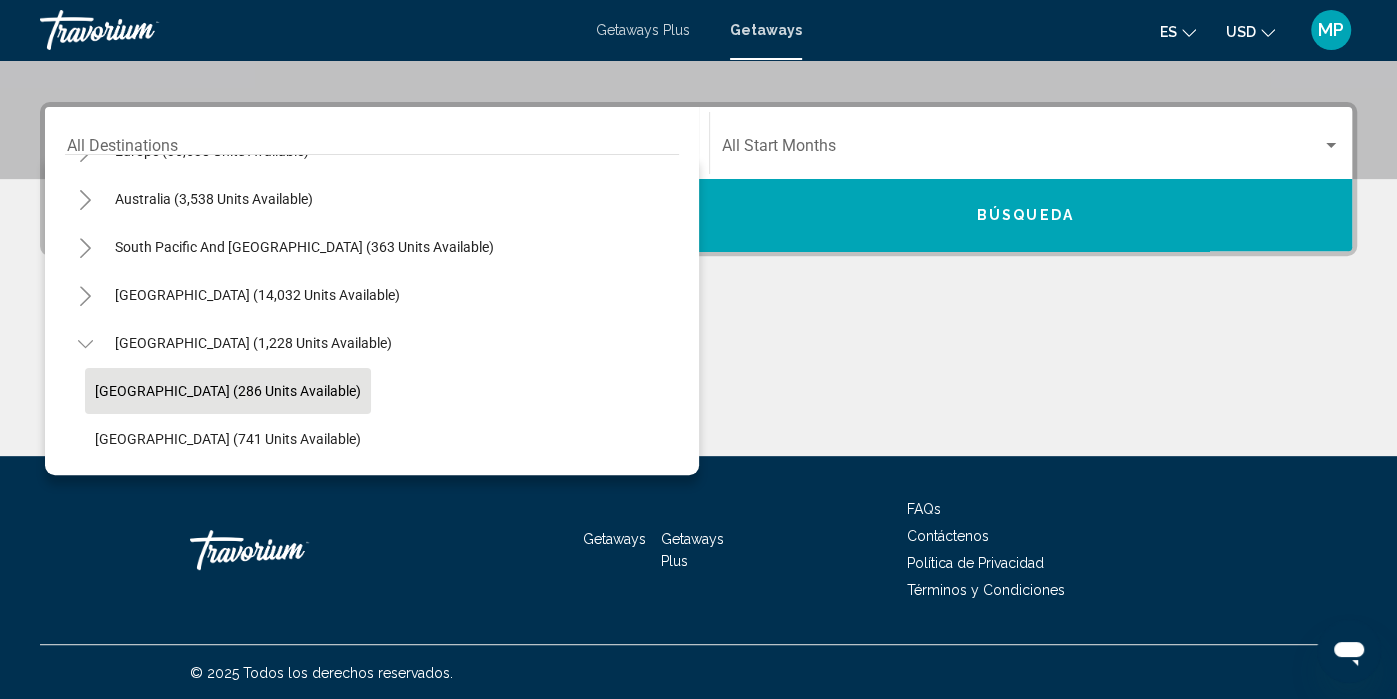 click on "[GEOGRAPHIC_DATA] (286 units available)" 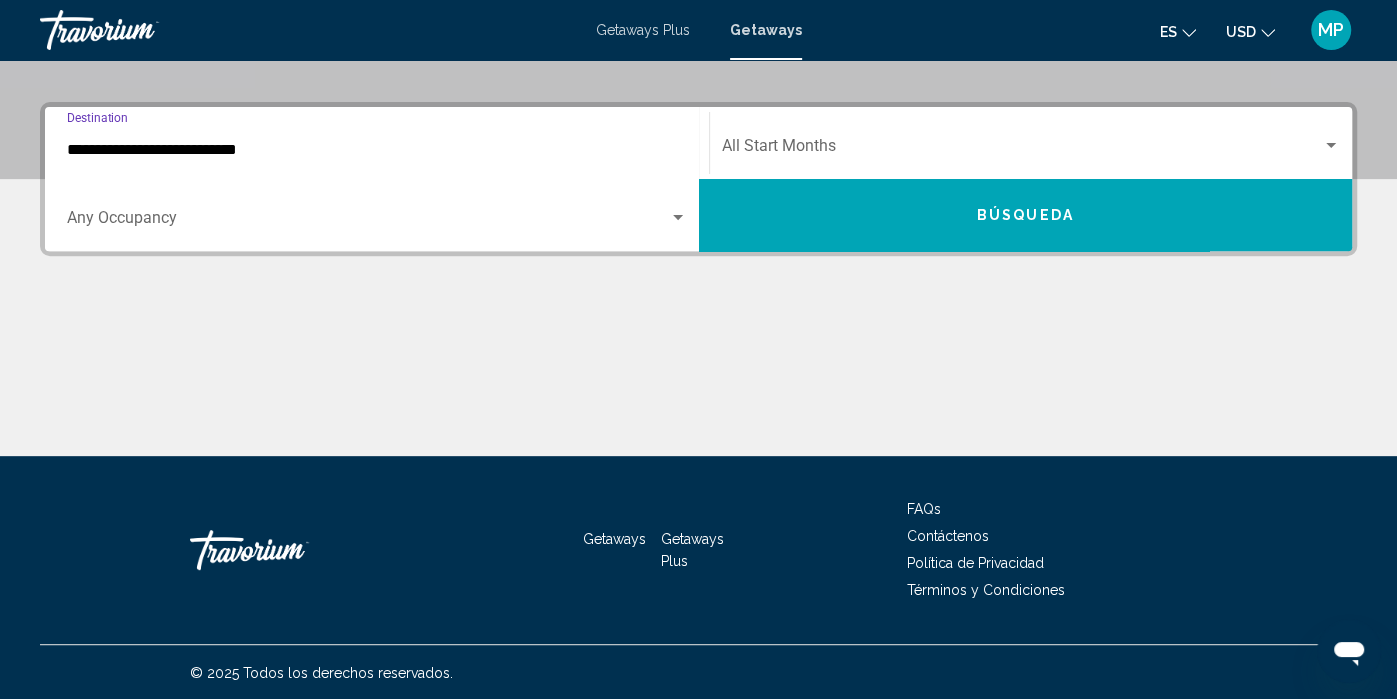 click at bounding box center [368, 222] 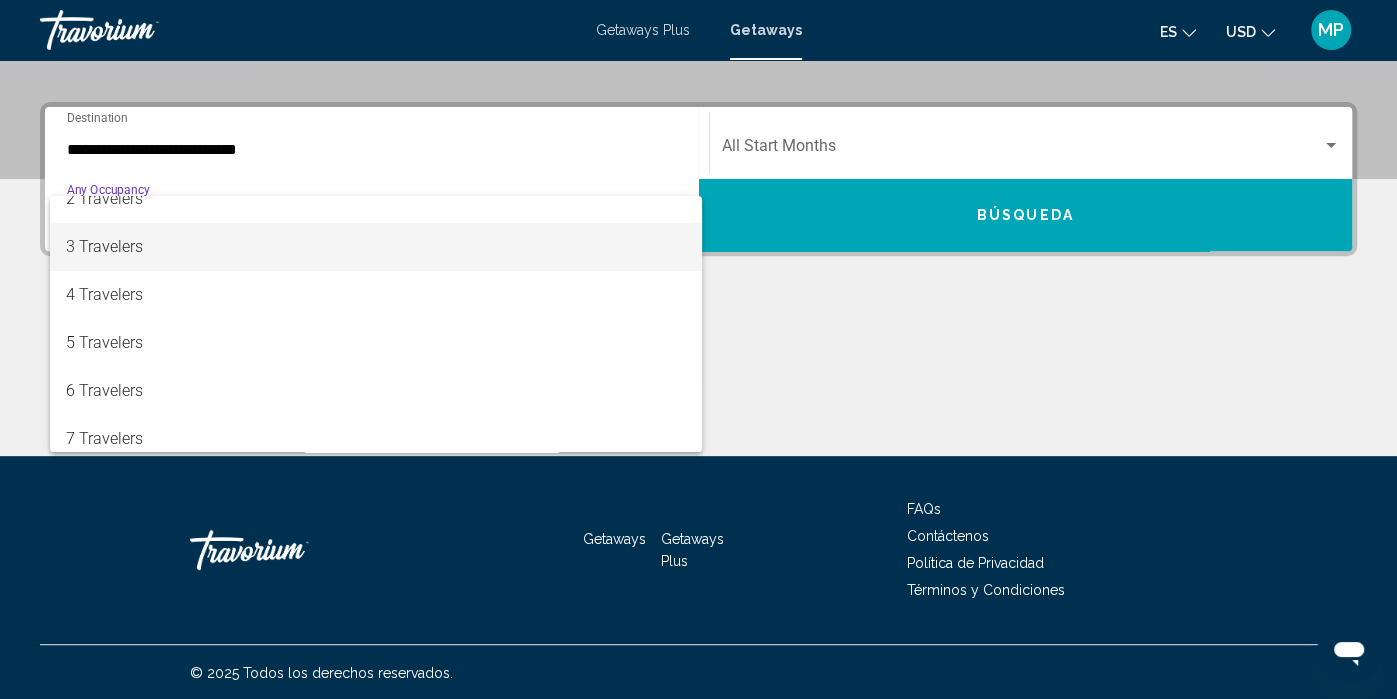 scroll, scrollTop: 77, scrollLeft: 0, axis: vertical 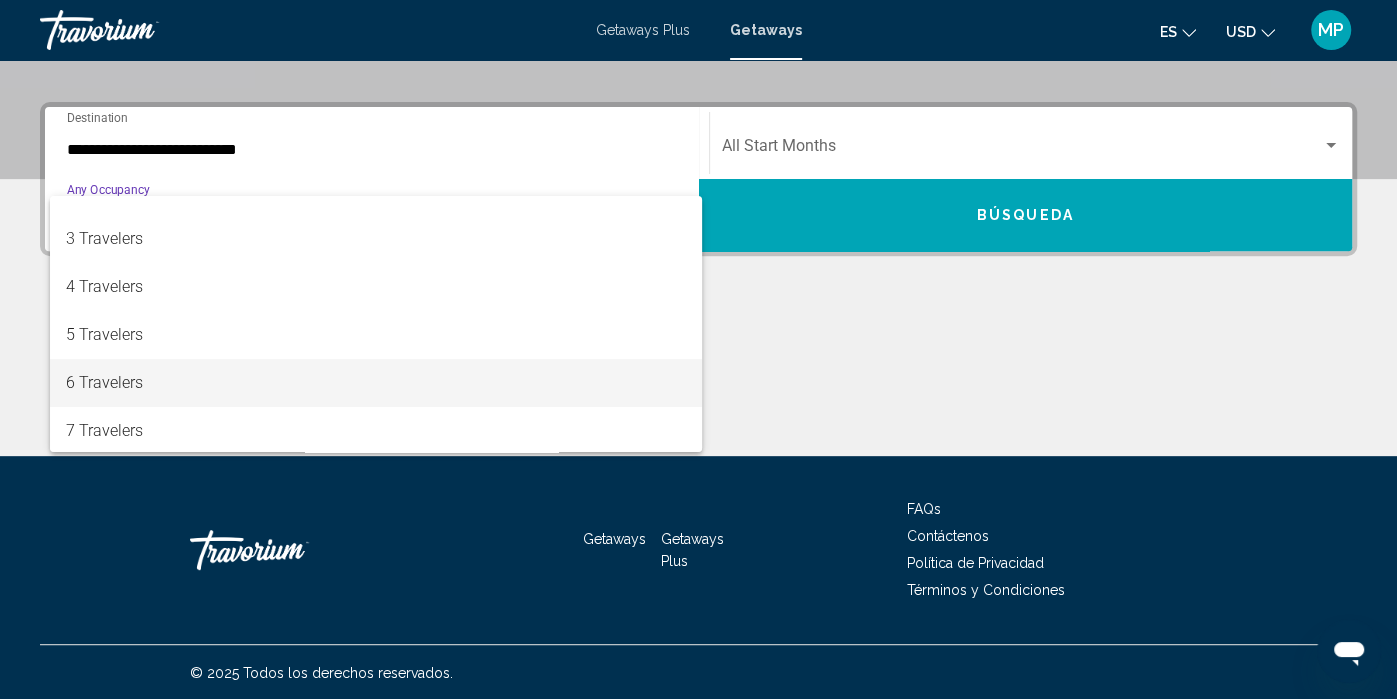 click on "6 Travelers" at bounding box center (376, 383) 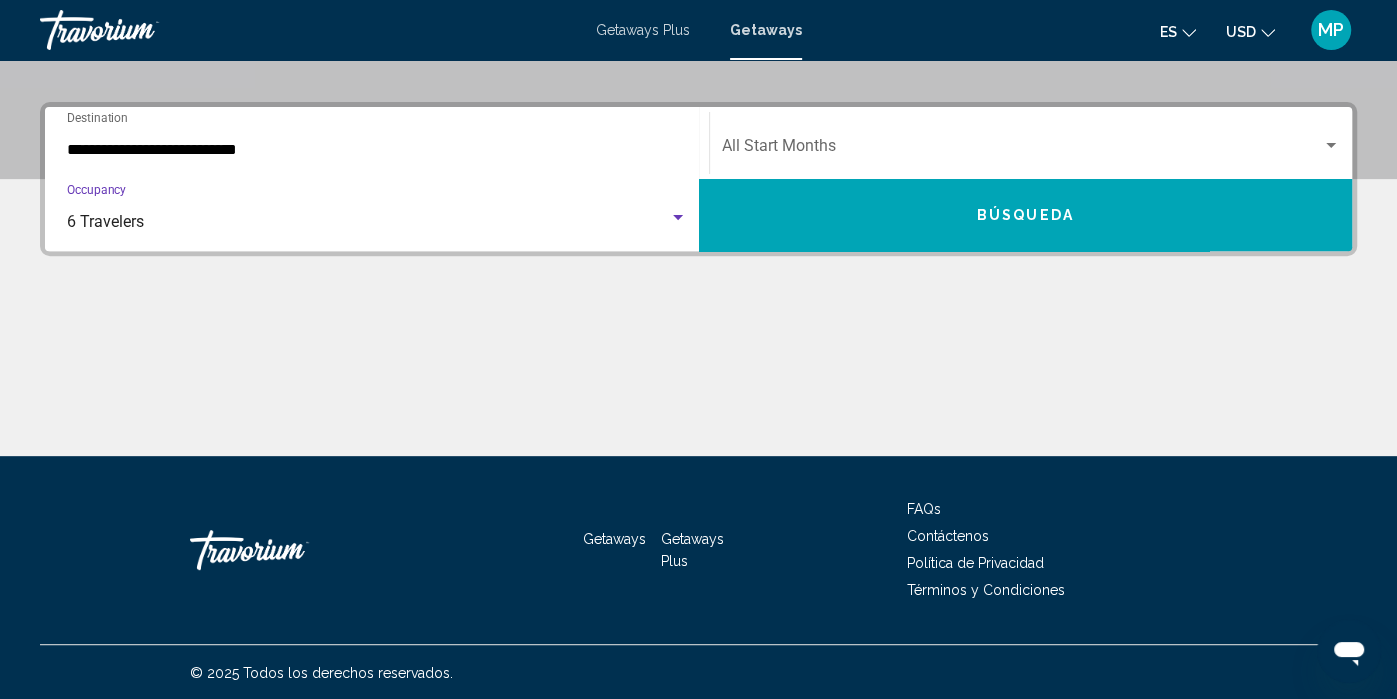 click on "Búsqueda" at bounding box center (1026, 215) 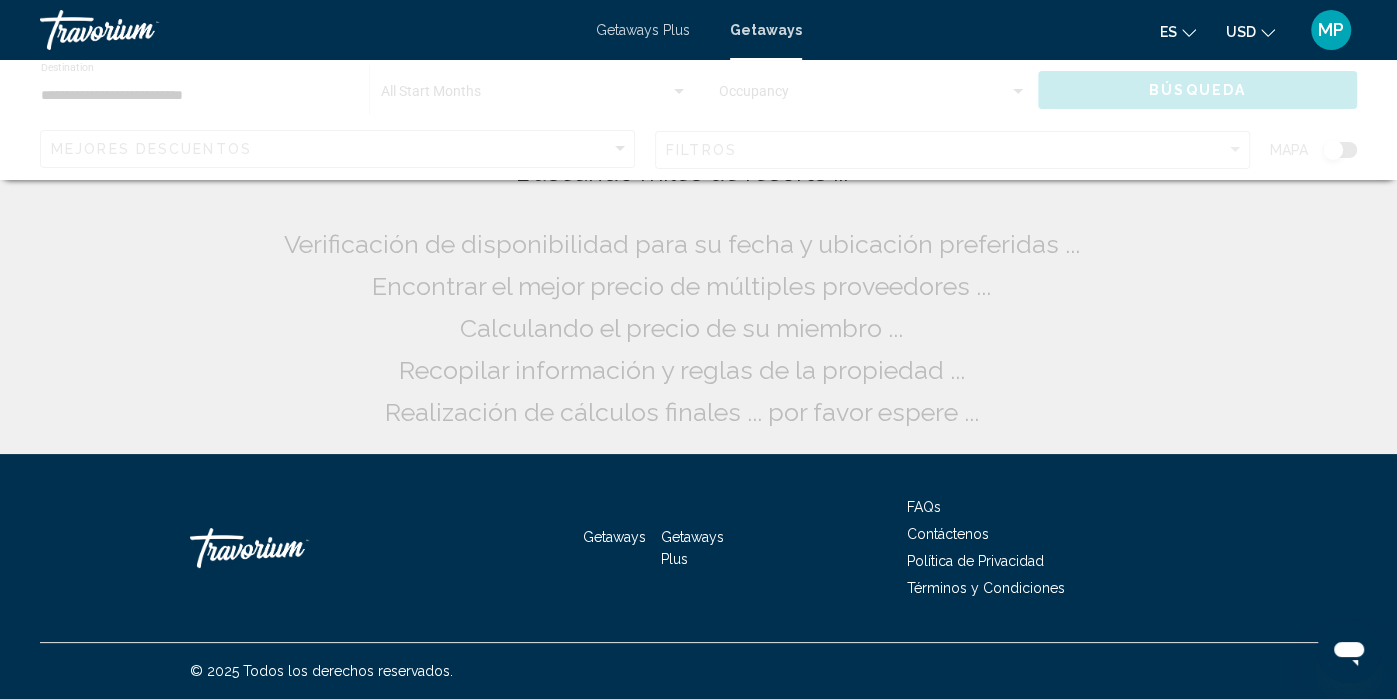 scroll, scrollTop: 0, scrollLeft: 0, axis: both 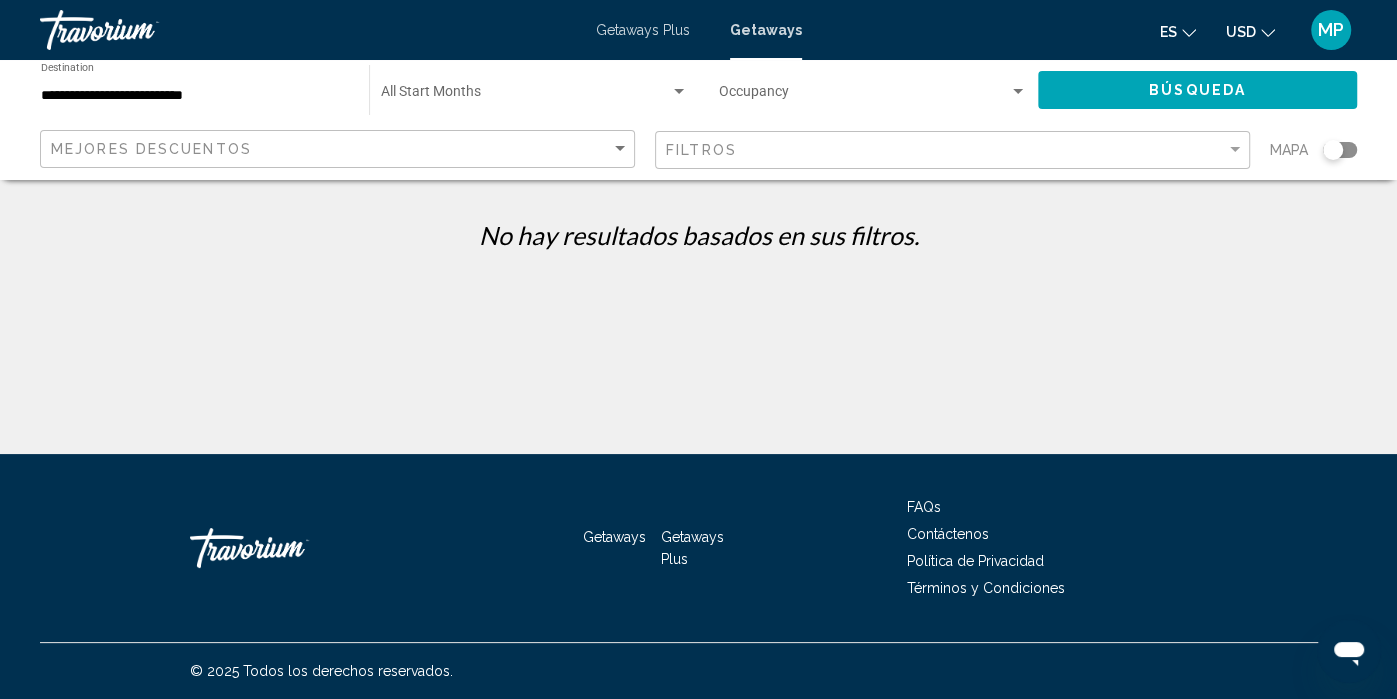 click at bounding box center [864, 96] 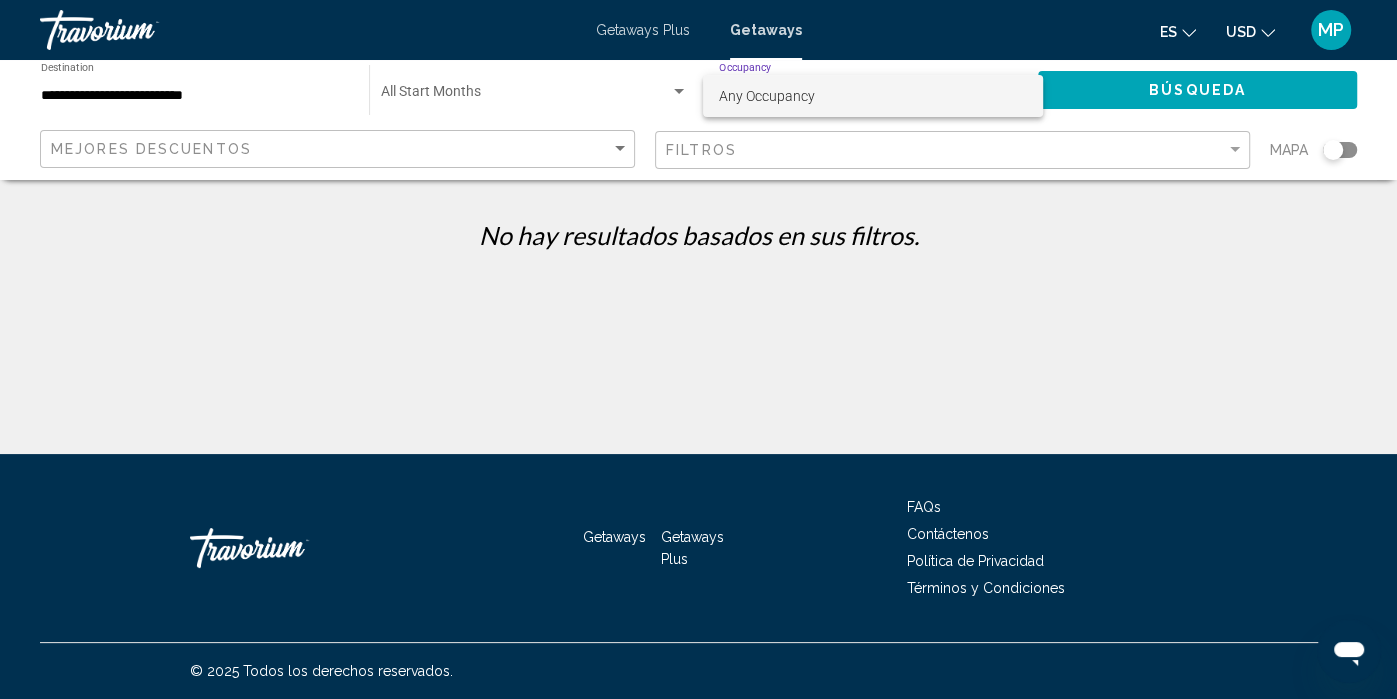 click on "Any Occupancy" at bounding box center [873, 96] 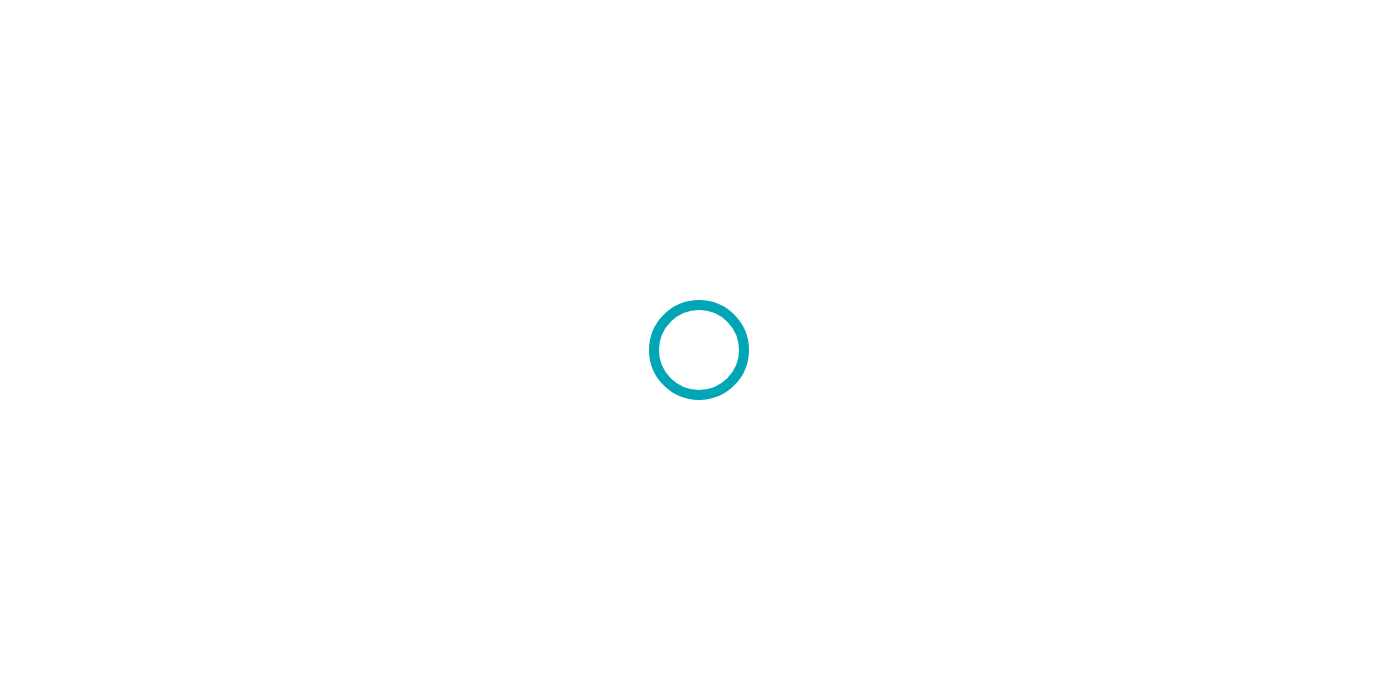 scroll, scrollTop: 0, scrollLeft: 0, axis: both 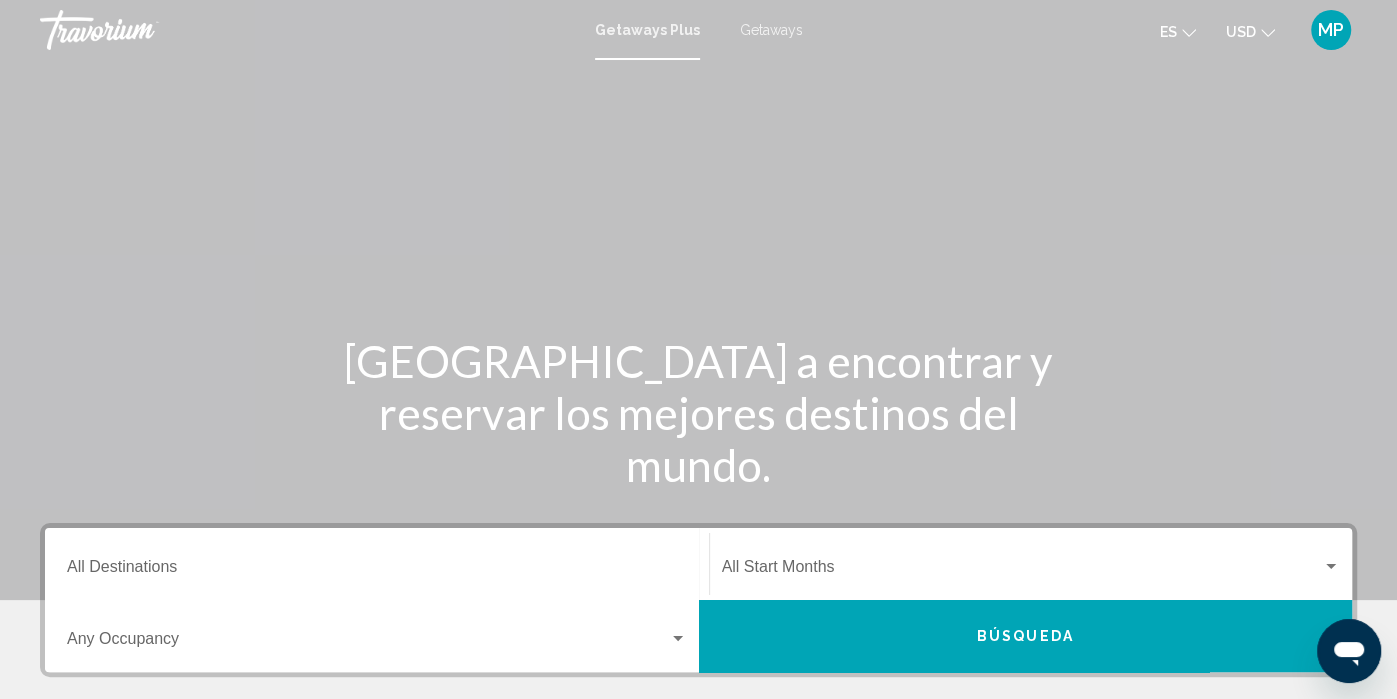 click on "Getaways" at bounding box center [771, 30] 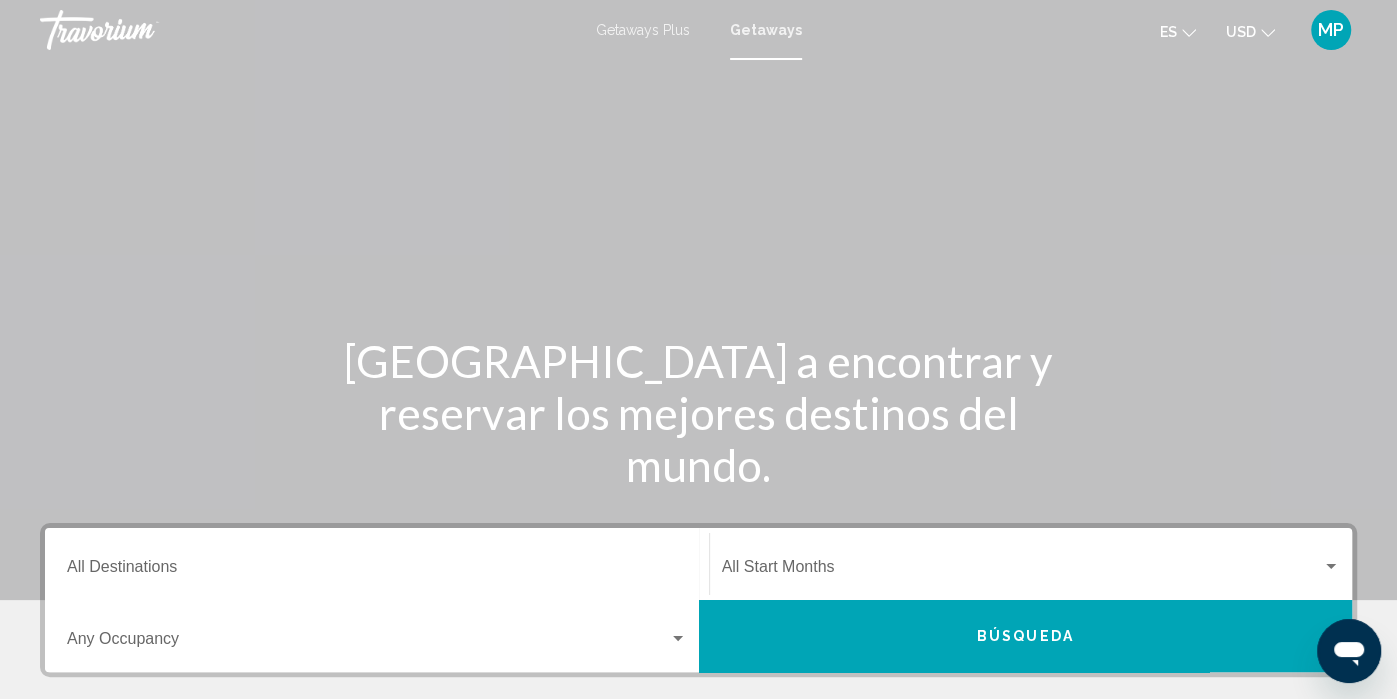 click at bounding box center (368, 643) 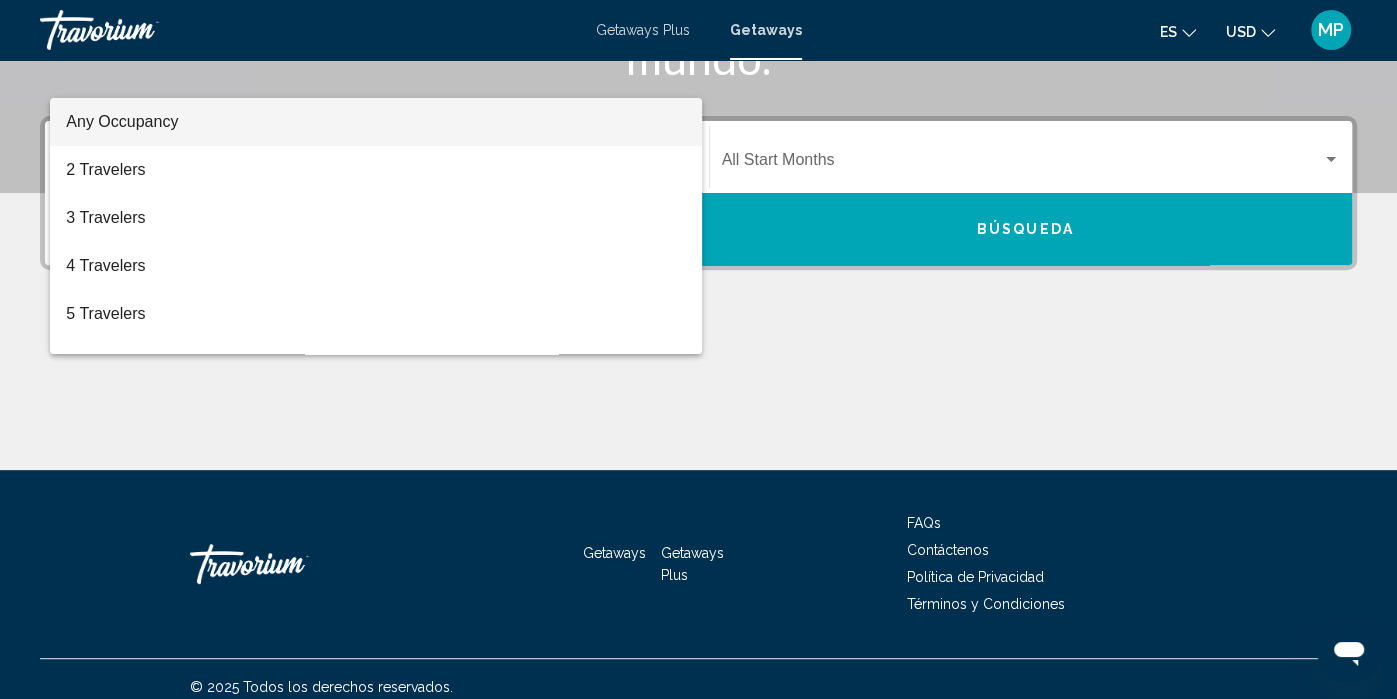 scroll, scrollTop: 421, scrollLeft: 0, axis: vertical 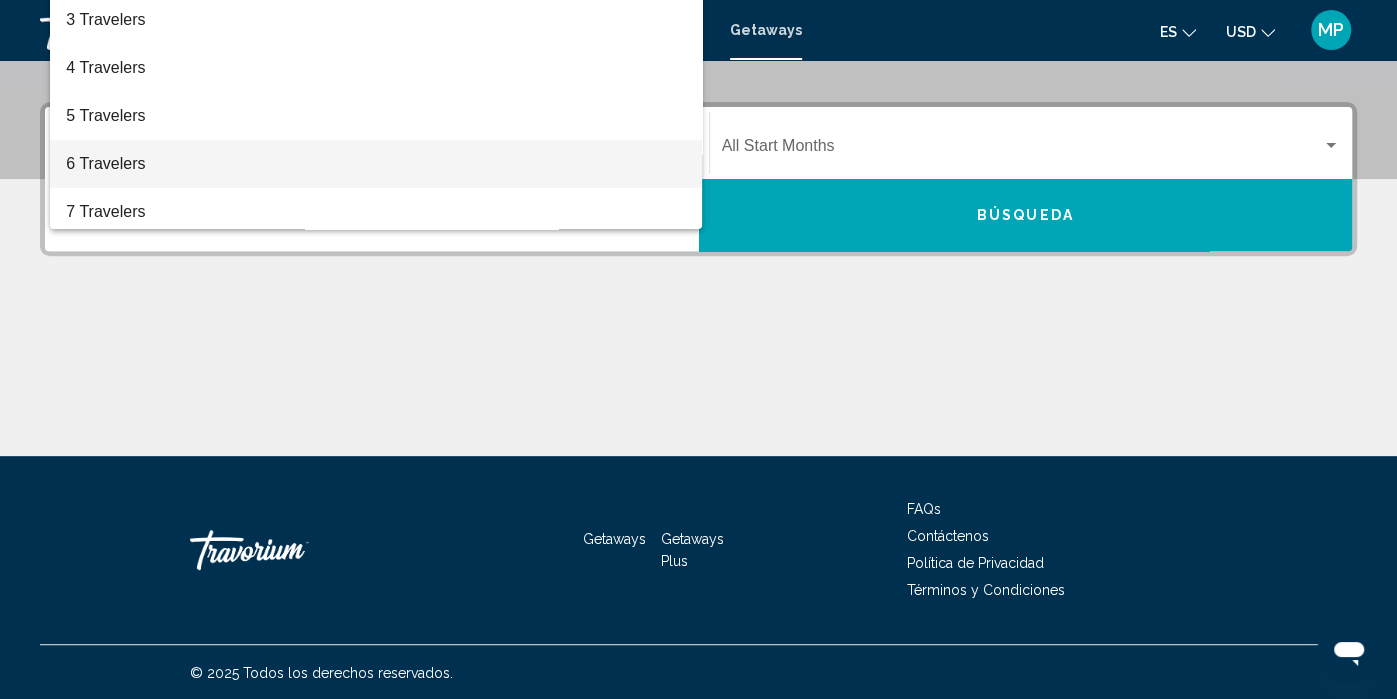 click on "6 Travelers" at bounding box center (376, 164) 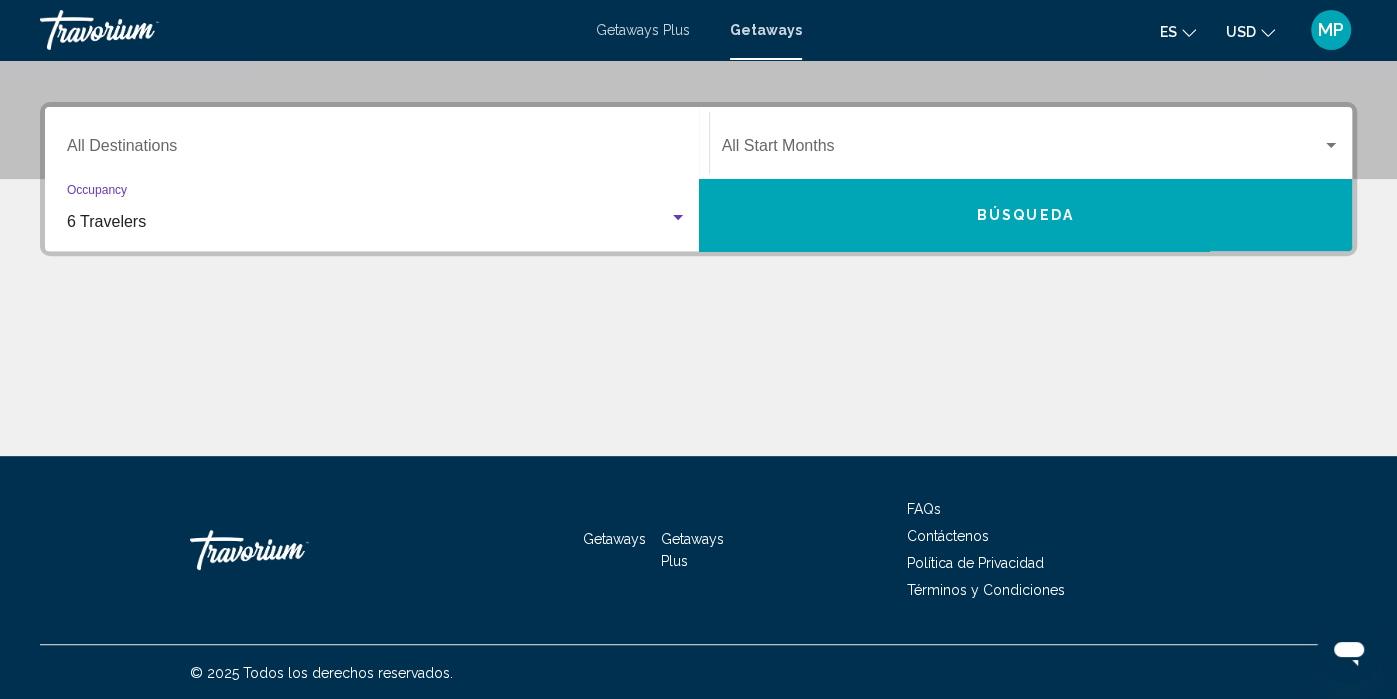 click on "Start Month All Start Months" 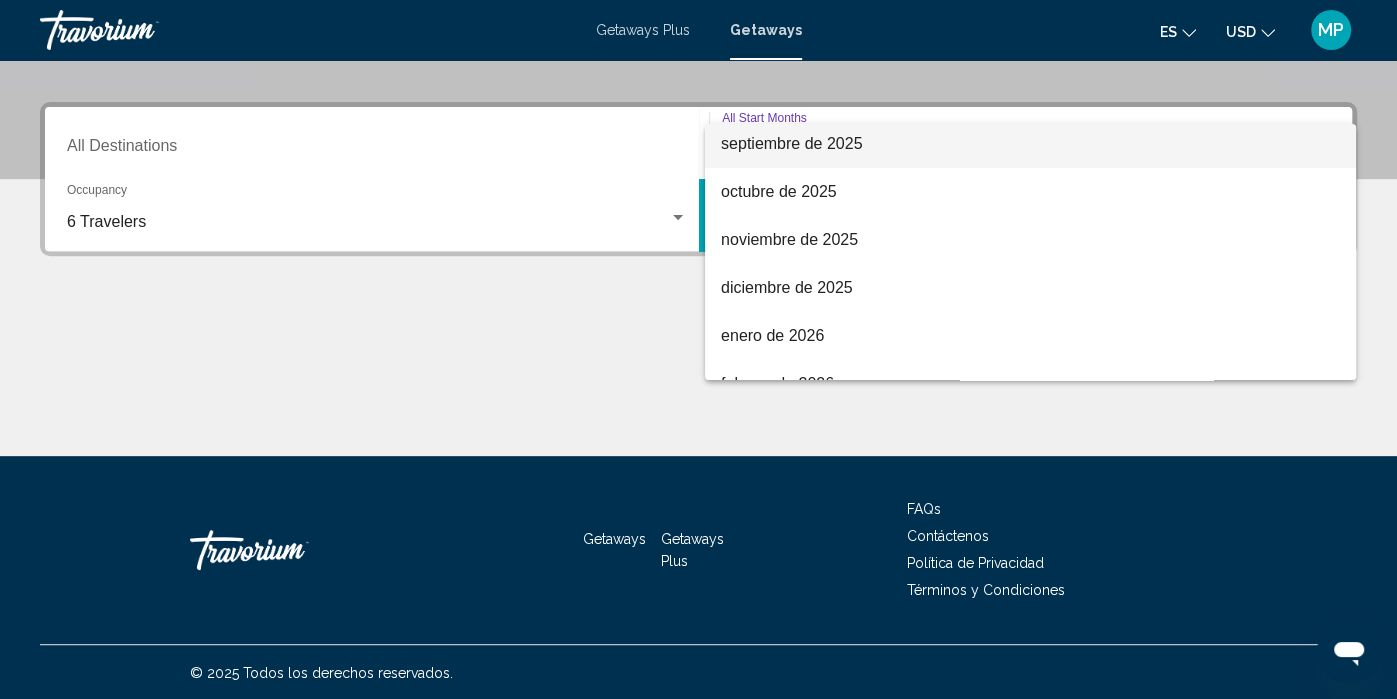 scroll, scrollTop: 151, scrollLeft: 0, axis: vertical 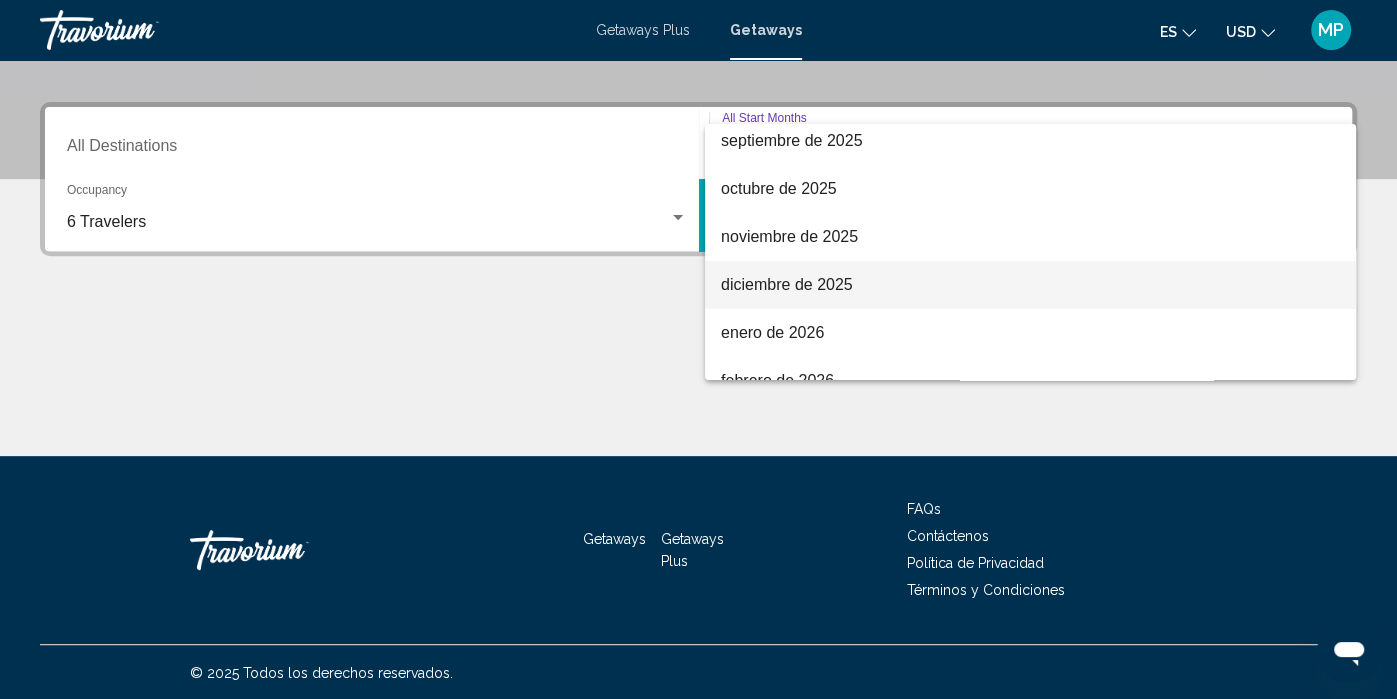 click on "diciembre de 2025" at bounding box center [1030, 285] 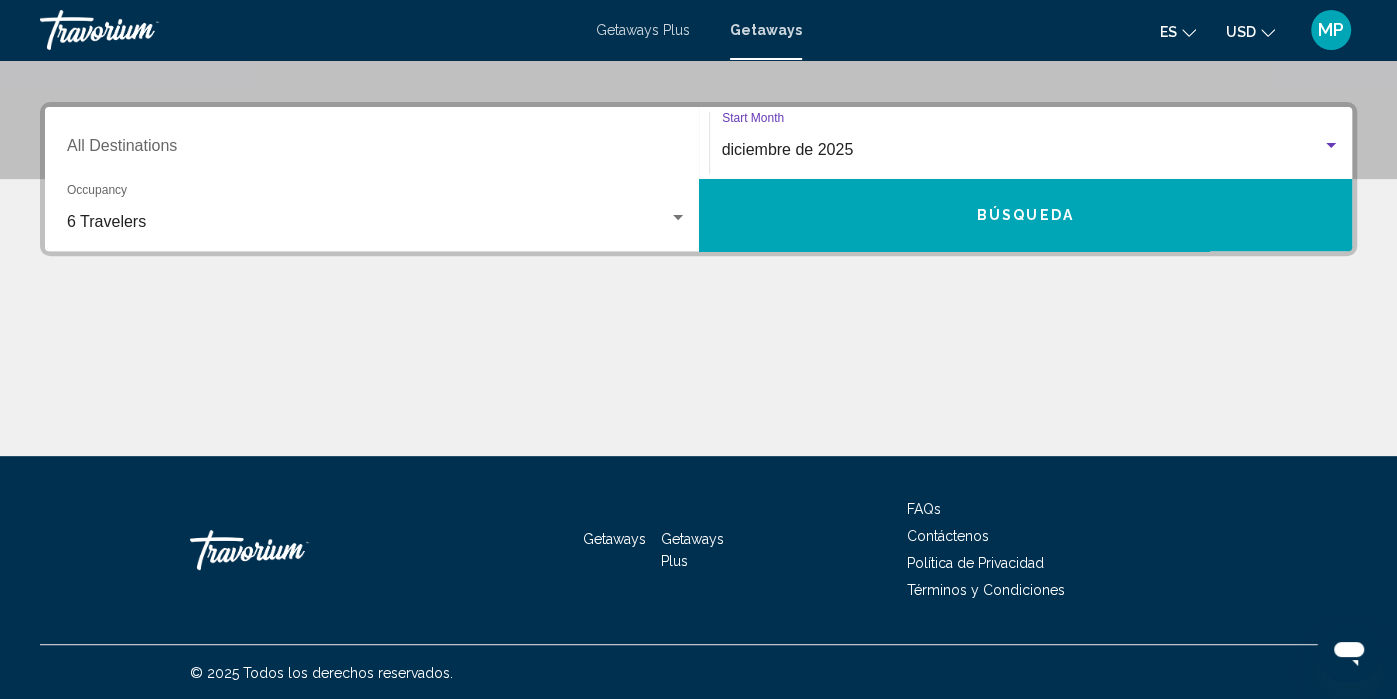 click on "Destination All Destinations" at bounding box center [377, 150] 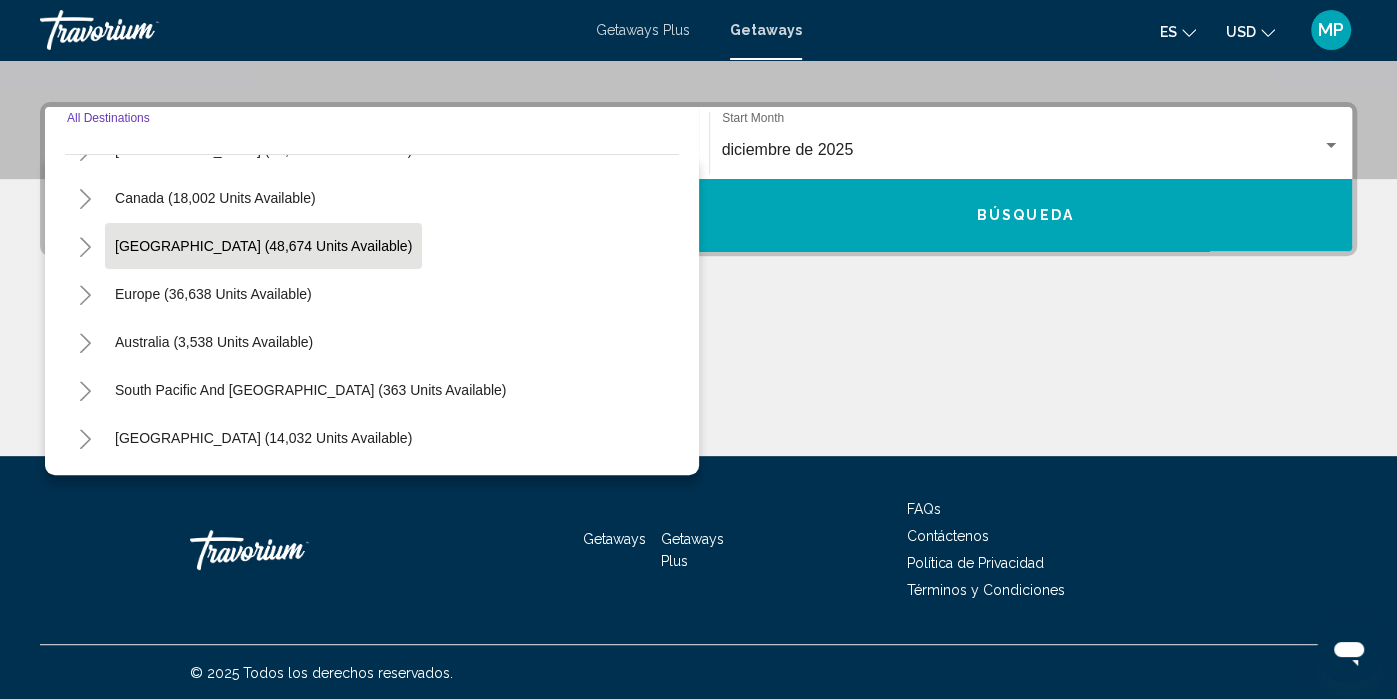 scroll, scrollTop: 141, scrollLeft: 0, axis: vertical 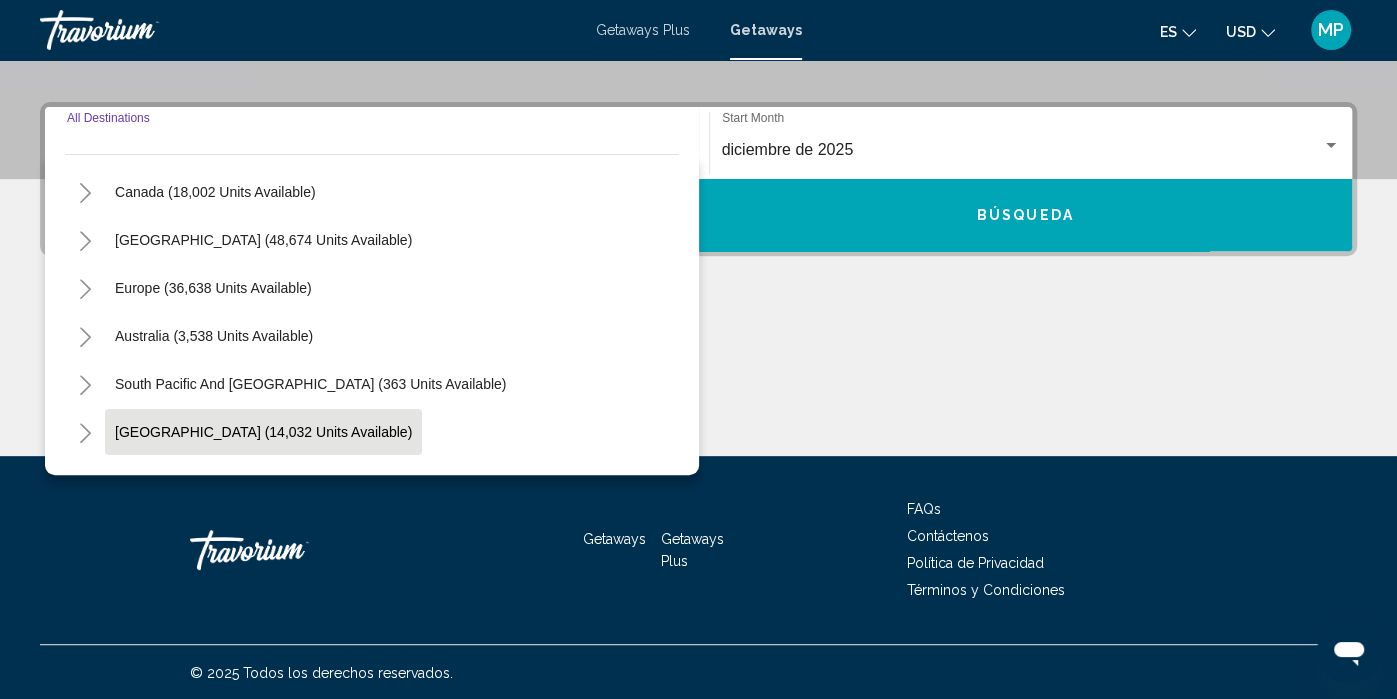 click on "[GEOGRAPHIC_DATA] (14,032 units available)" at bounding box center (259, 480) 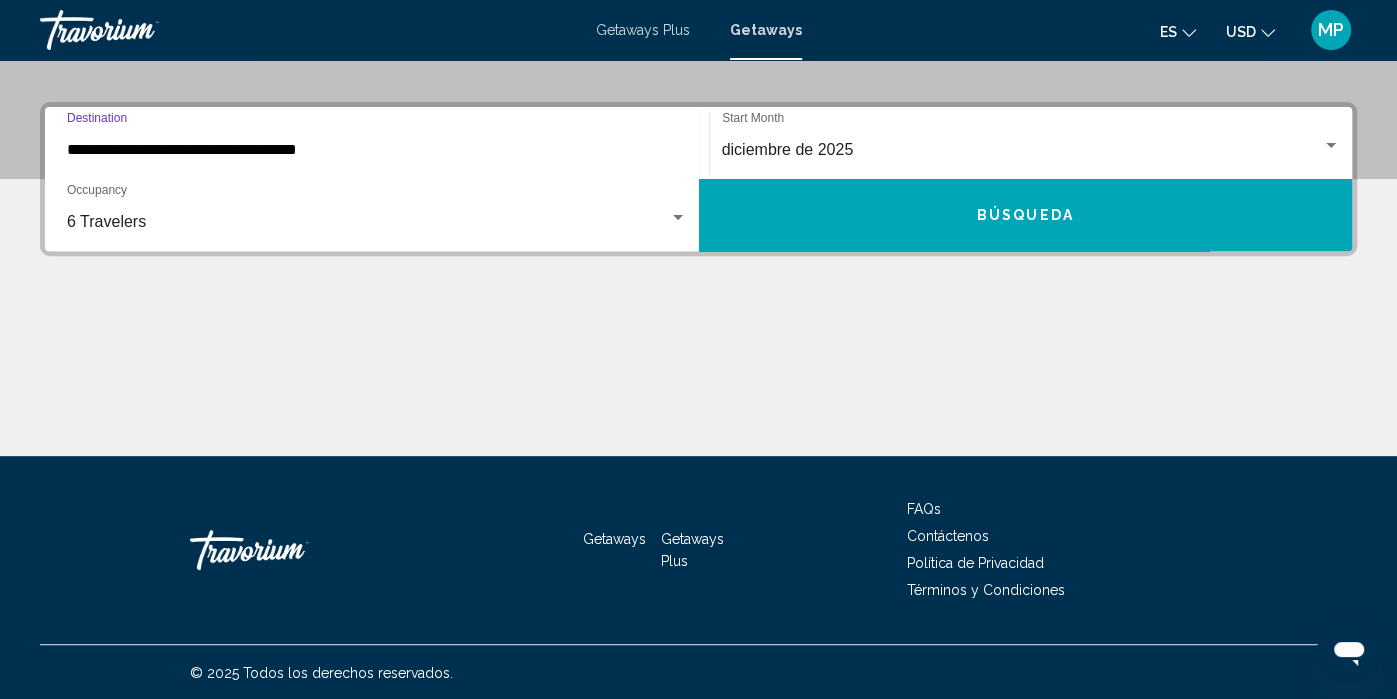 click on "**********" at bounding box center (377, 150) 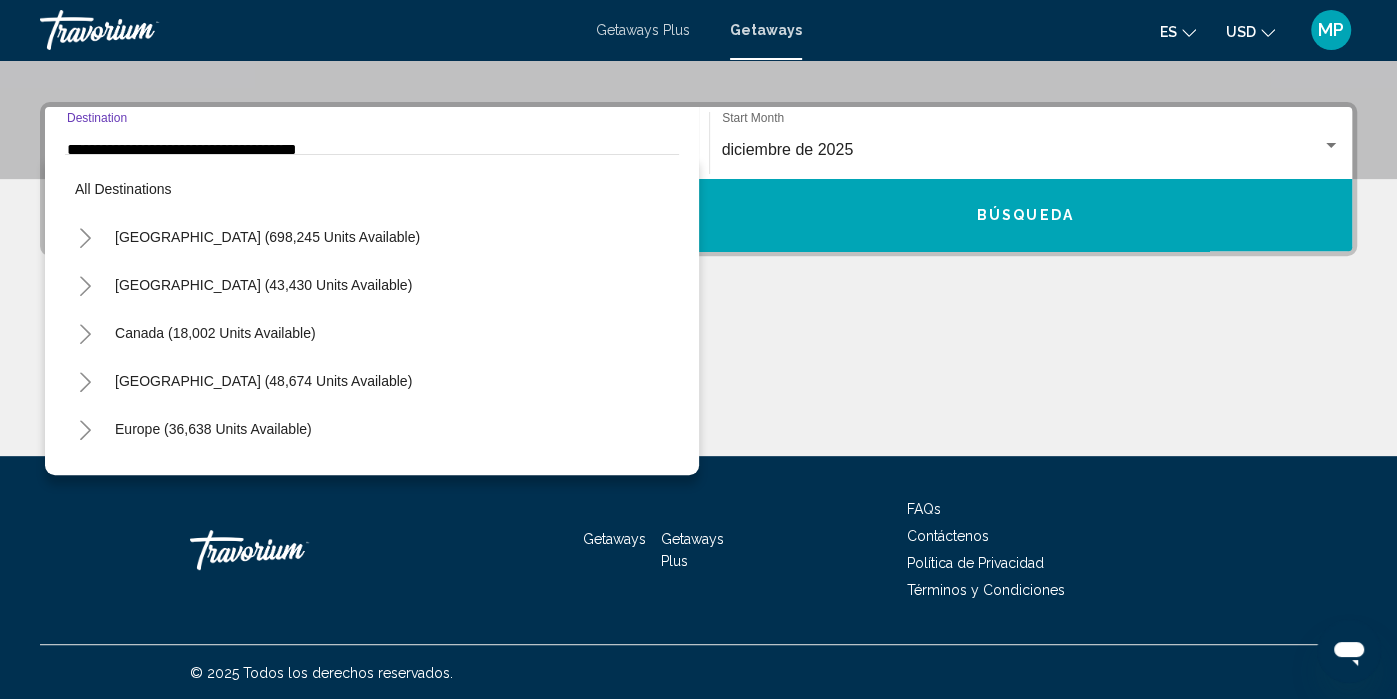 scroll, scrollTop: 380, scrollLeft: 0, axis: vertical 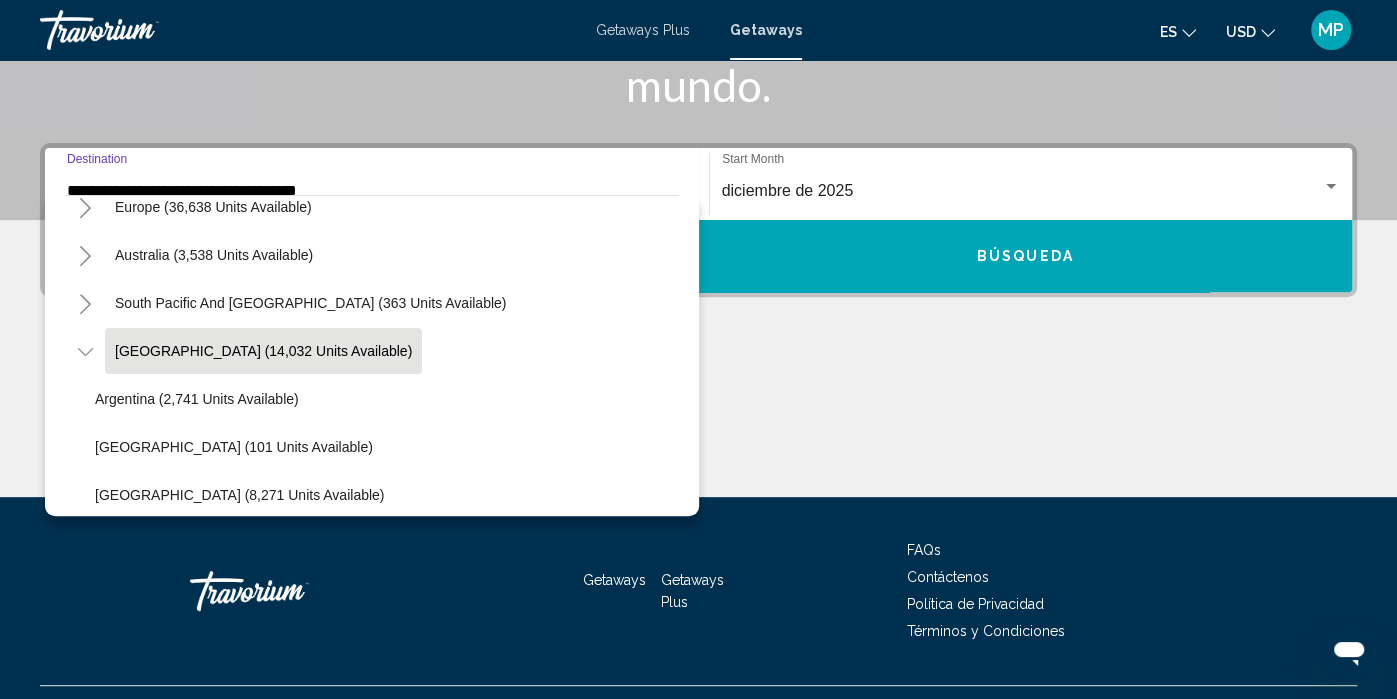 click 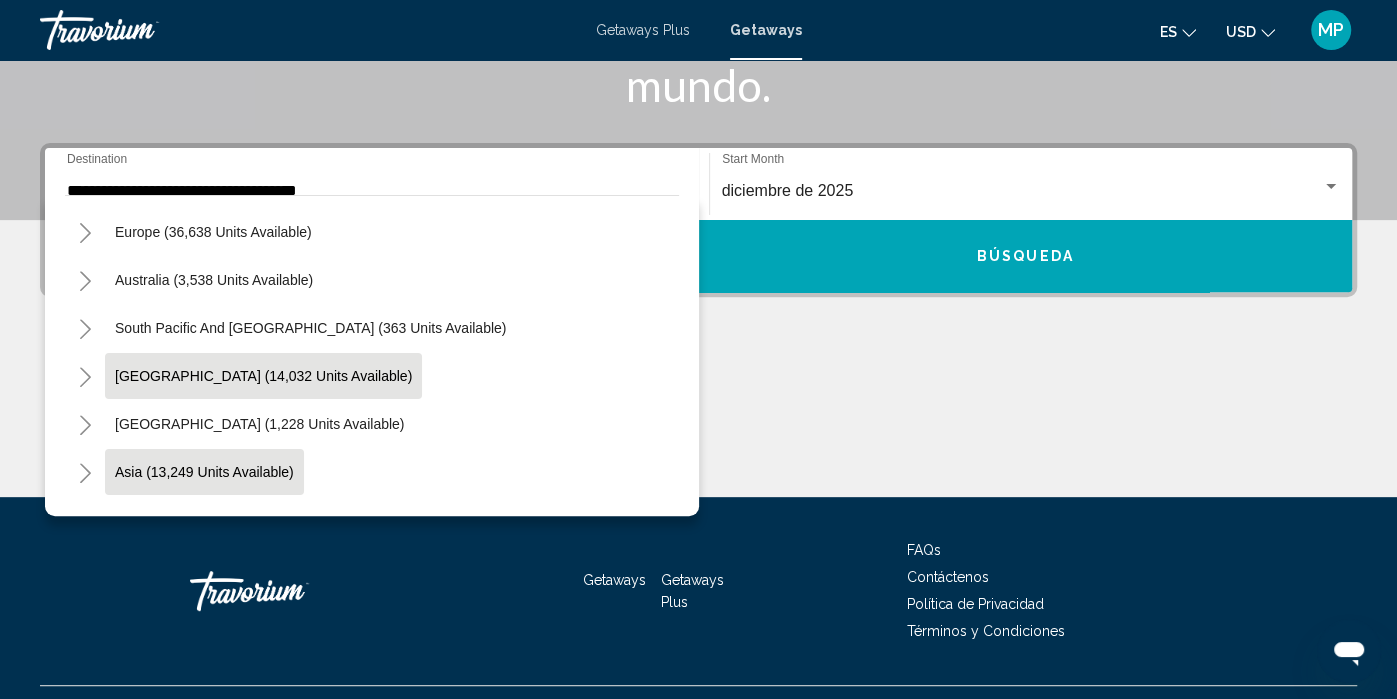 scroll, scrollTop: 242, scrollLeft: 0, axis: vertical 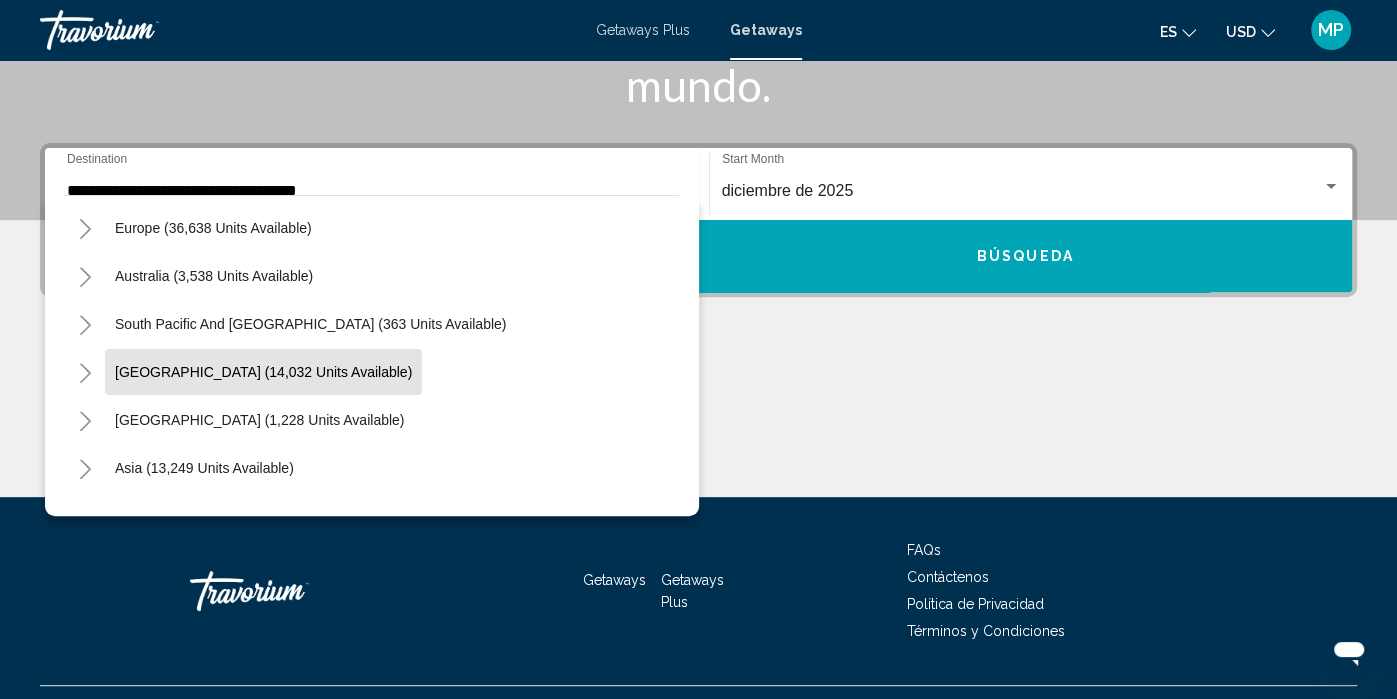 click 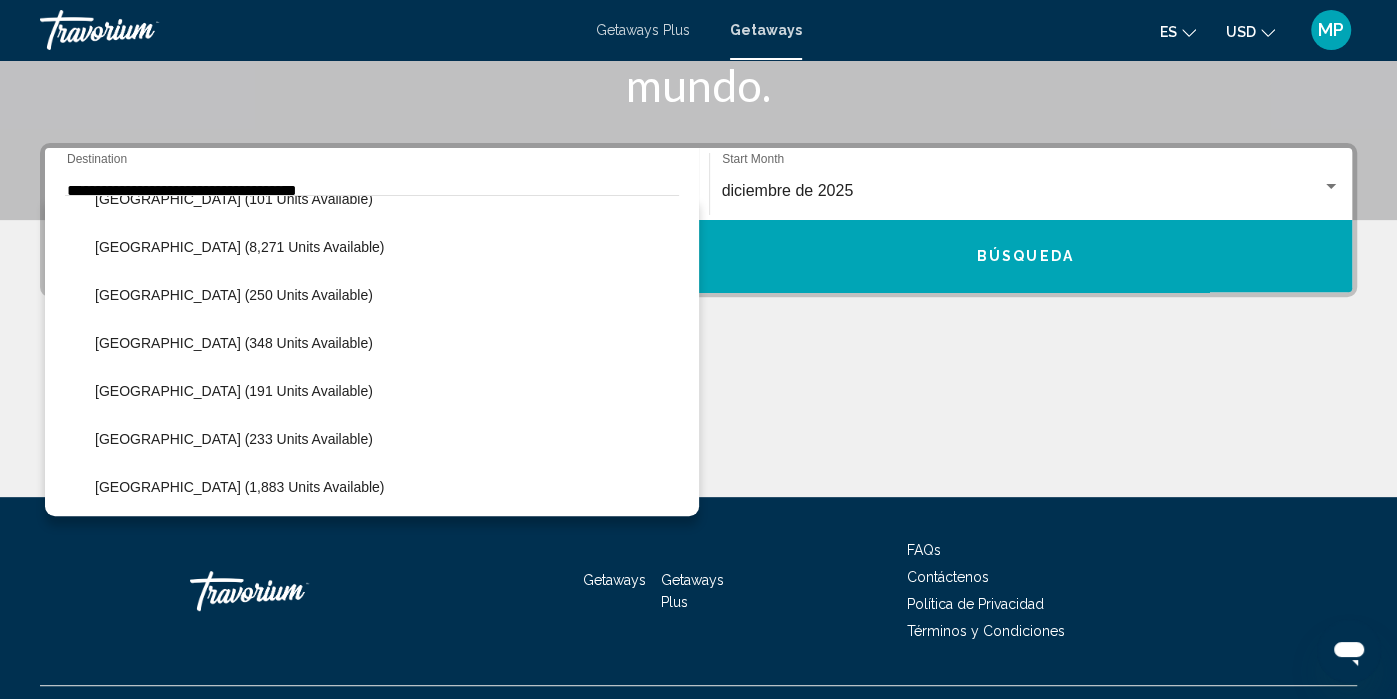 scroll, scrollTop: 513, scrollLeft: 0, axis: vertical 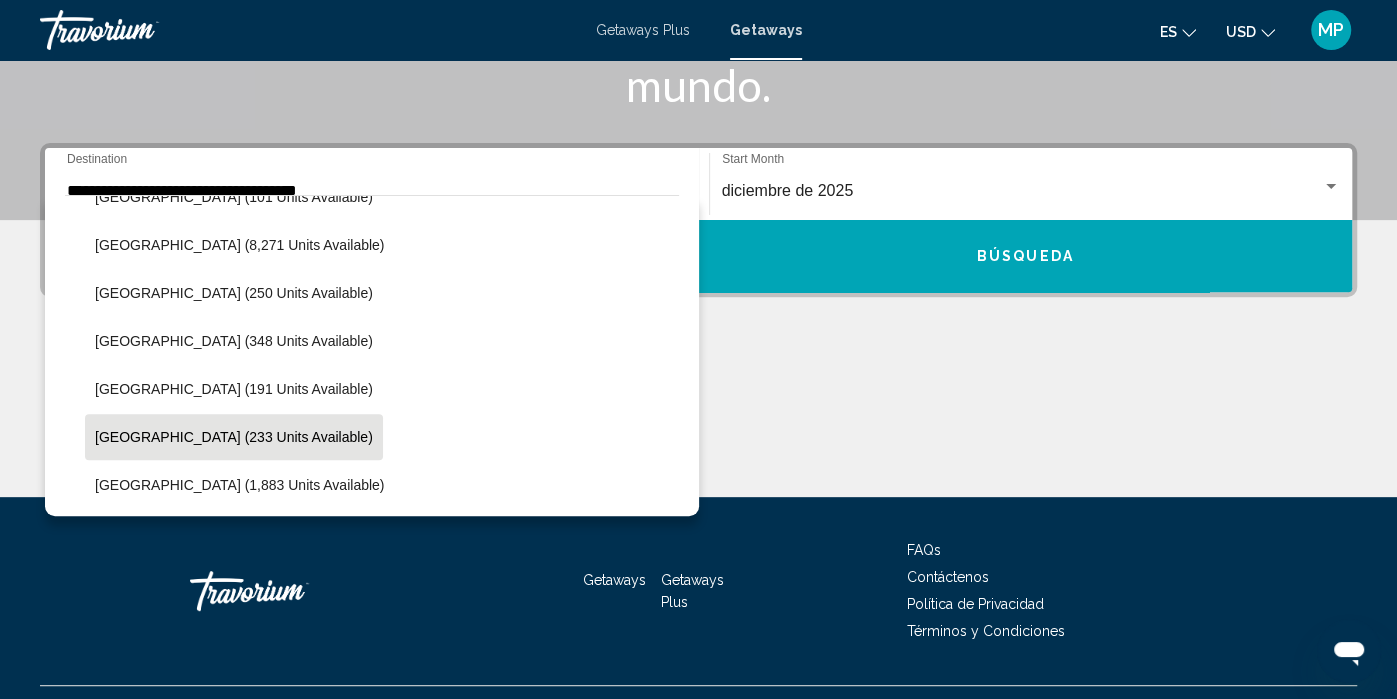 click on "[GEOGRAPHIC_DATA] (233 units available)" 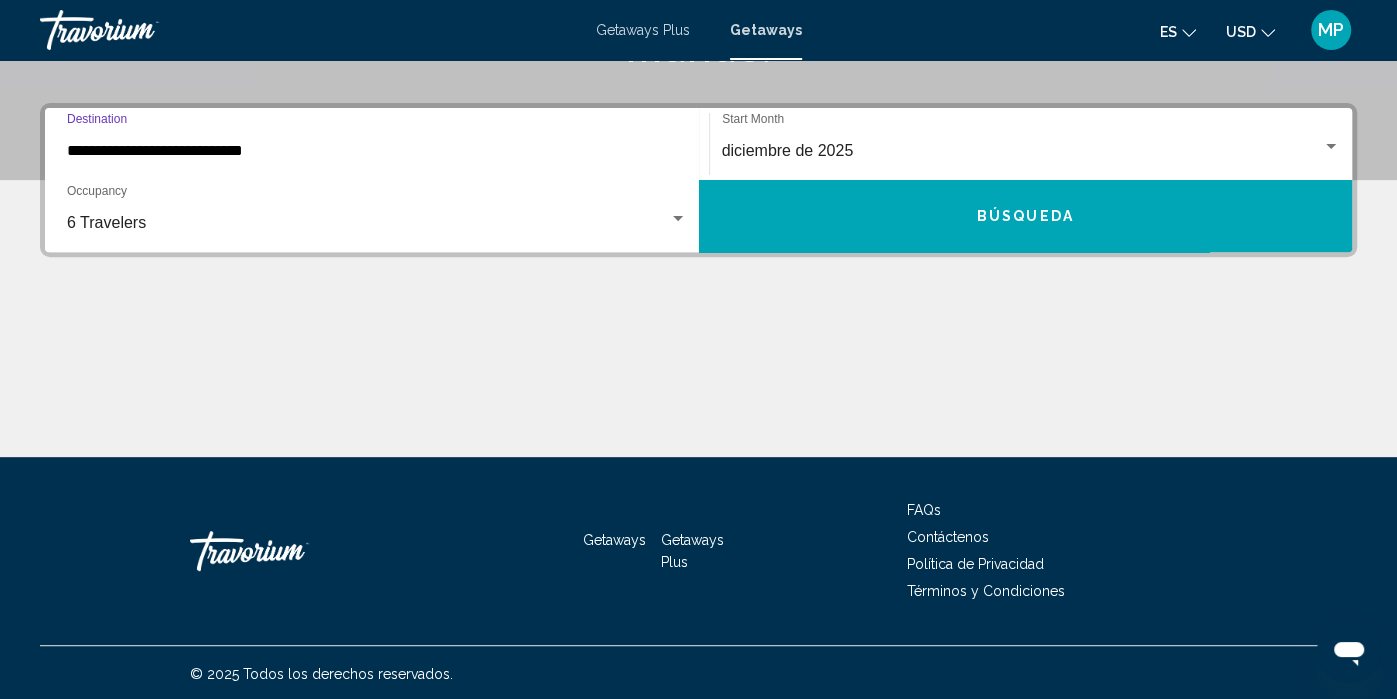 scroll, scrollTop: 421, scrollLeft: 0, axis: vertical 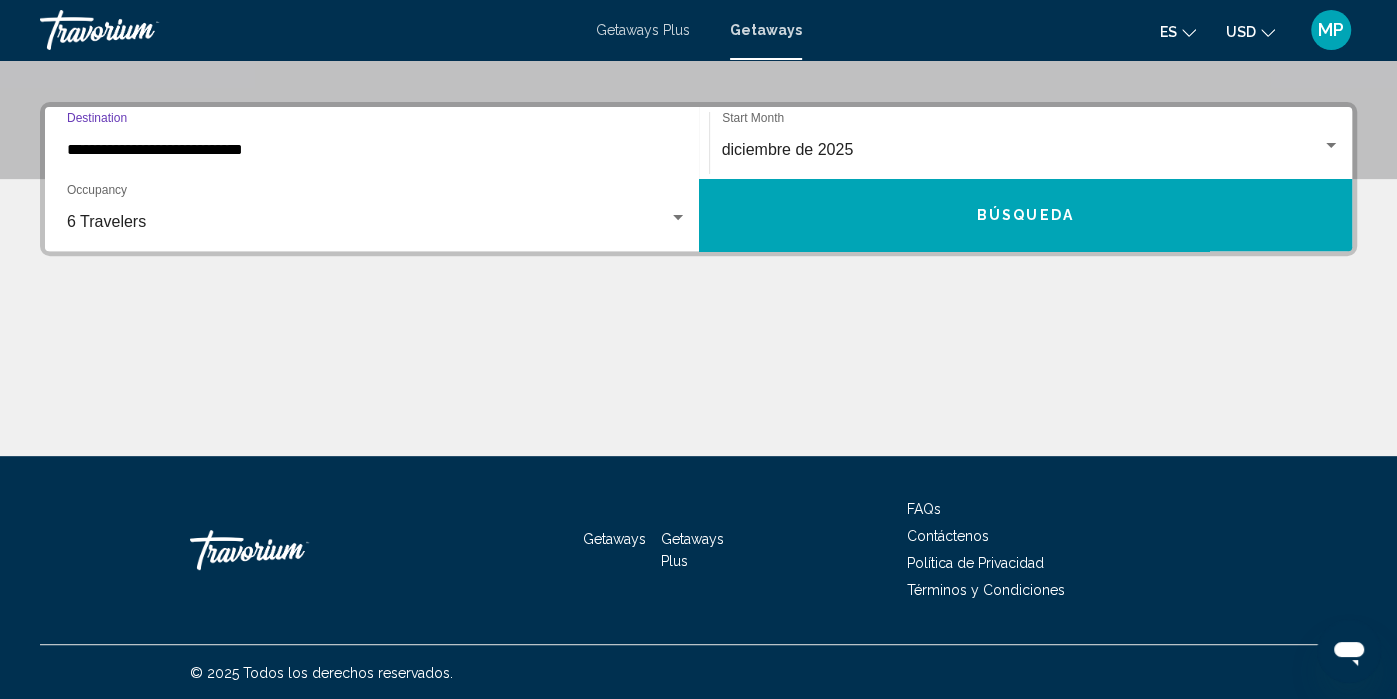 click on "Búsqueda" at bounding box center [1026, 215] 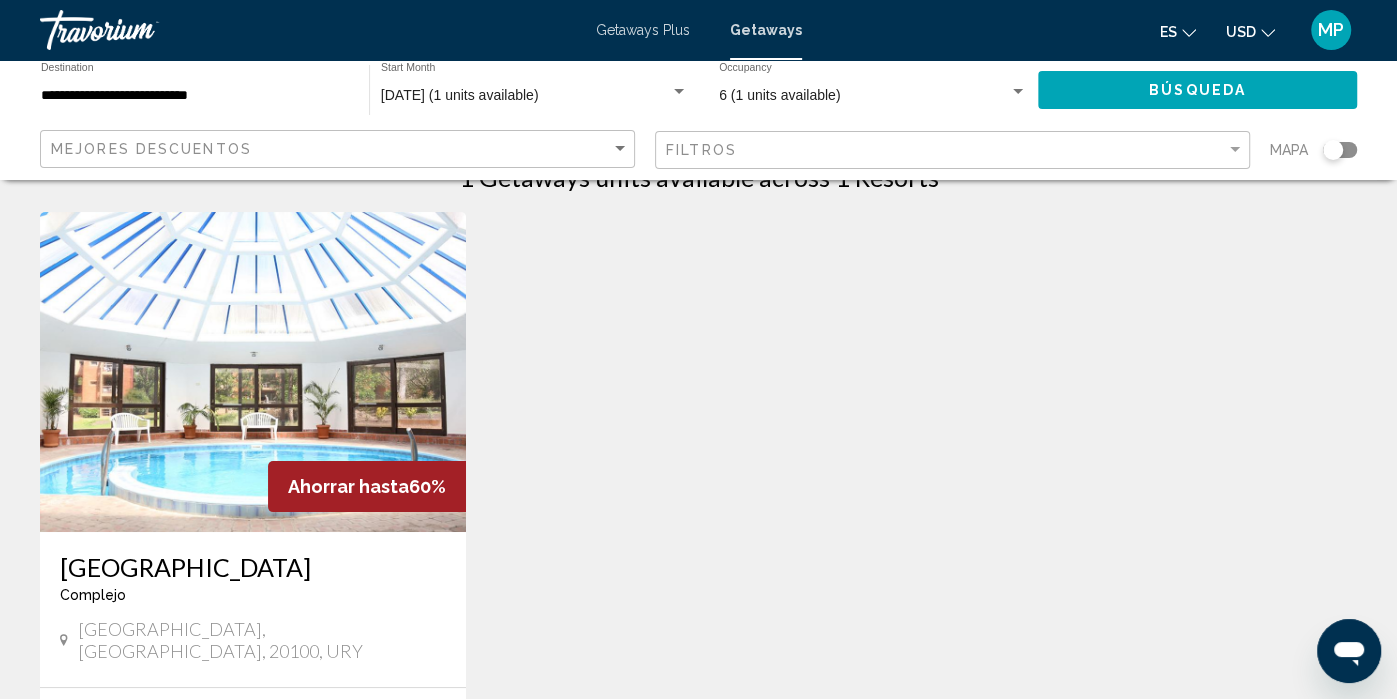 scroll, scrollTop: 0, scrollLeft: 0, axis: both 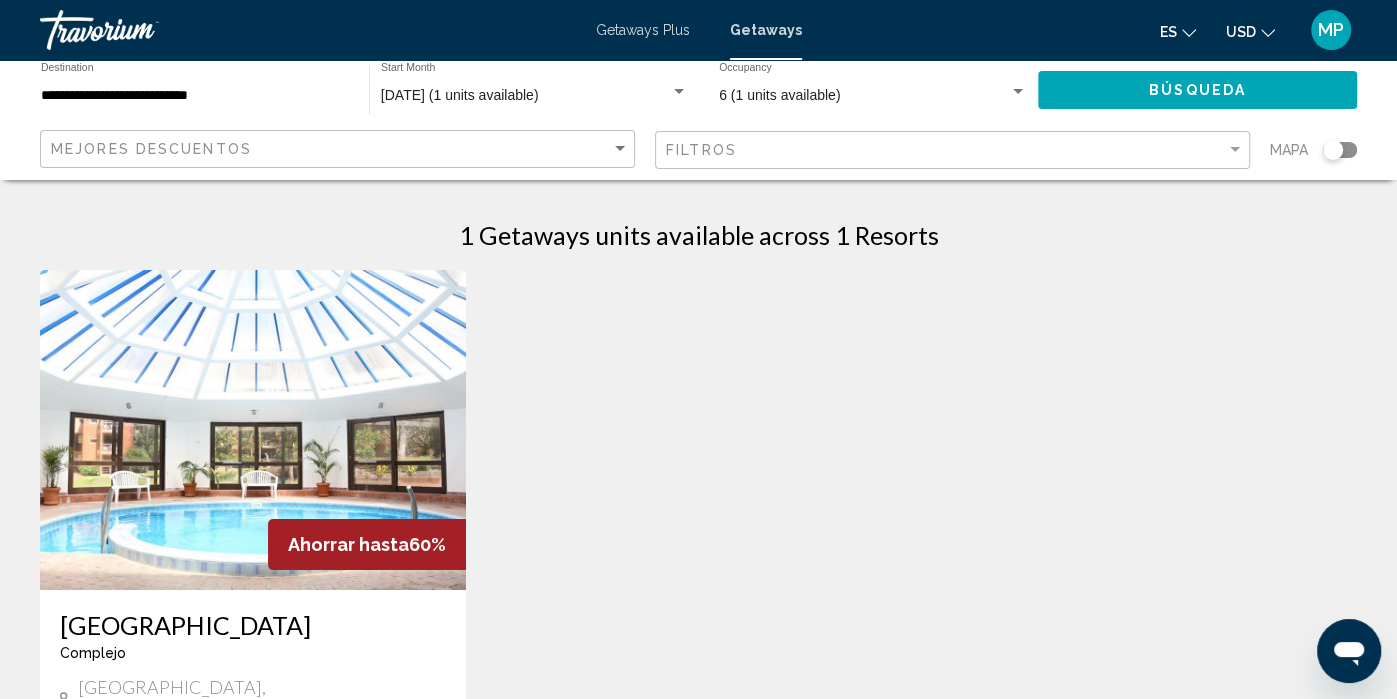 click on "**********" at bounding box center (195, 96) 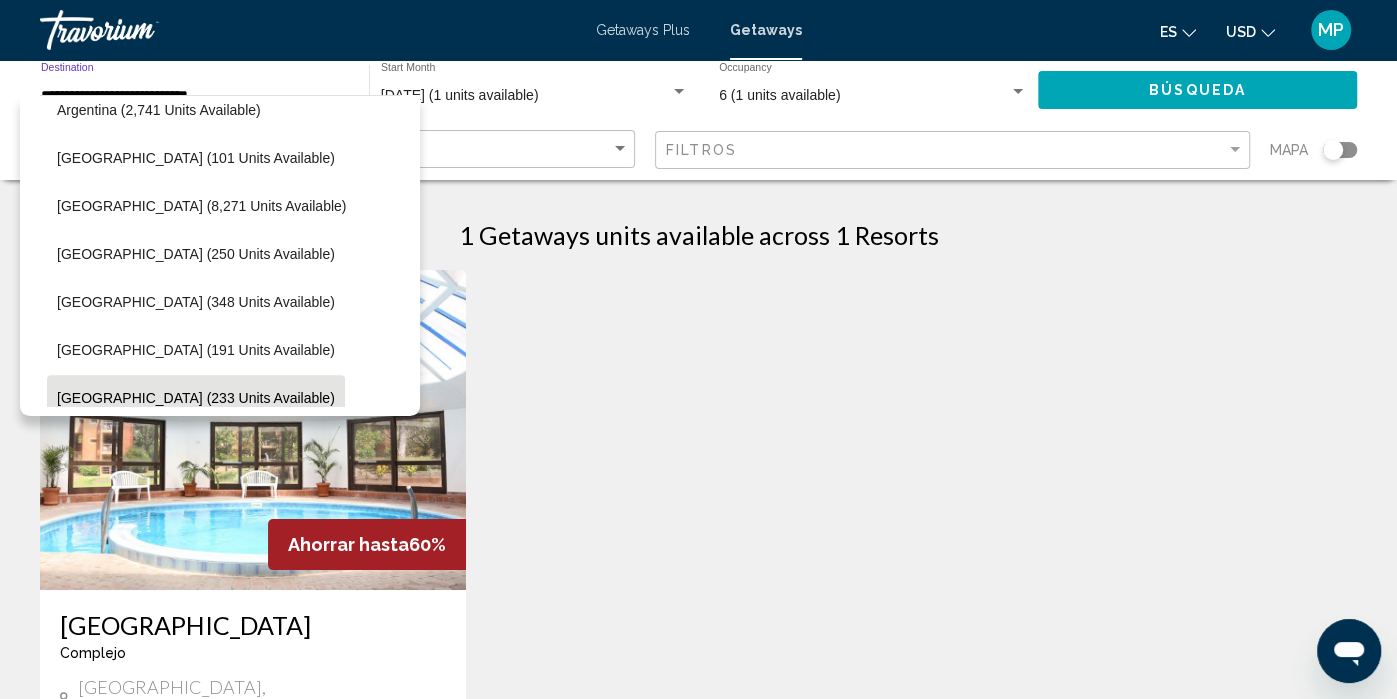 scroll, scrollTop: 448, scrollLeft: 13, axis: both 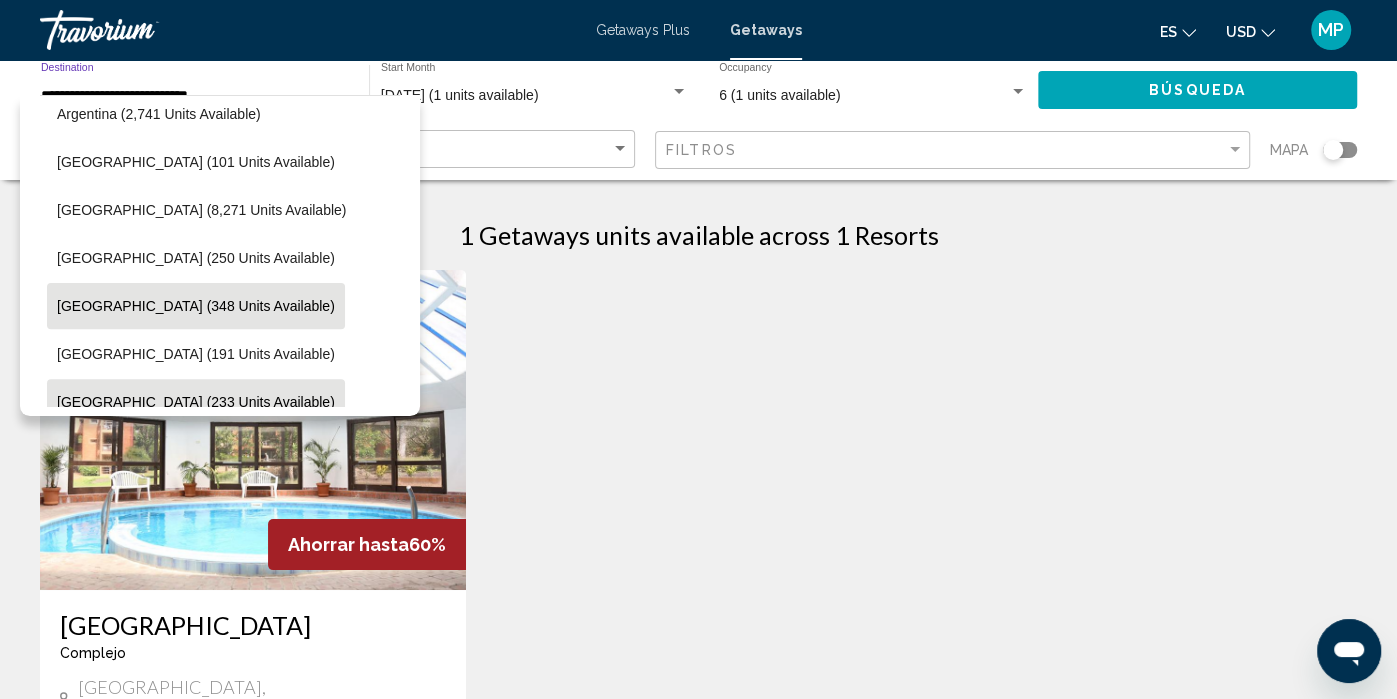 click on "[GEOGRAPHIC_DATA] (348 units available)" 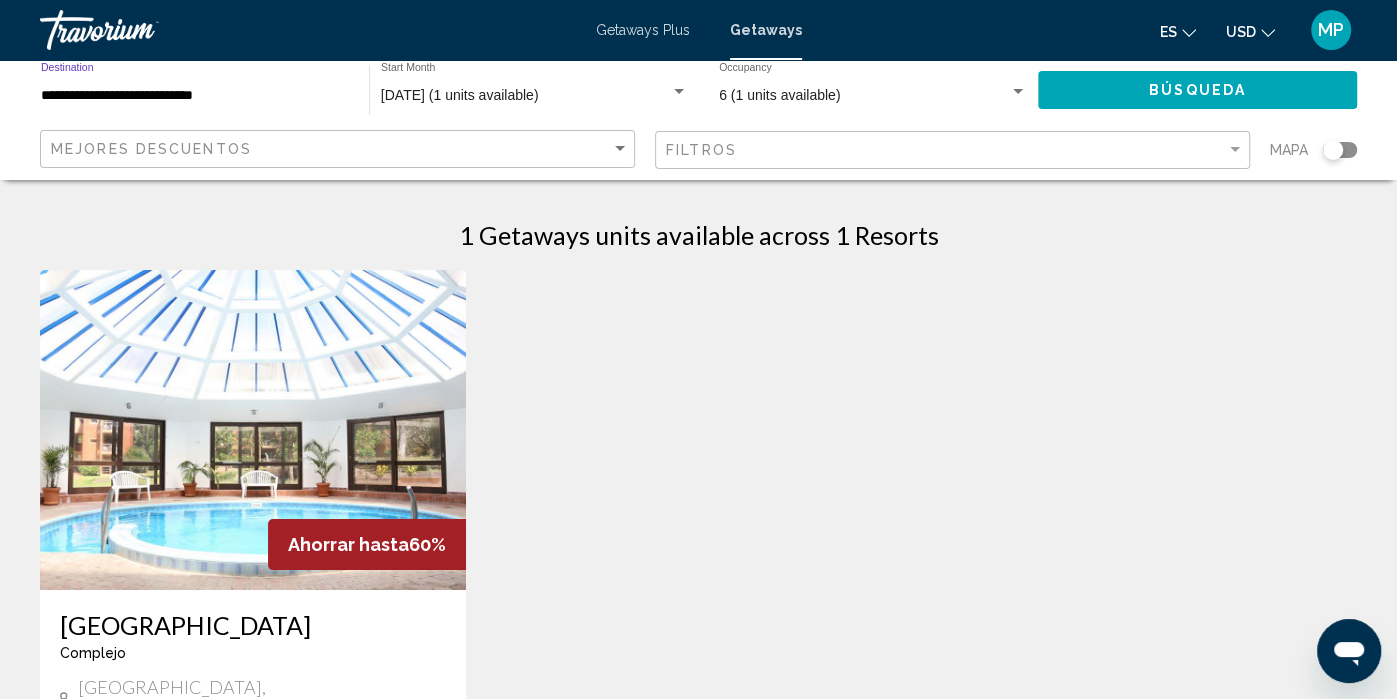 click on "Búsqueda" 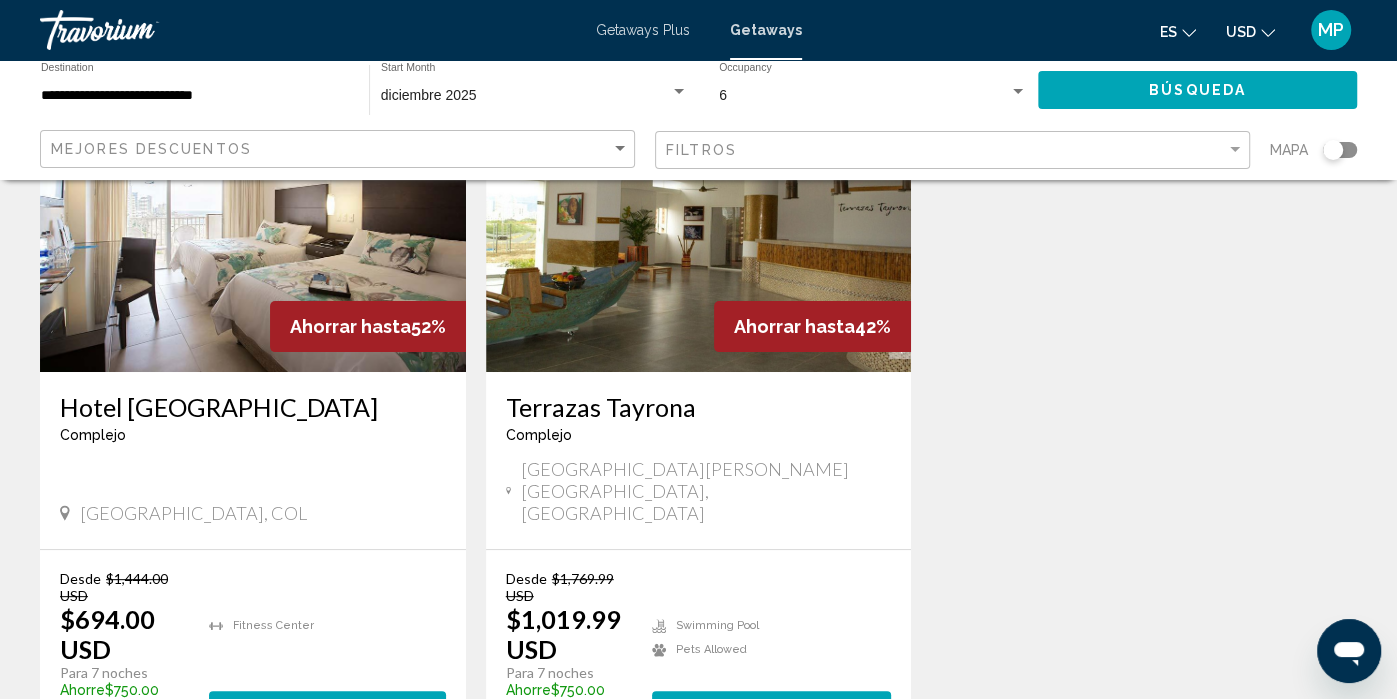 scroll, scrollTop: 224, scrollLeft: 0, axis: vertical 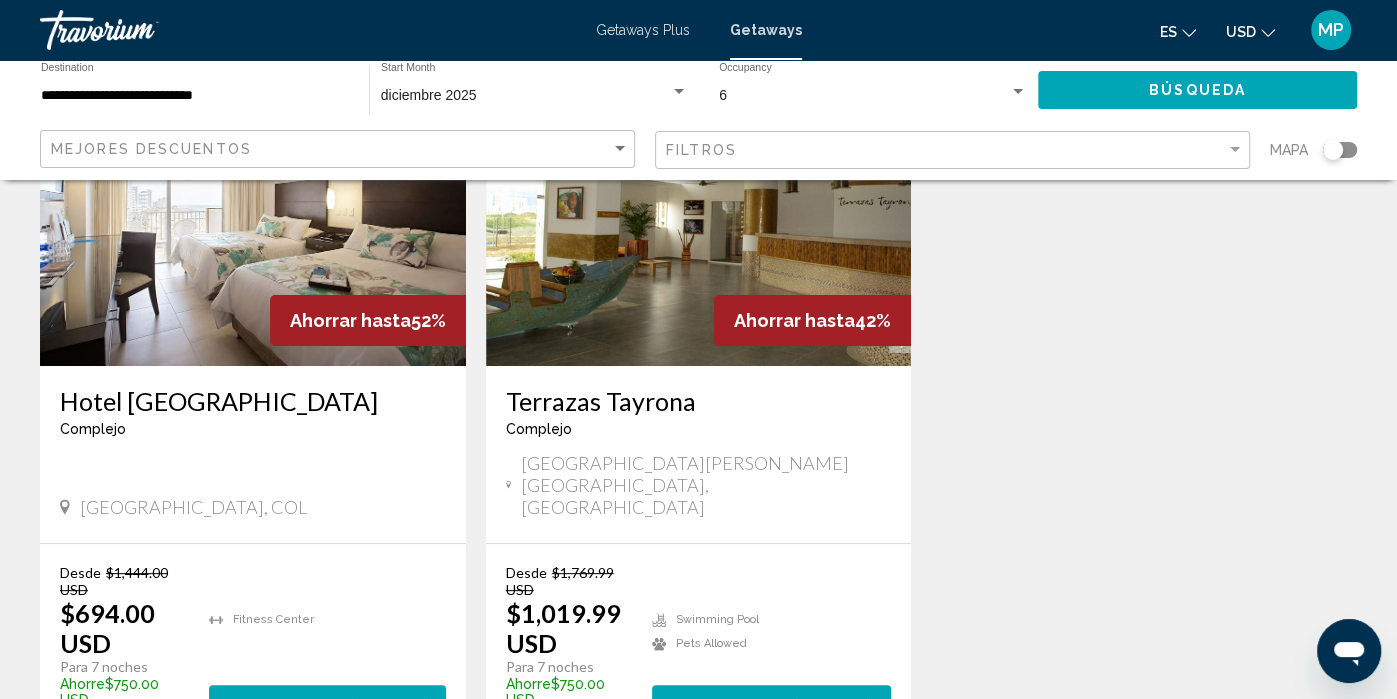 click at bounding box center [699, 206] 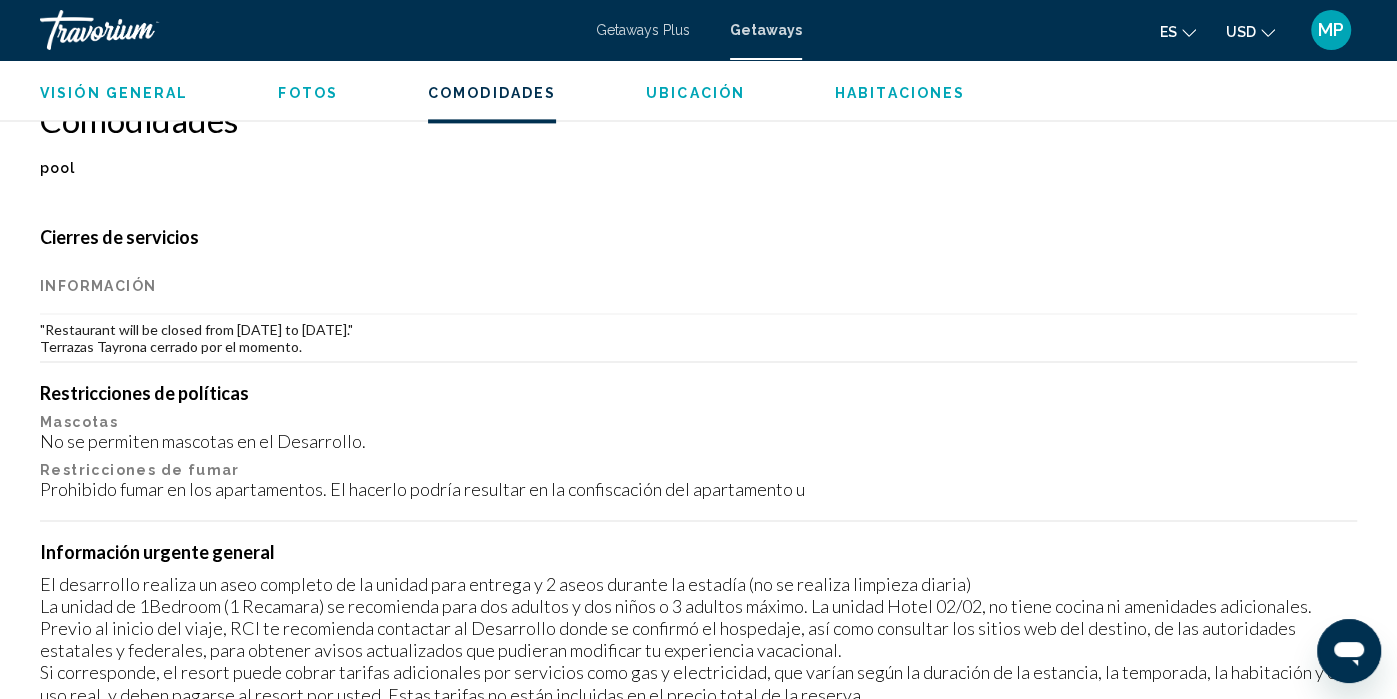 scroll, scrollTop: 0, scrollLeft: 0, axis: both 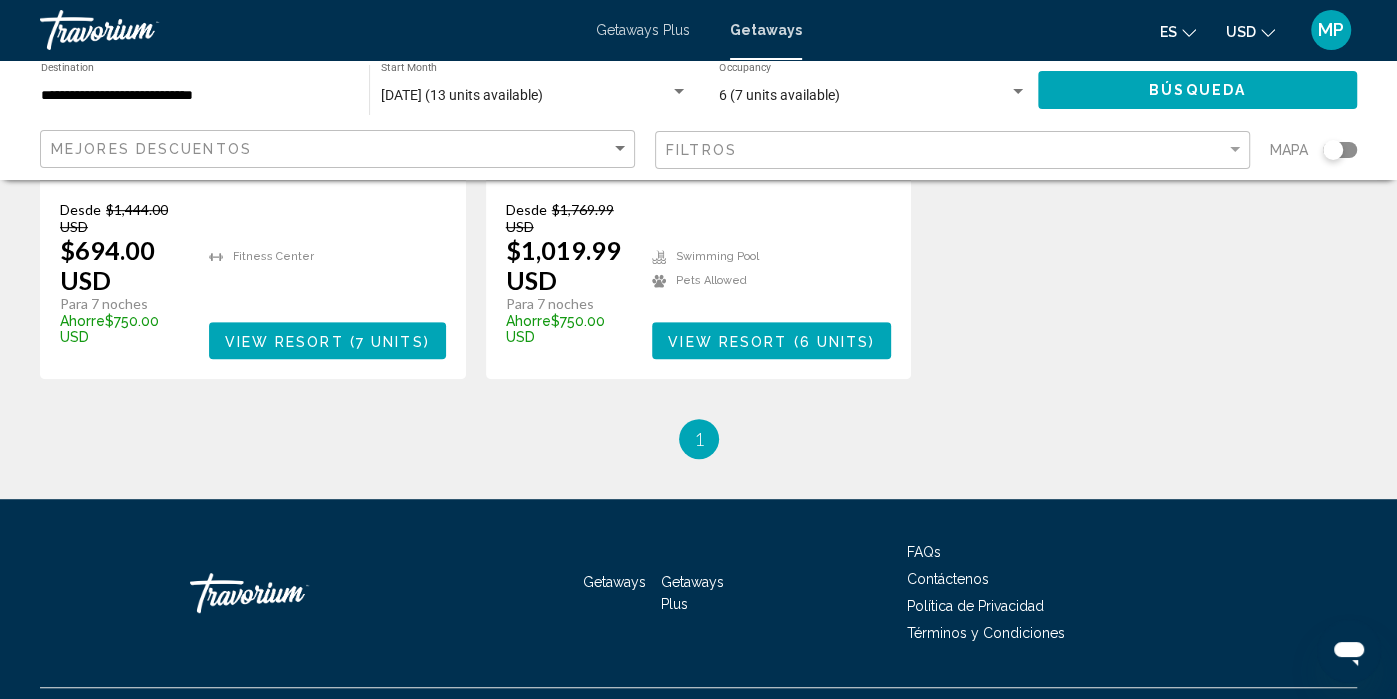 click on "Ahorrar hasta  52%   Hotel Capilla del Mar  Complejo  -  Este es un resort solo para adultos
Cartagena, COL Desde $1,444.00 USD $694.00 USD Para 7 noches Ahorre  $750.00 USD   temp  3
Fitness Center View Resort    ( 7 units )  Ahorrar hasta  42%   Terrazas Tayrona  Complejo  -  Este es un resort solo para adultos
Santa Marta, MAGD, Colombia Desde $1,769.99 USD $1,019.99 USD Para 7 noches Ahorre  $750.00 USD   temp
Swimming Pool
Pets Allowed View Resort    ( 6 units )  No hay resultados basados ​​en sus filtros." at bounding box center [698, 51] 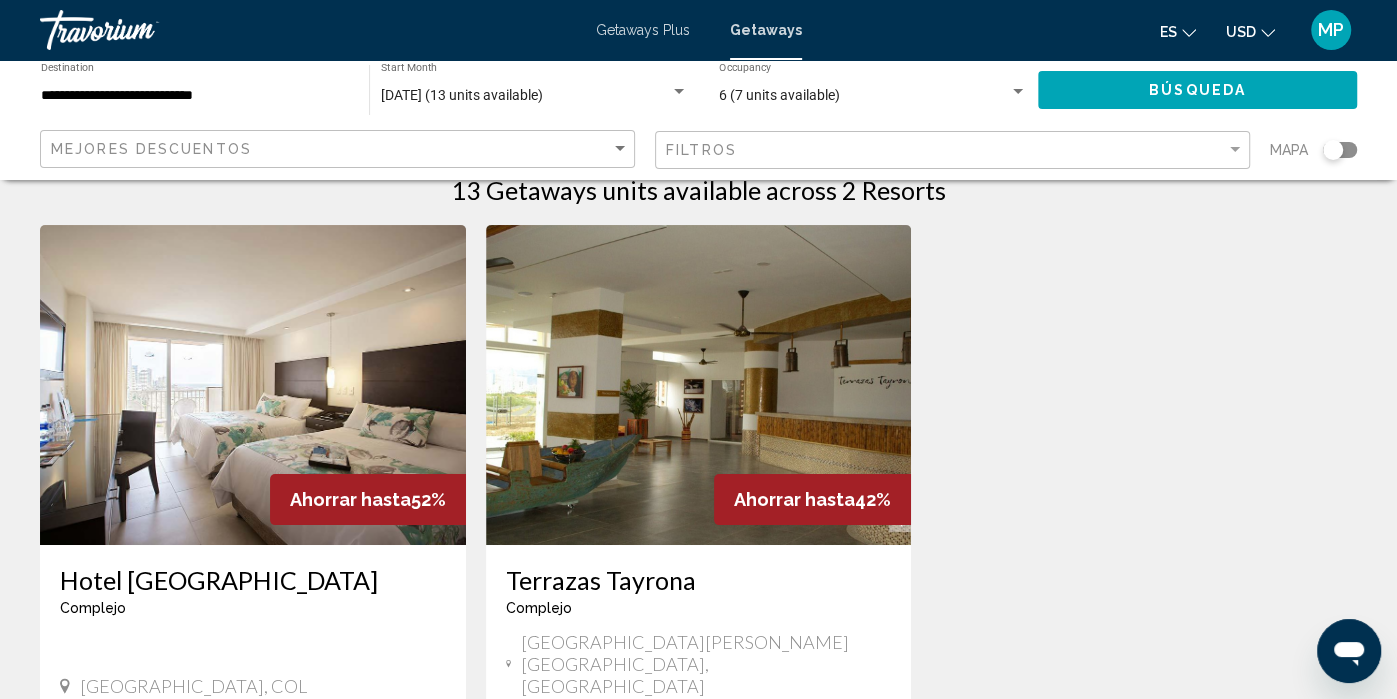scroll, scrollTop: 0, scrollLeft: 0, axis: both 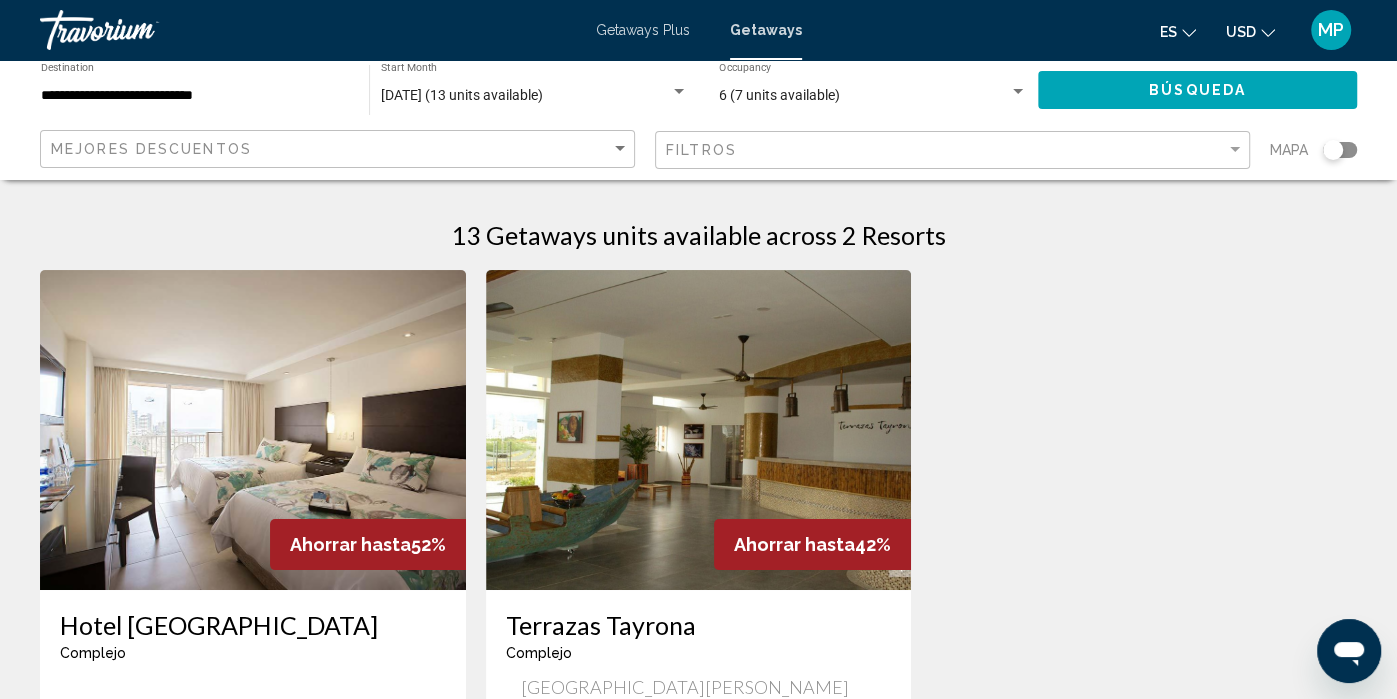 click on "**********" at bounding box center (195, 96) 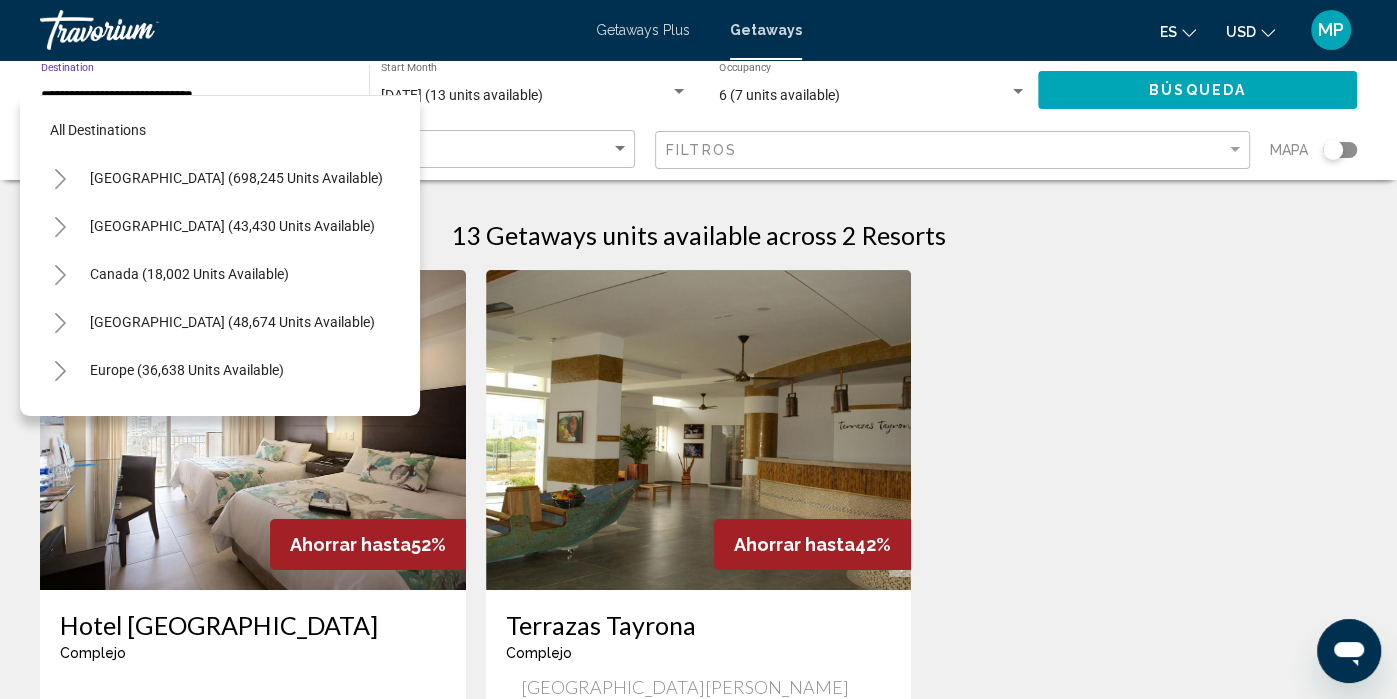 scroll, scrollTop: 503, scrollLeft: 0, axis: vertical 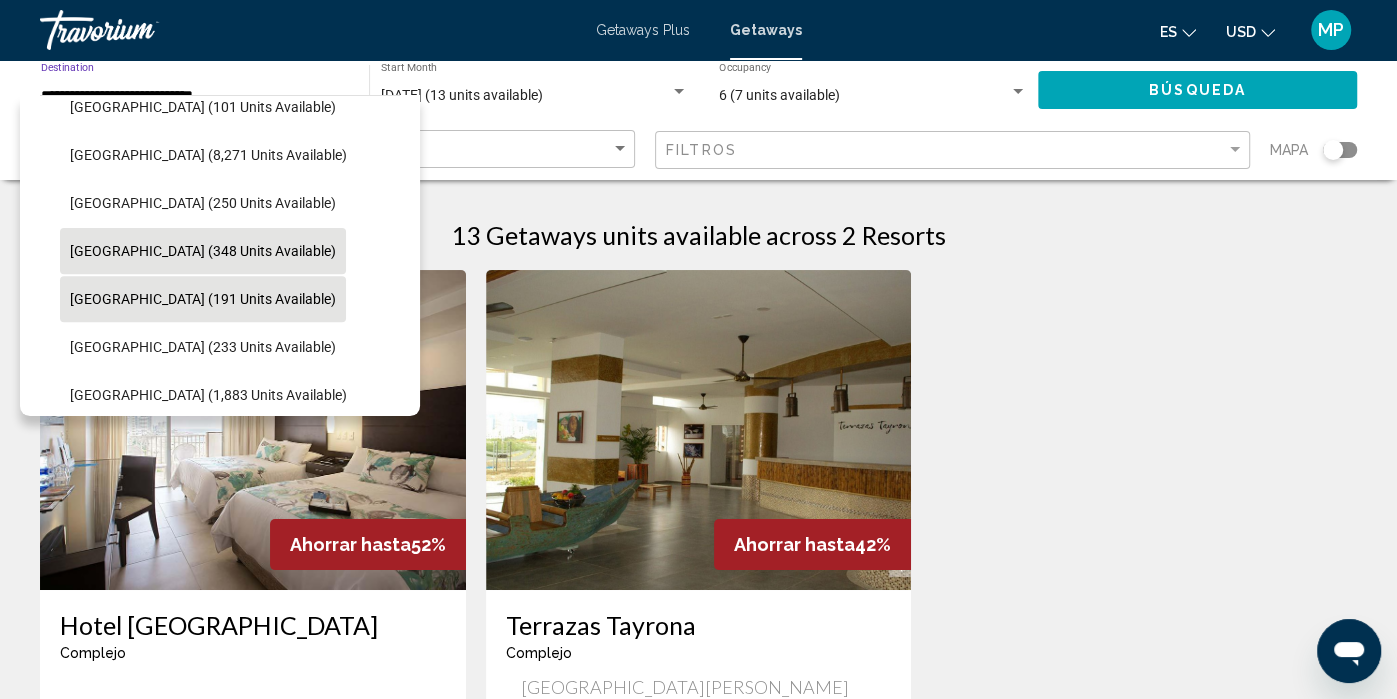 click on "[GEOGRAPHIC_DATA] (191 units available)" 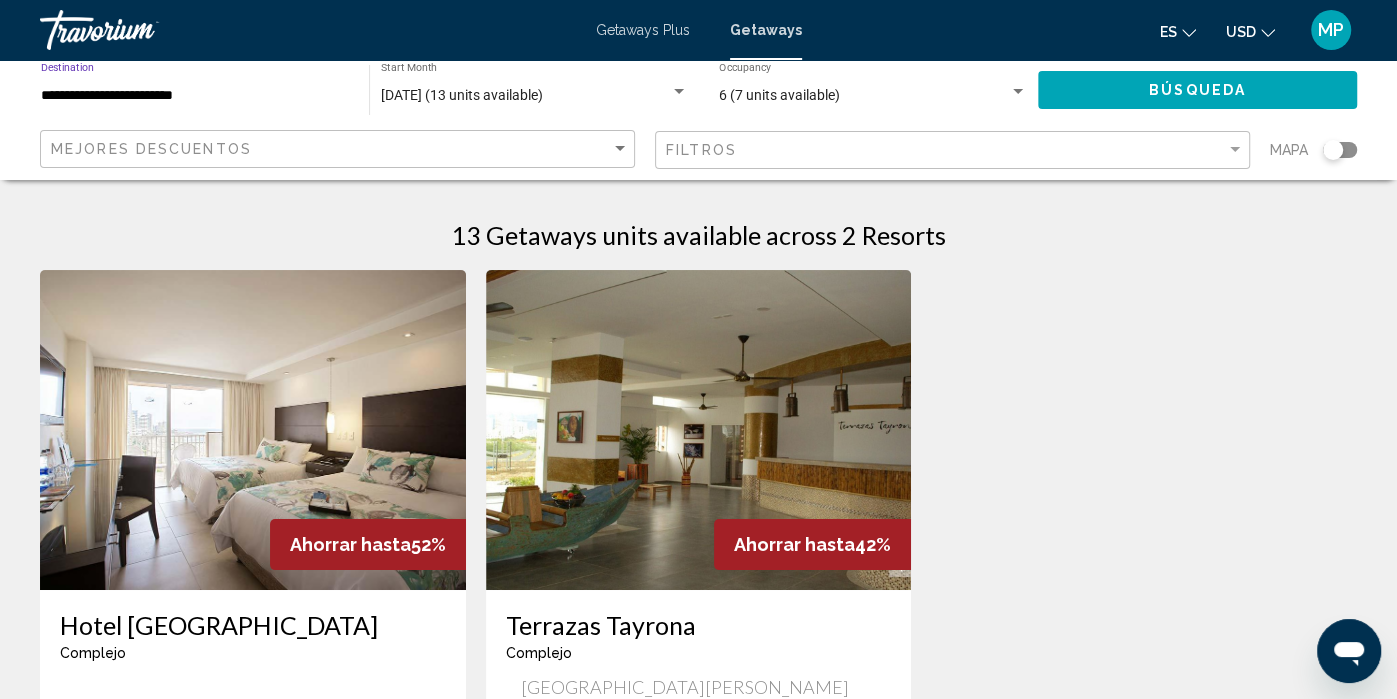 click on "Búsqueda" 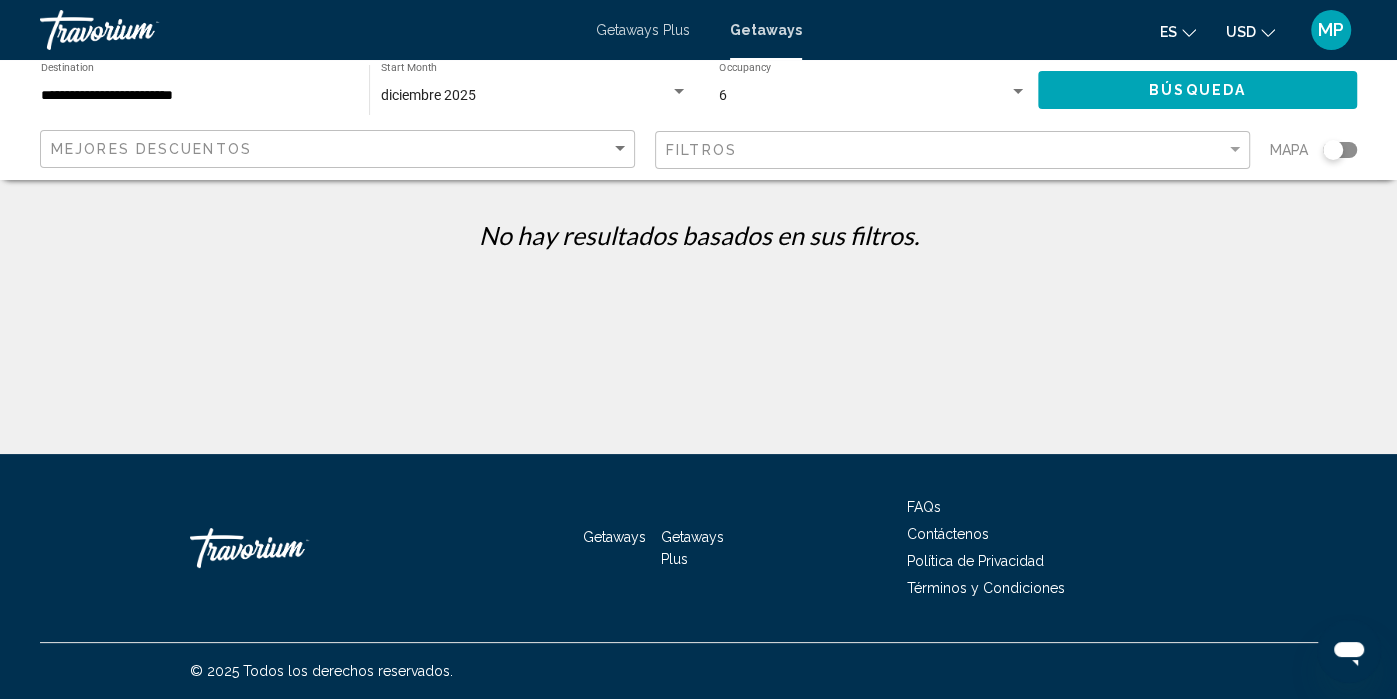 click on "**********" 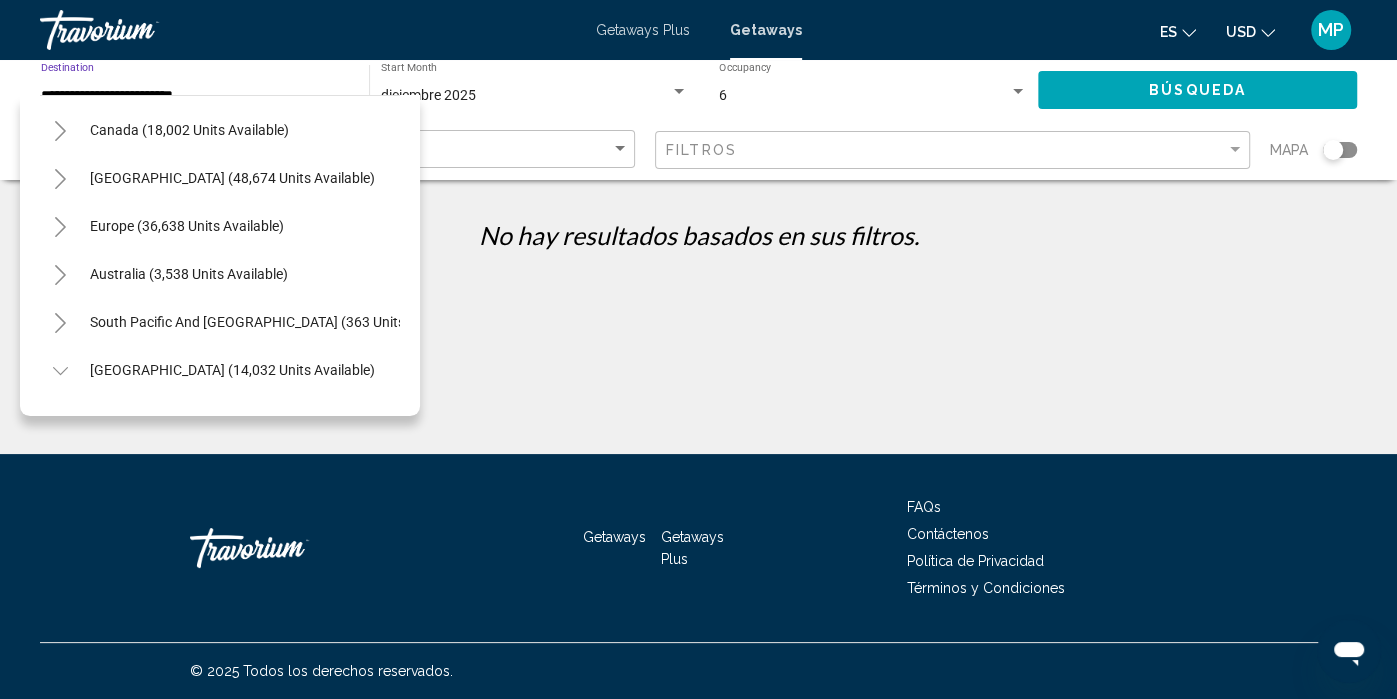 scroll, scrollTop: 138, scrollLeft: 0, axis: vertical 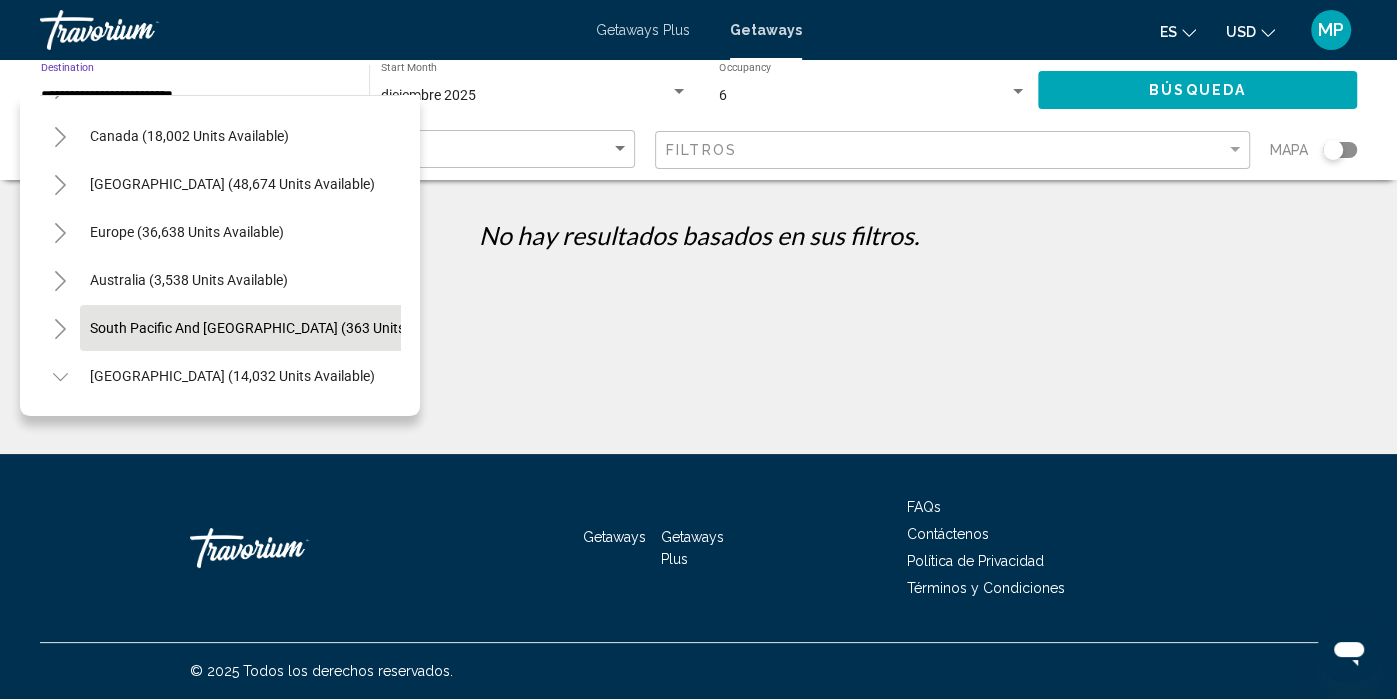 click on "South Pacific and [GEOGRAPHIC_DATA] (363 units available)" at bounding box center [232, 376] 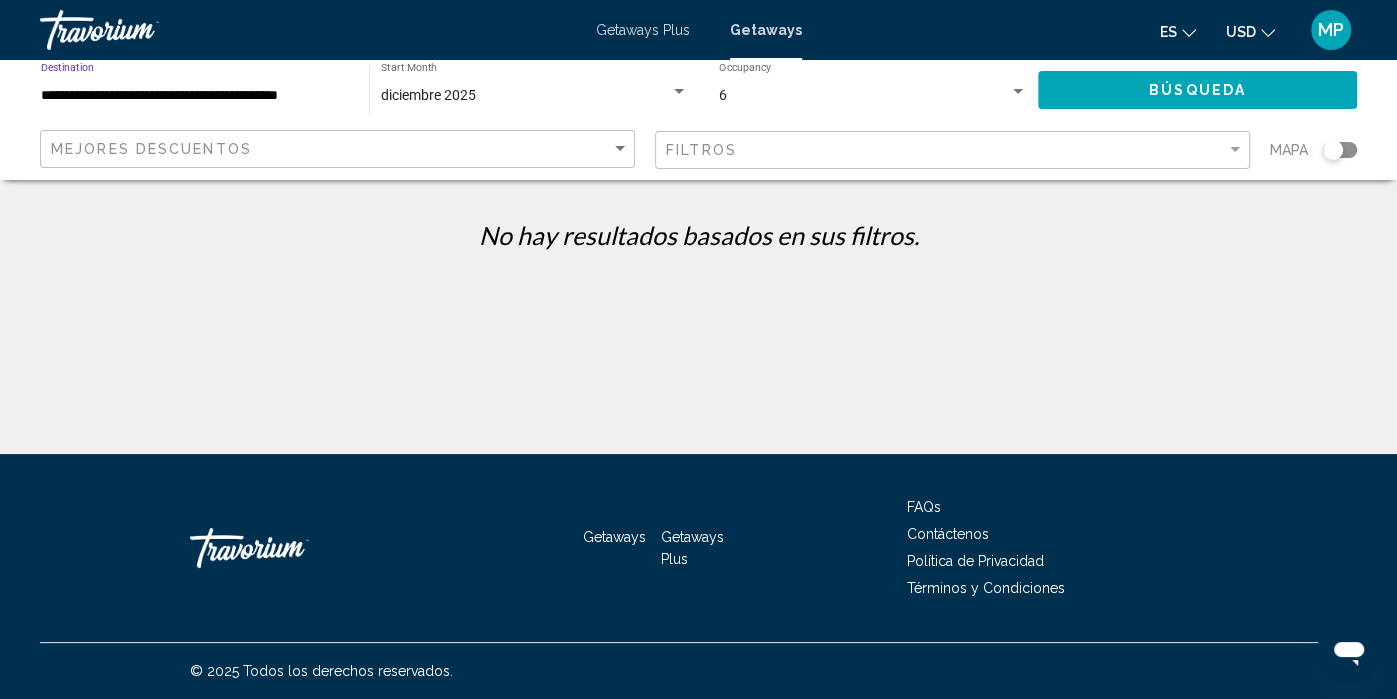 click on "**********" at bounding box center [195, 96] 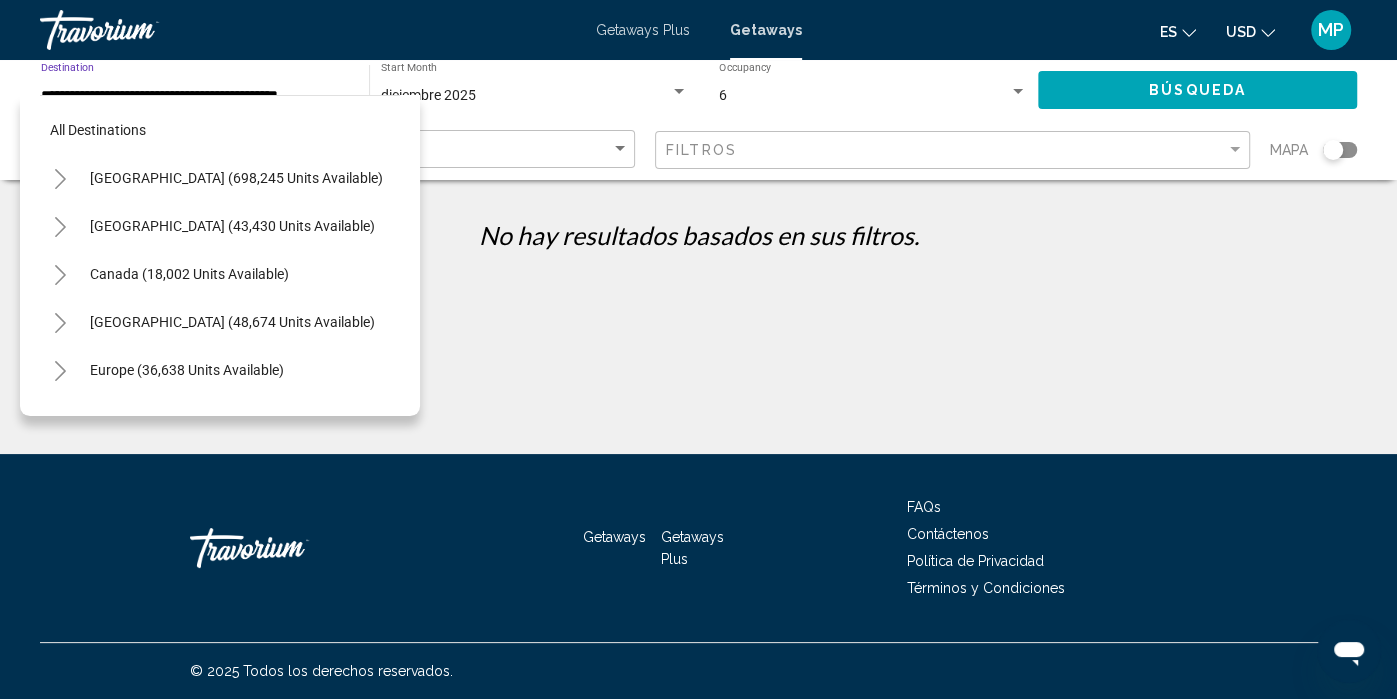 scroll, scrollTop: 215, scrollLeft: 0, axis: vertical 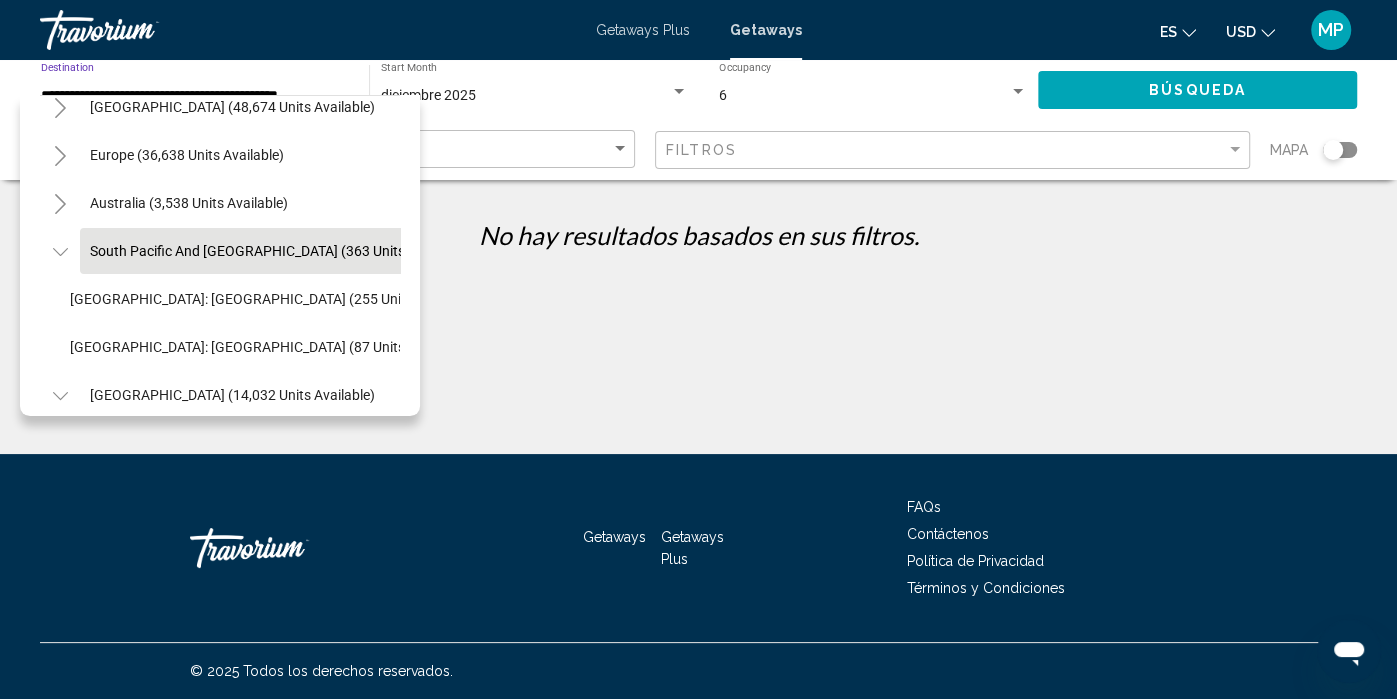 click 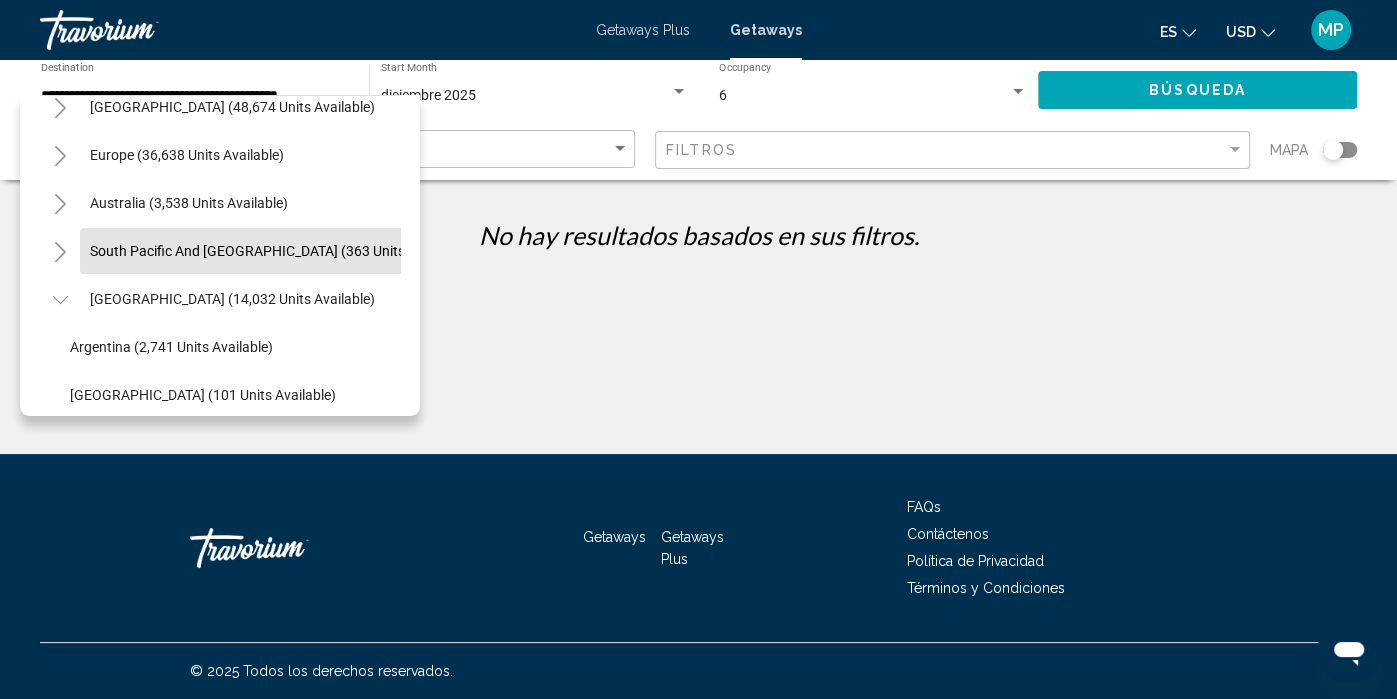click 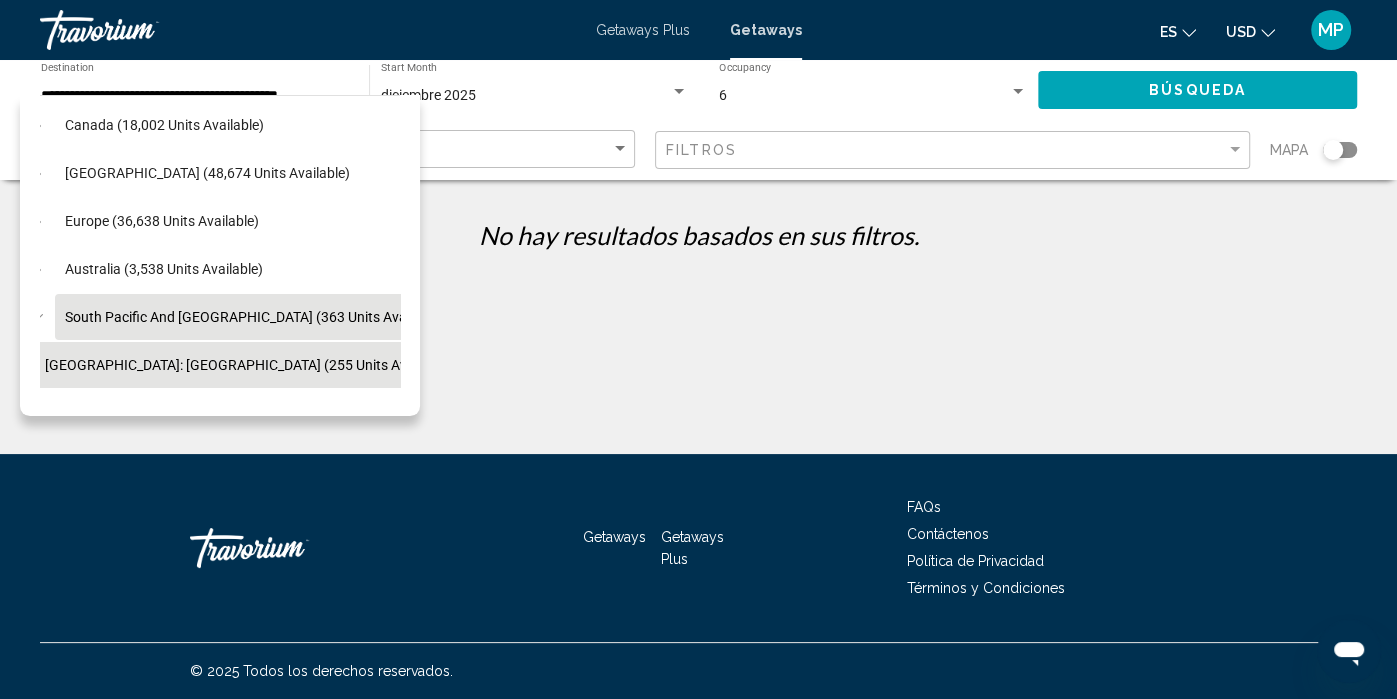 scroll, scrollTop: 0, scrollLeft: 25, axis: horizontal 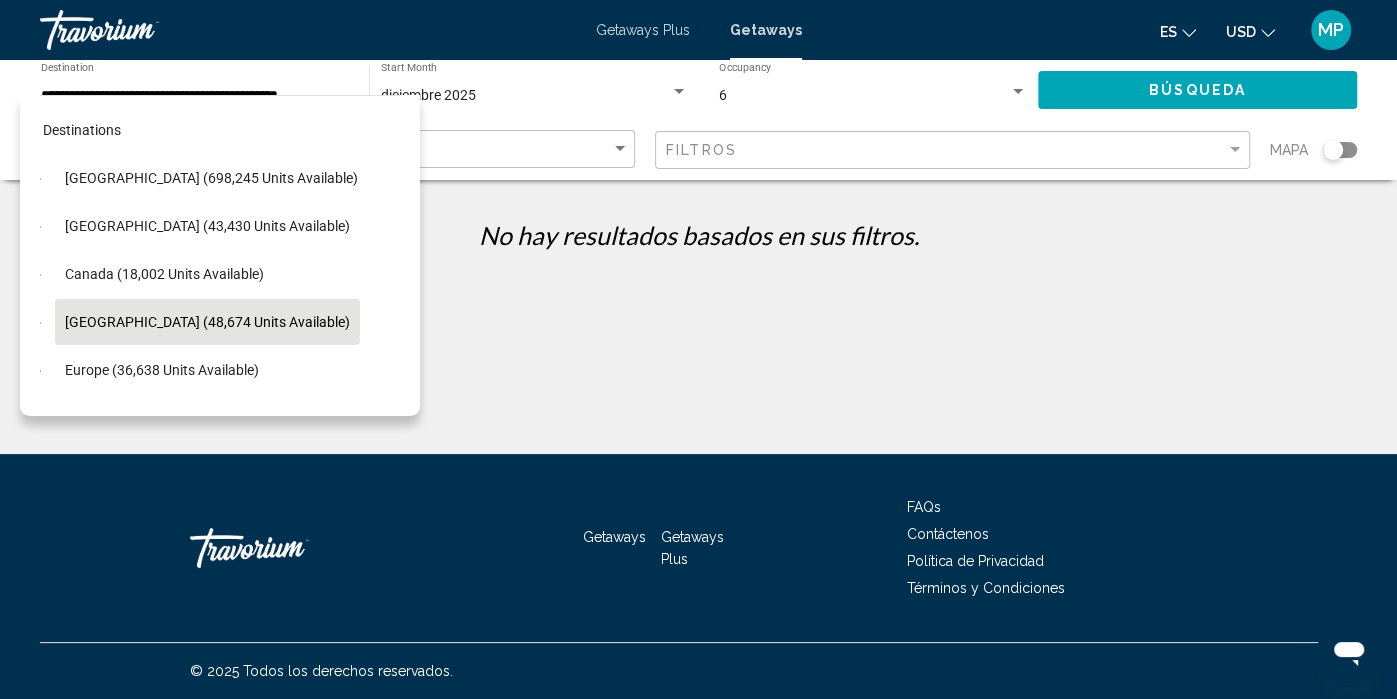 click on "[GEOGRAPHIC_DATA] (48,674 units available)" at bounding box center (162, 370) 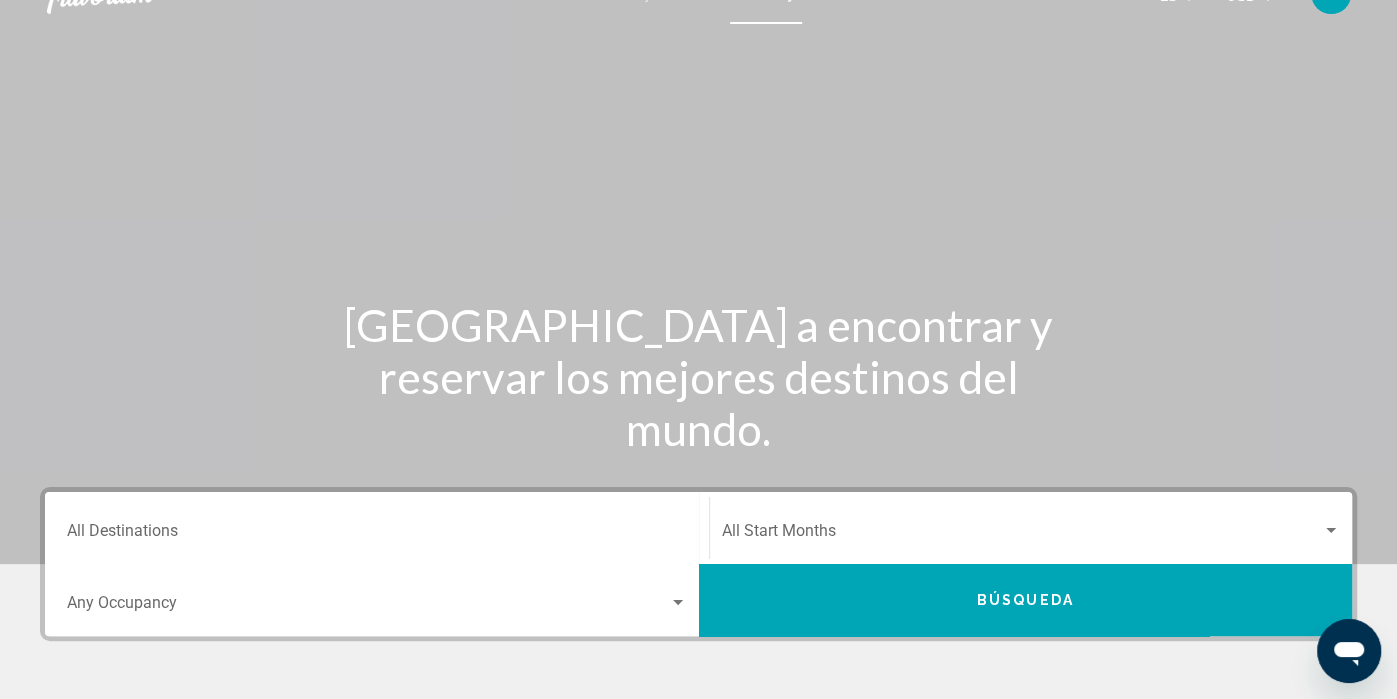 scroll, scrollTop: 0, scrollLeft: 0, axis: both 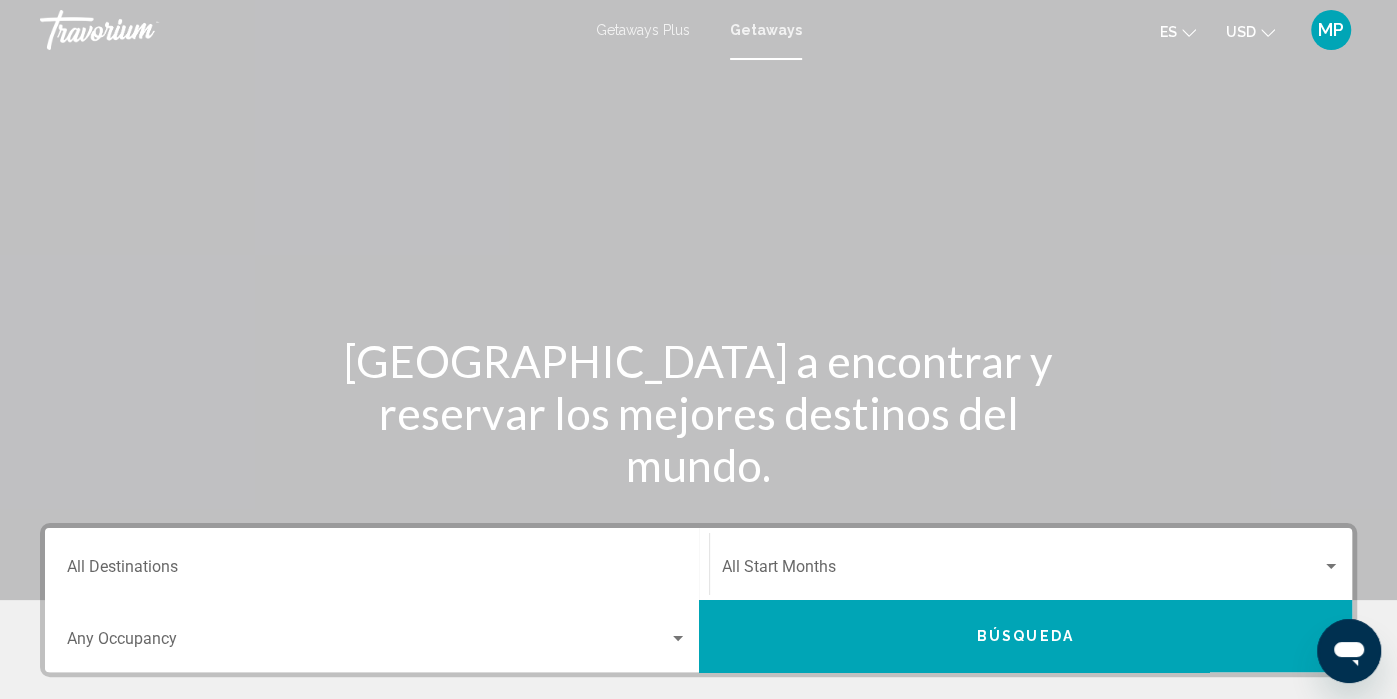 click at bounding box center [698, 300] 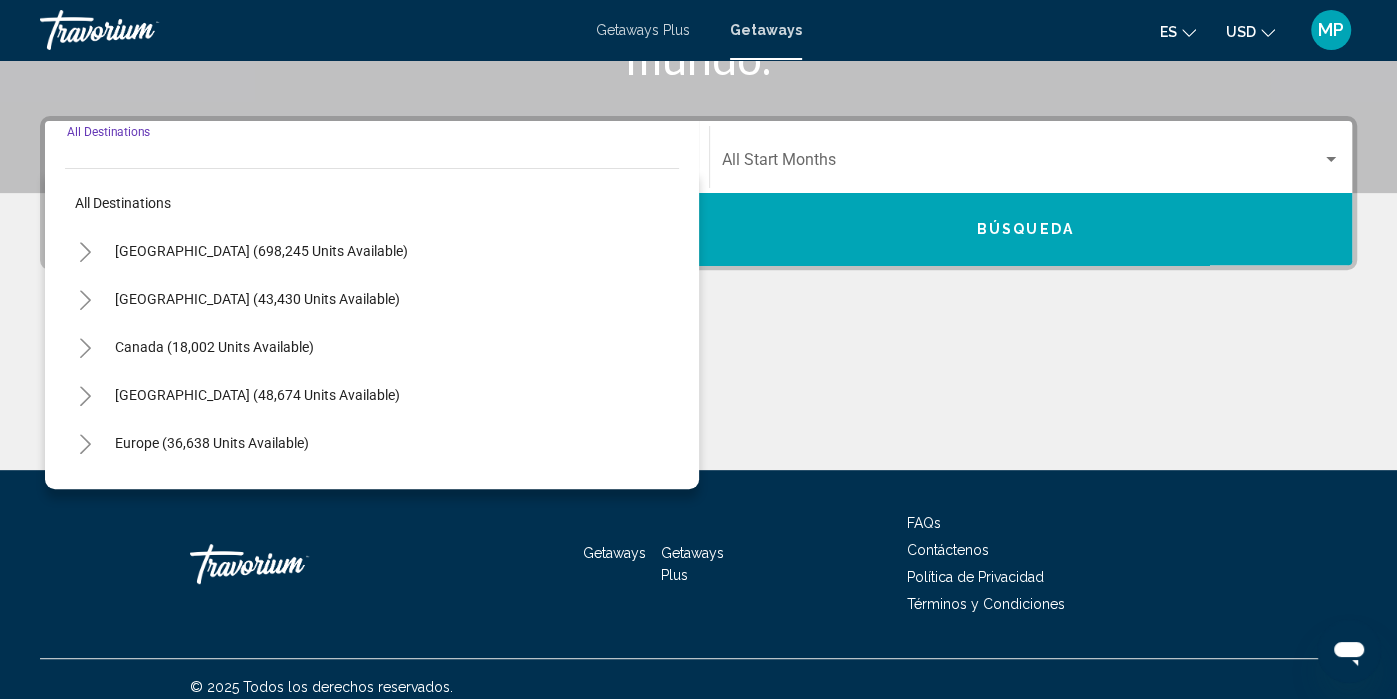 scroll, scrollTop: 421, scrollLeft: 0, axis: vertical 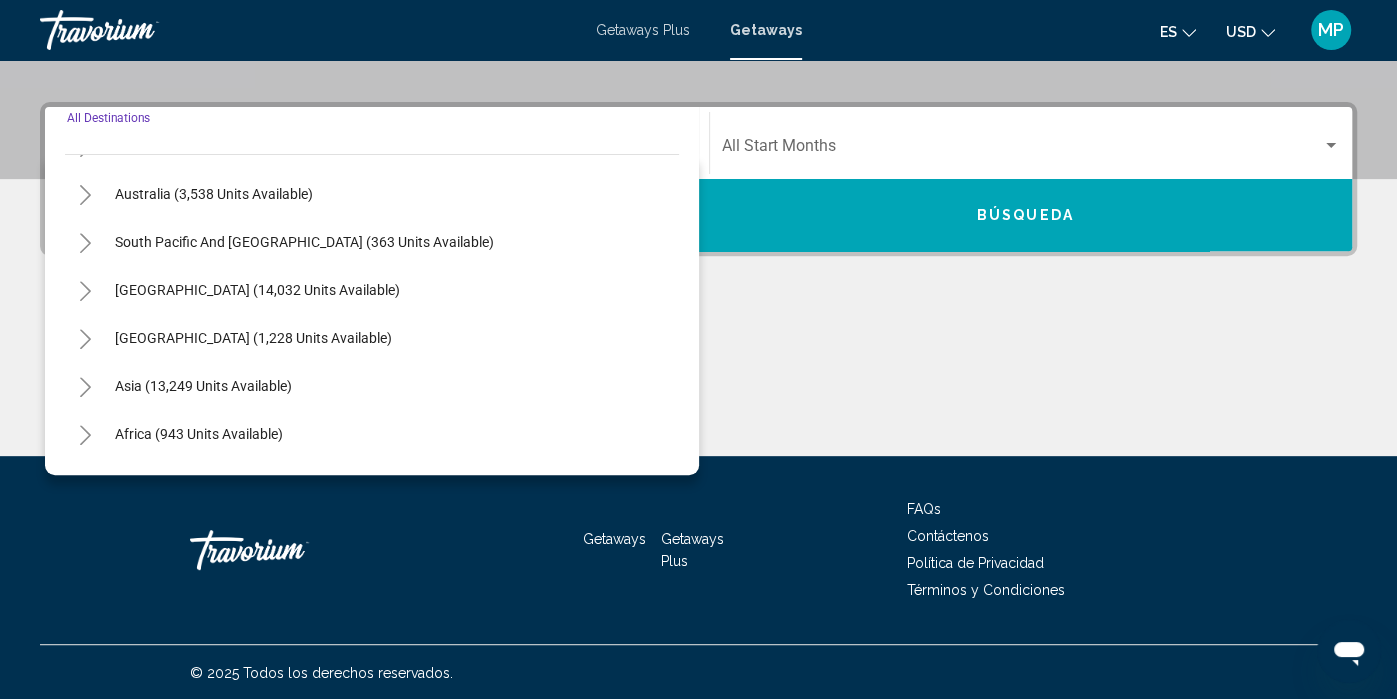 click 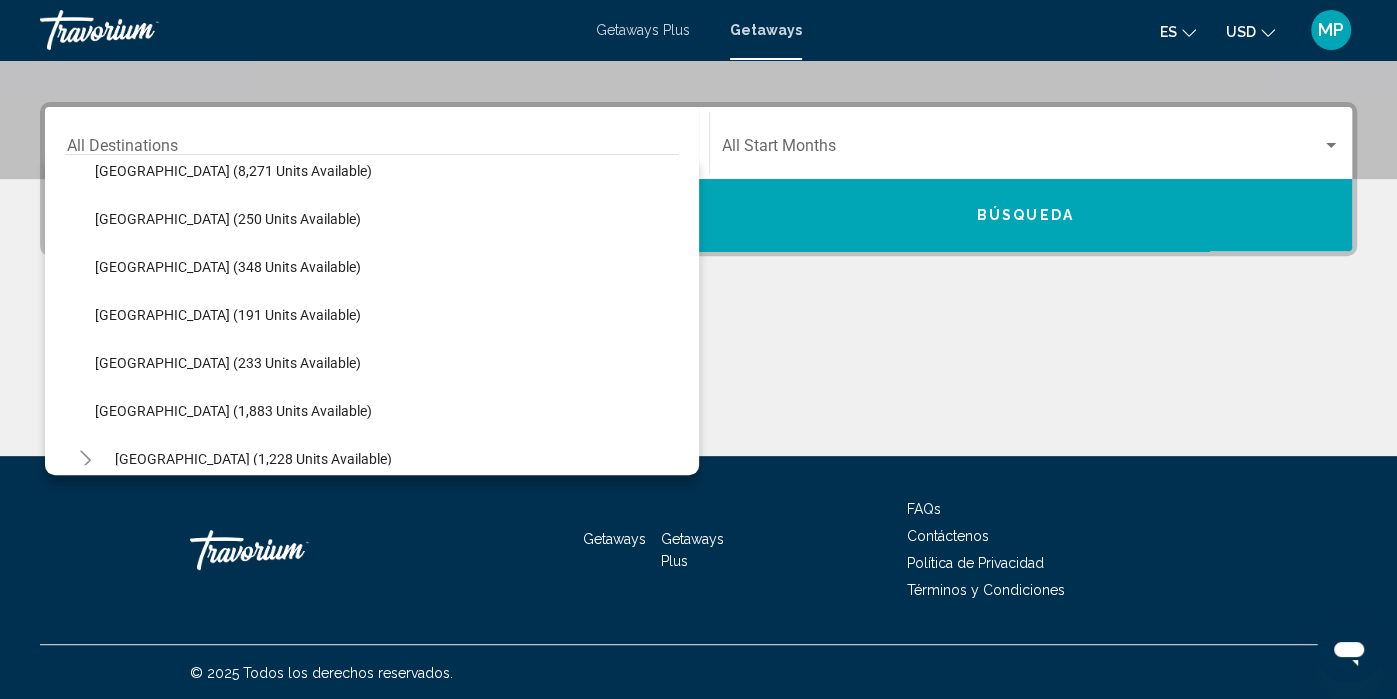 scroll, scrollTop: 546, scrollLeft: 0, axis: vertical 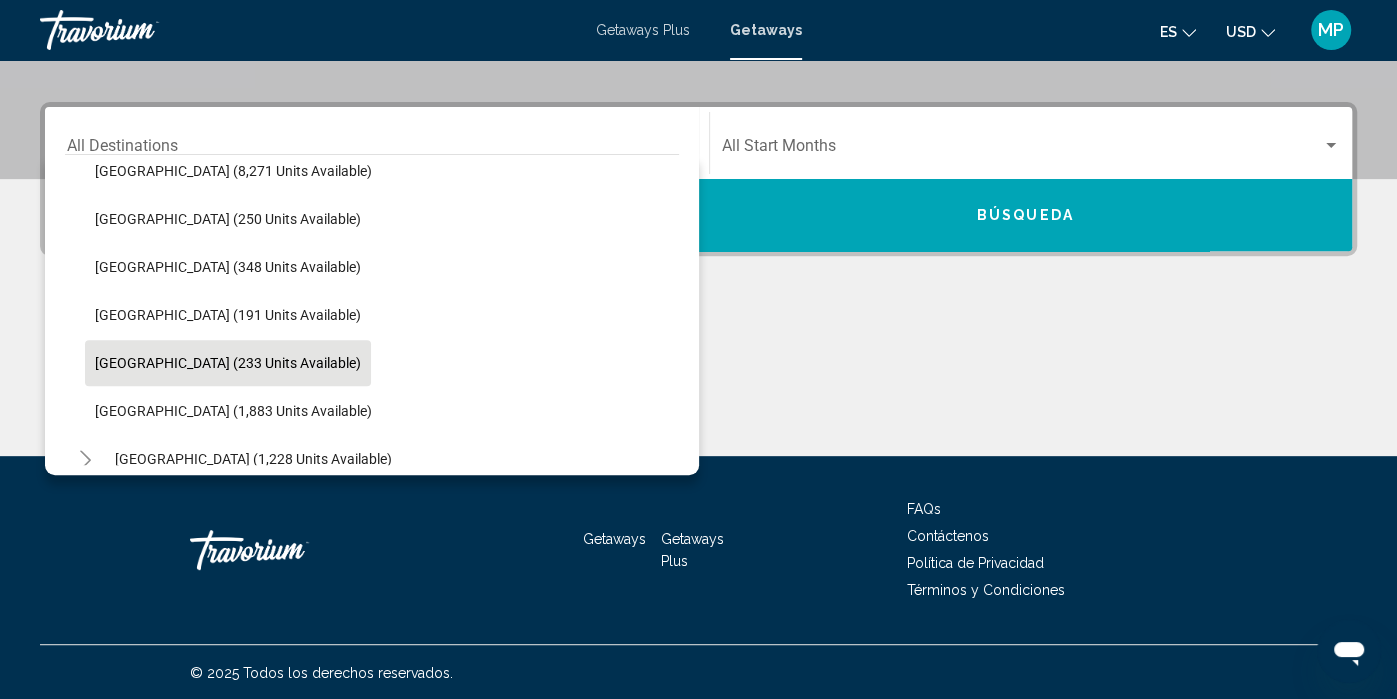 click on "[GEOGRAPHIC_DATA] (233 units available)" 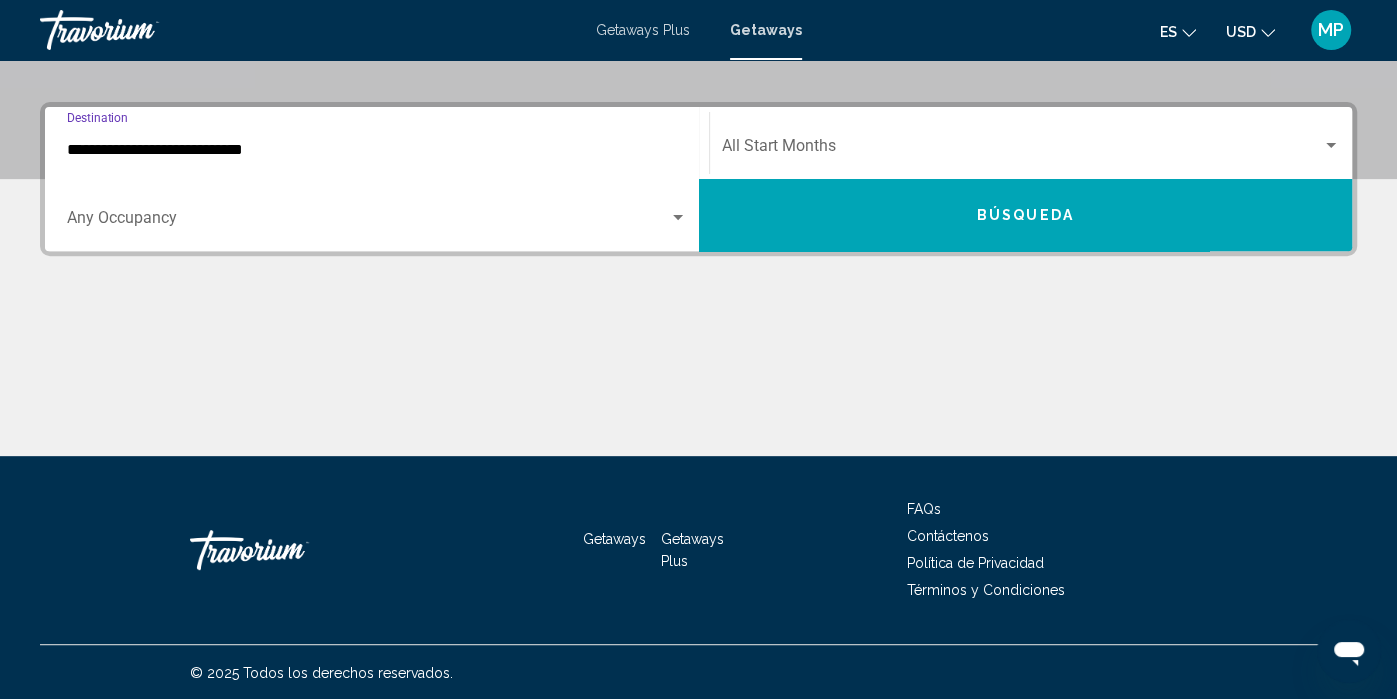 click at bounding box center (368, 222) 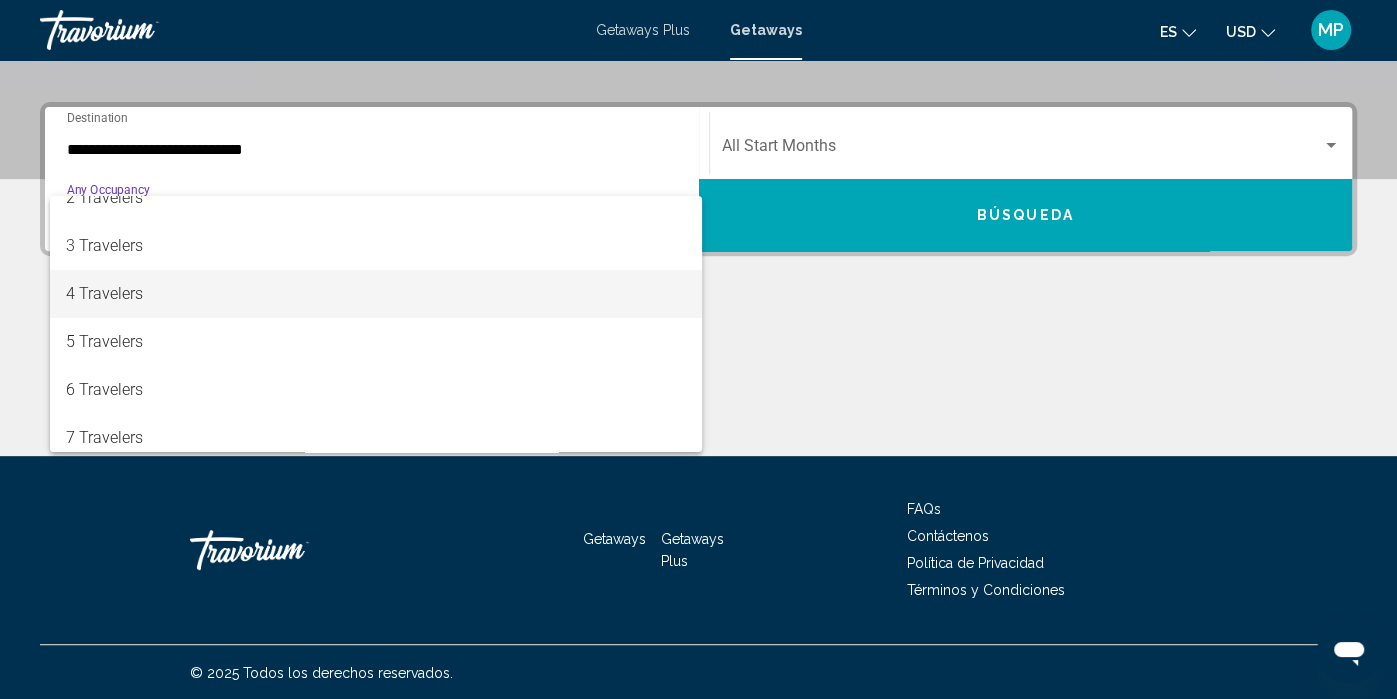 scroll, scrollTop: 77, scrollLeft: 0, axis: vertical 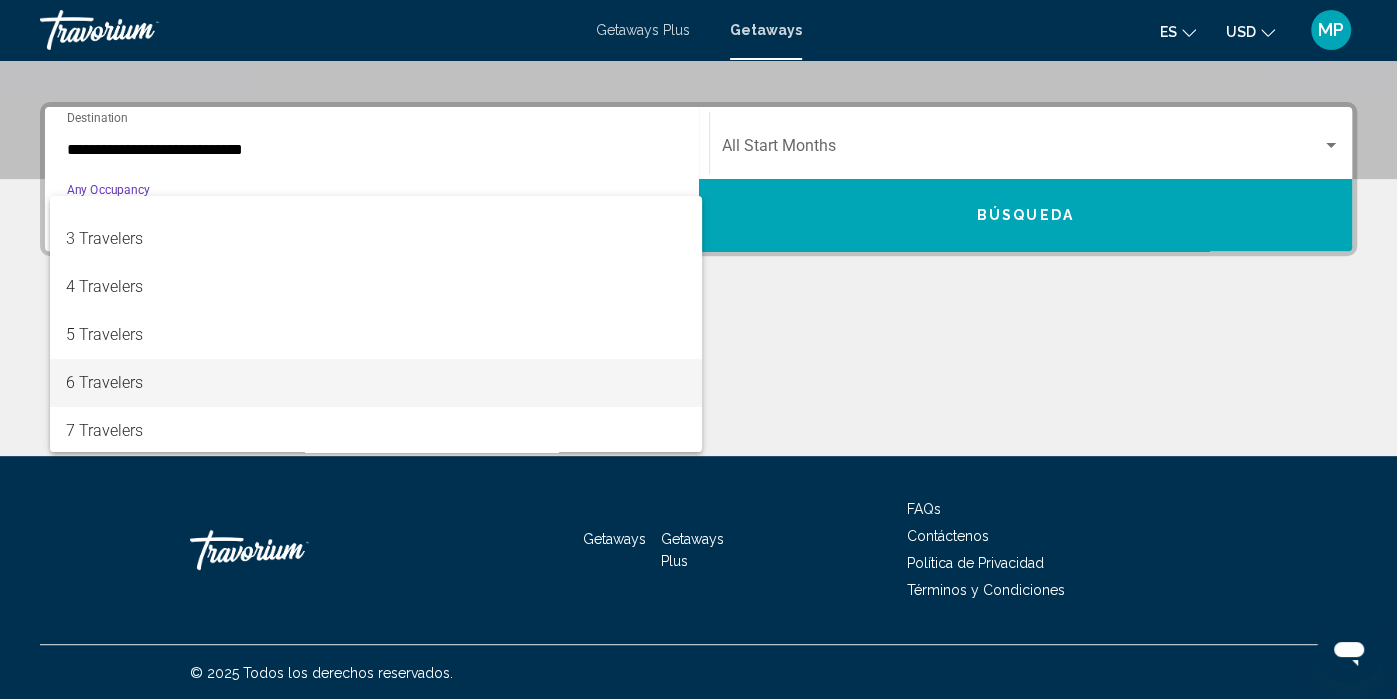 click on "6 Travelers" at bounding box center (376, 383) 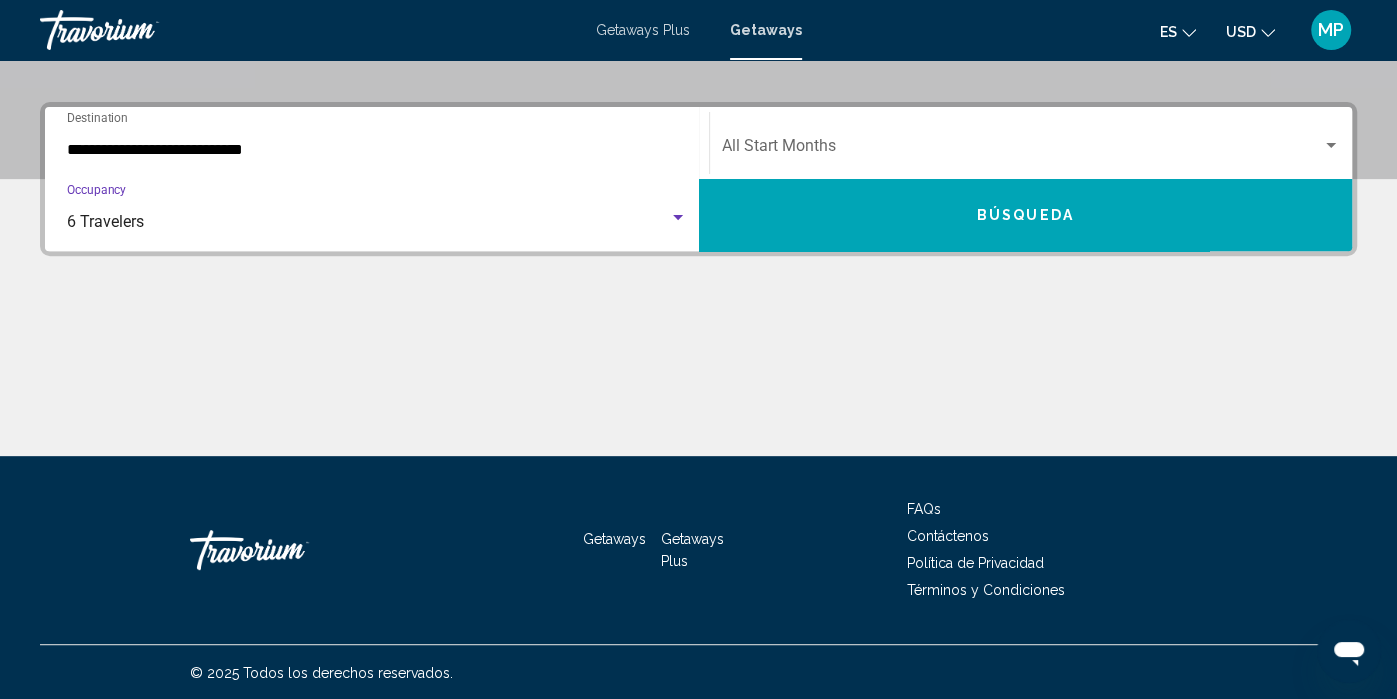 click on "Start Month All Start Months" 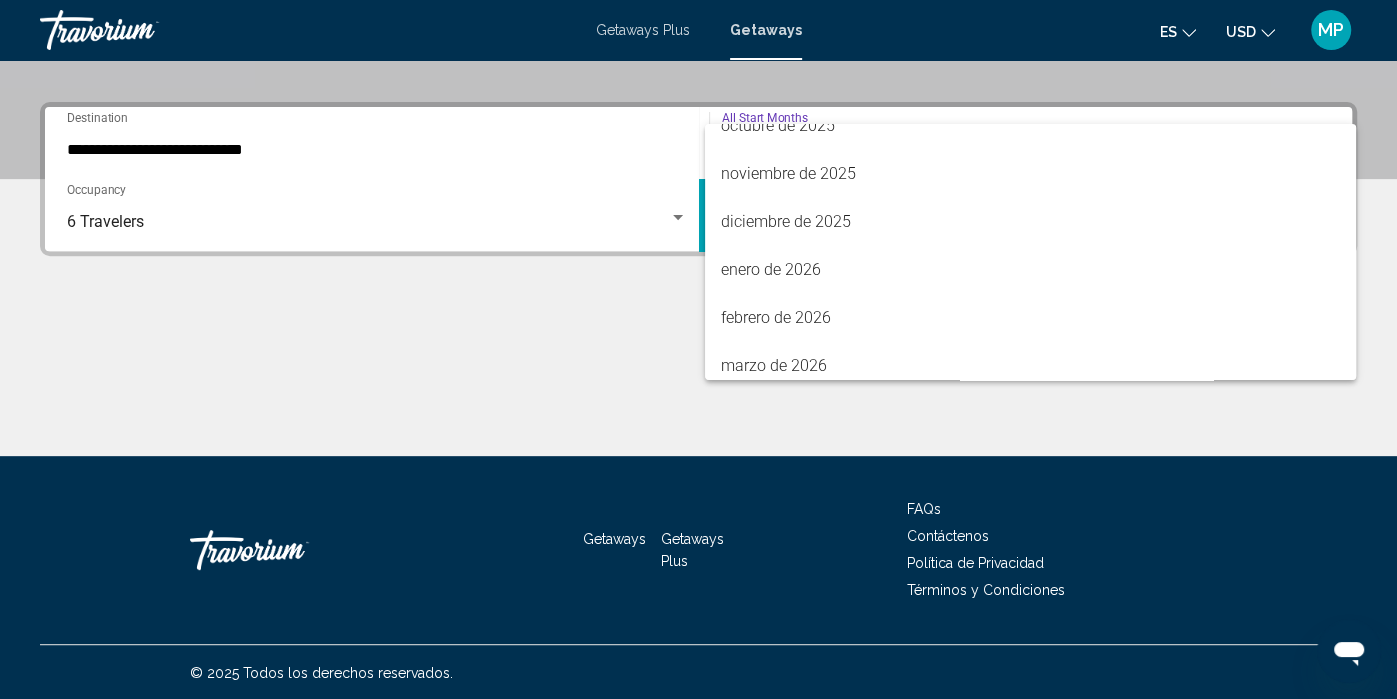 scroll, scrollTop: 215, scrollLeft: 0, axis: vertical 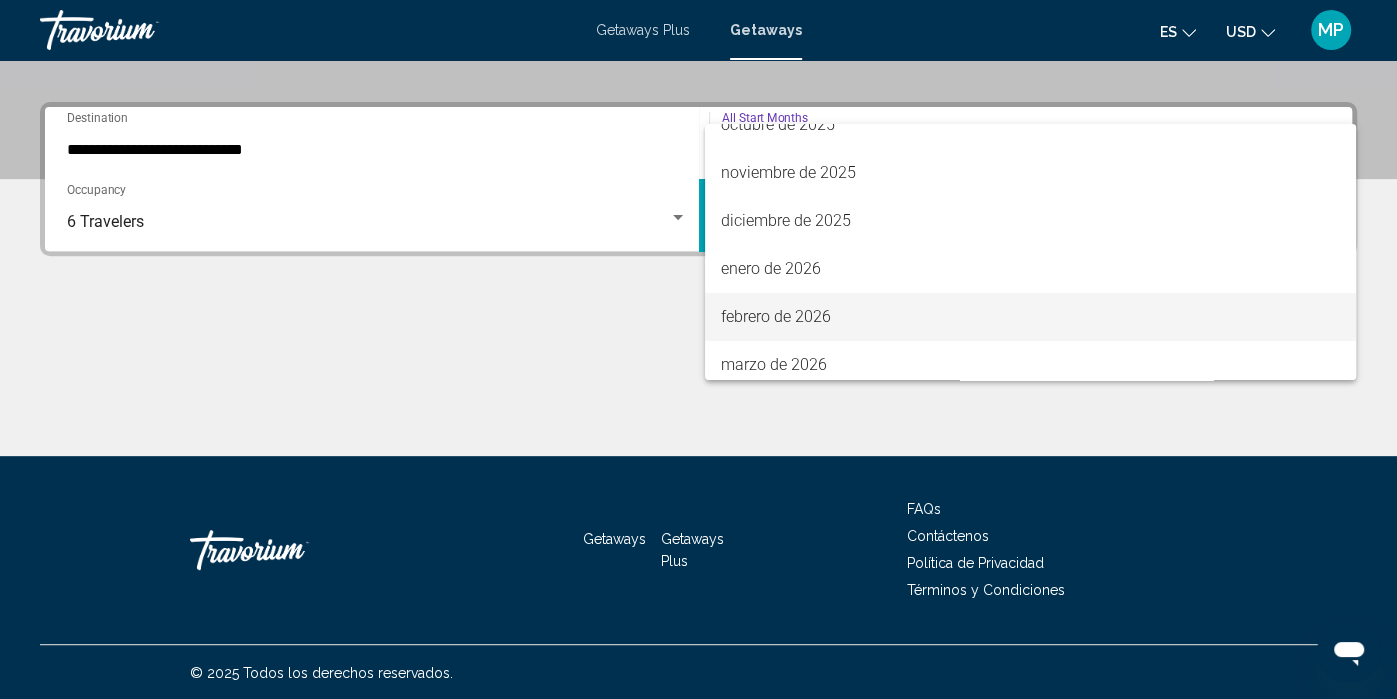 click on "febrero de 2026" at bounding box center [1030, 317] 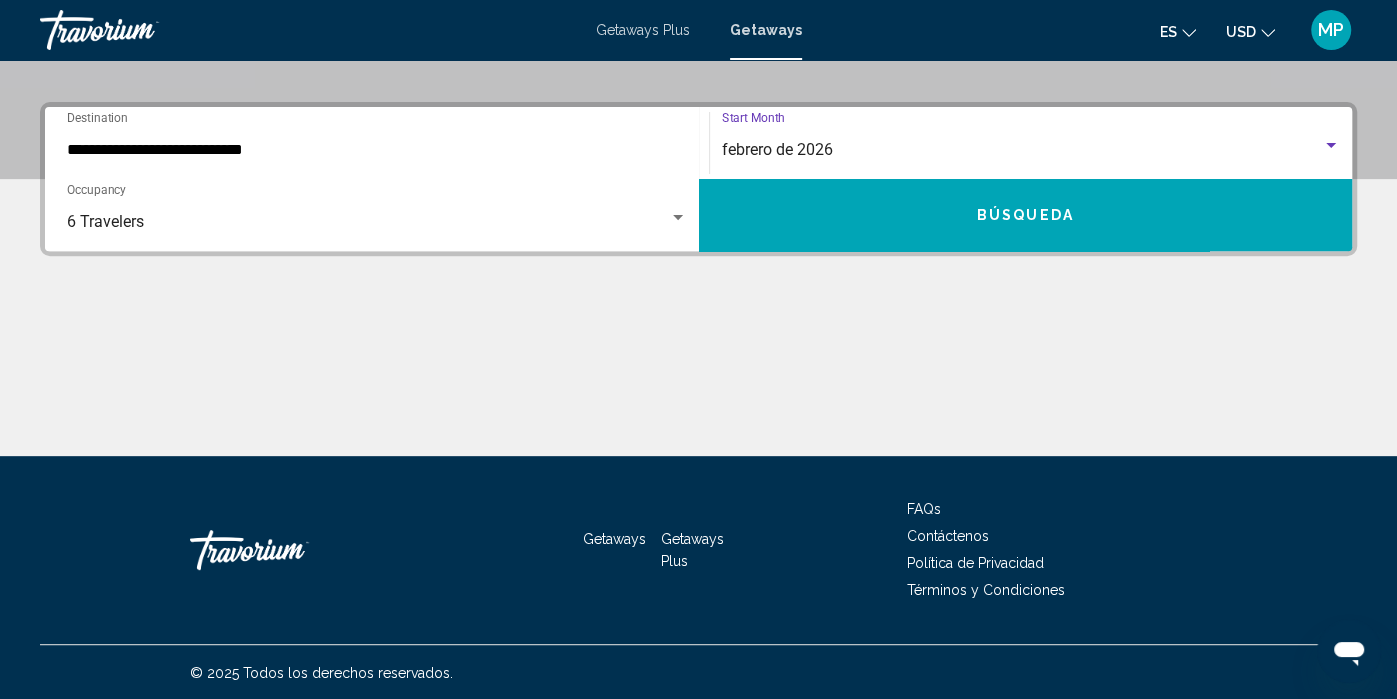 click on "Búsqueda" at bounding box center (1026, 215) 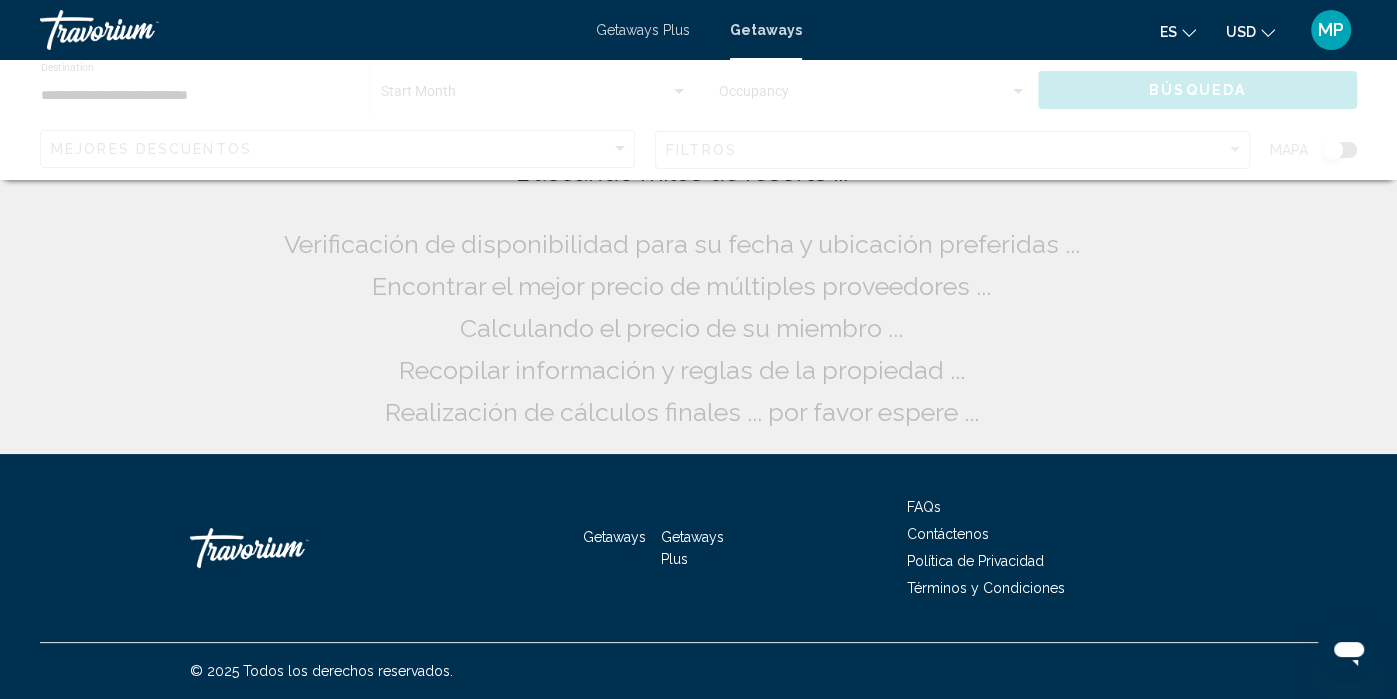 scroll, scrollTop: 0, scrollLeft: 0, axis: both 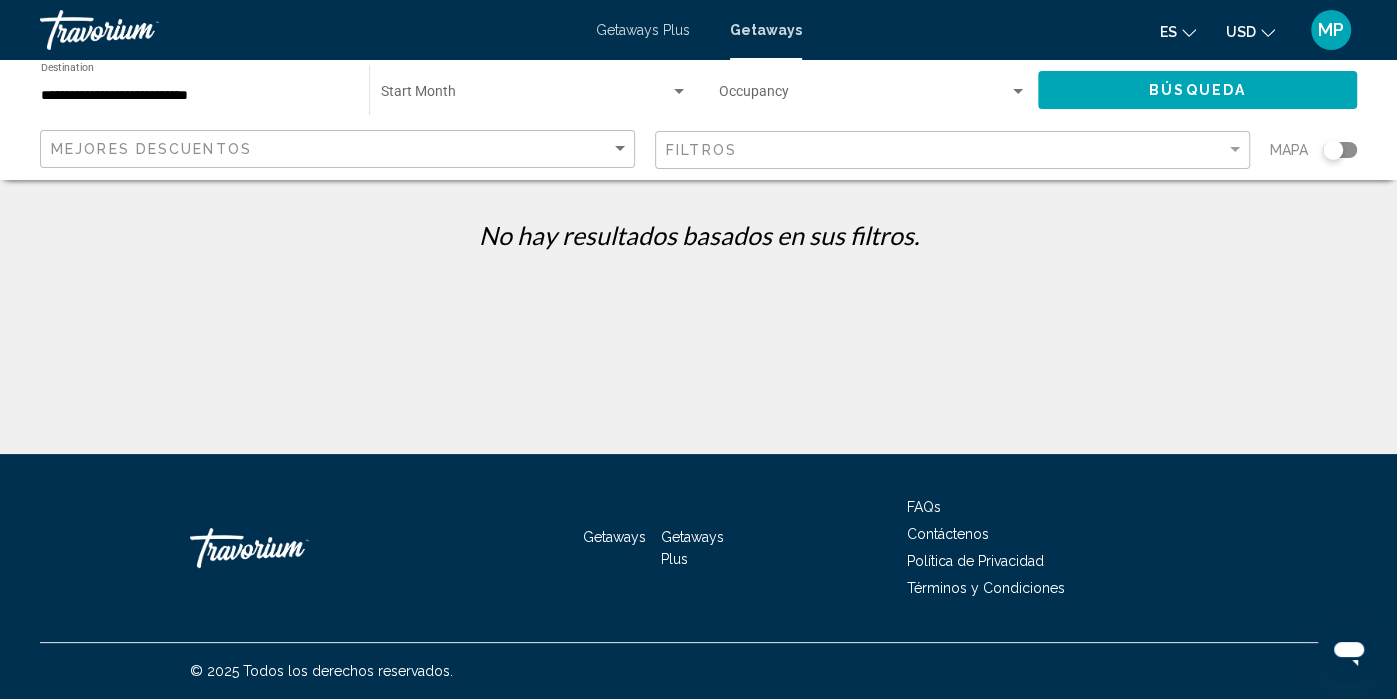 click at bounding box center [525, 96] 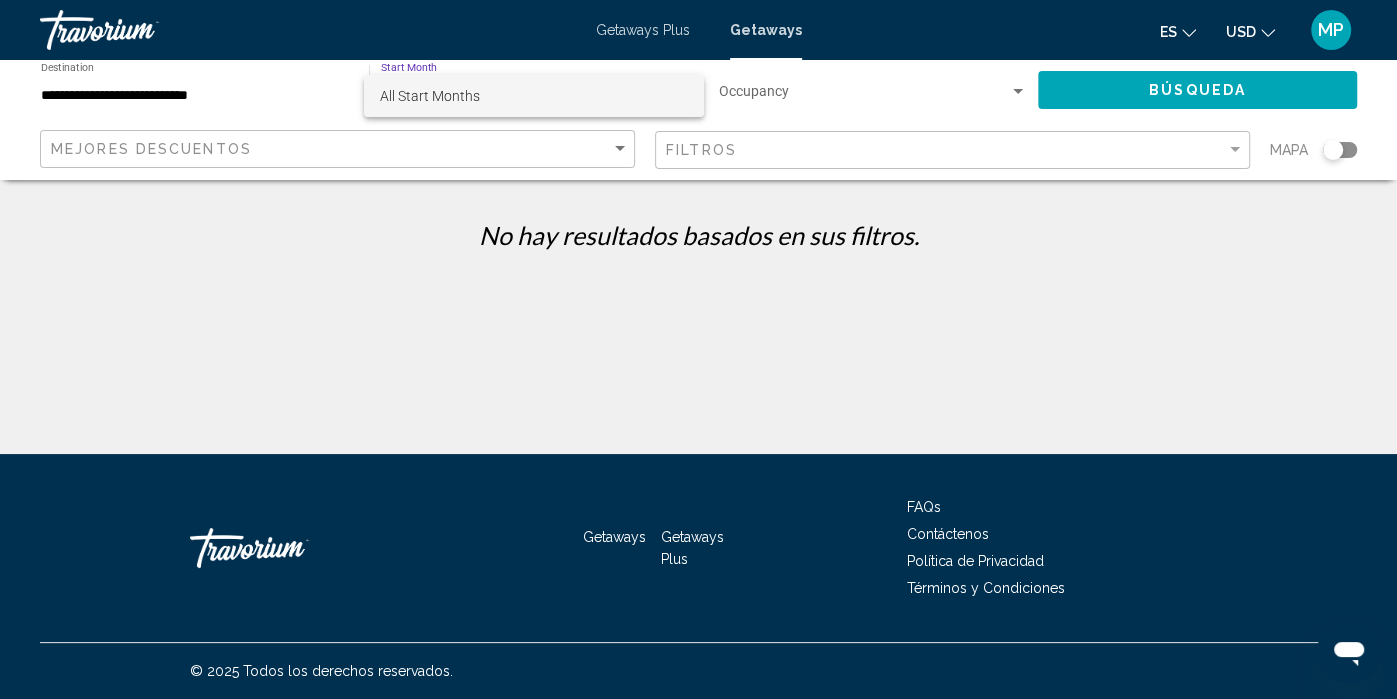 click on "All Start Months" at bounding box center [430, 96] 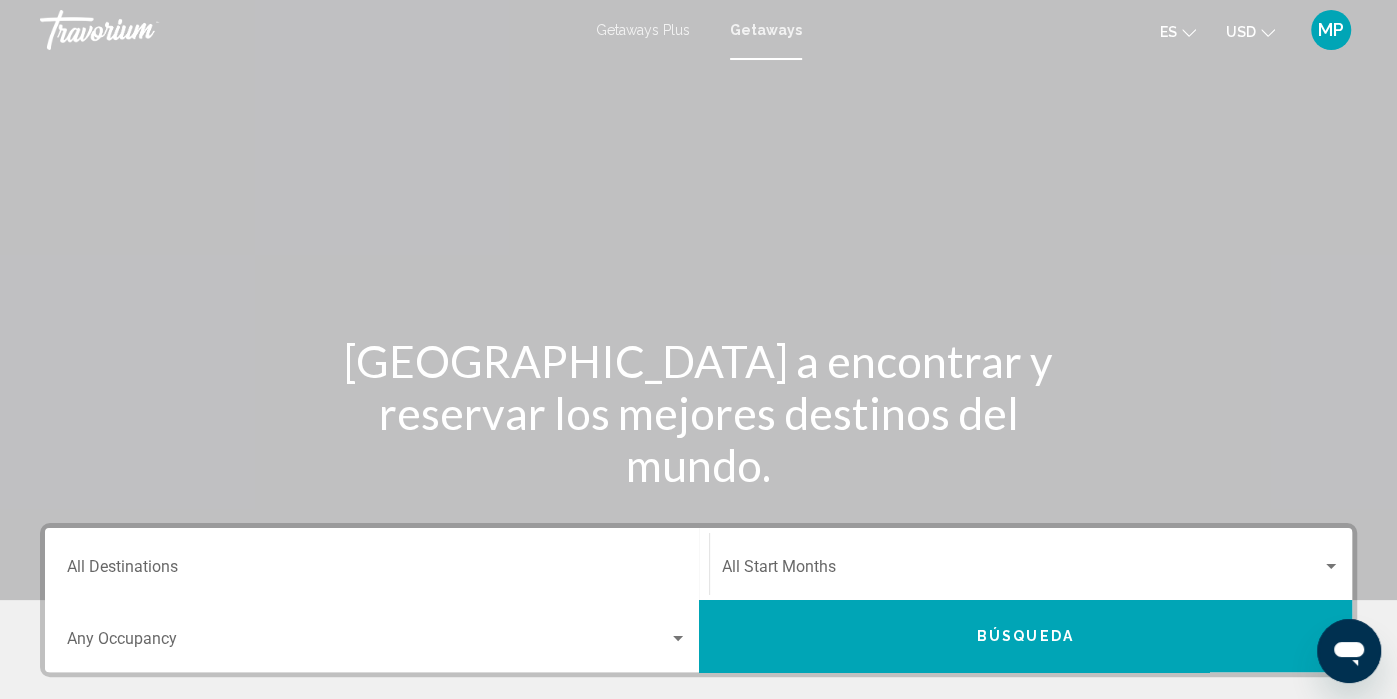 click on "Occupancy Any Occupancy" at bounding box center [377, 636] 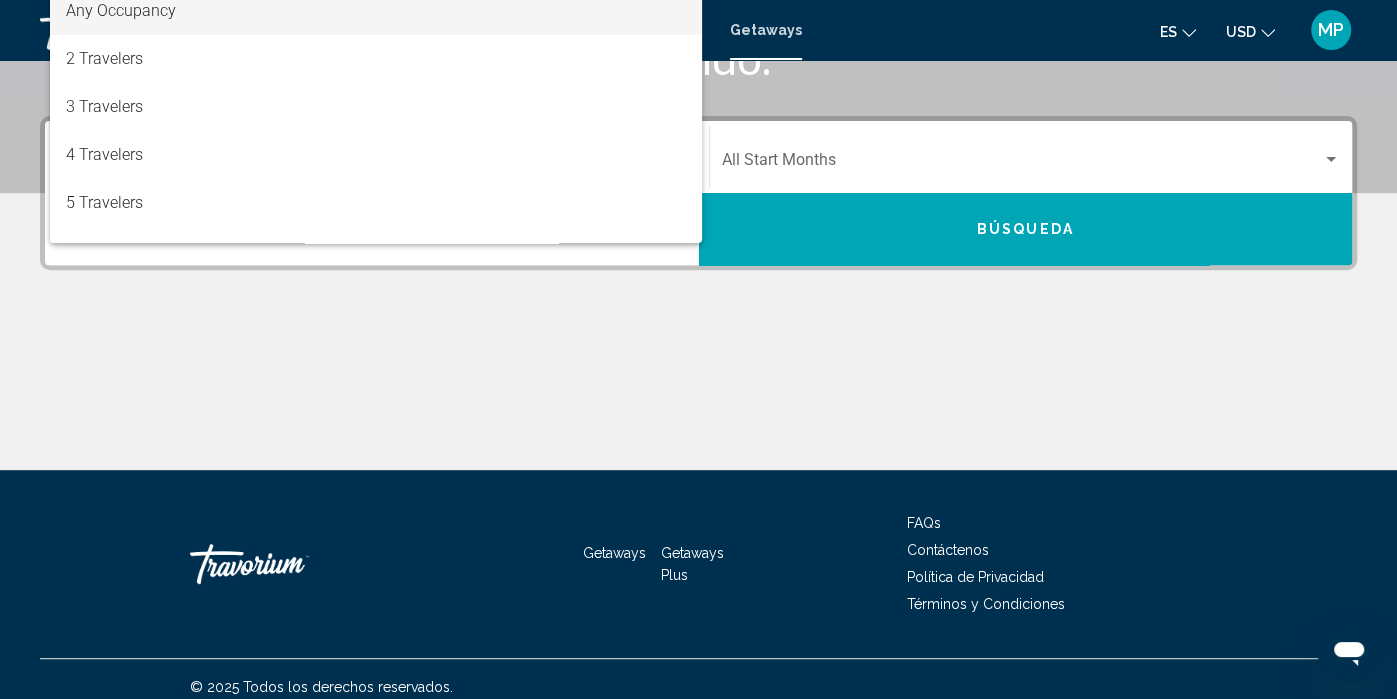 scroll, scrollTop: 421, scrollLeft: 0, axis: vertical 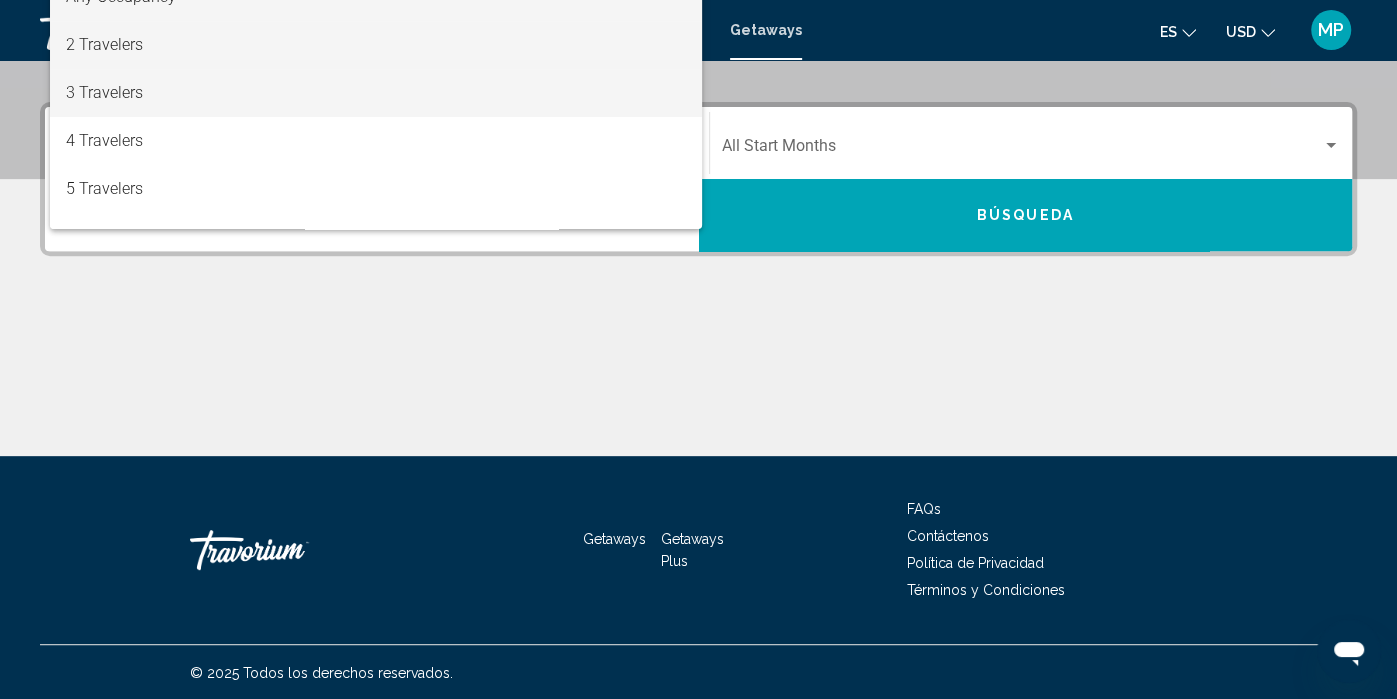 click on "2 Travelers" at bounding box center (376, 45) 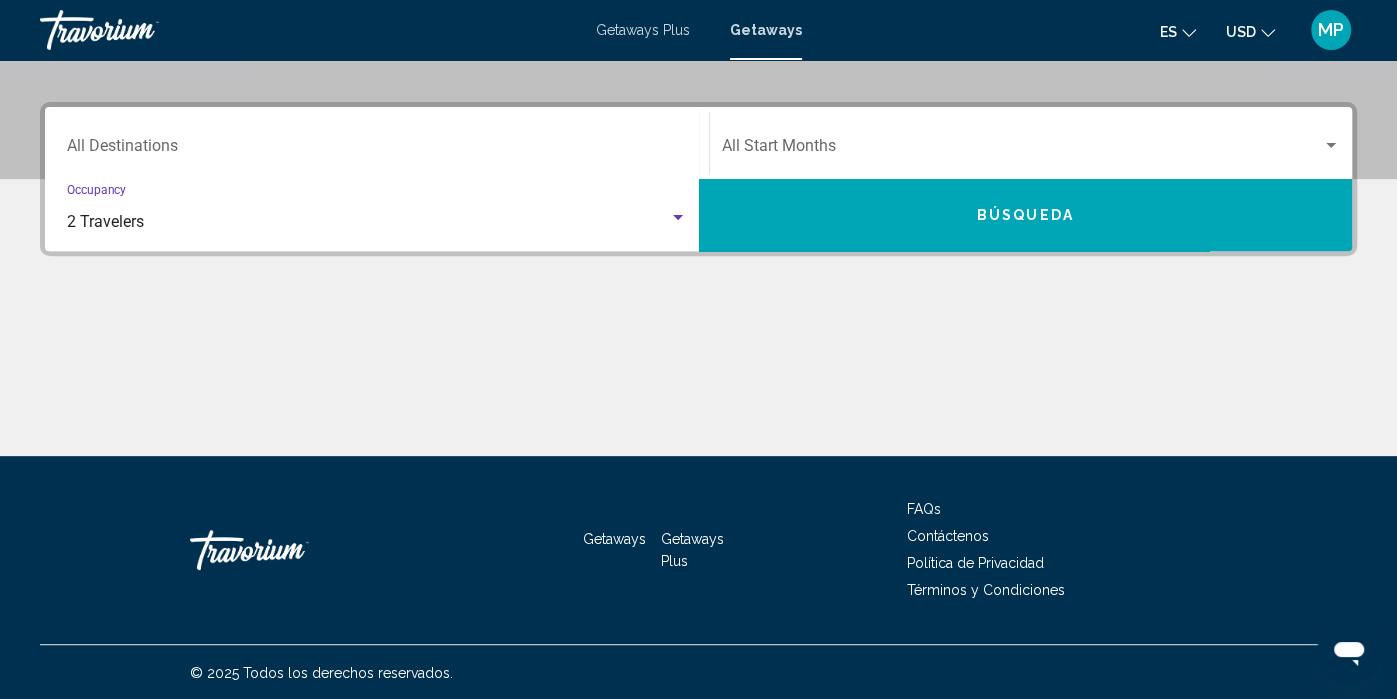 click on "Destination All Destinations" at bounding box center (377, 150) 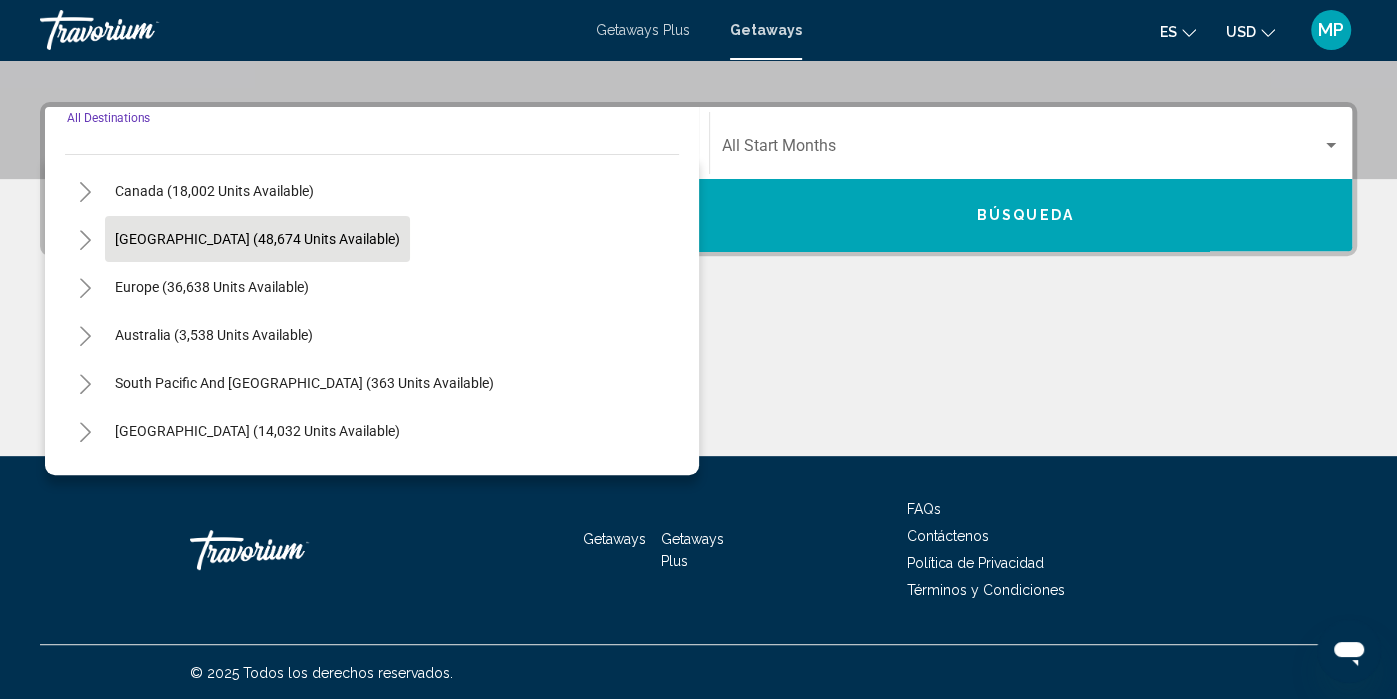 scroll, scrollTop: 144, scrollLeft: 0, axis: vertical 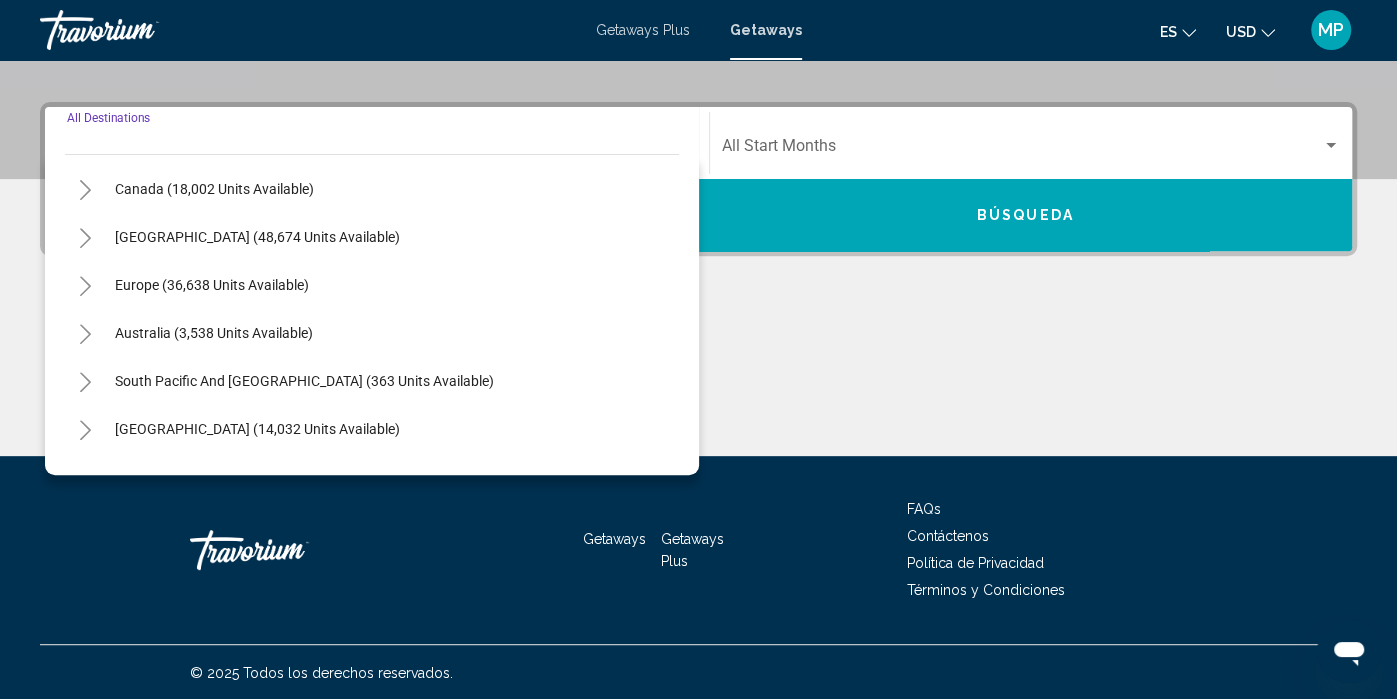 click 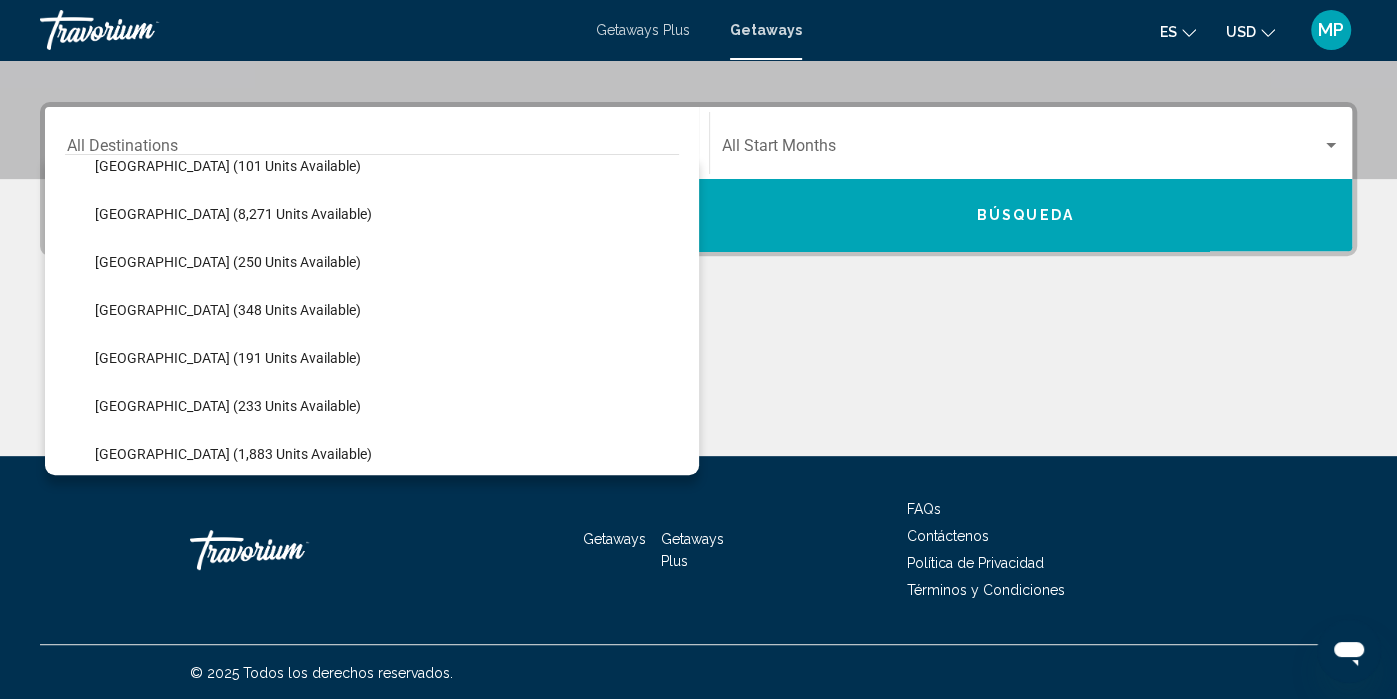 scroll, scrollTop: 505, scrollLeft: 0, axis: vertical 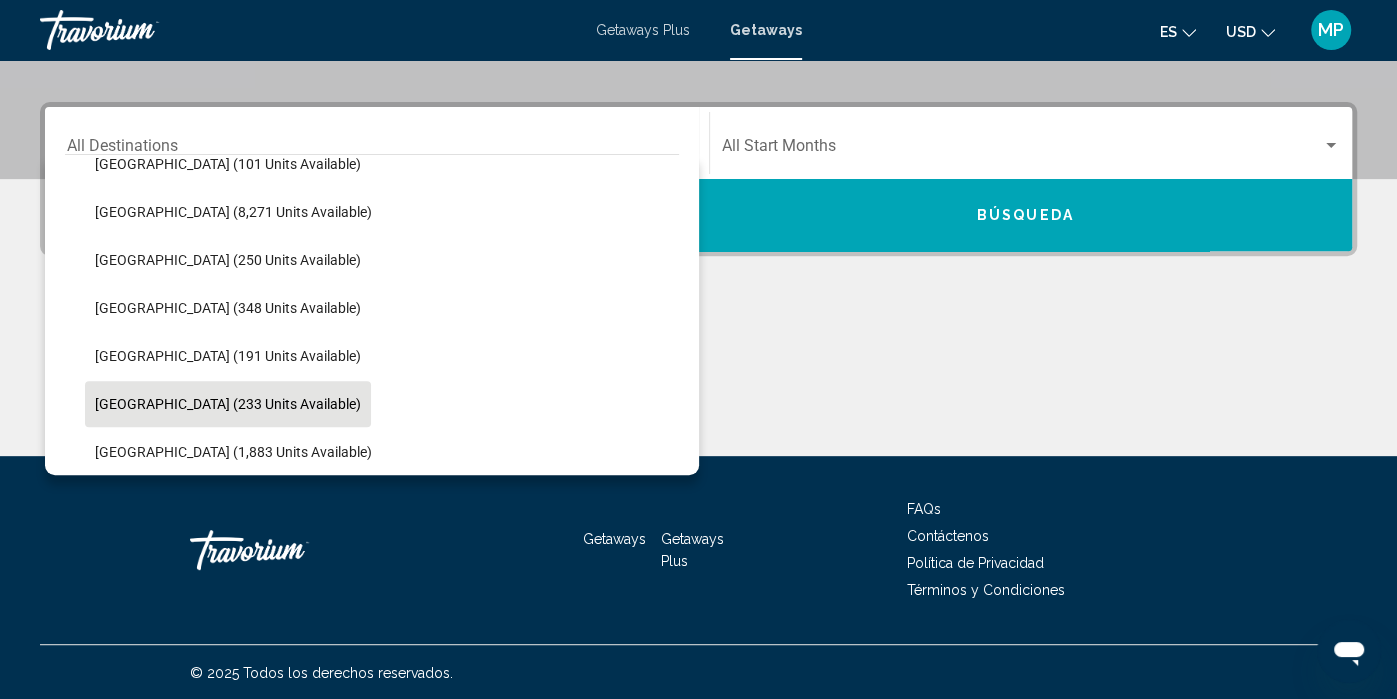 click on "[GEOGRAPHIC_DATA] (233 units available)" 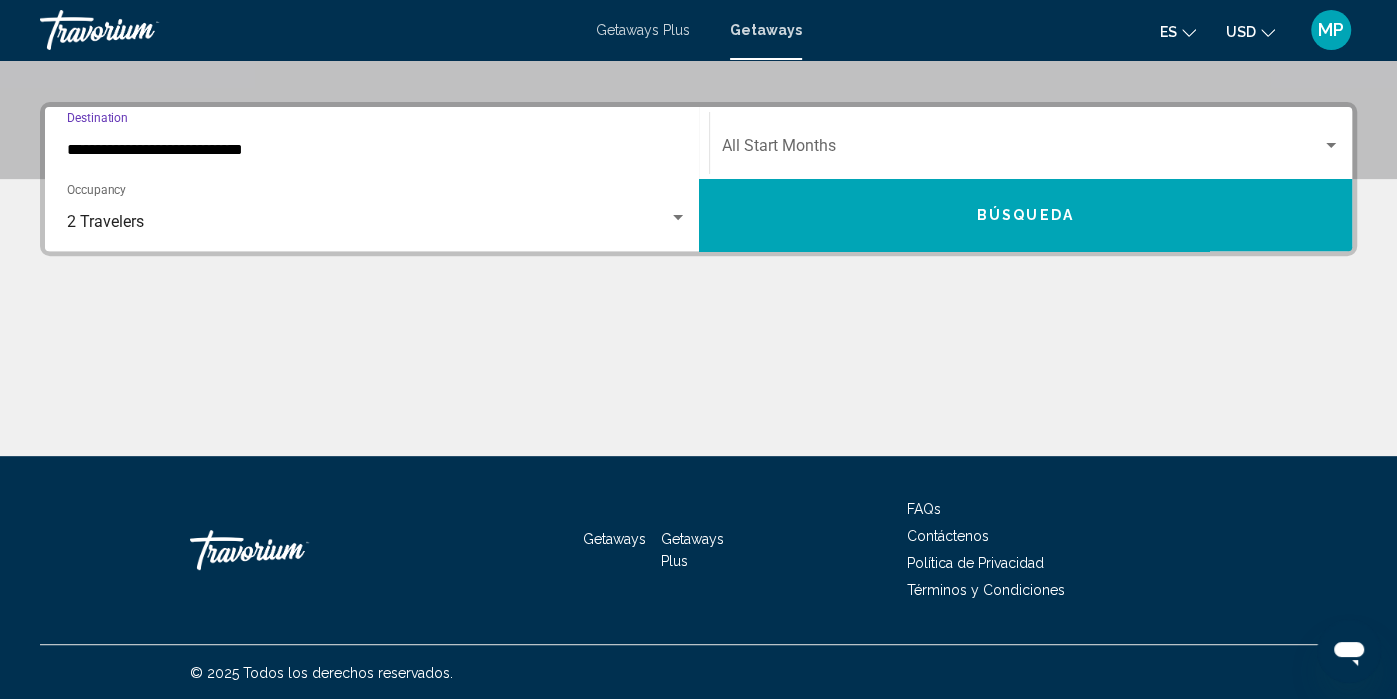 click at bounding box center (1022, 150) 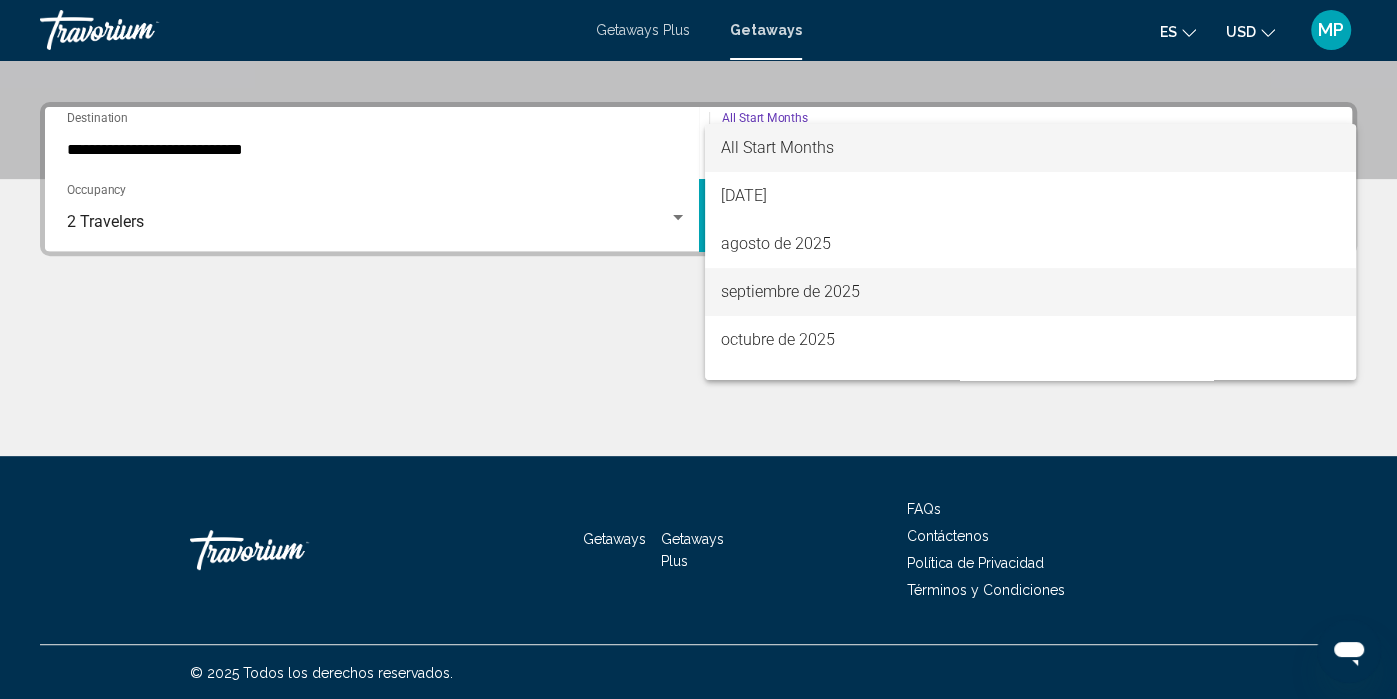click on "septiembre de 2025" at bounding box center [1030, 292] 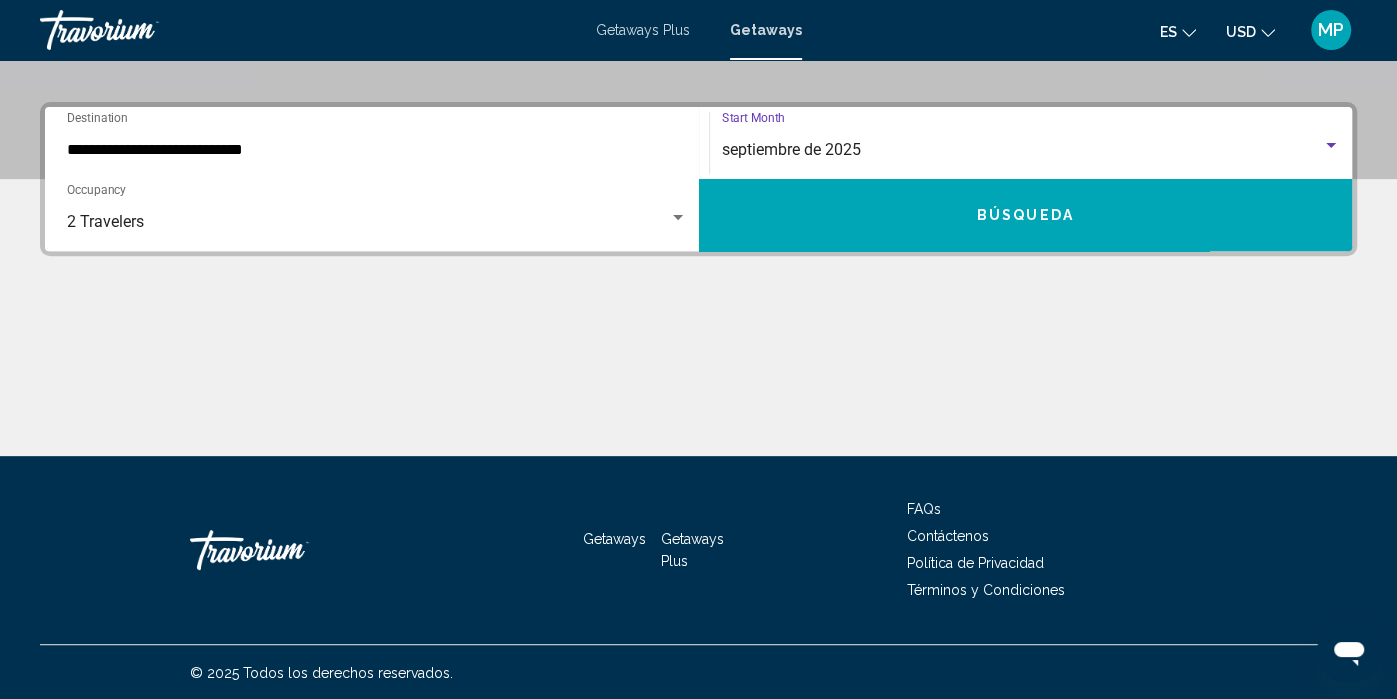 click on "Búsqueda" at bounding box center [1026, 215] 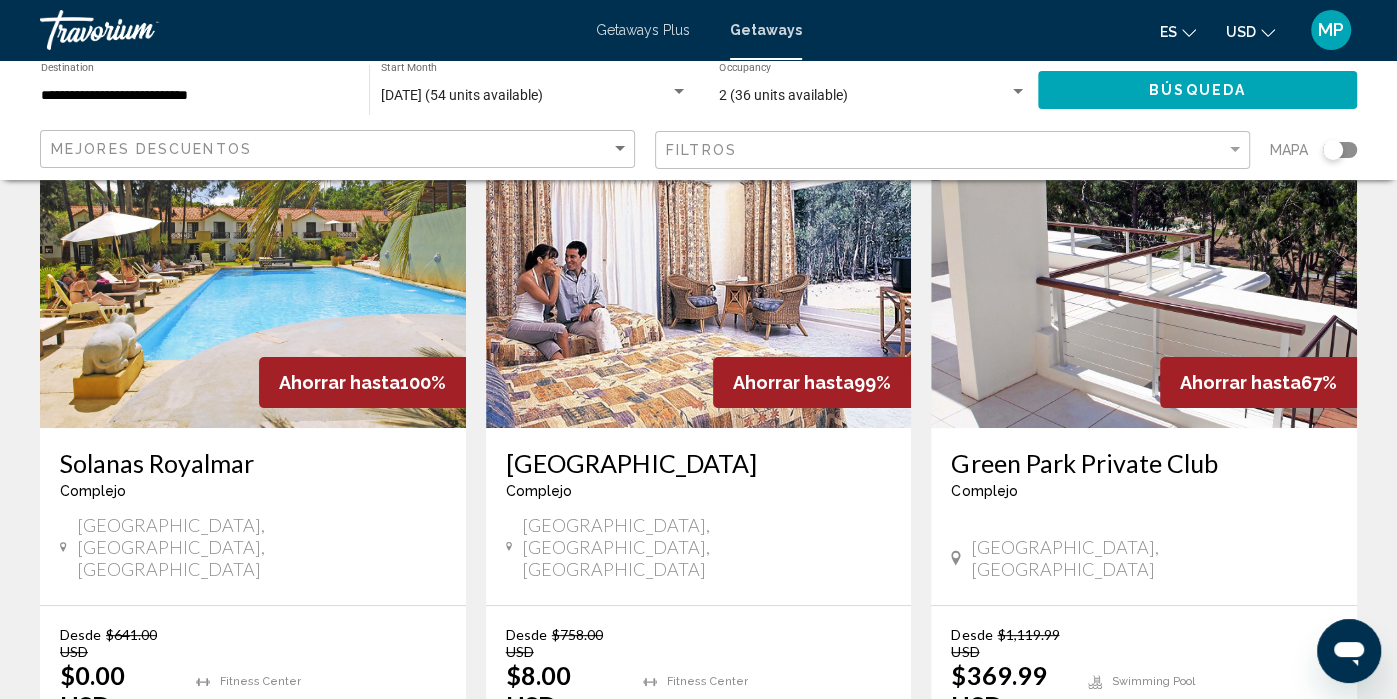 scroll, scrollTop: 0, scrollLeft: 0, axis: both 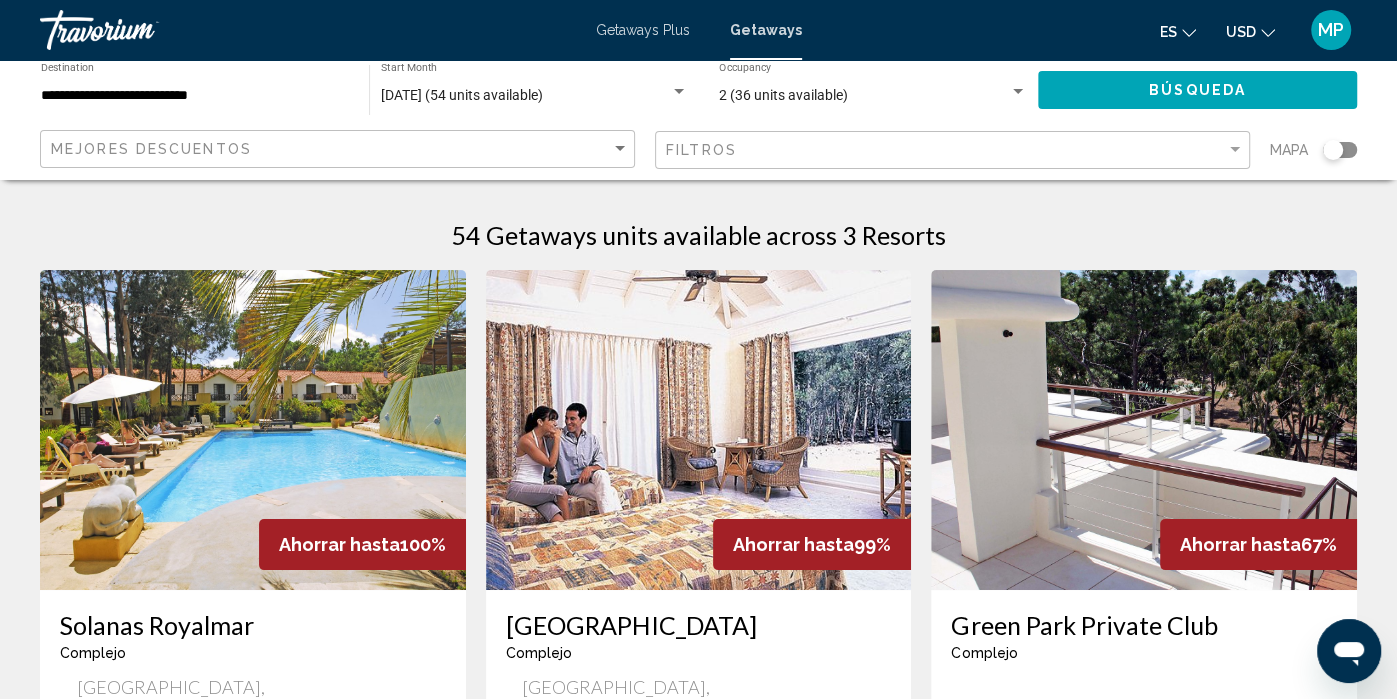 click on "2 (36 units available)" at bounding box center (783, 95) 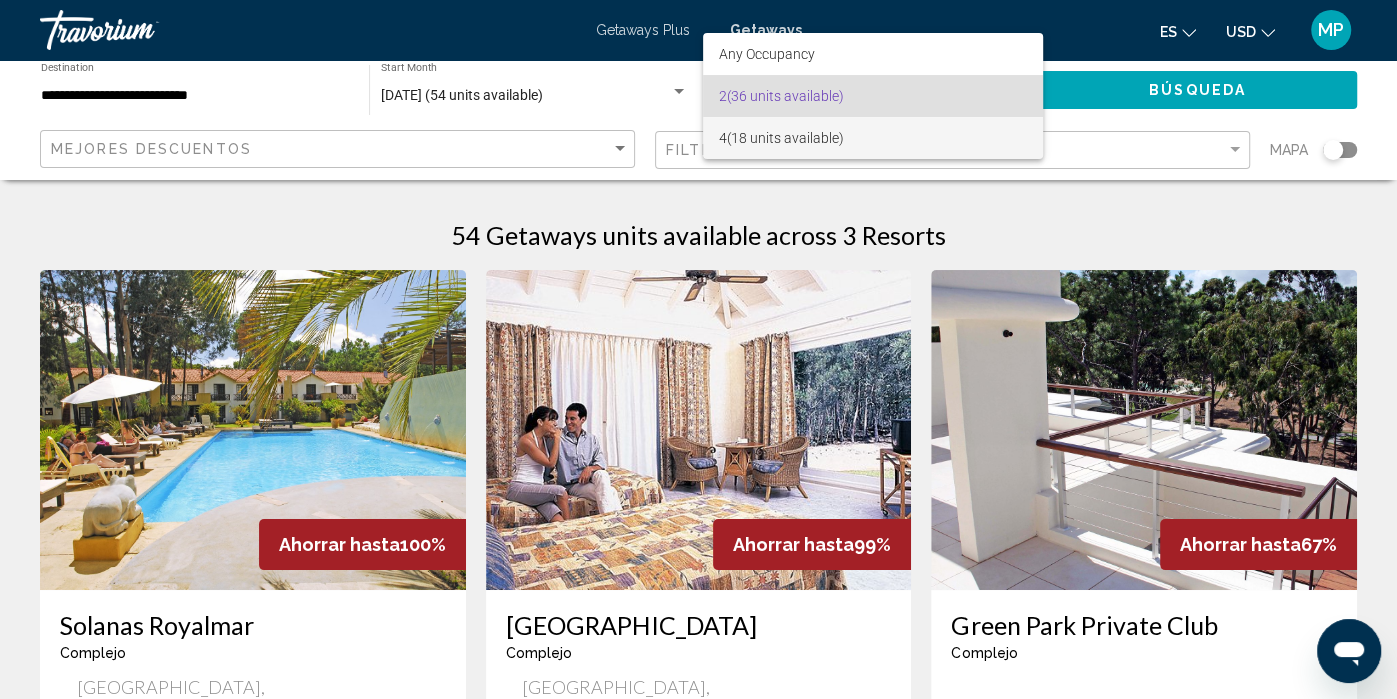 click on "4  (18 units available)" at bounding box center (873, 138) 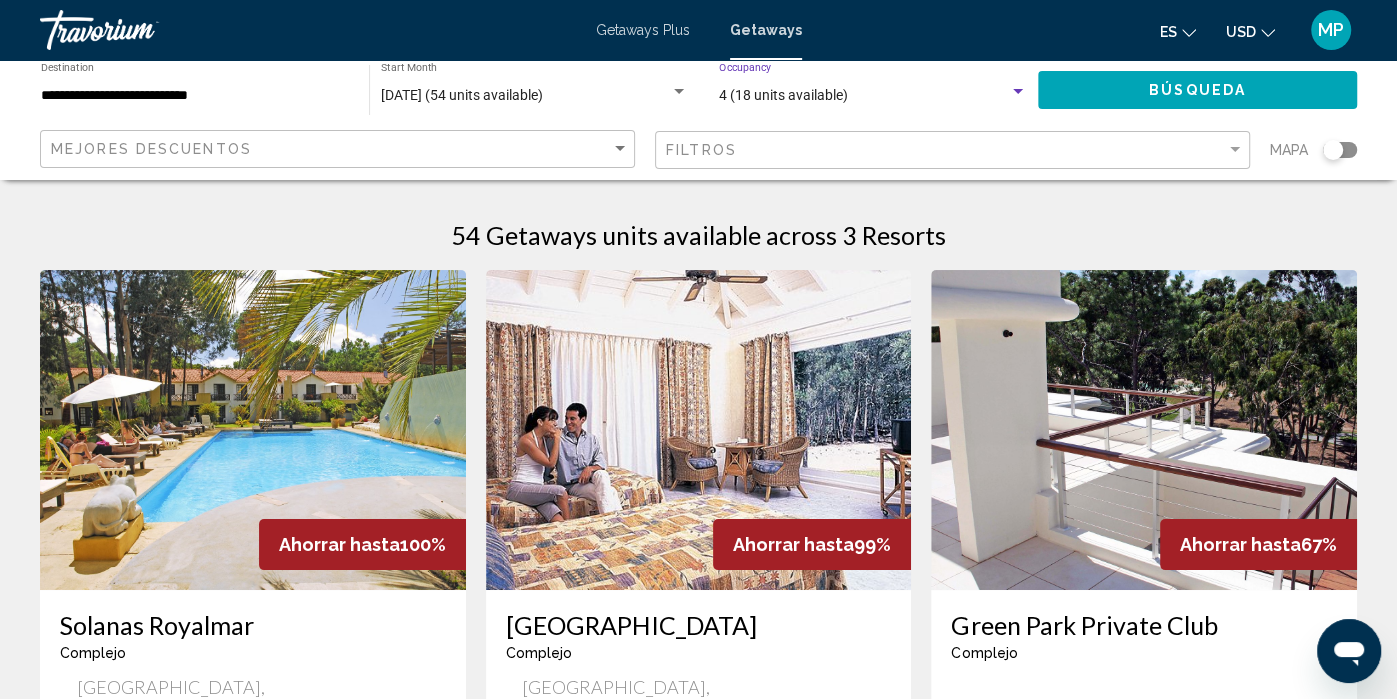 click on "Búsqueda" 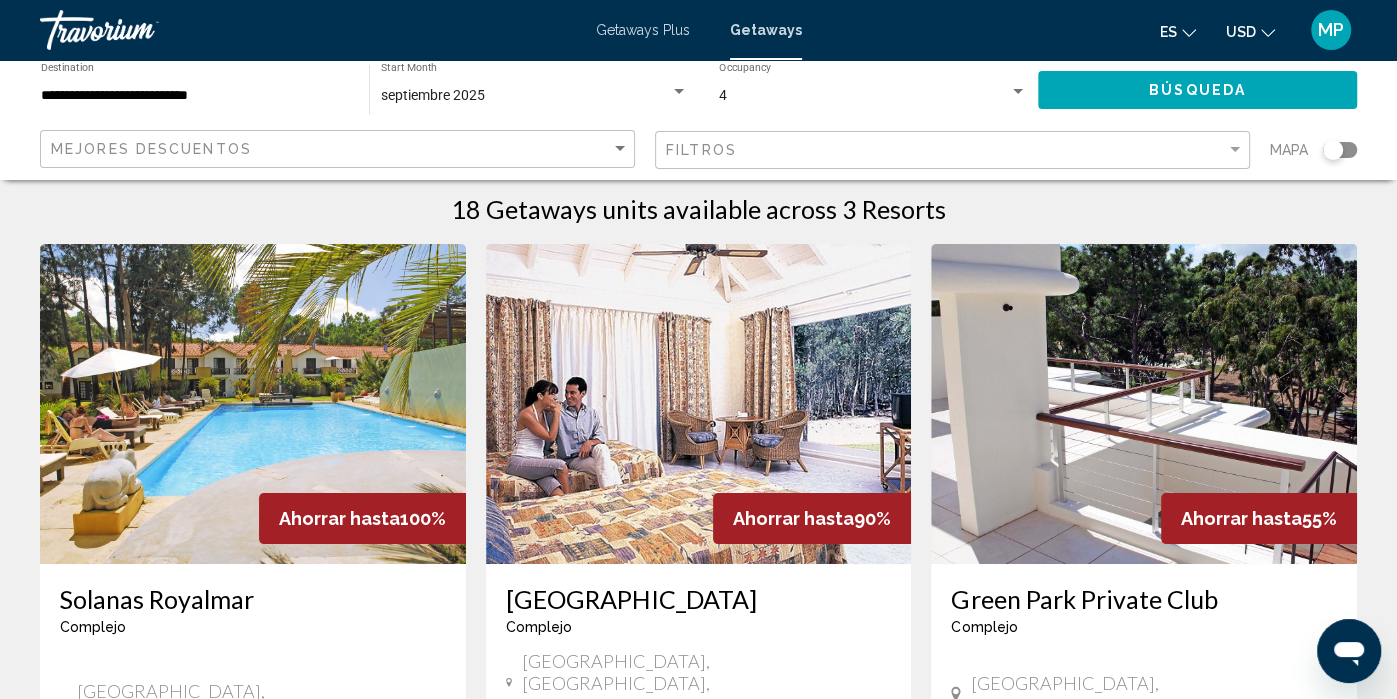 scroll, scrollTop: 0, scrollLeft: 0, axis: both 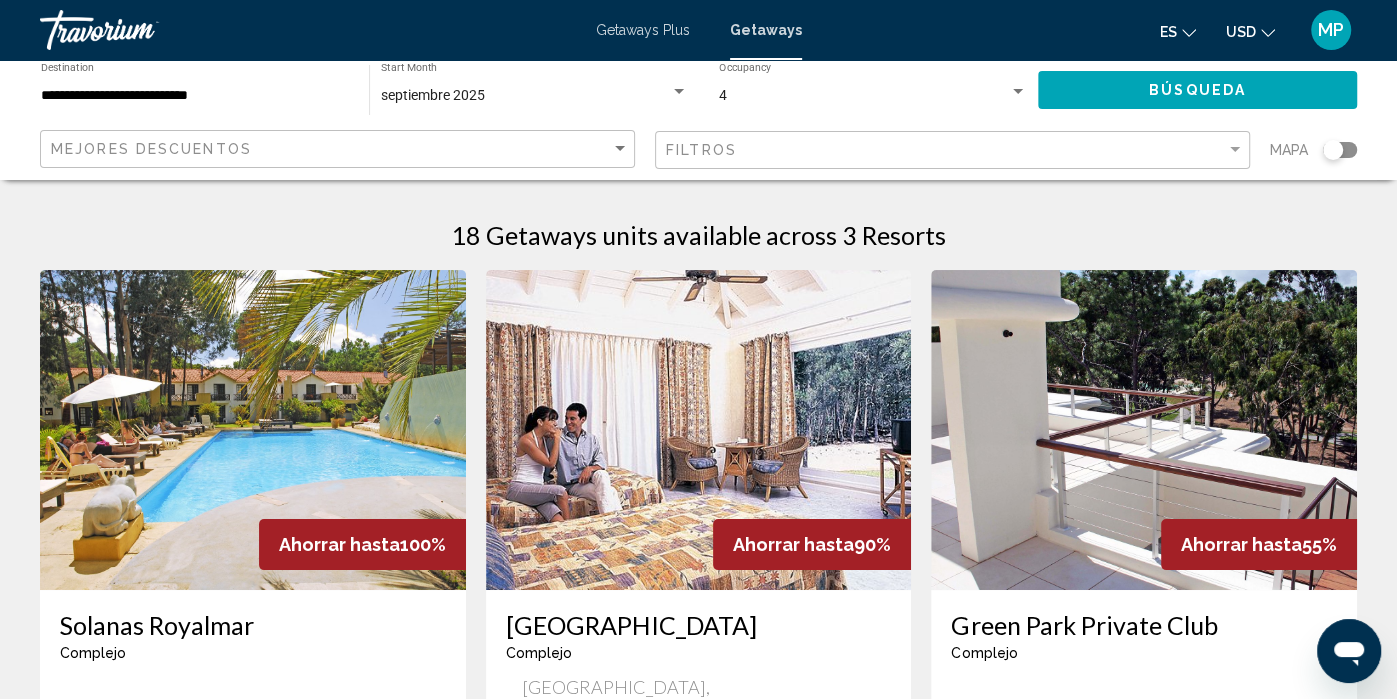 click on "4" at bounding box center (864, 96) 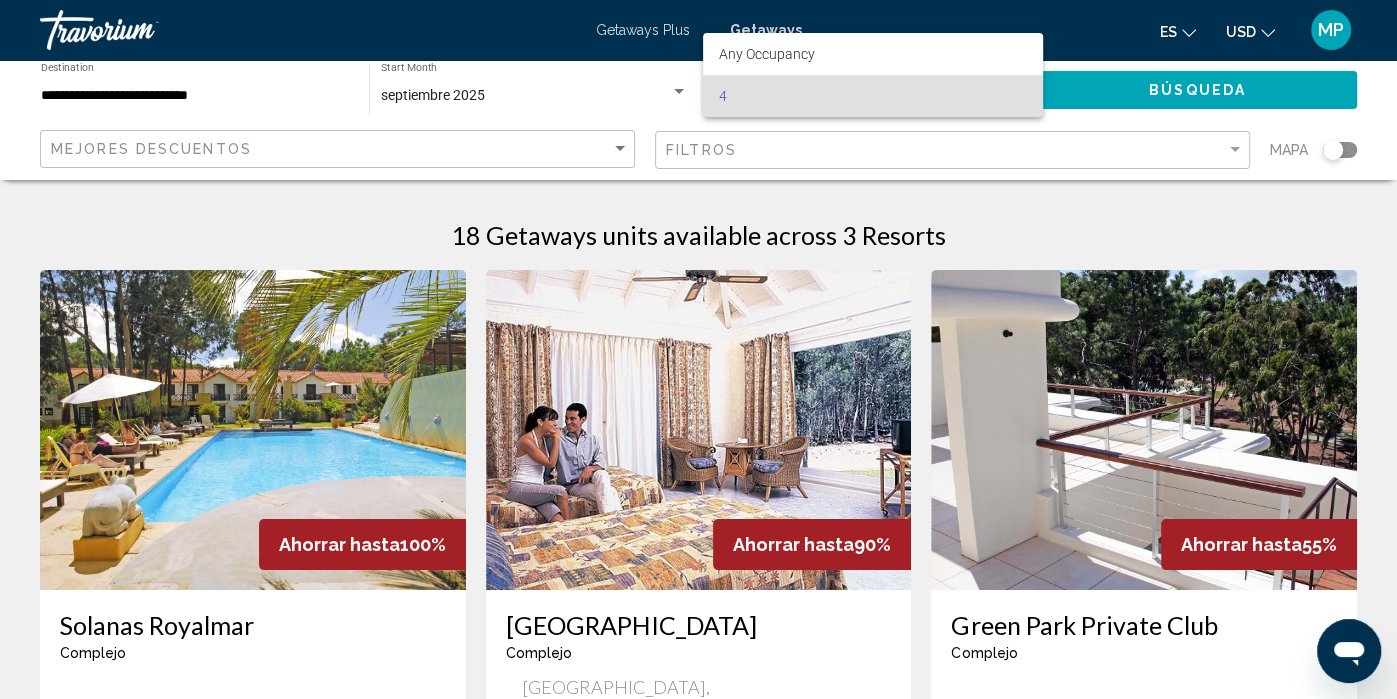 click on "4" at bounding box center (873, 96) 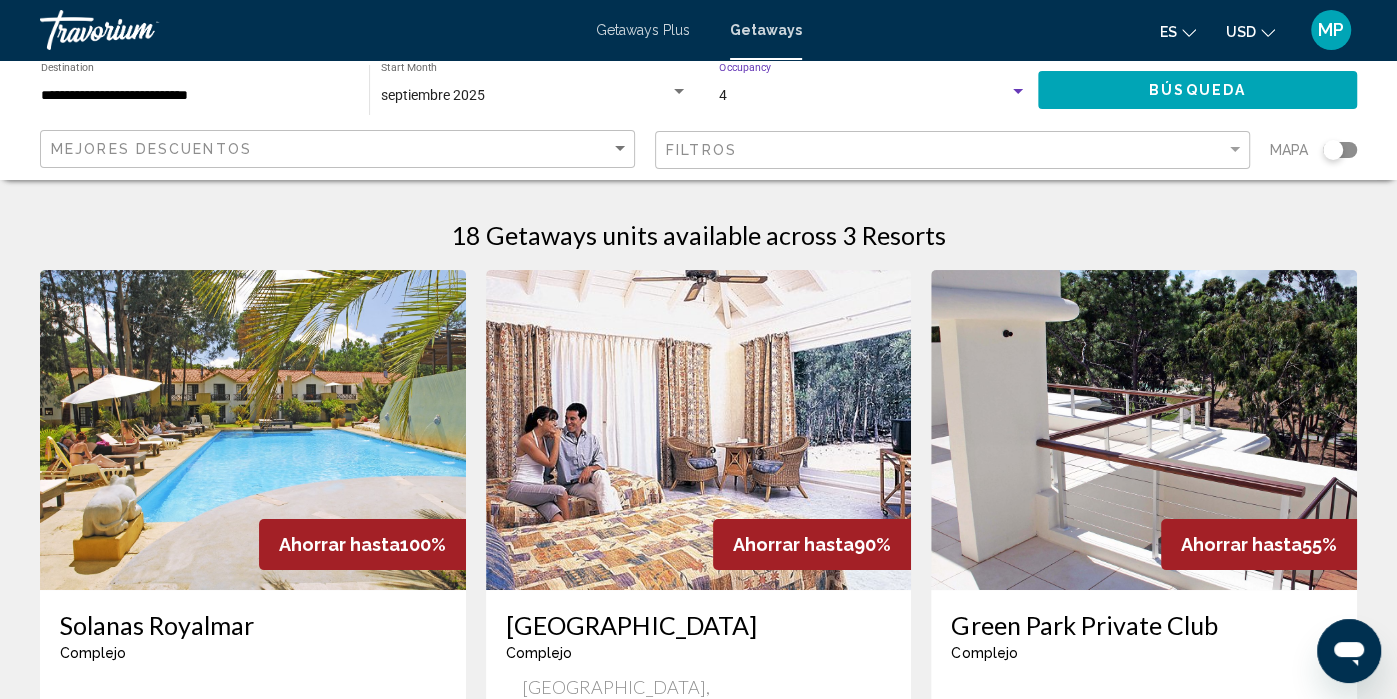 click on "4" at bounding box center (864, 96) 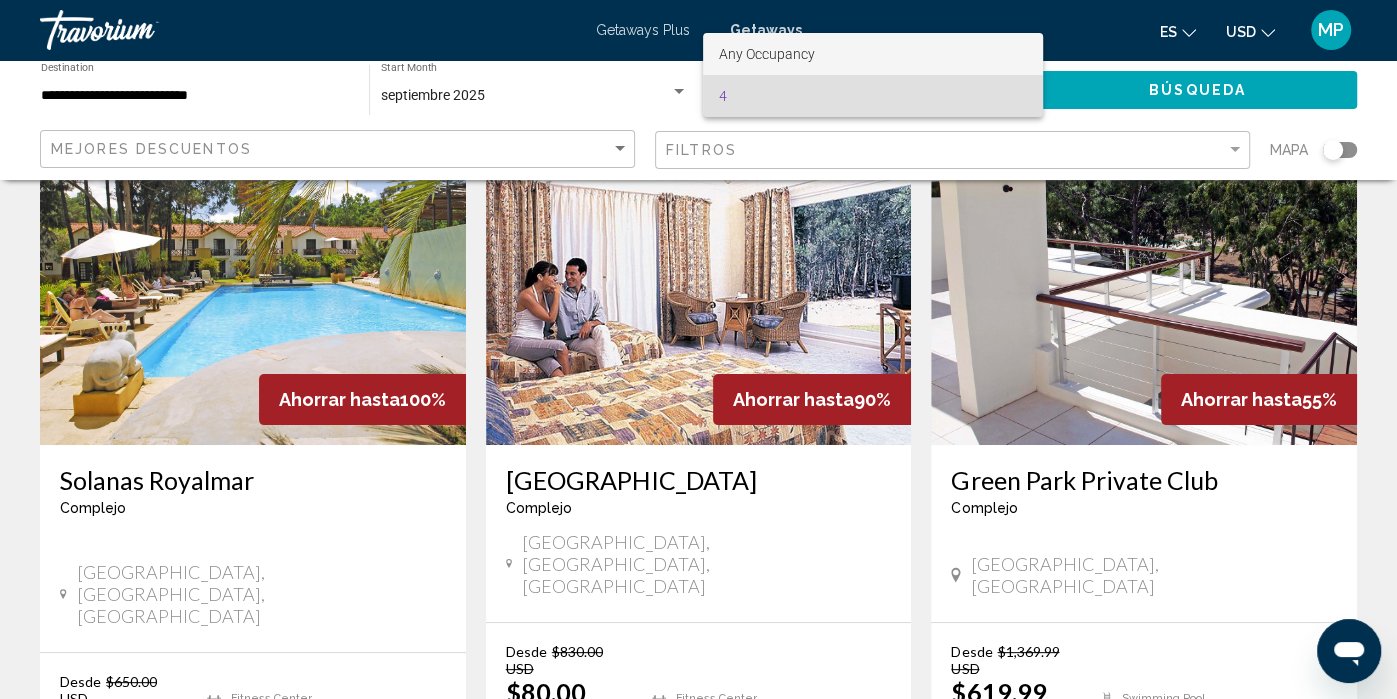 scroll, scrollTop: 146, scrollLeft: 0, axis: vertical 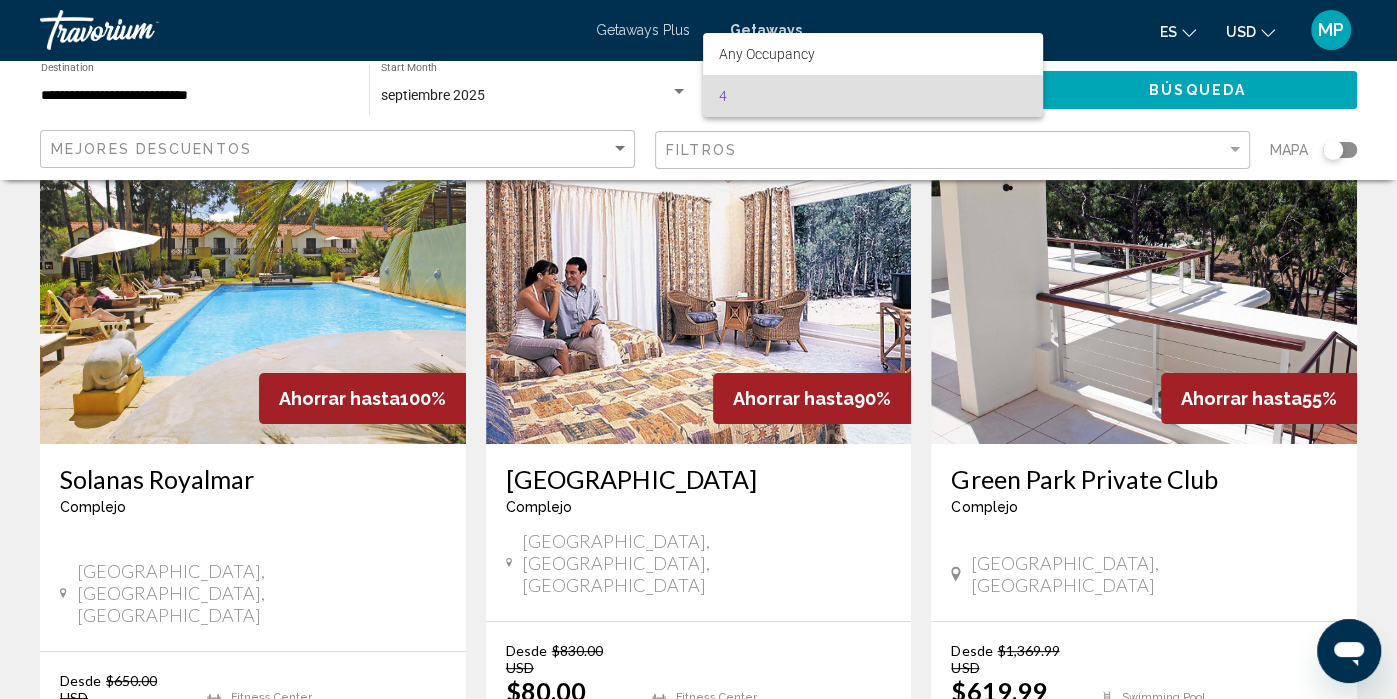 click on "4" at bounding box center (873, 96) 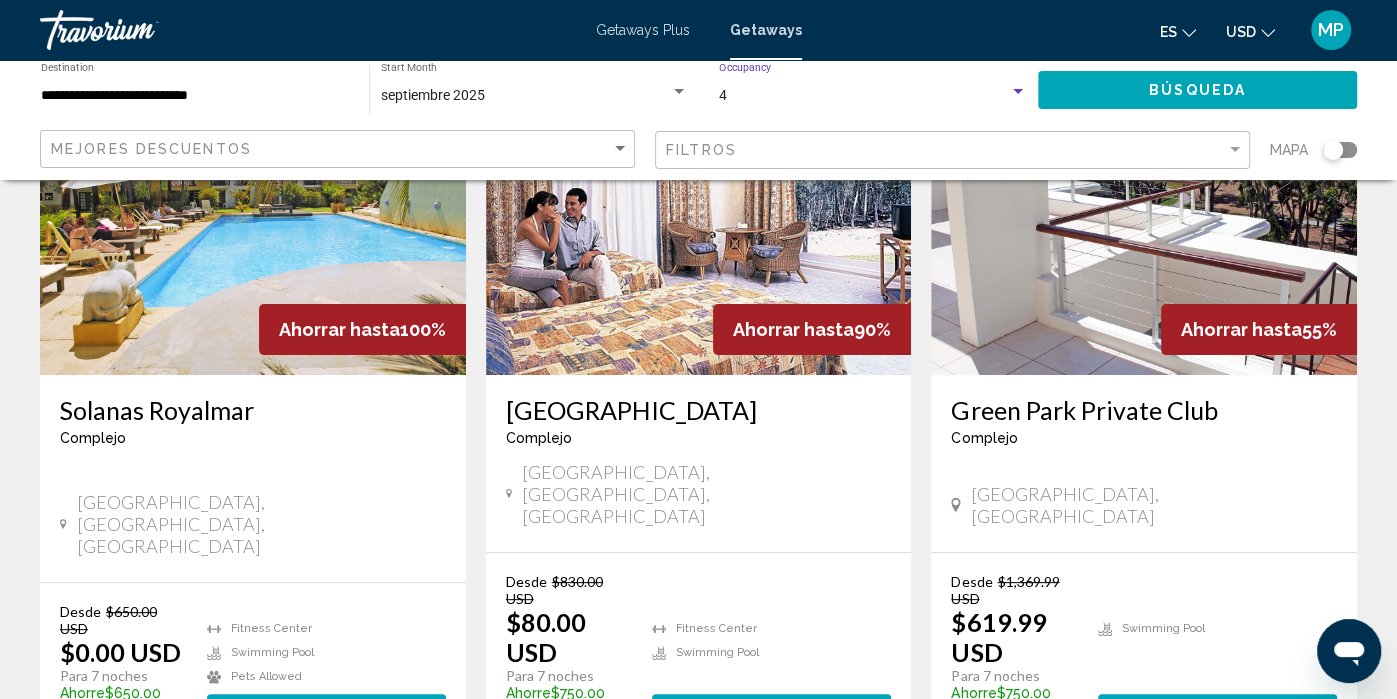 scroll, scrollTop: 211, scrollLeft: 0, axis: vertical 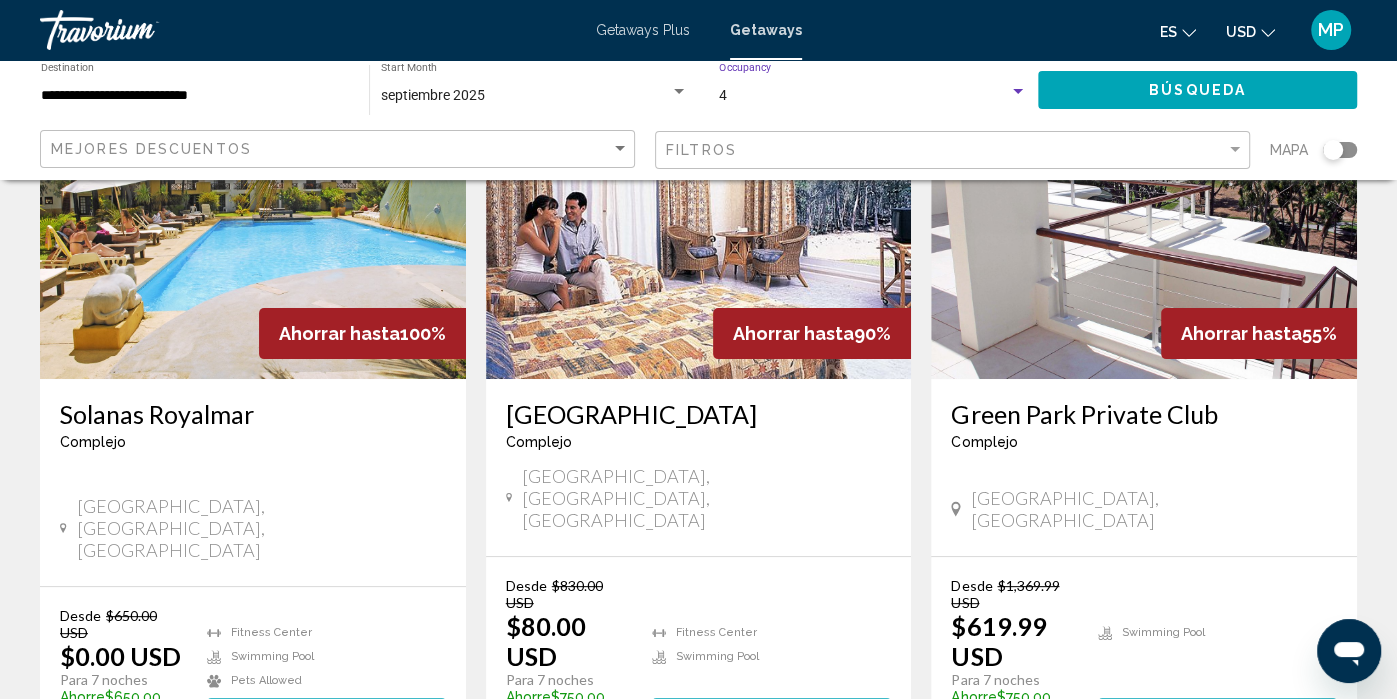 click on "4" at bounding box center [864, 96] 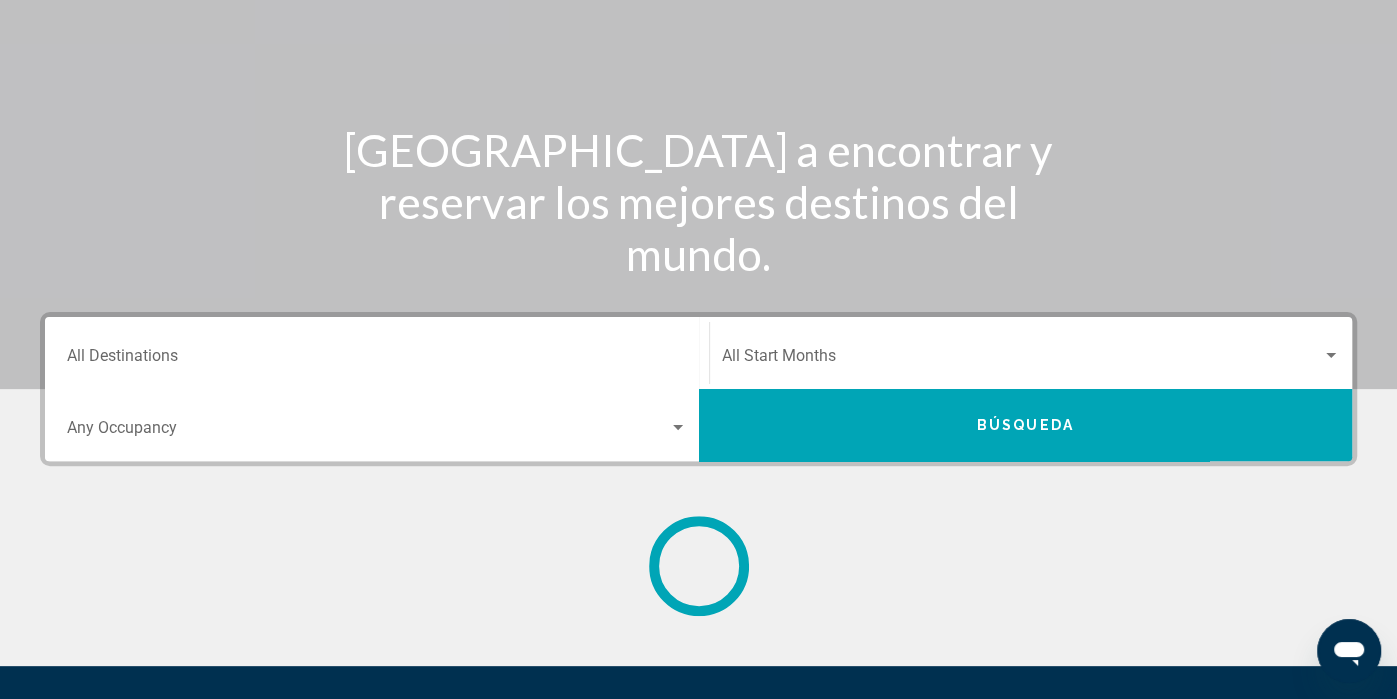 scroll, scrollTop: 0, scrollLeft: 0, axis: both 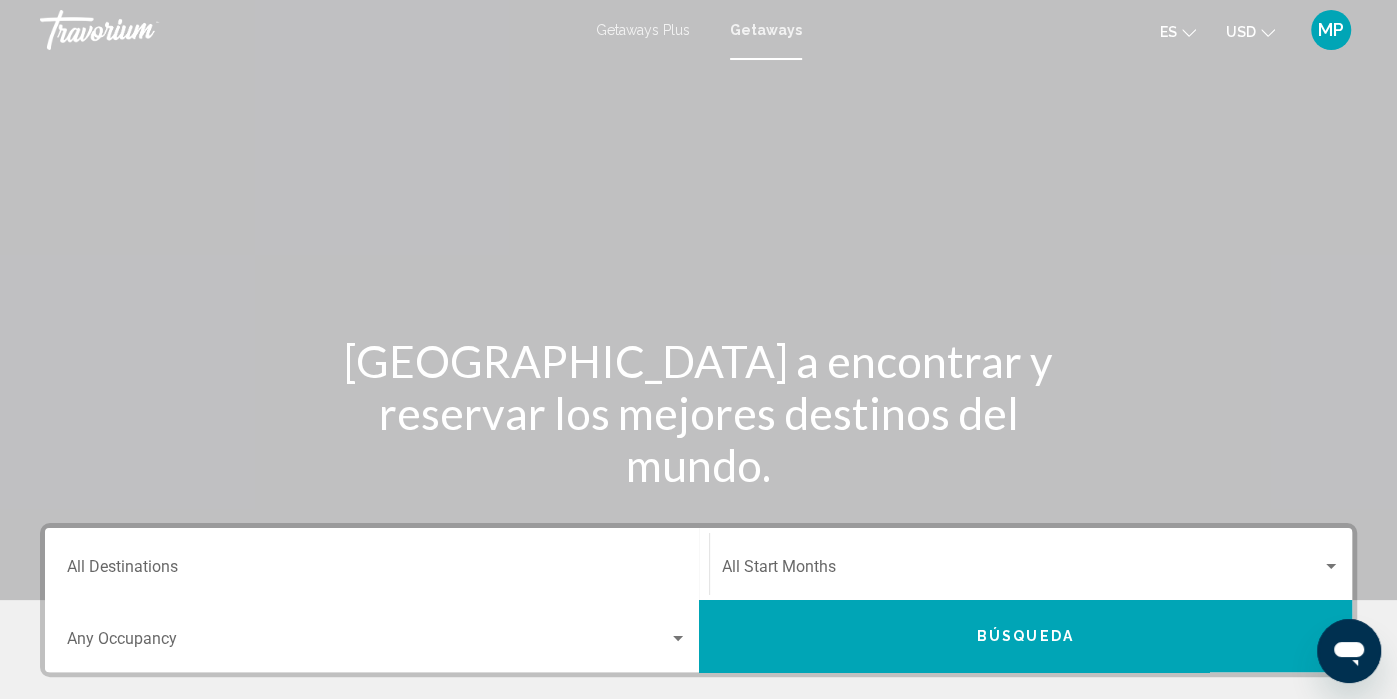 click on "Occupancy Any Occupancy" at bounding box center (377, 636) 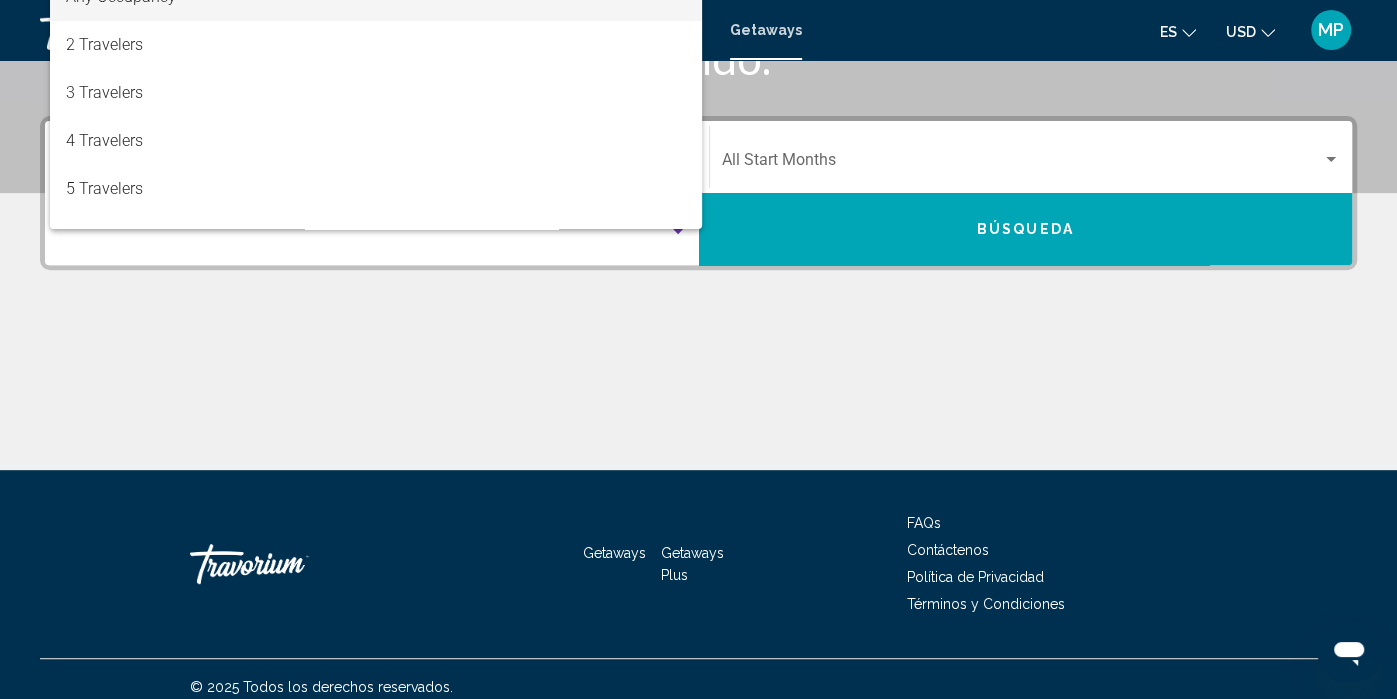 scroll, scrollTop: 421, scrollLeft: 0, axis: vertical 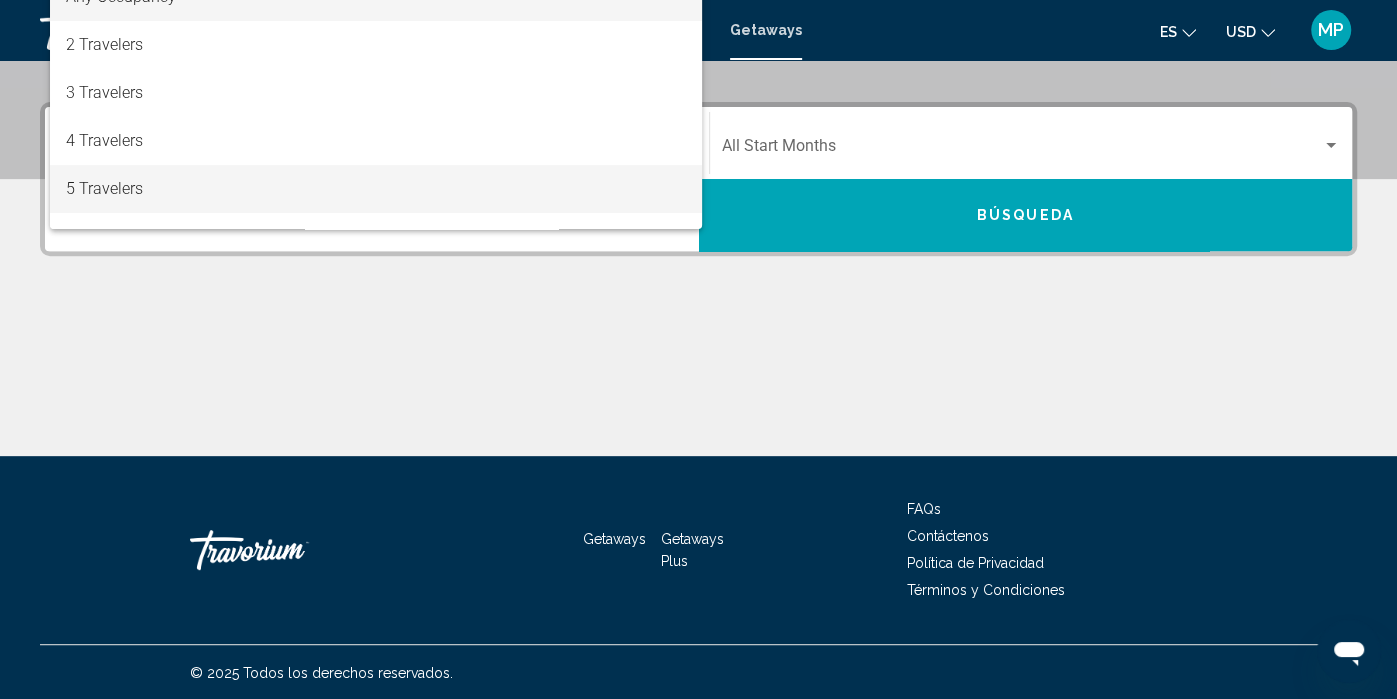 click on "5 Travelers" at bounding box center (376, 189) 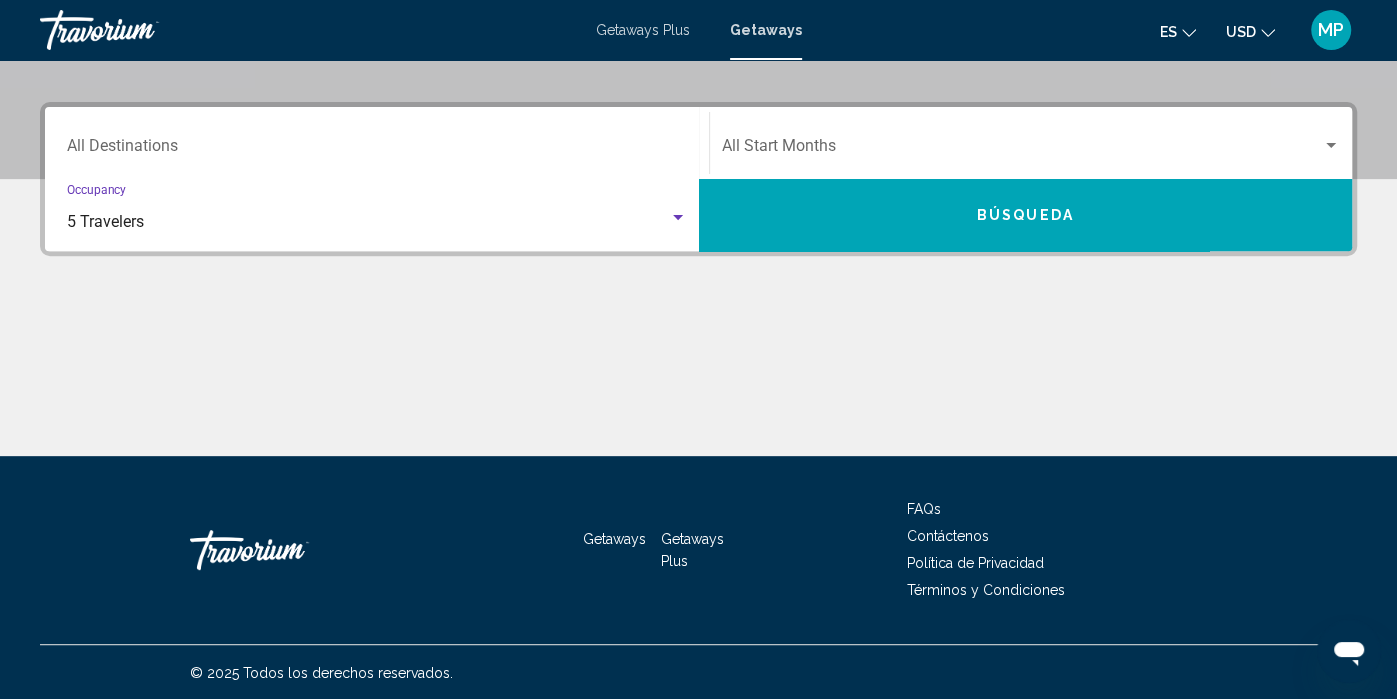 click on "Destination All Destinations" at bounding box center (377, 150) 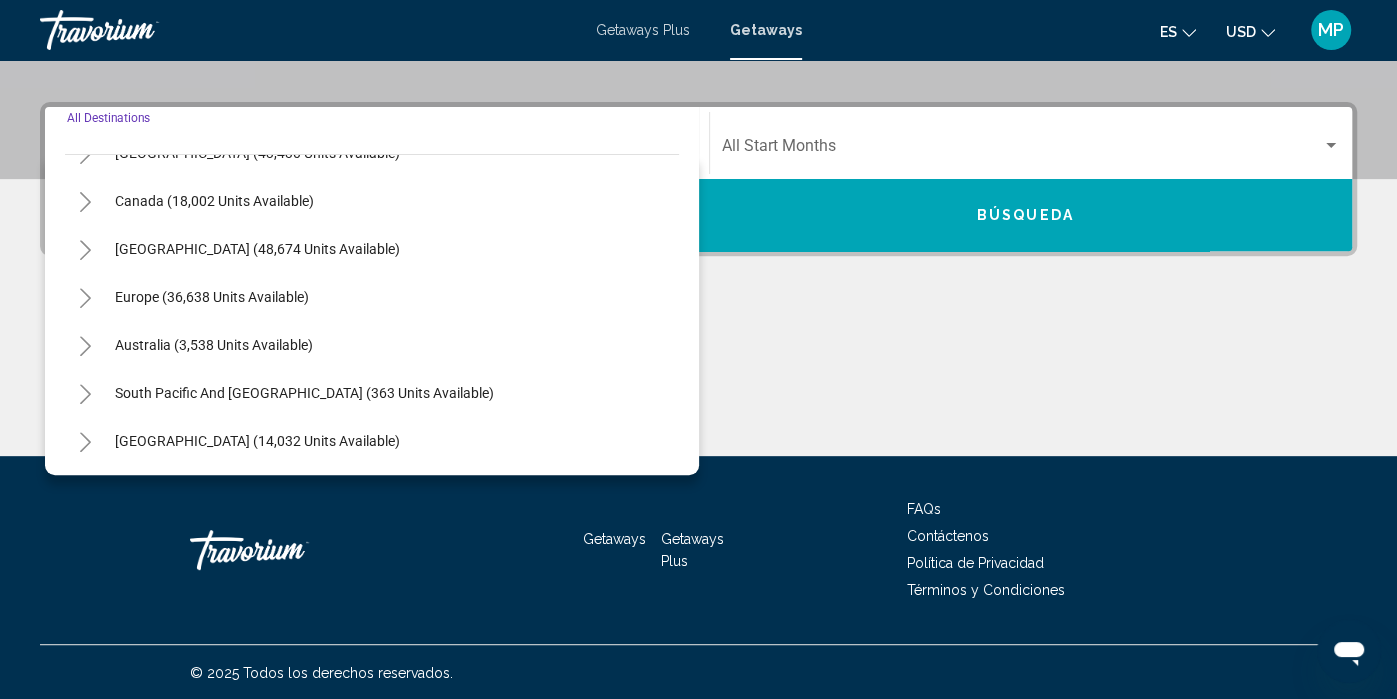 scroll, scrollTop: 136, scrollLeft: 0, axis: vertical 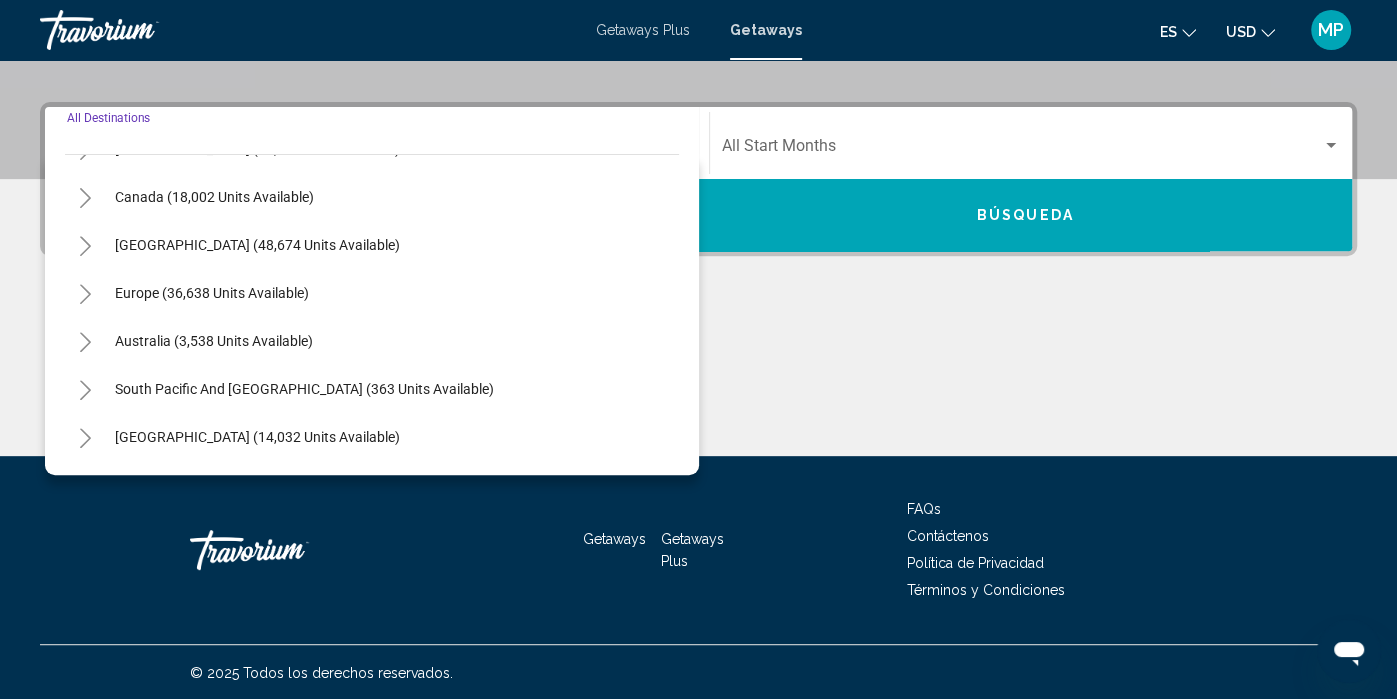 click 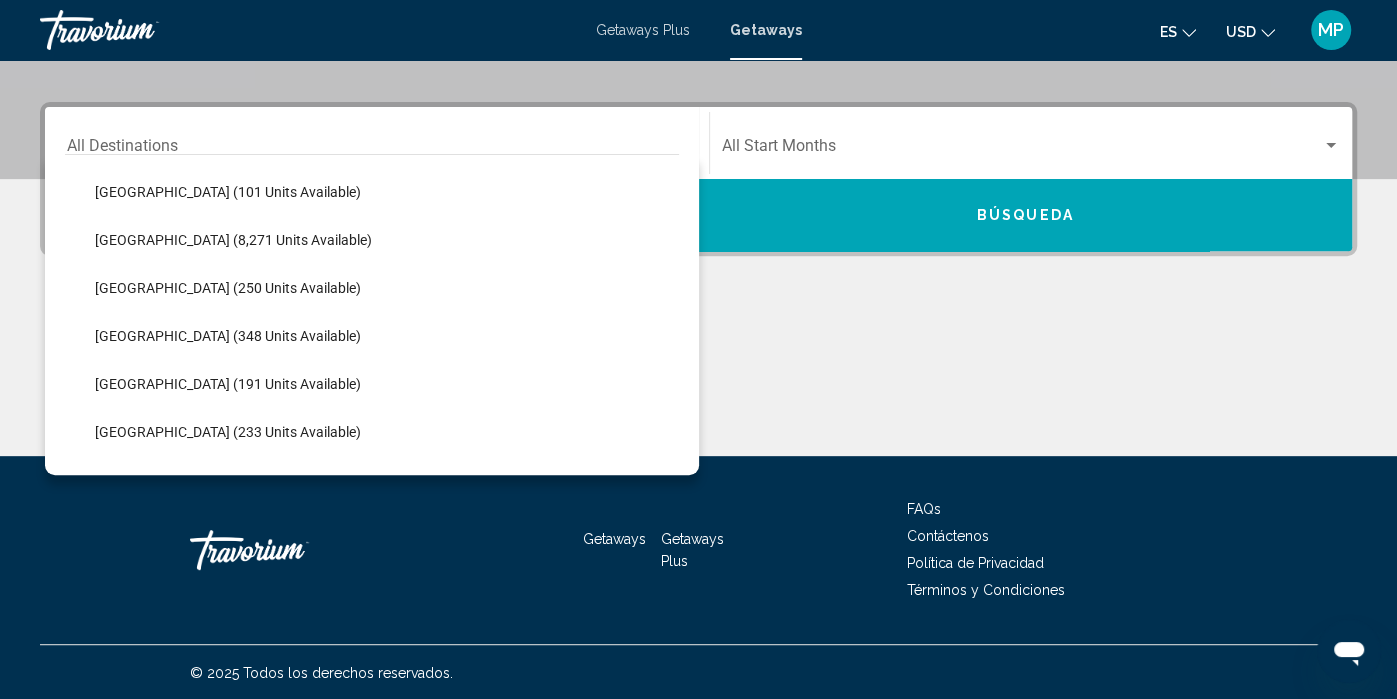 scroll, scrollTop: 479, scrollLeft: 0, axis: vertical 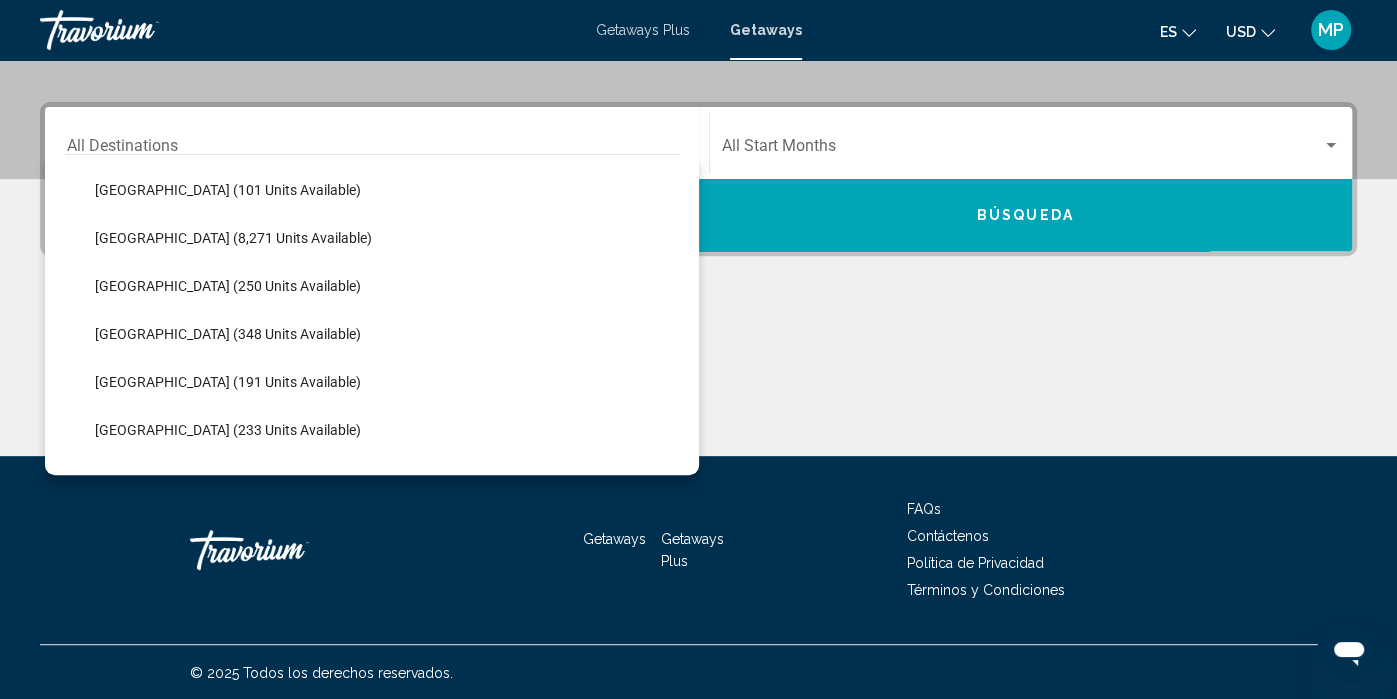 click on "[GEOGRAPHIC_DATA] (233 units available)" 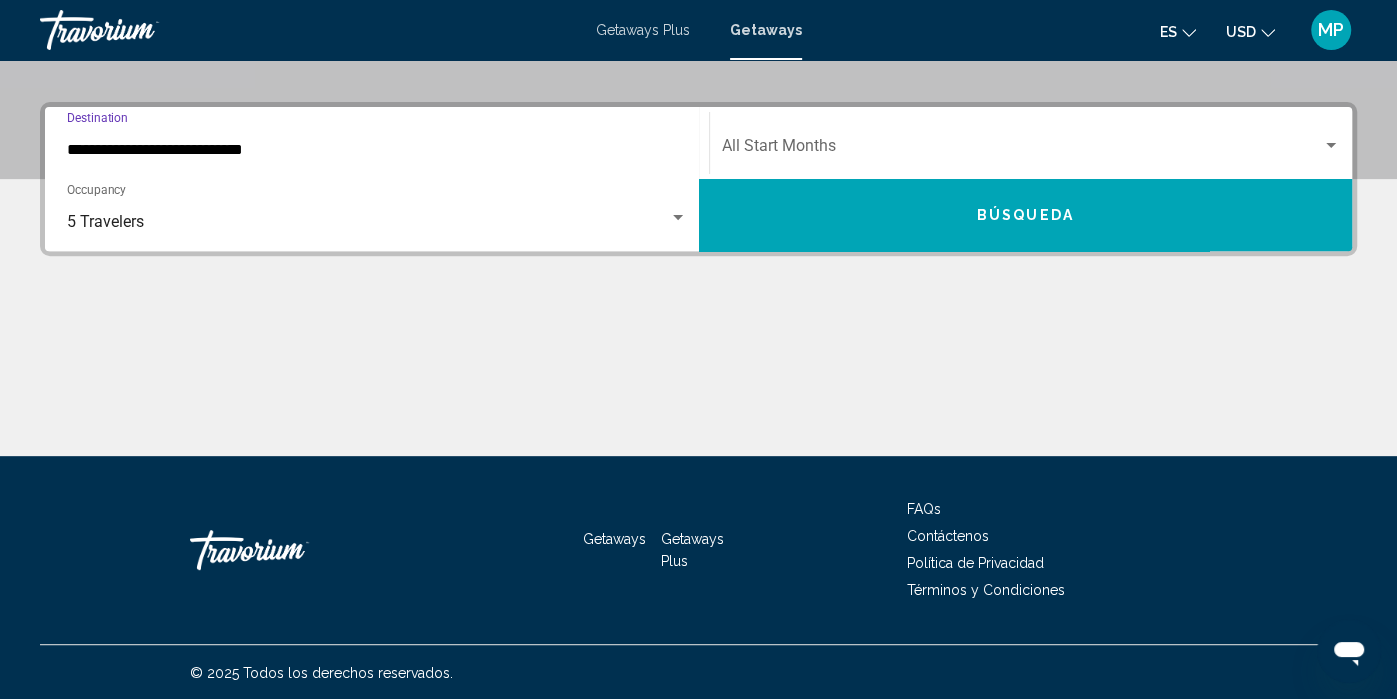 click at bounding box center [1022, 150] 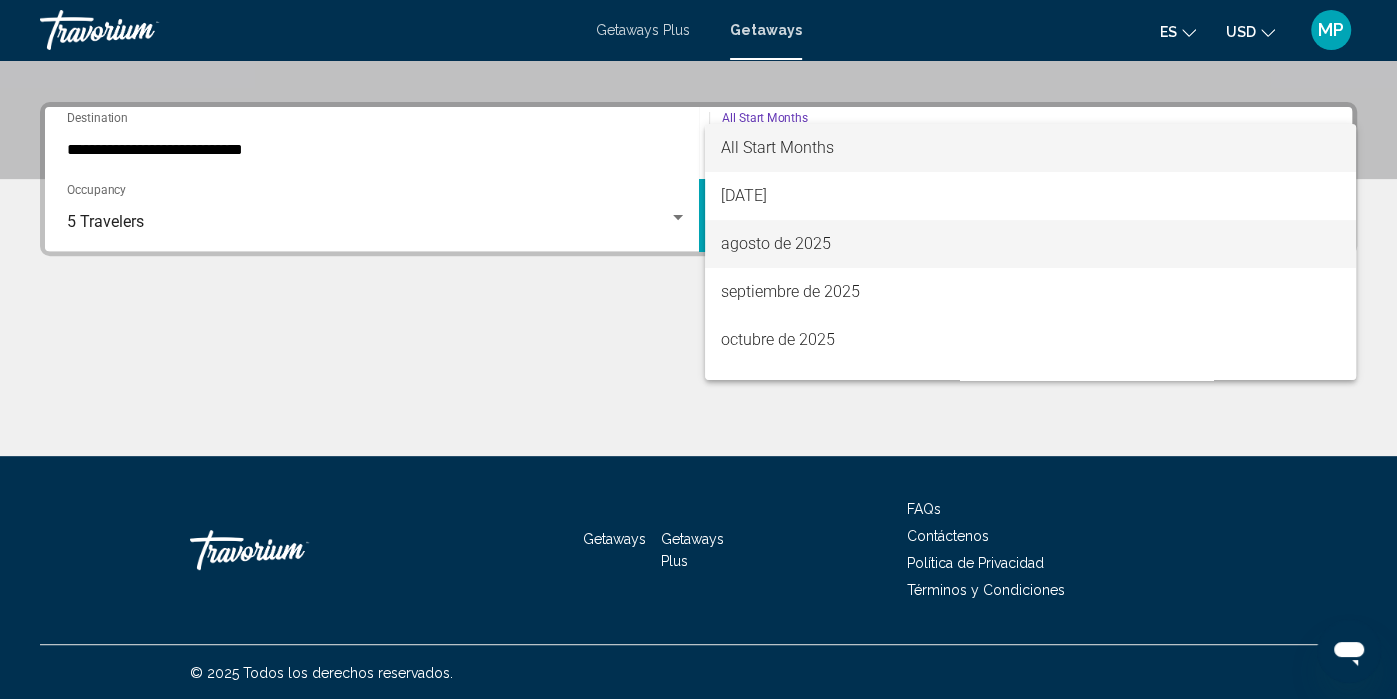 click on "agosto de 2025" at bounding box center (1030, 244) 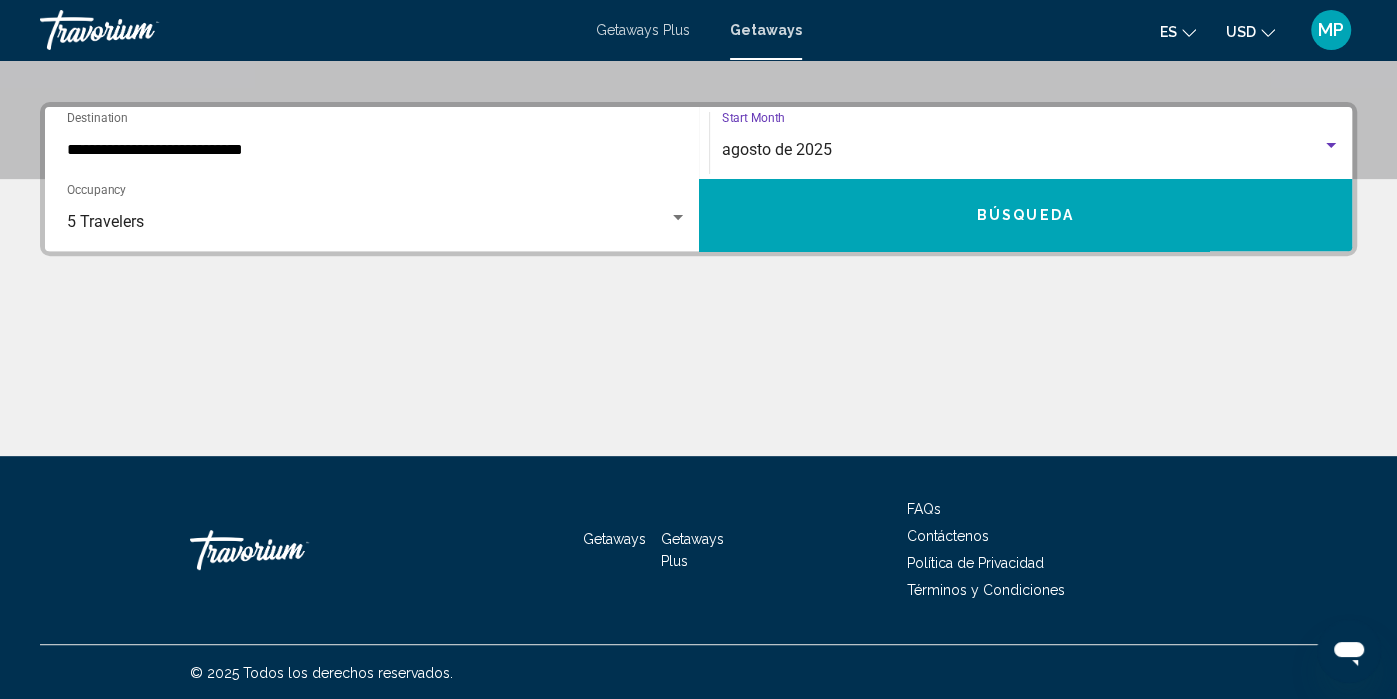 click on "Búsqueda" at bounding box center [1026, 215] 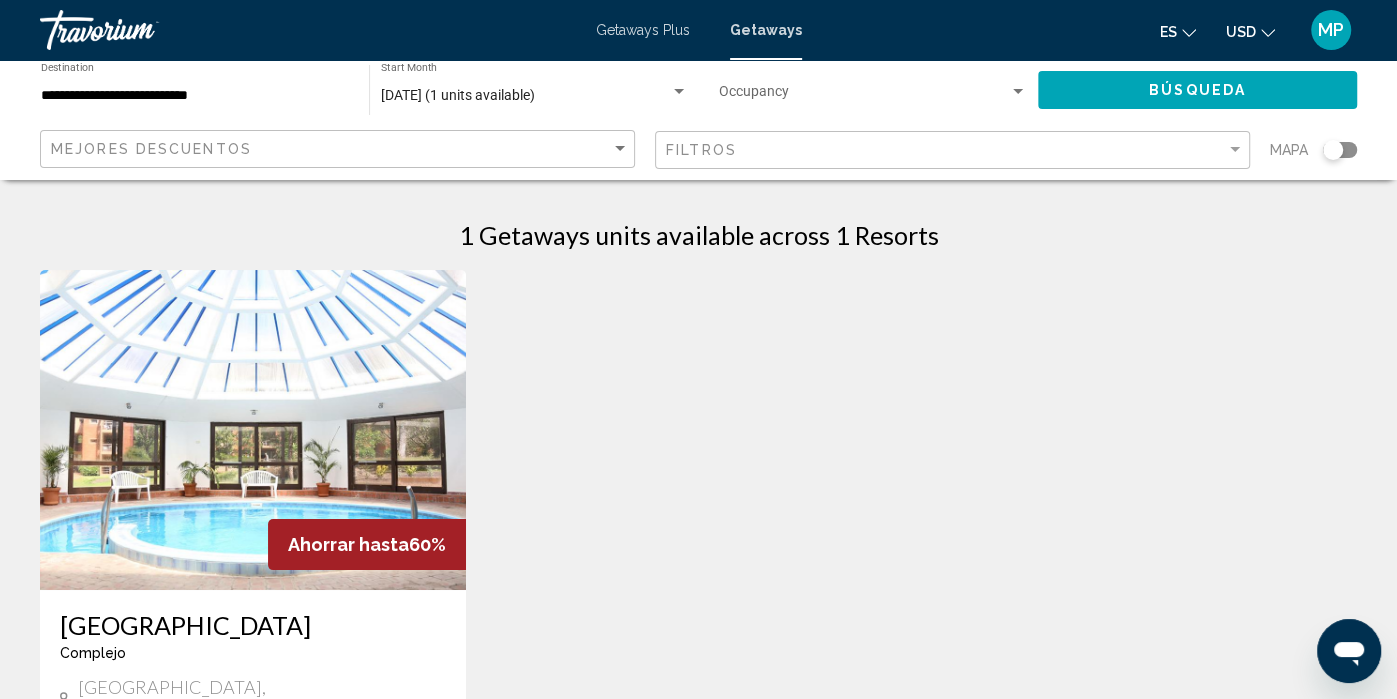 click at bounding box center (864, 96) 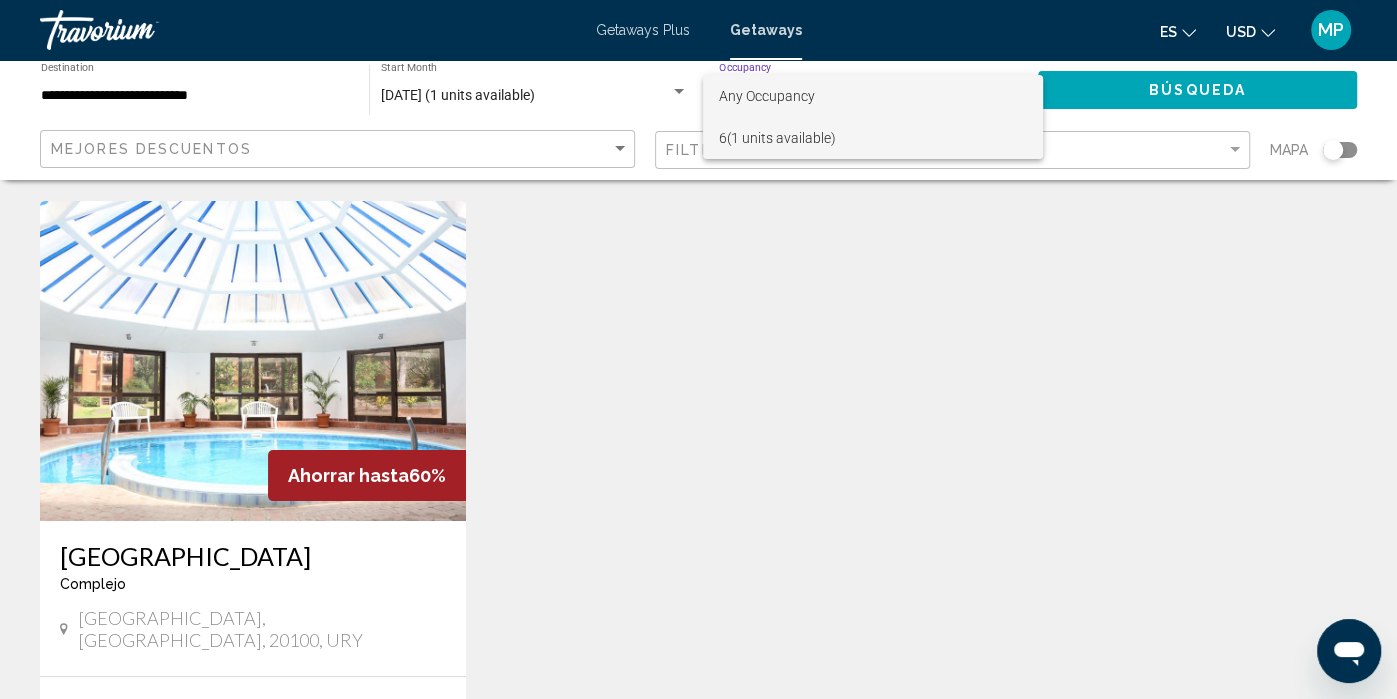 scroll, scrollTop: 61, scrollLeft: 0, axis: vertical 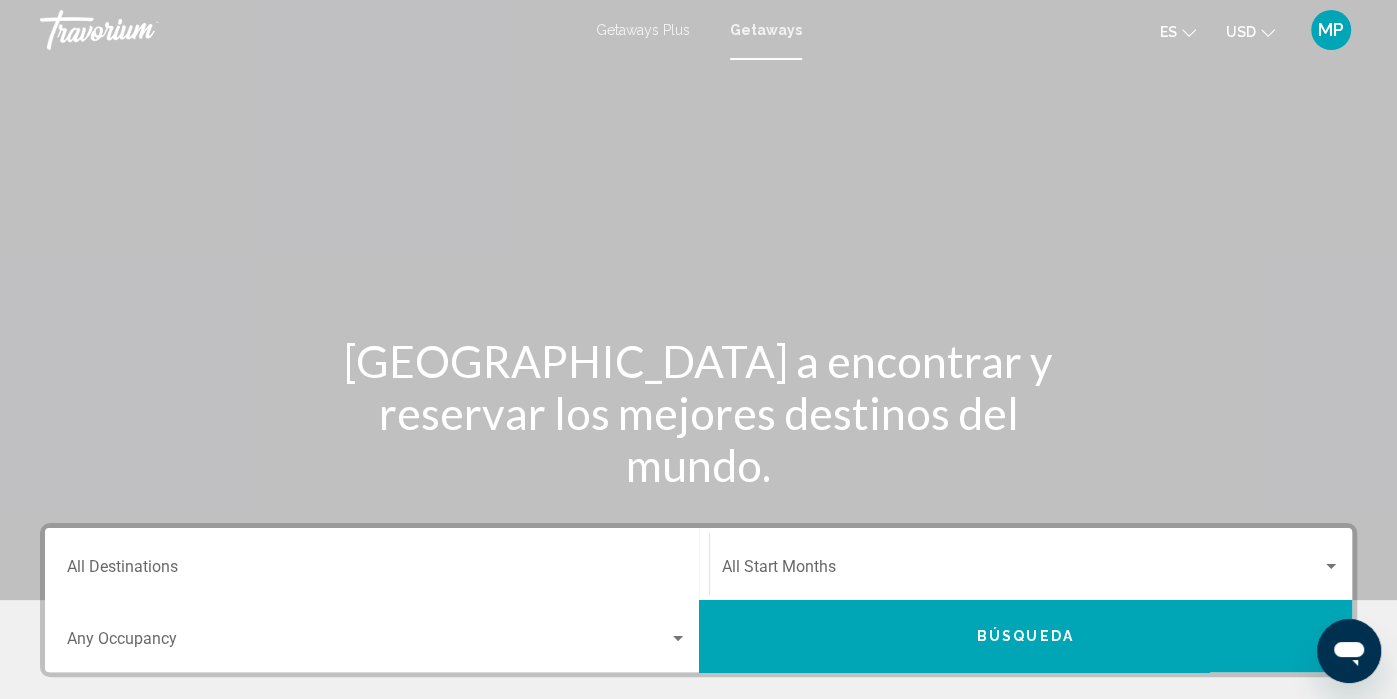 click on "Destination All Destinations" at bounding box center (377, 571) 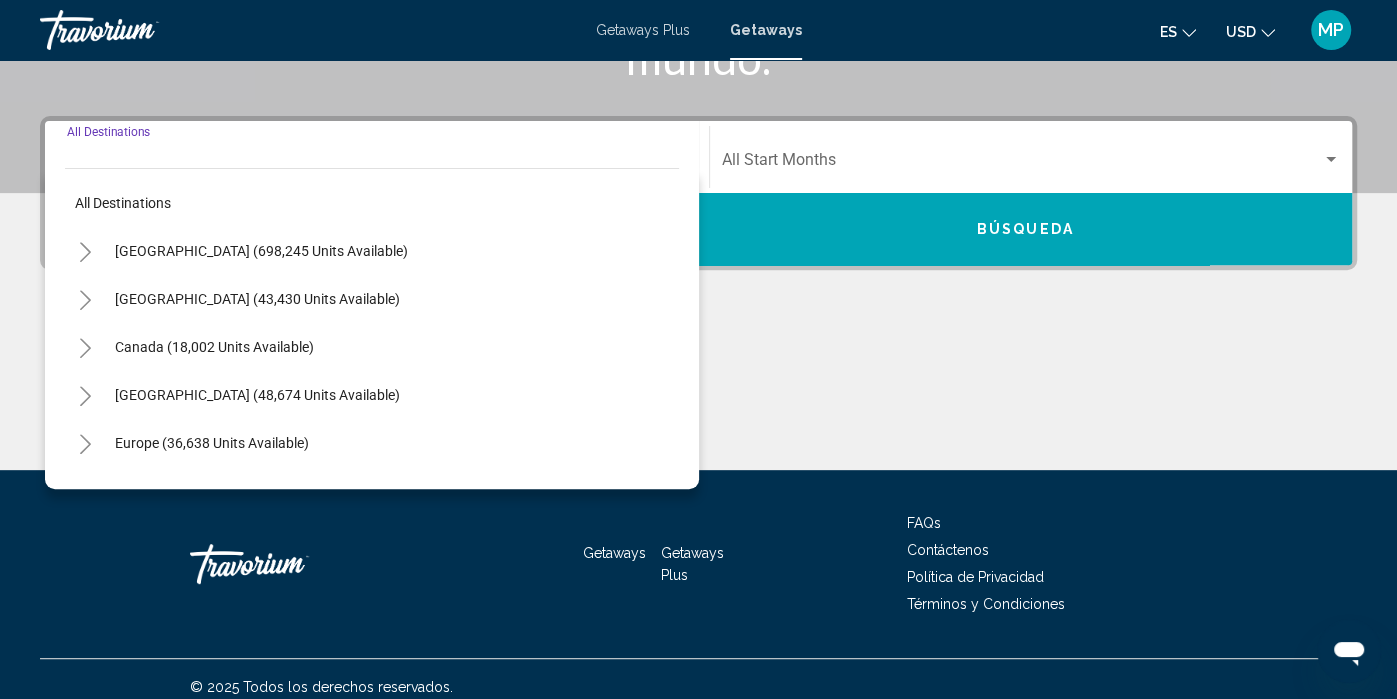 scroll, scrollTop: 421, scrollLeft: 0, axis: vertical 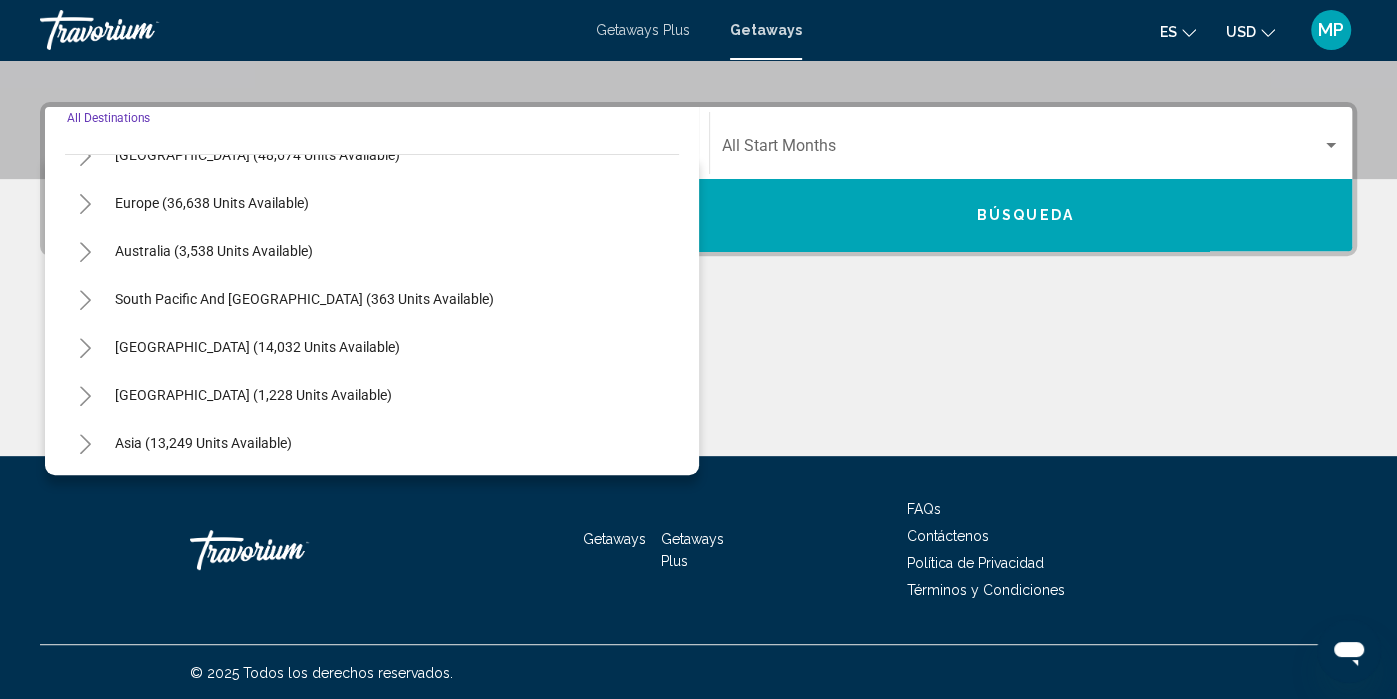 click 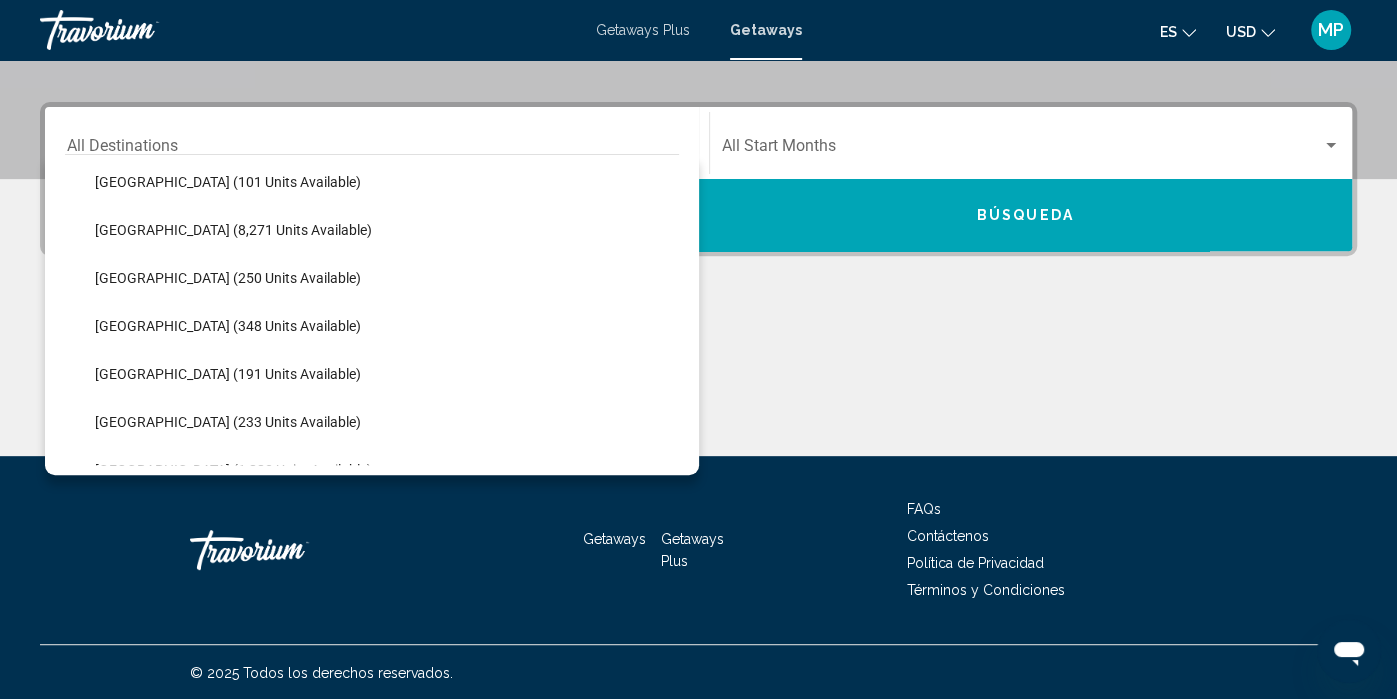 scroll, scrollTop: 491, scrollLeft: 0, axis: vertical 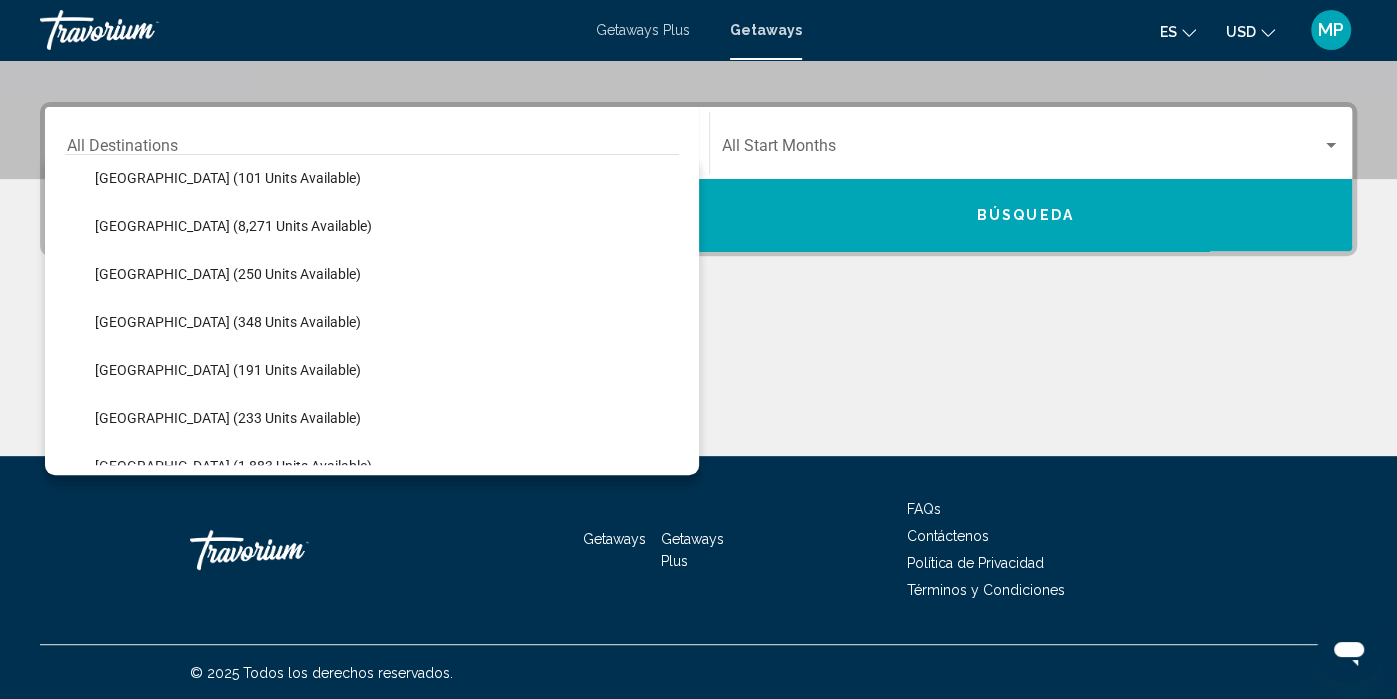 click on "[GEOGRAPHIC_DATA] (233 units available)" 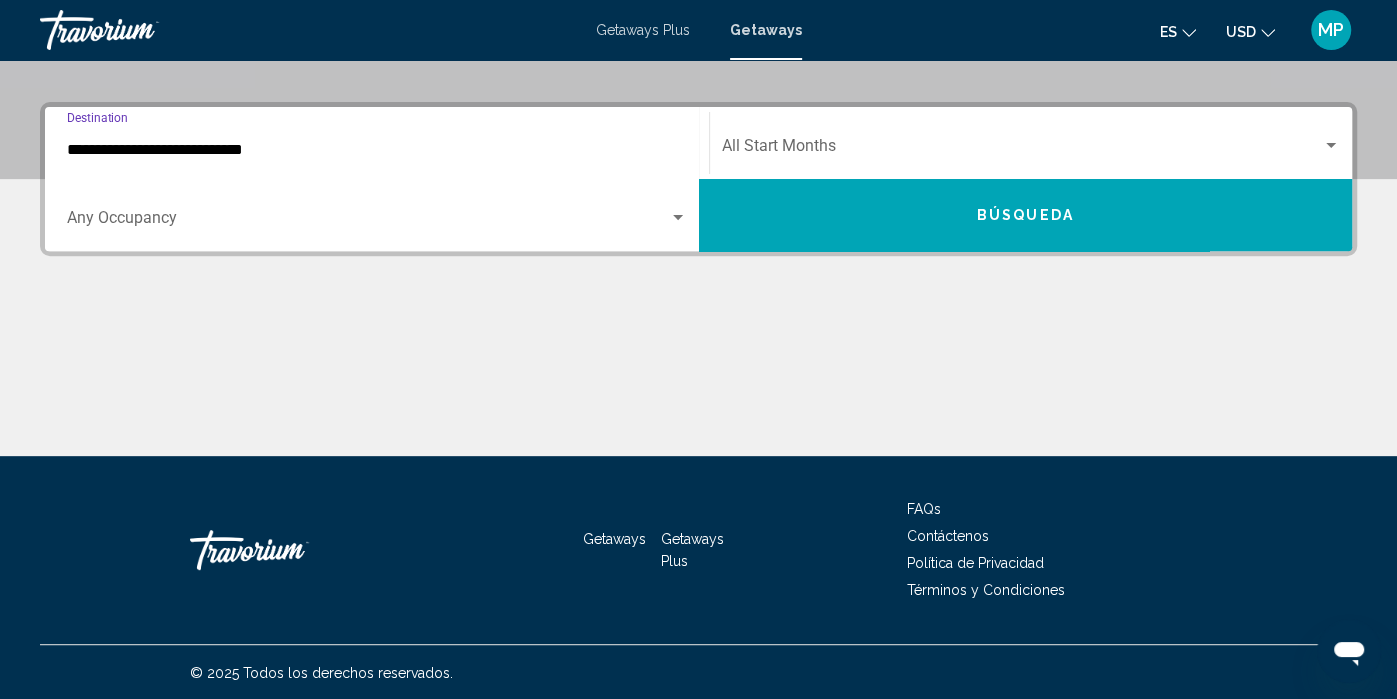 click at bounding box center [368, 222] 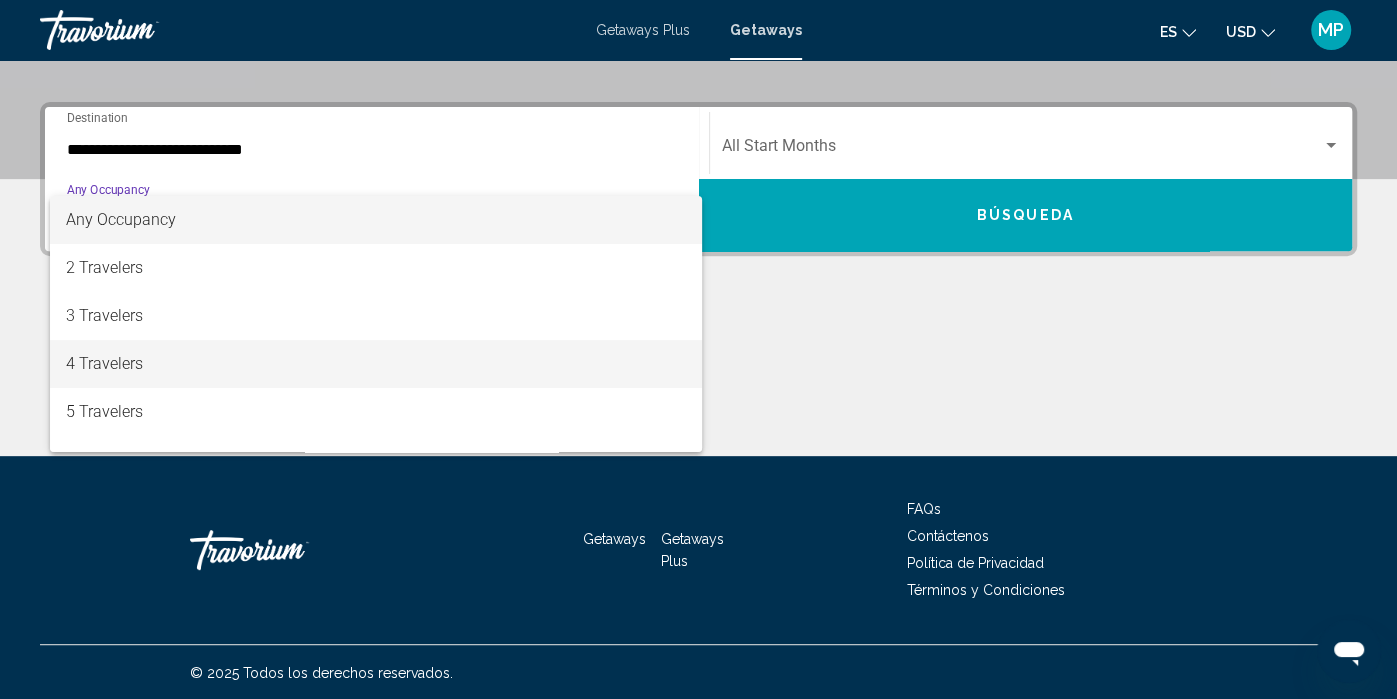 click on "4 Travelers" at bounding box center [376, 364] 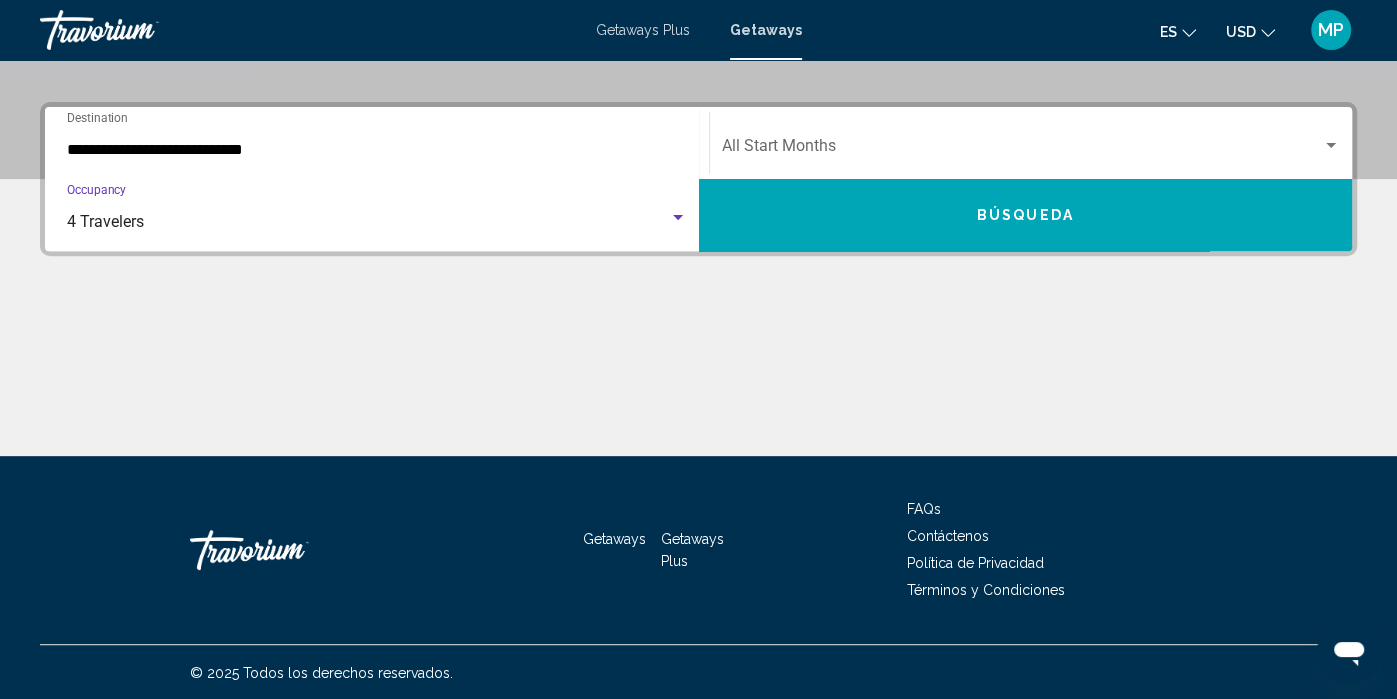click at bounding box center (1022, 150) 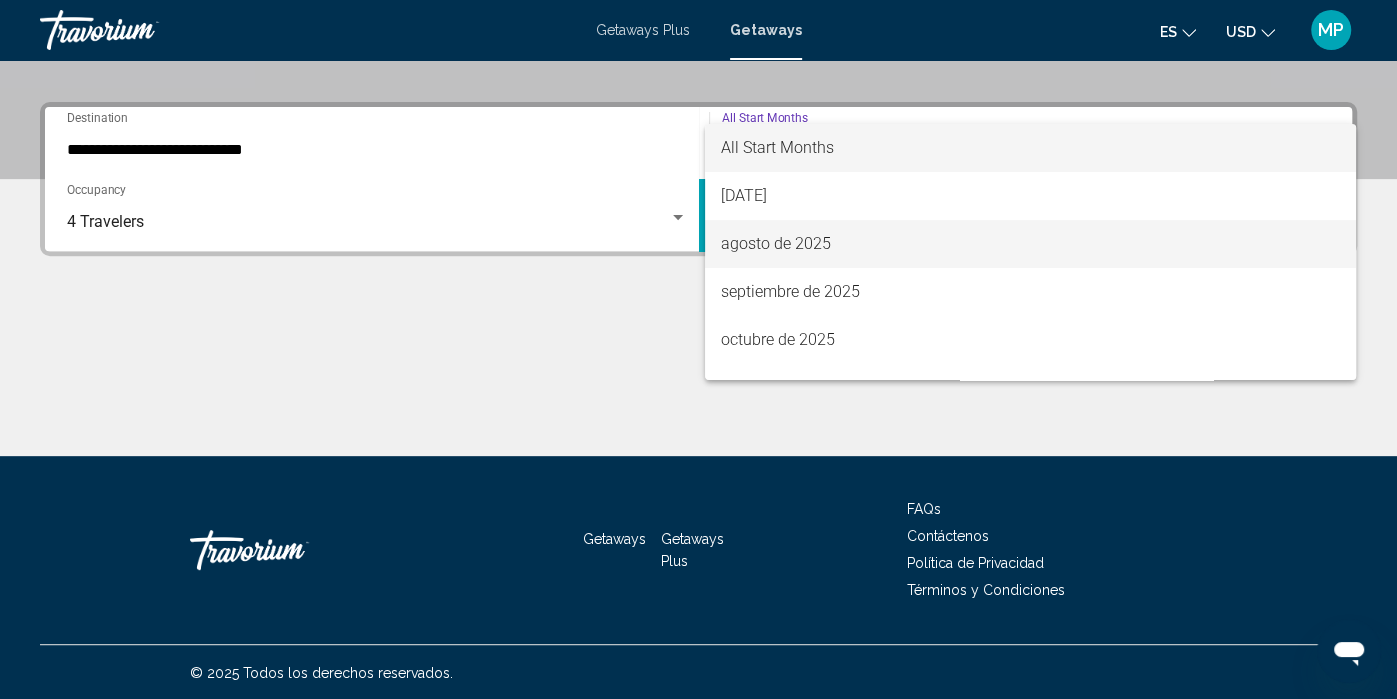 click on "agosto de 2025" at bounding box center (1030, 244) 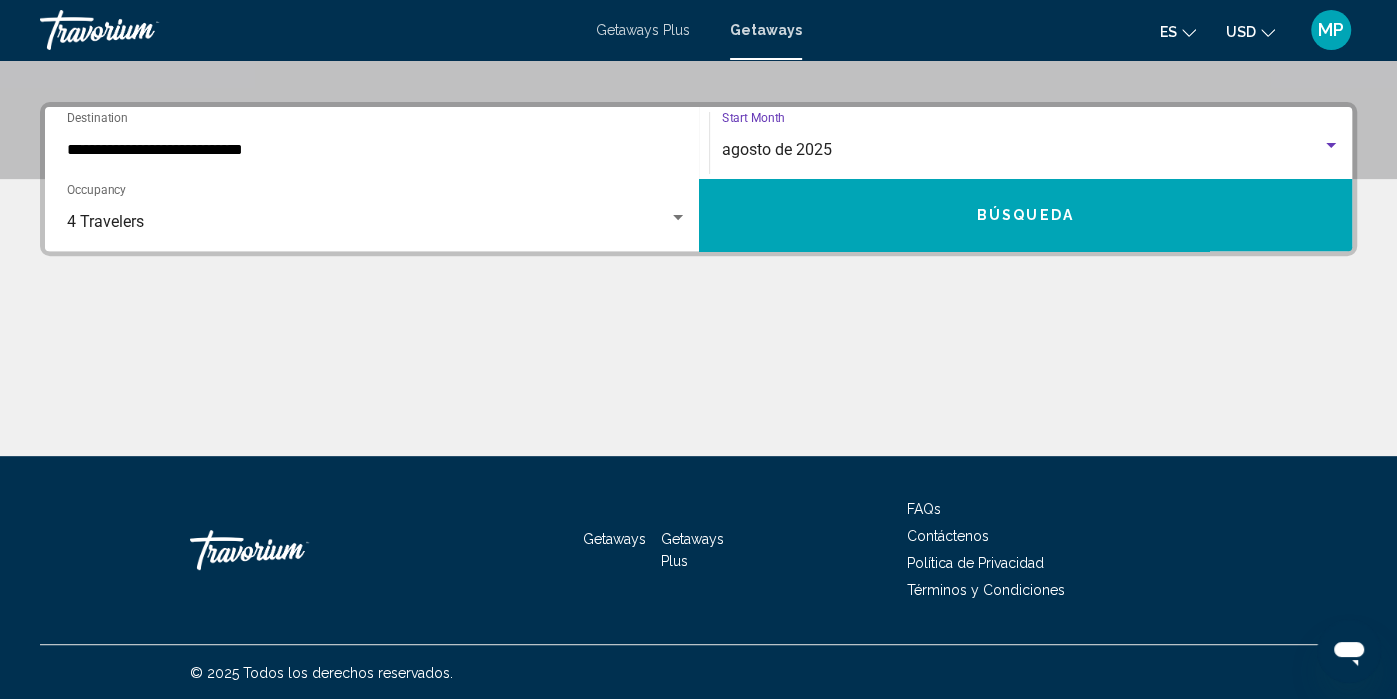 click on "**********" at bounding box center (698, 179) 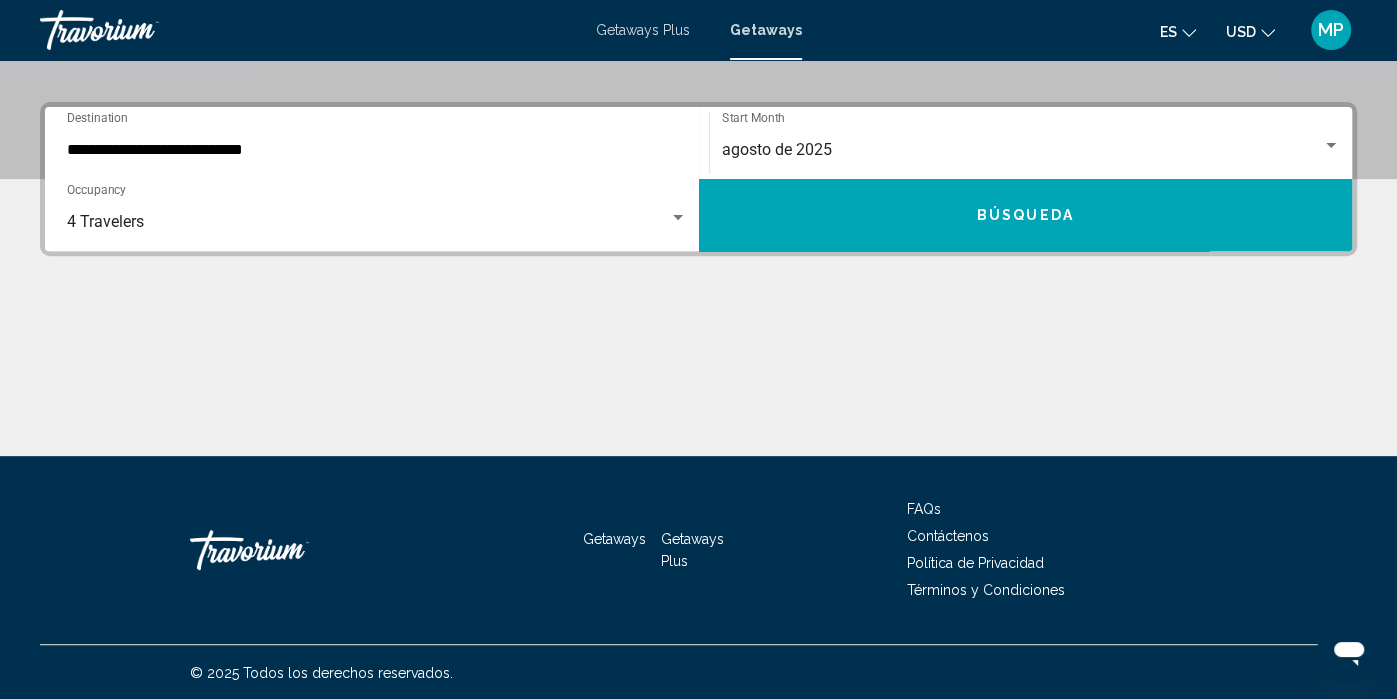 click on "Búsqueda" at bounding box center [1026, 215] 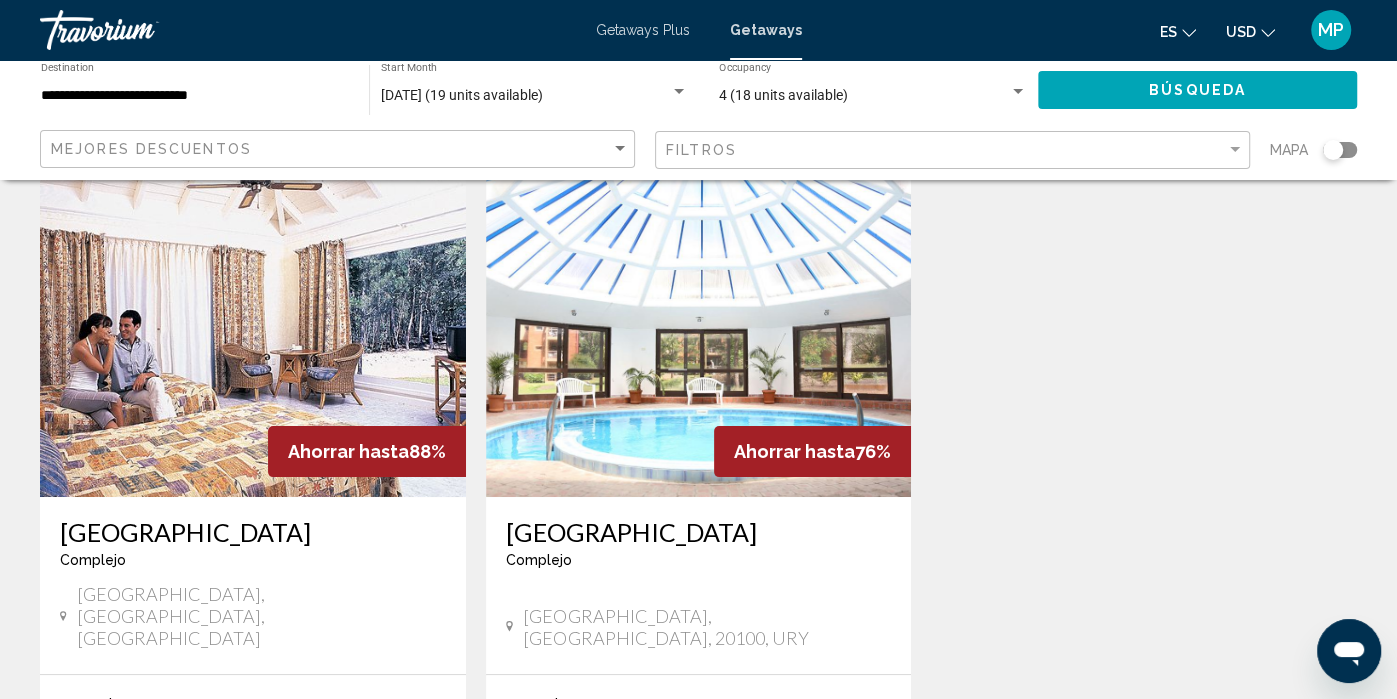 scroll, scrollTop: 85, scrollLeft: 0, axis: vertical 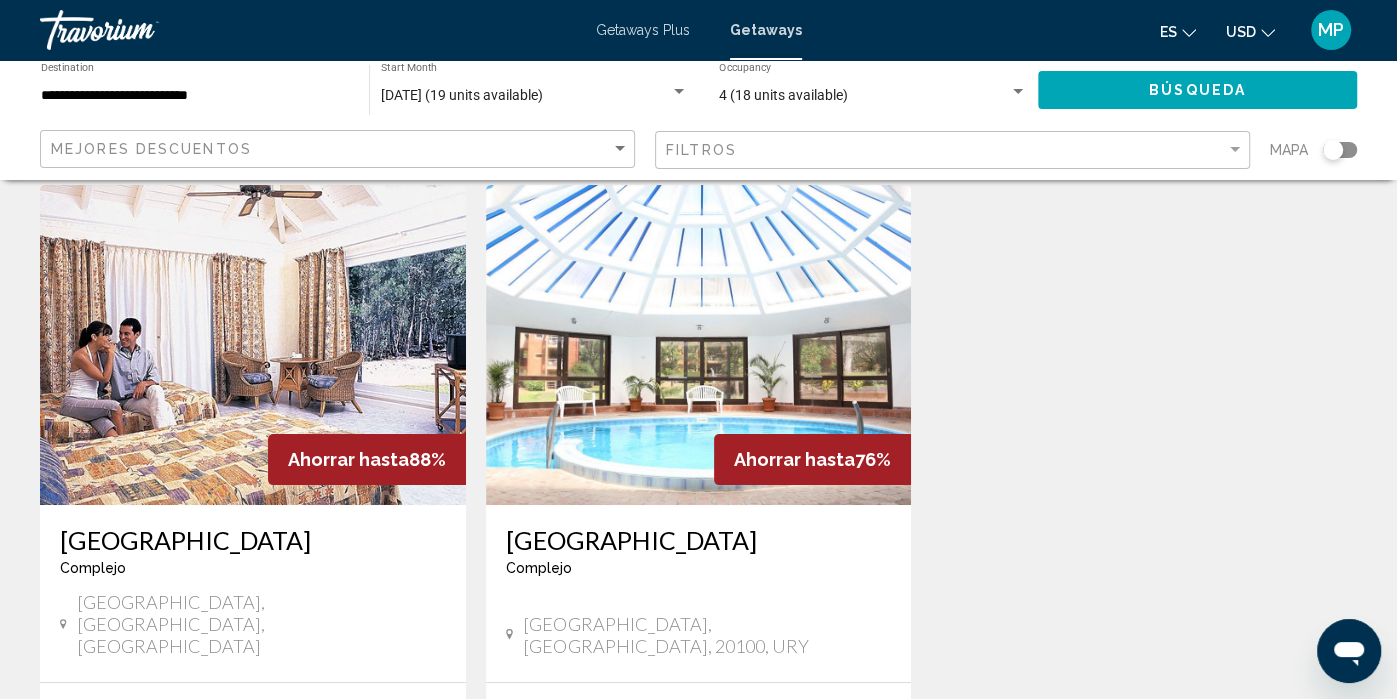 click at bounding box center (253, 345) 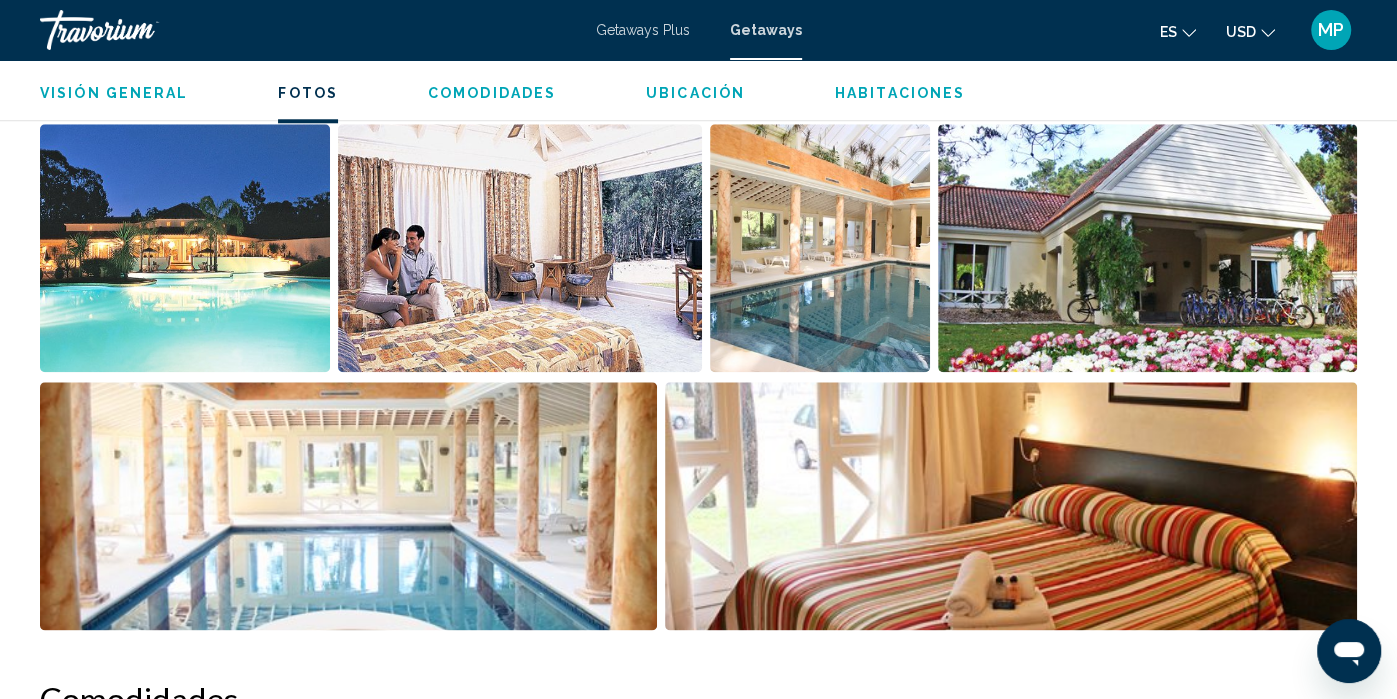 scroll, scrollTop: 1316, scrollLeft: 0, axis: vertical 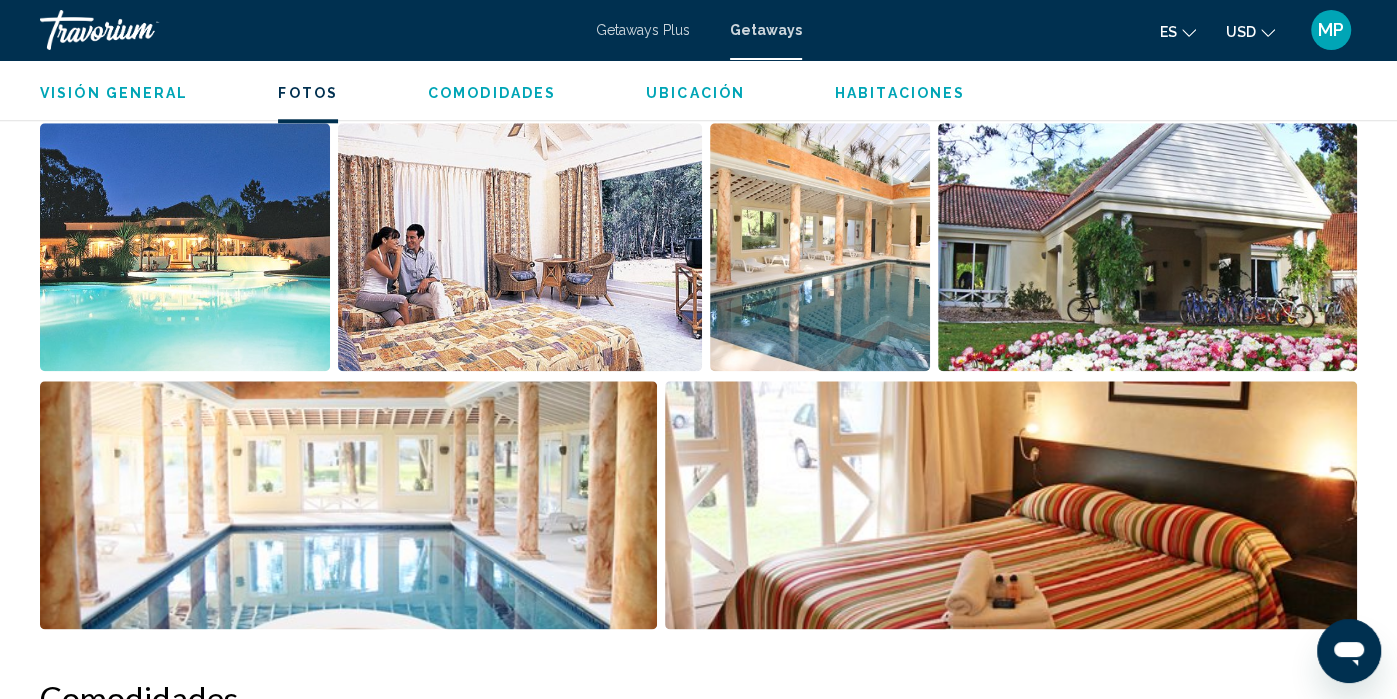 click at bounding box center [185, 247] 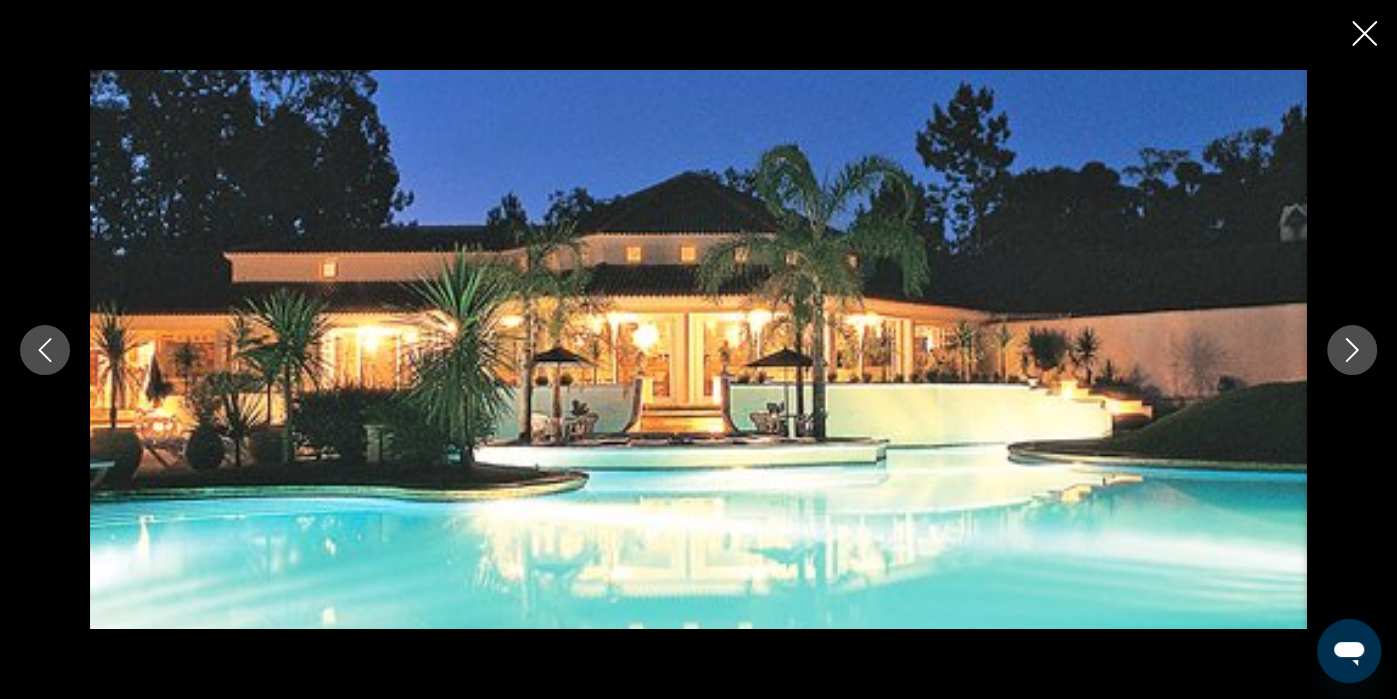 click 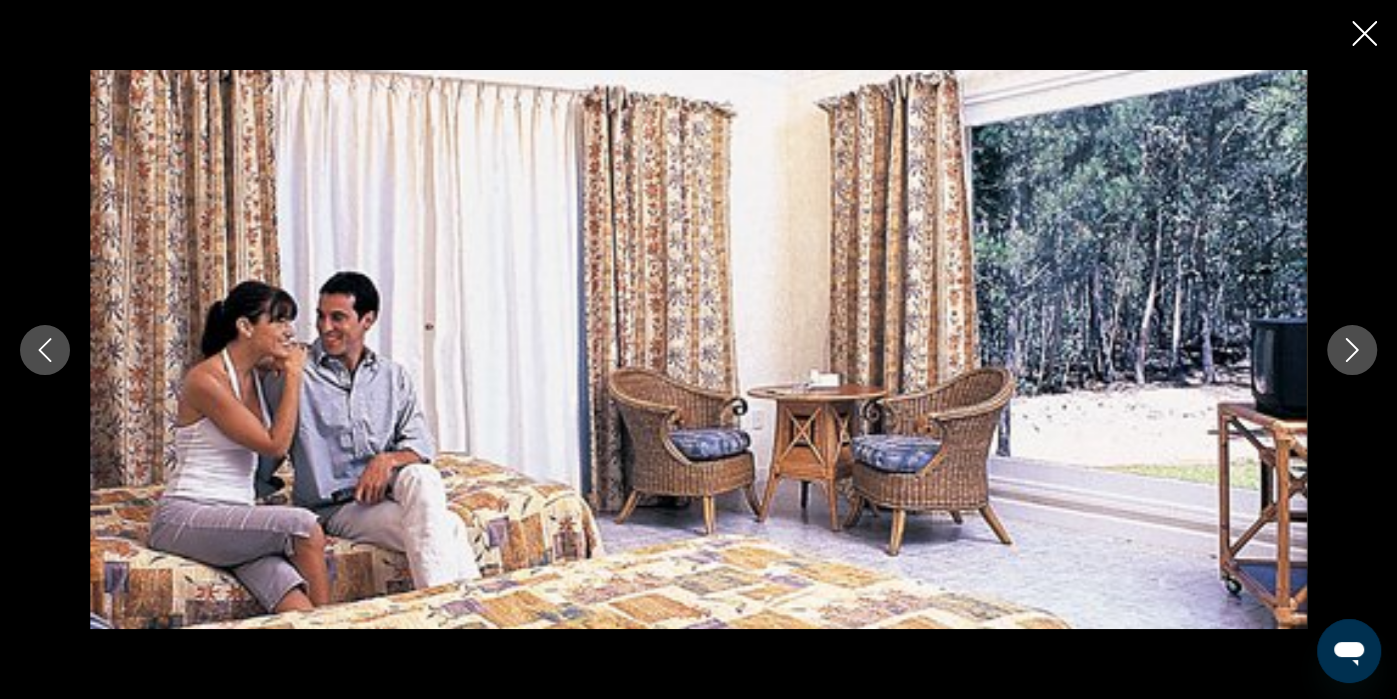 click 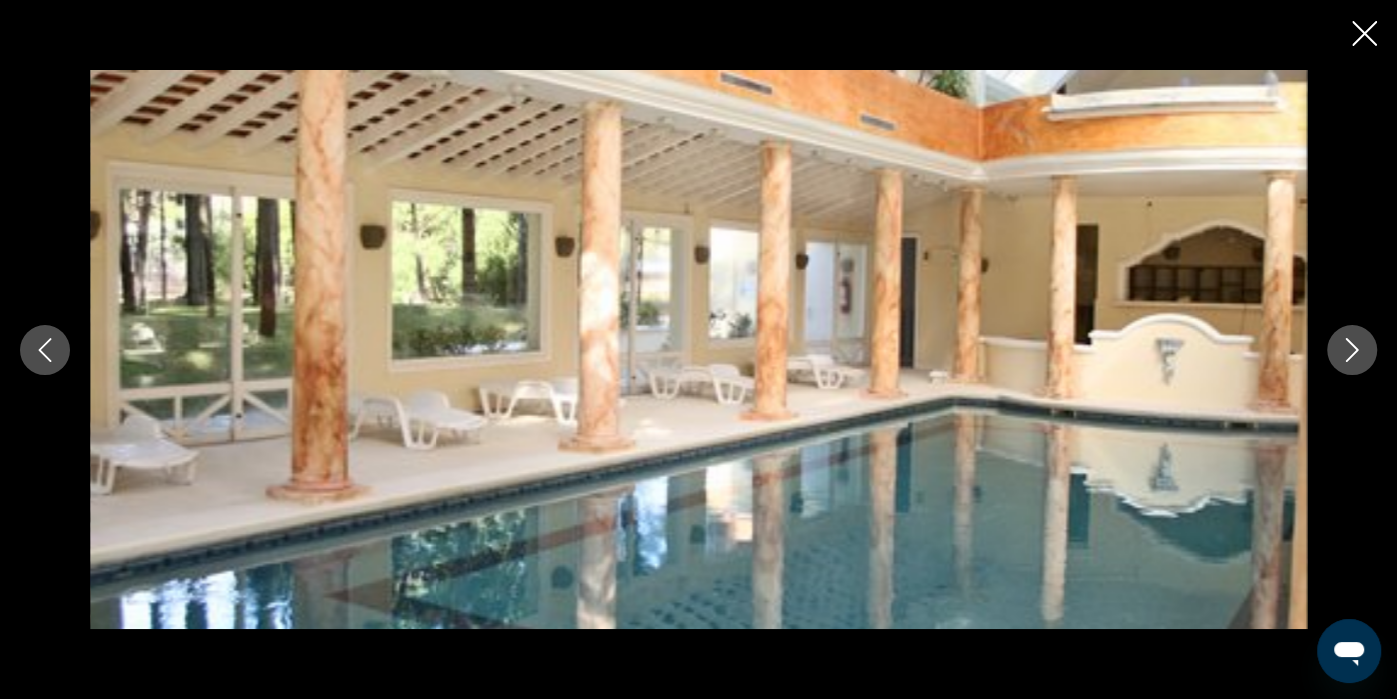 click 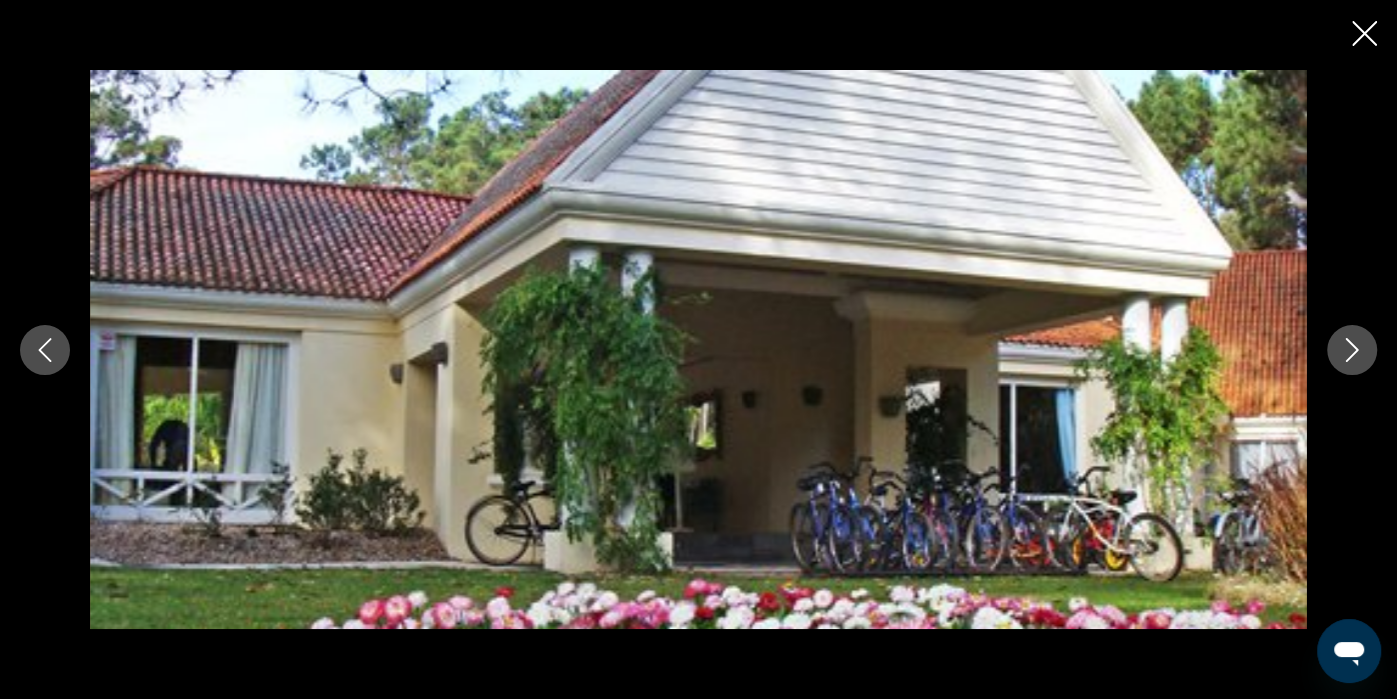 click 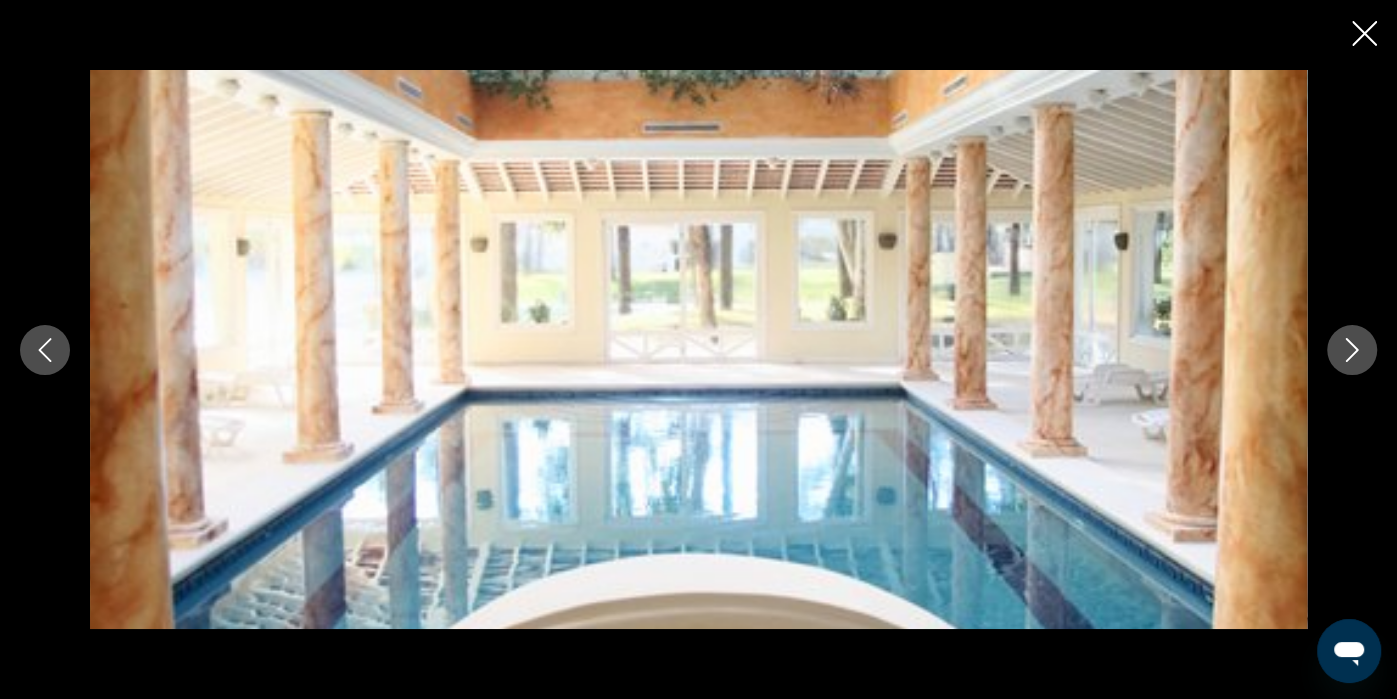 click 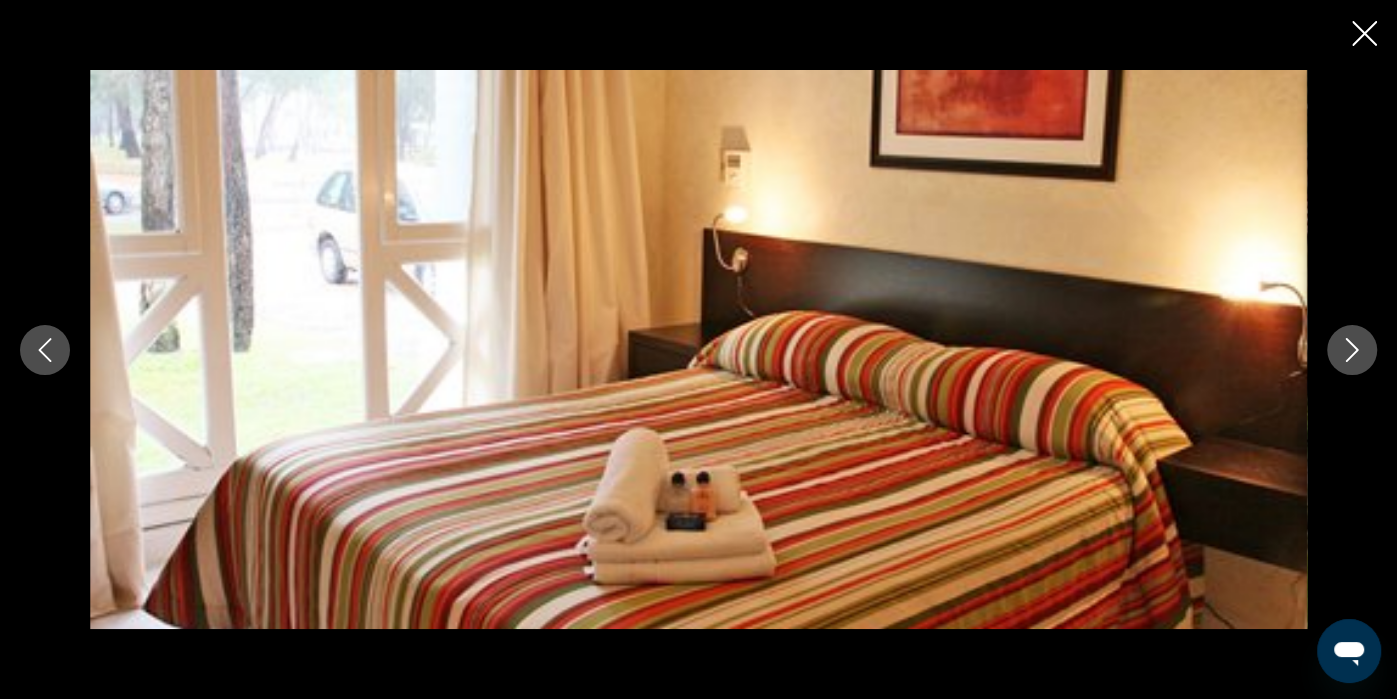 click 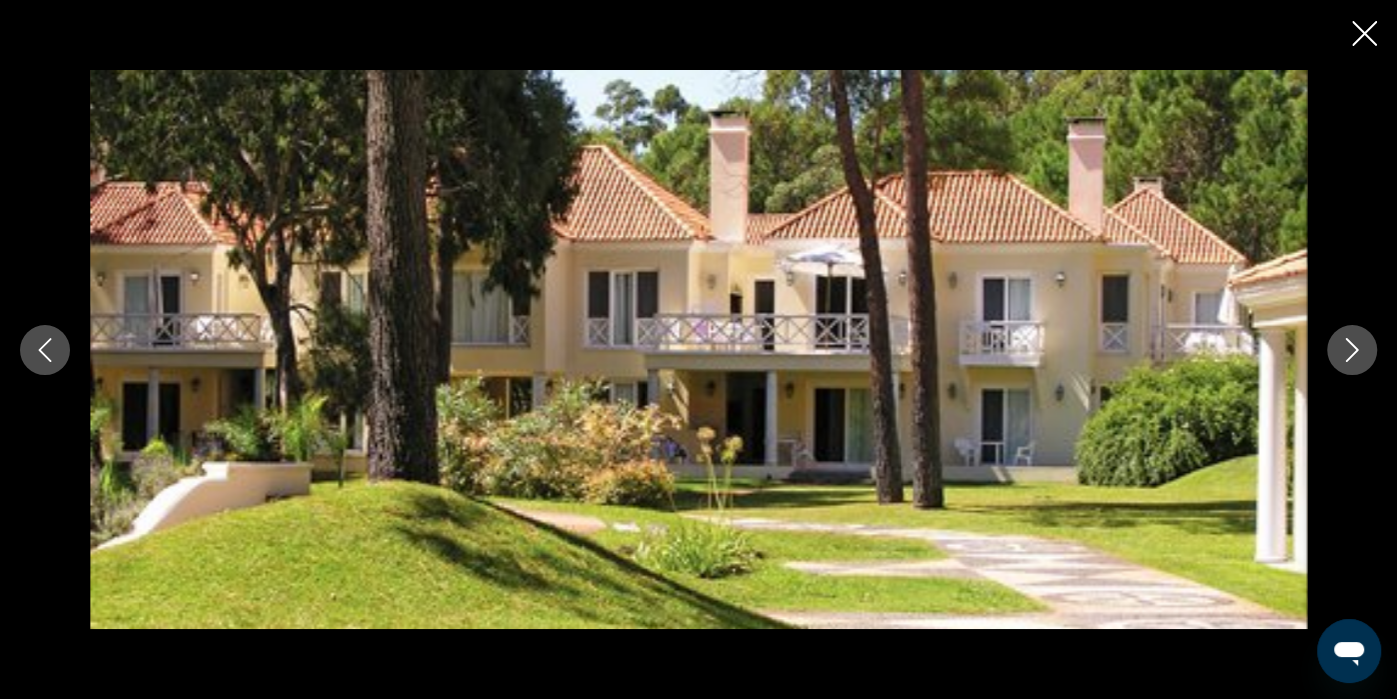 click 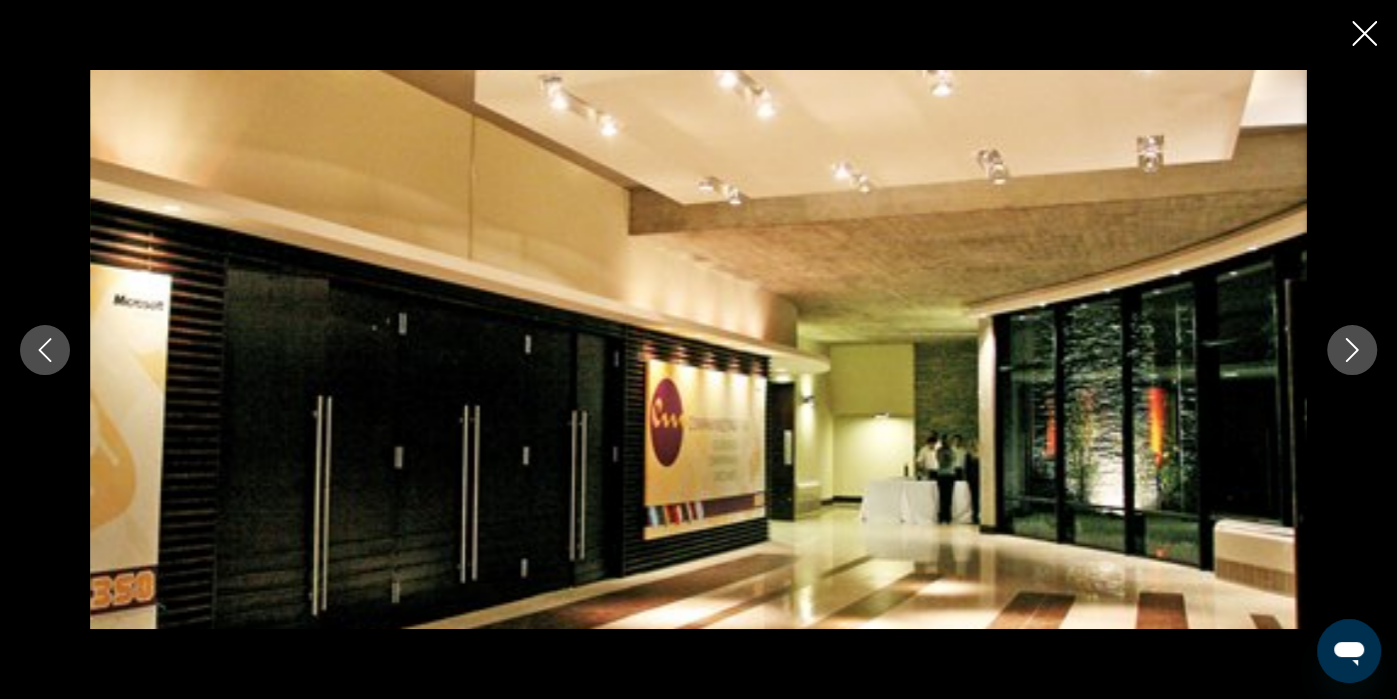 click 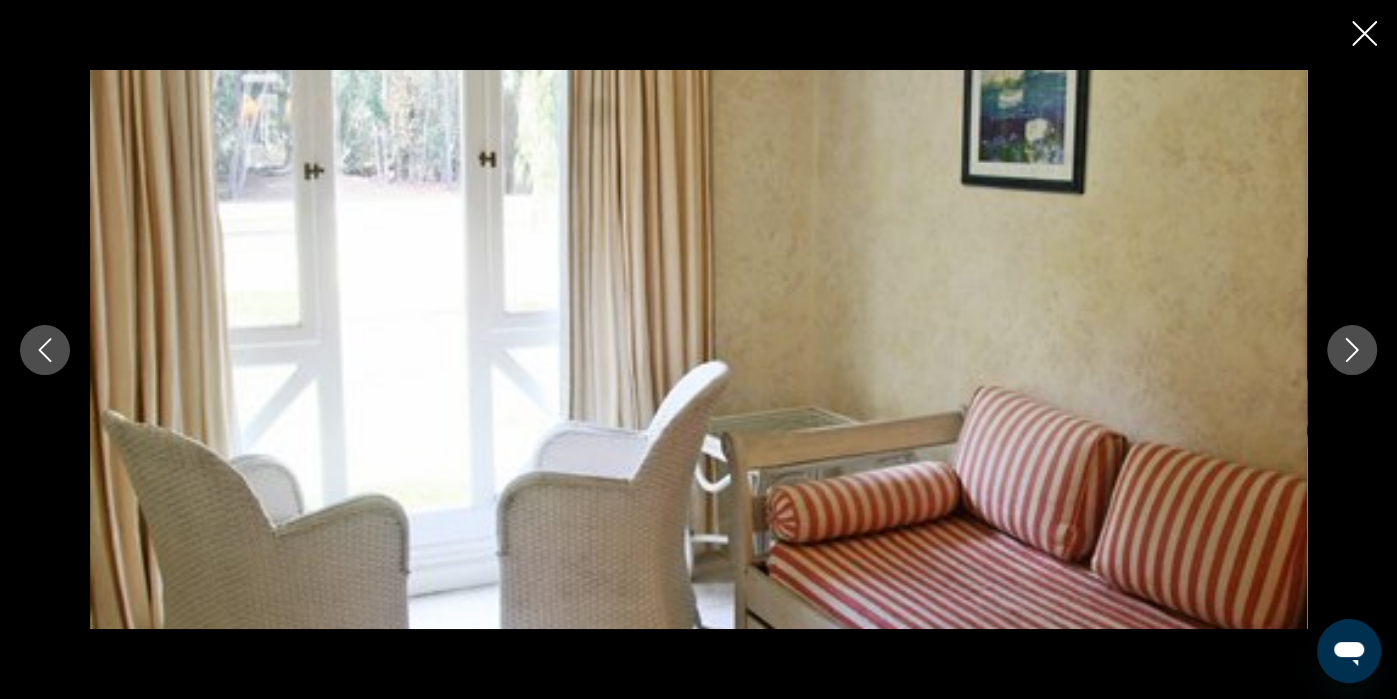 click 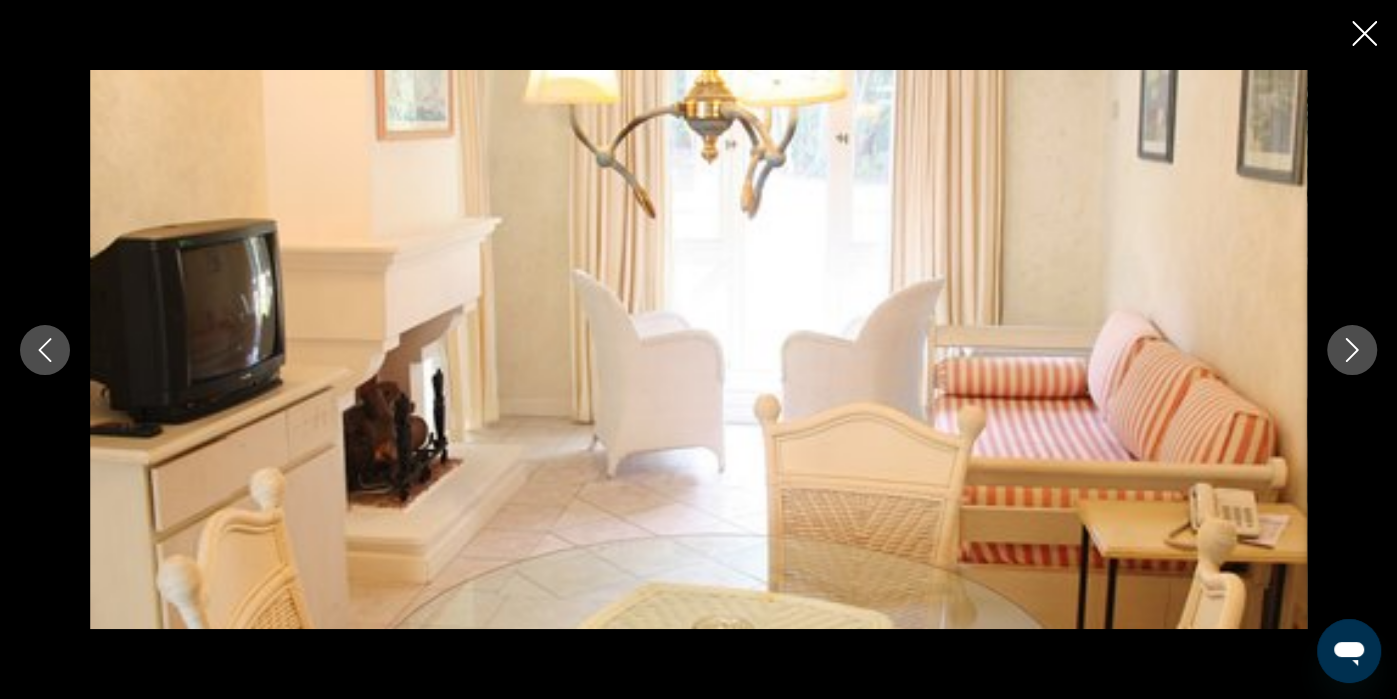 click 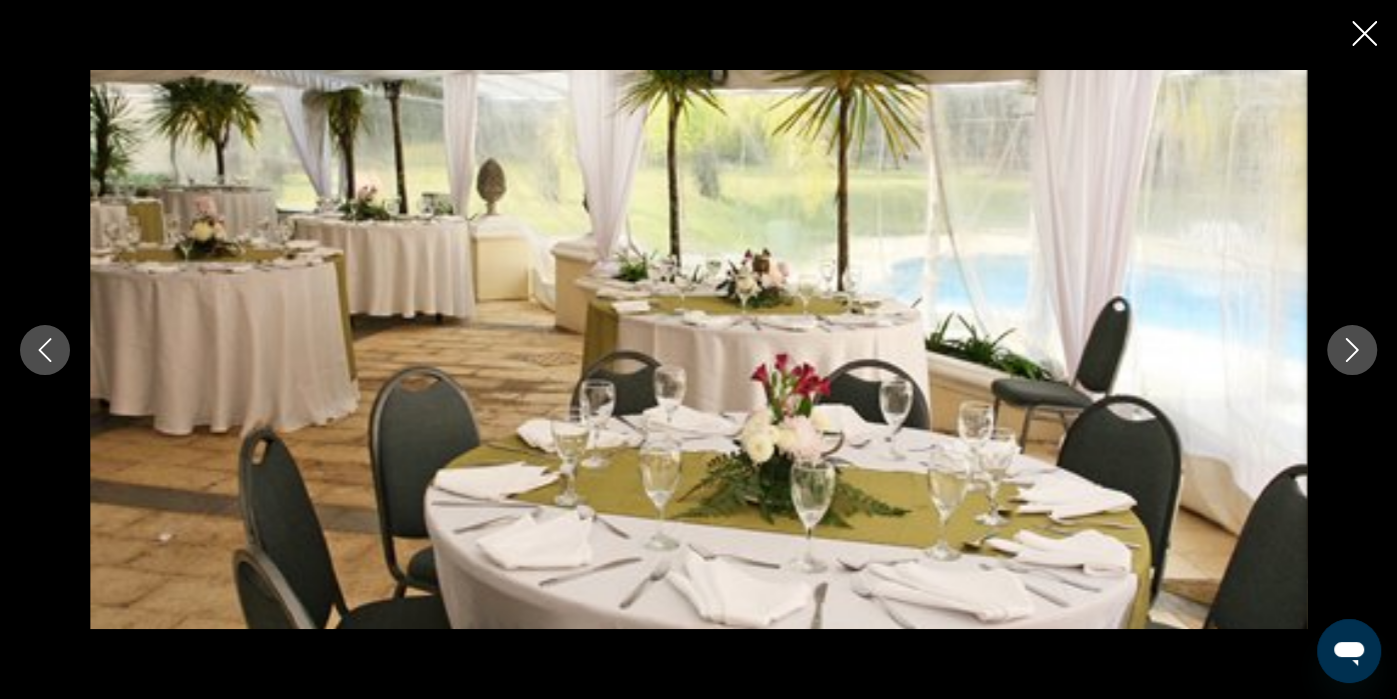 click 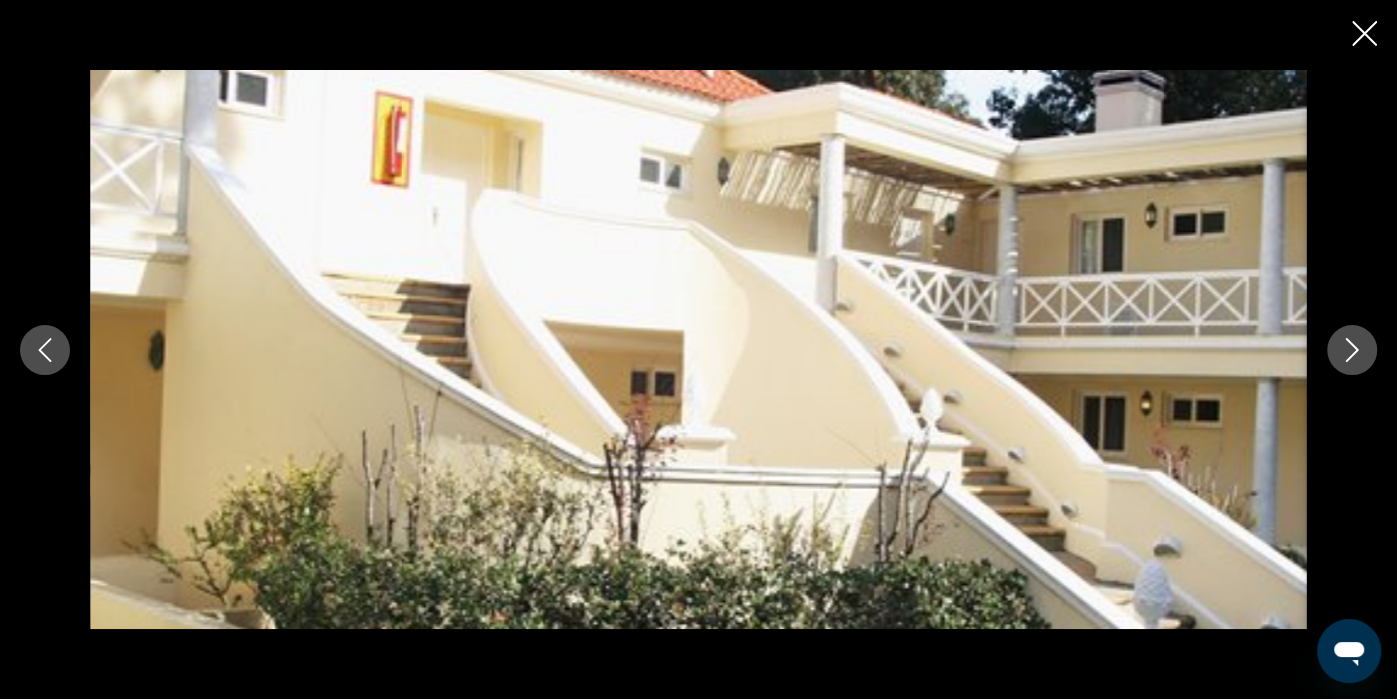 click 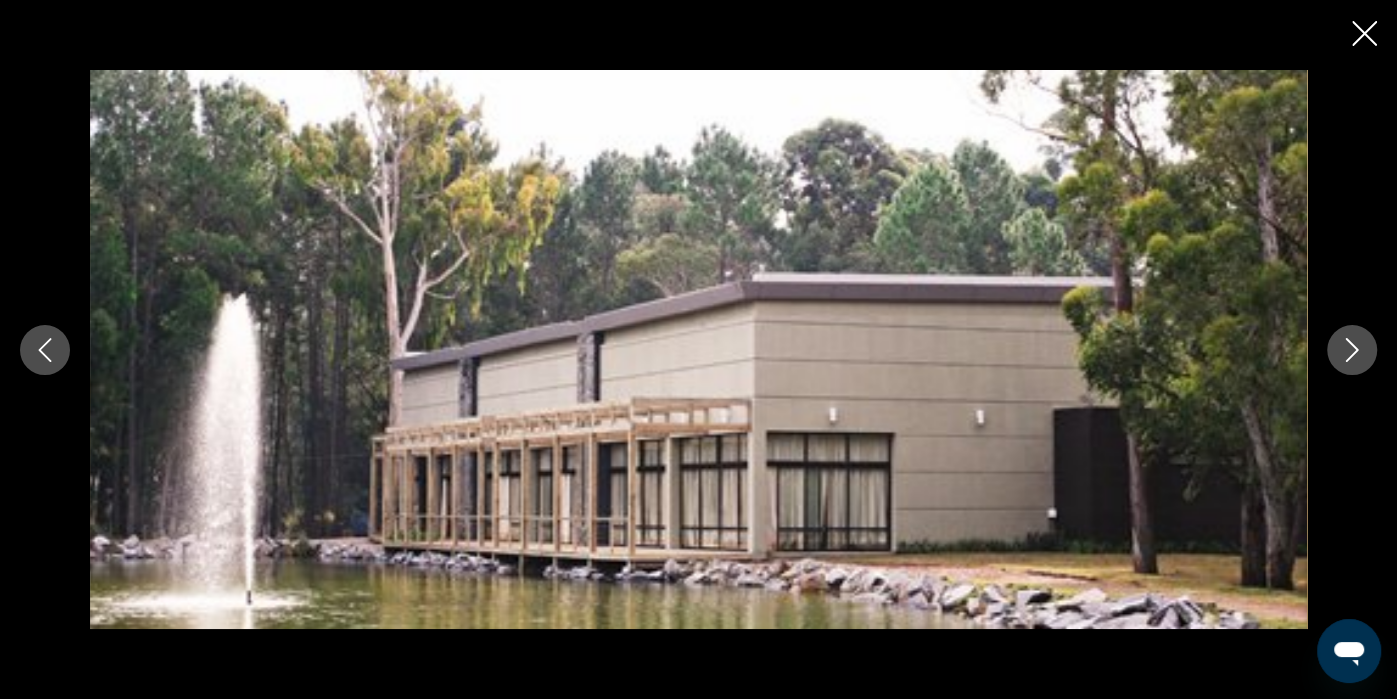 click 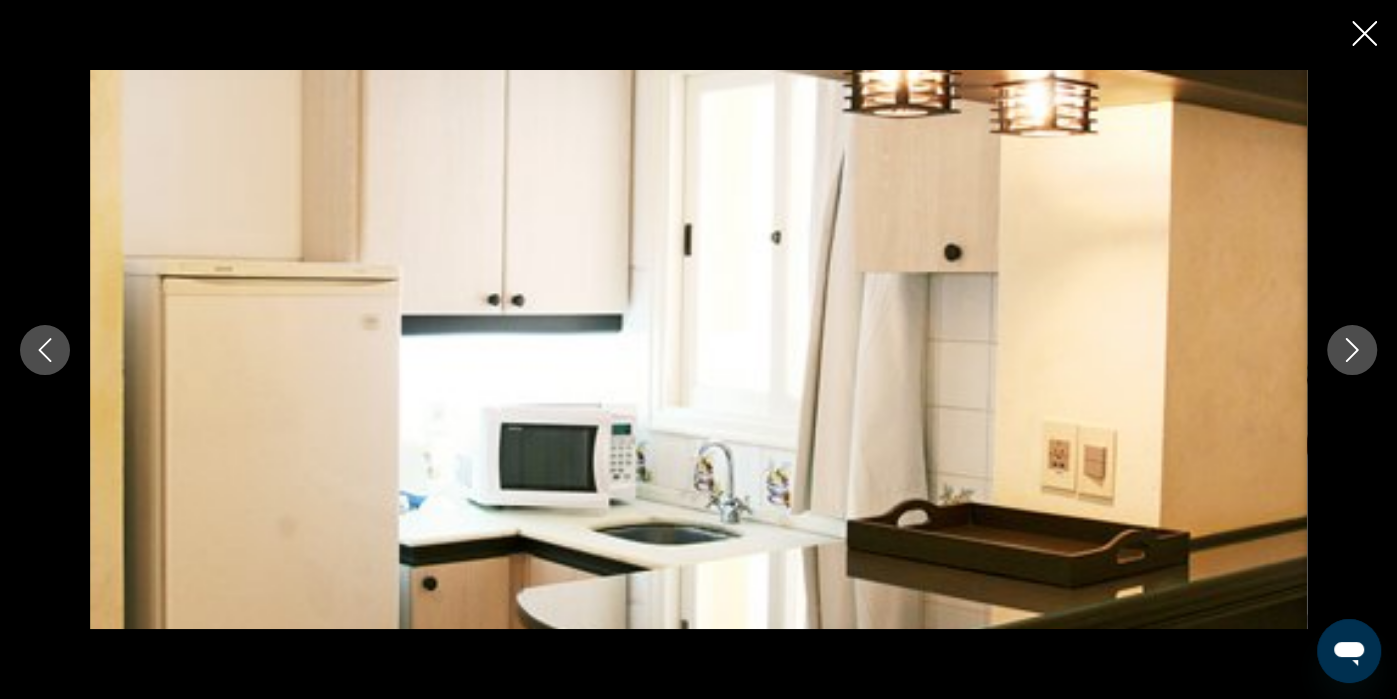 click 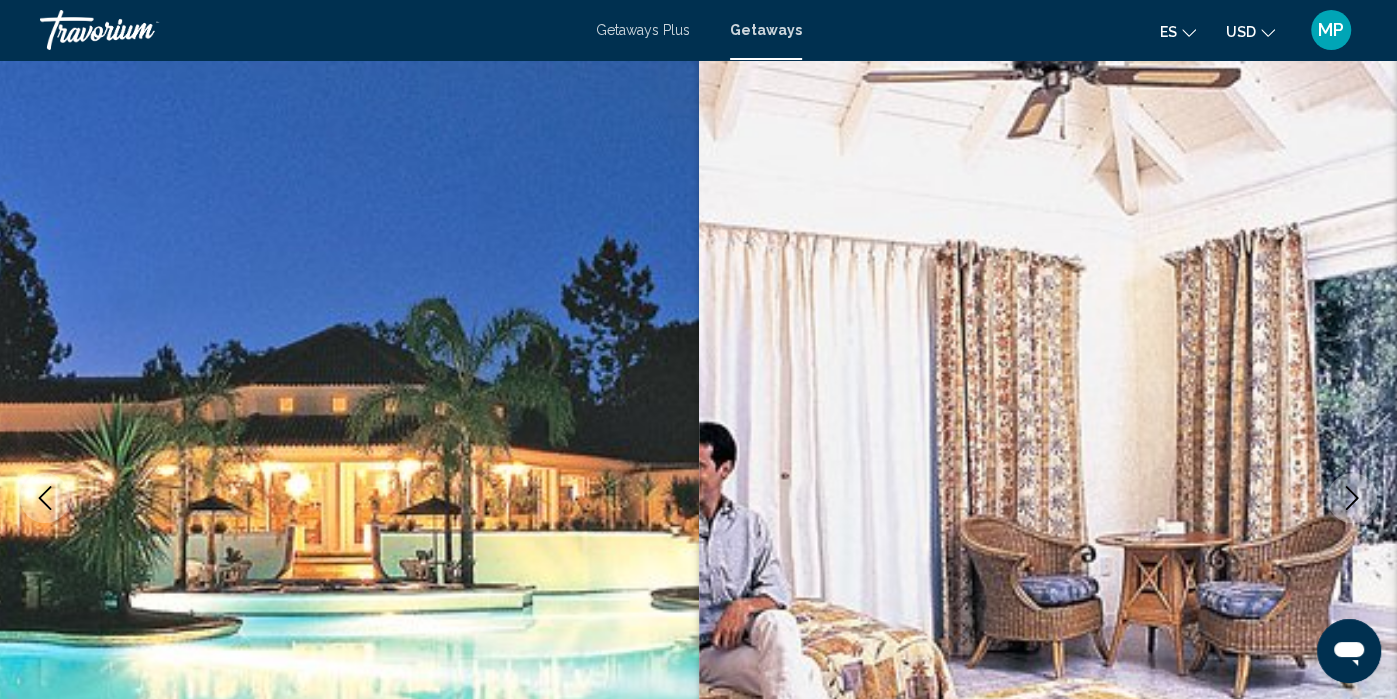 scroll, scrollTop: 0, scrollLeft: 0, axis: both 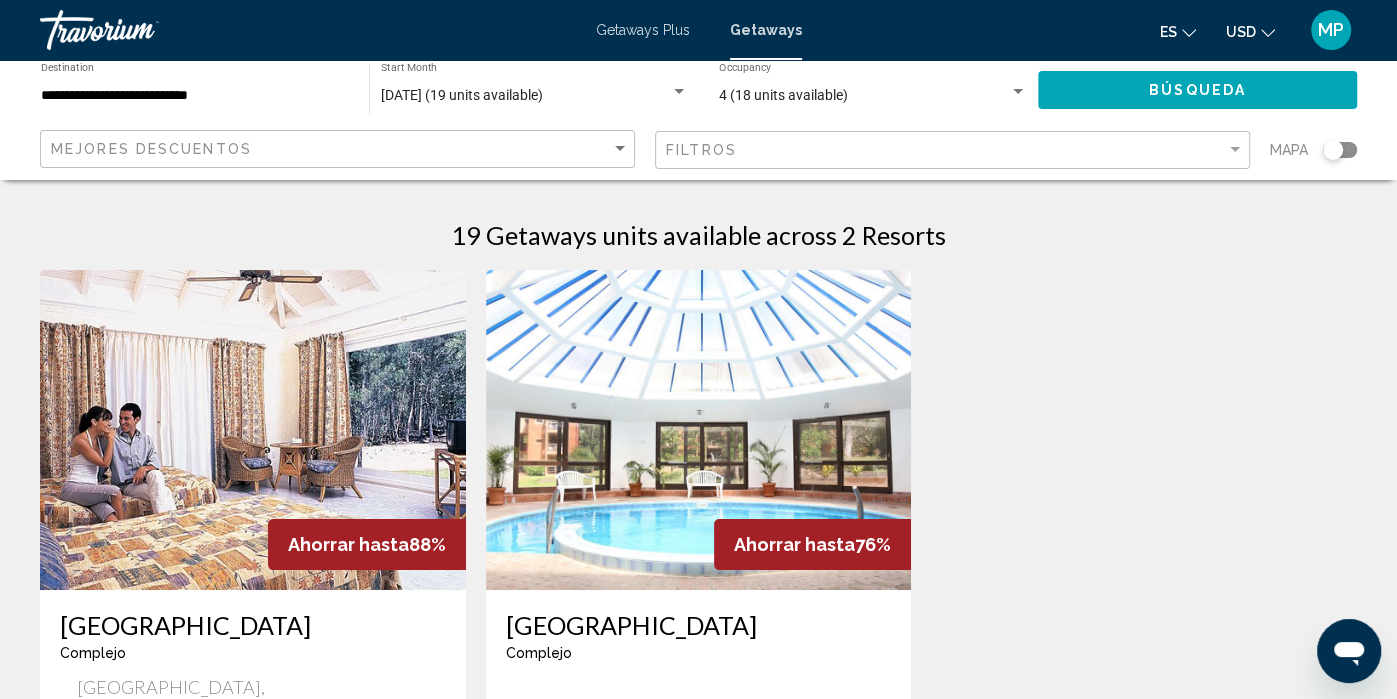 click on "agosto 2025 (19 units available)" at bounding box center [462, 95] 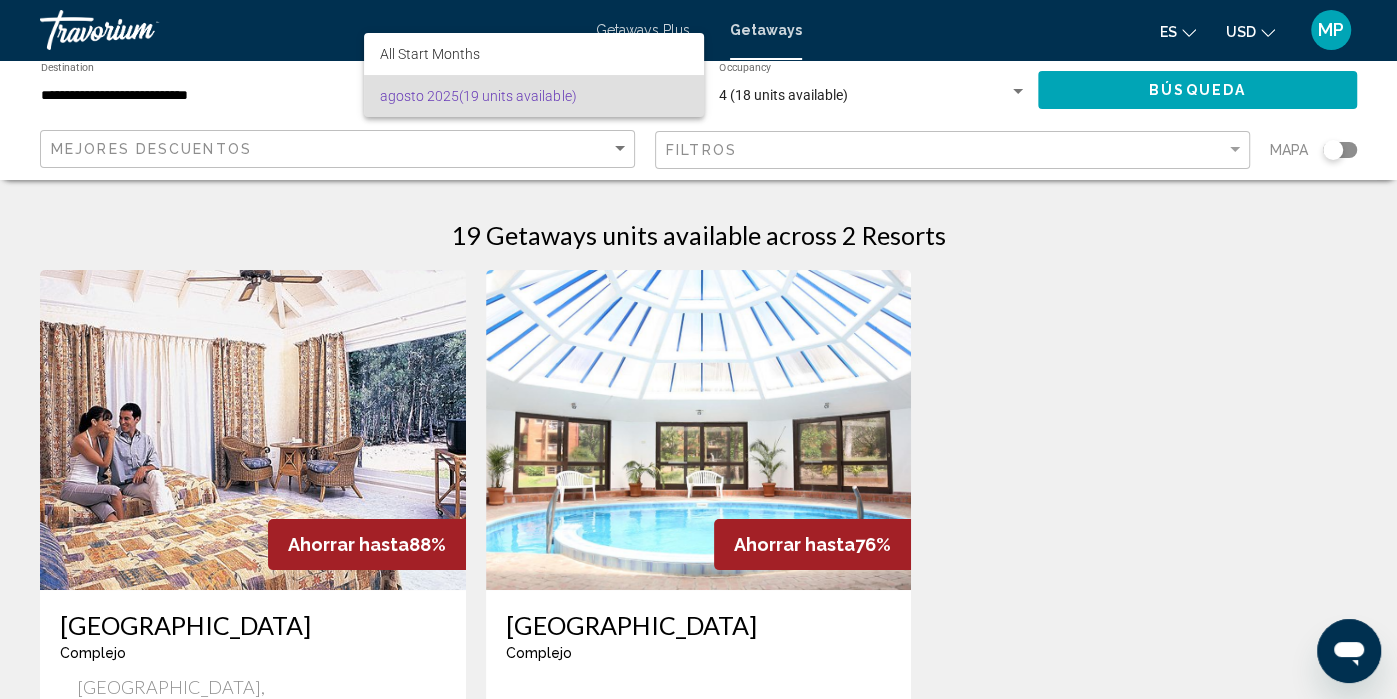 scroll, scrollTop: 35, scrollLeft: 0, axis: vertical 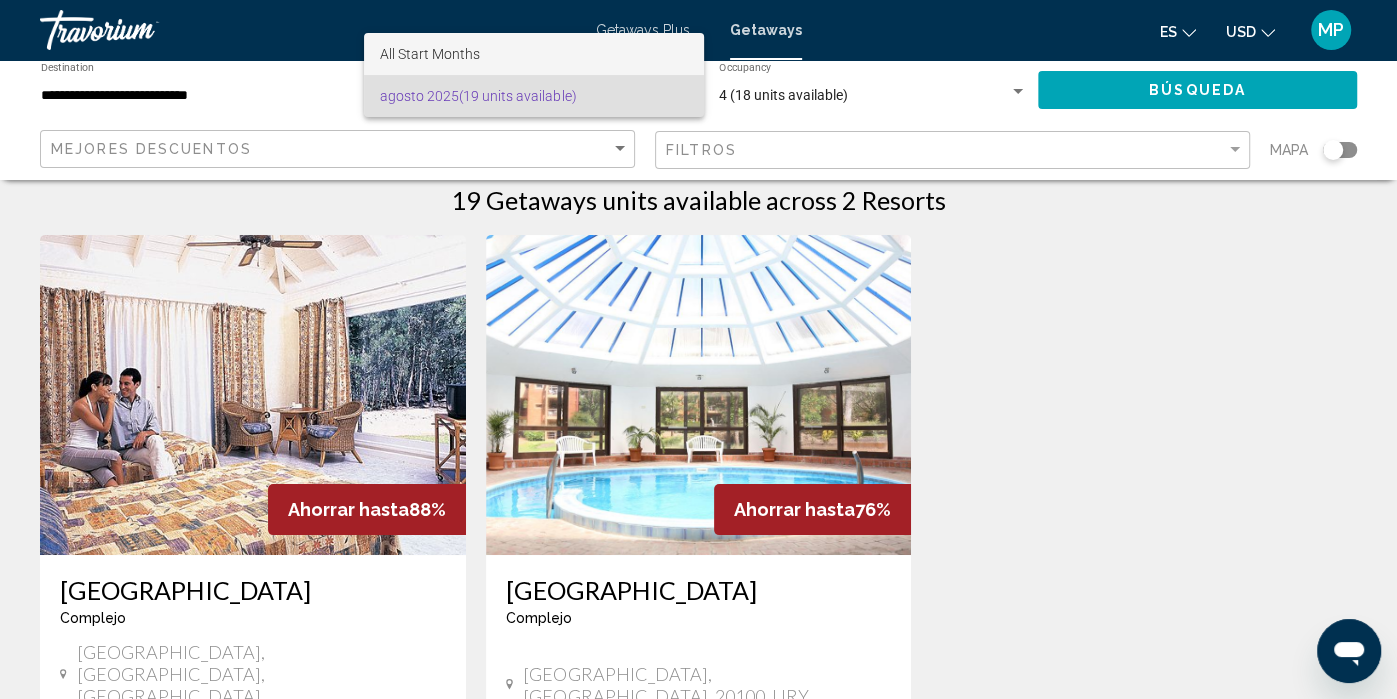 click on "All Start Months" at bounding box center (533, 54) 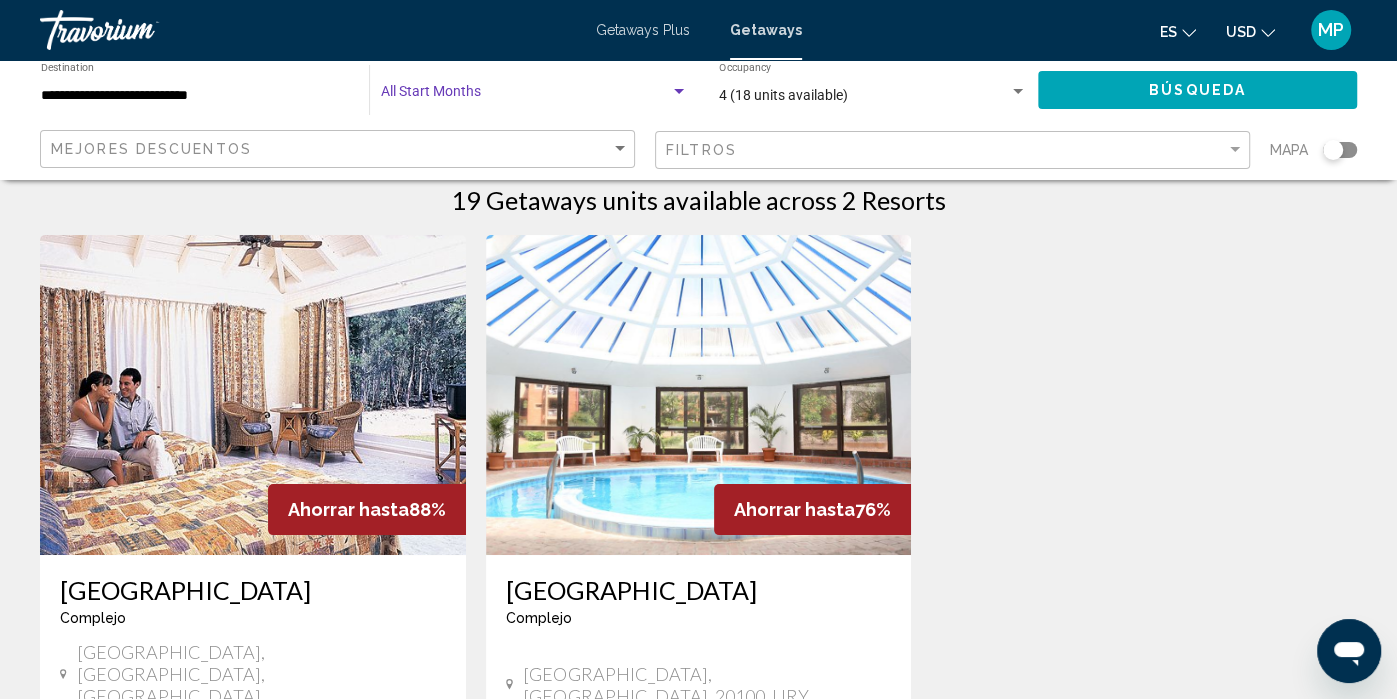click on "Búsqueda" 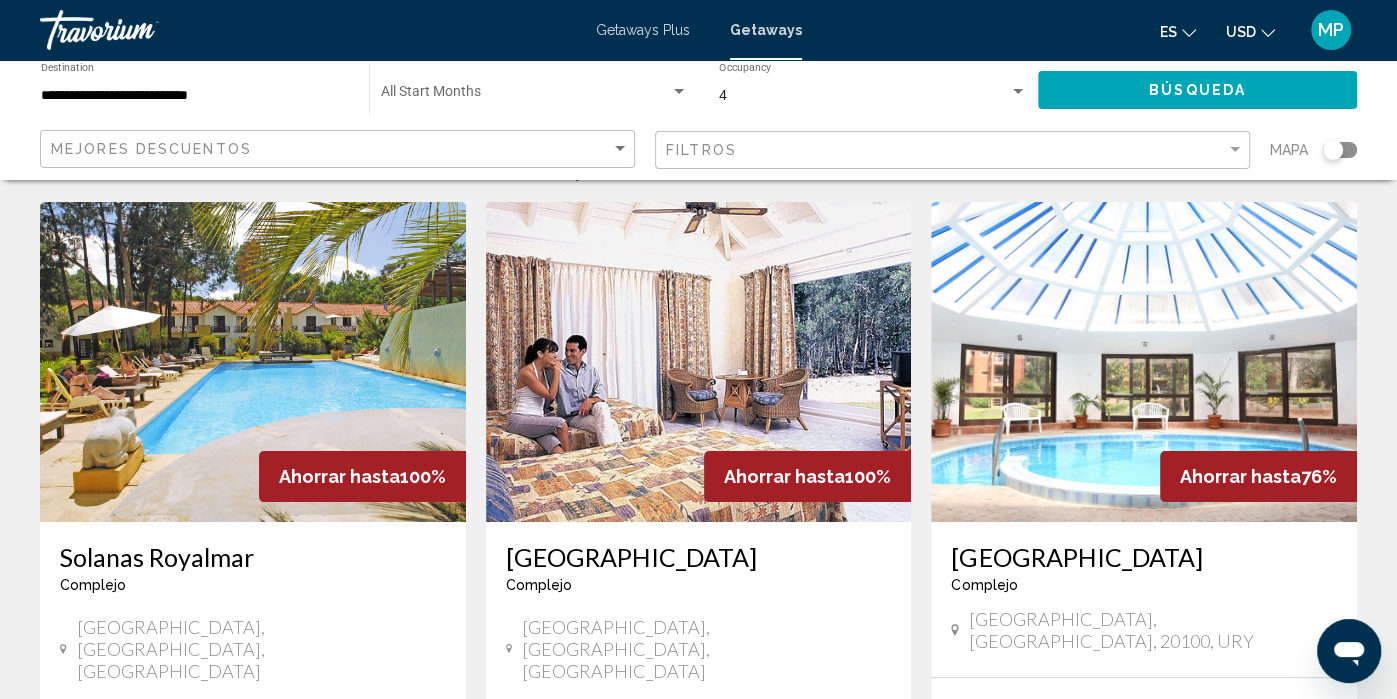 scroll, scrollTop: 67, scrollLeft: 0, axis: vertical 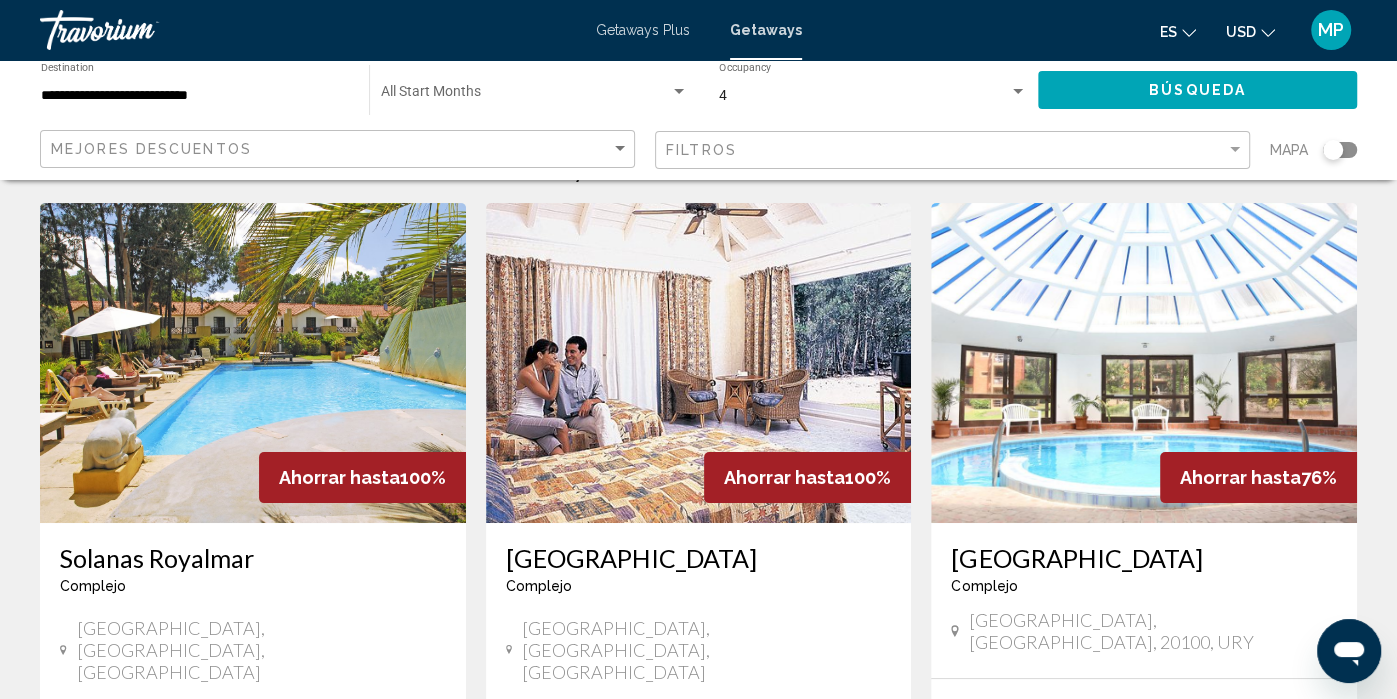 click at bounding box center [253, 363] 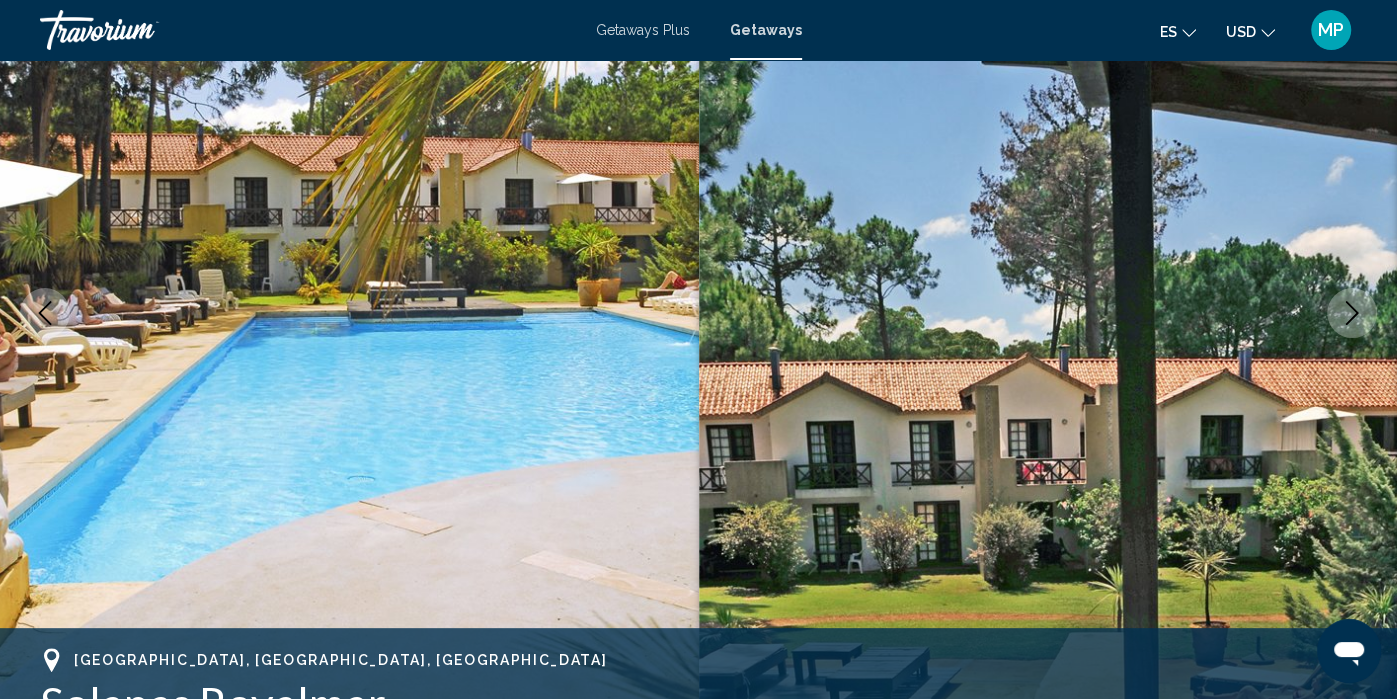scroll, scrollTop: 0, scrollLeft: 0, axis: both 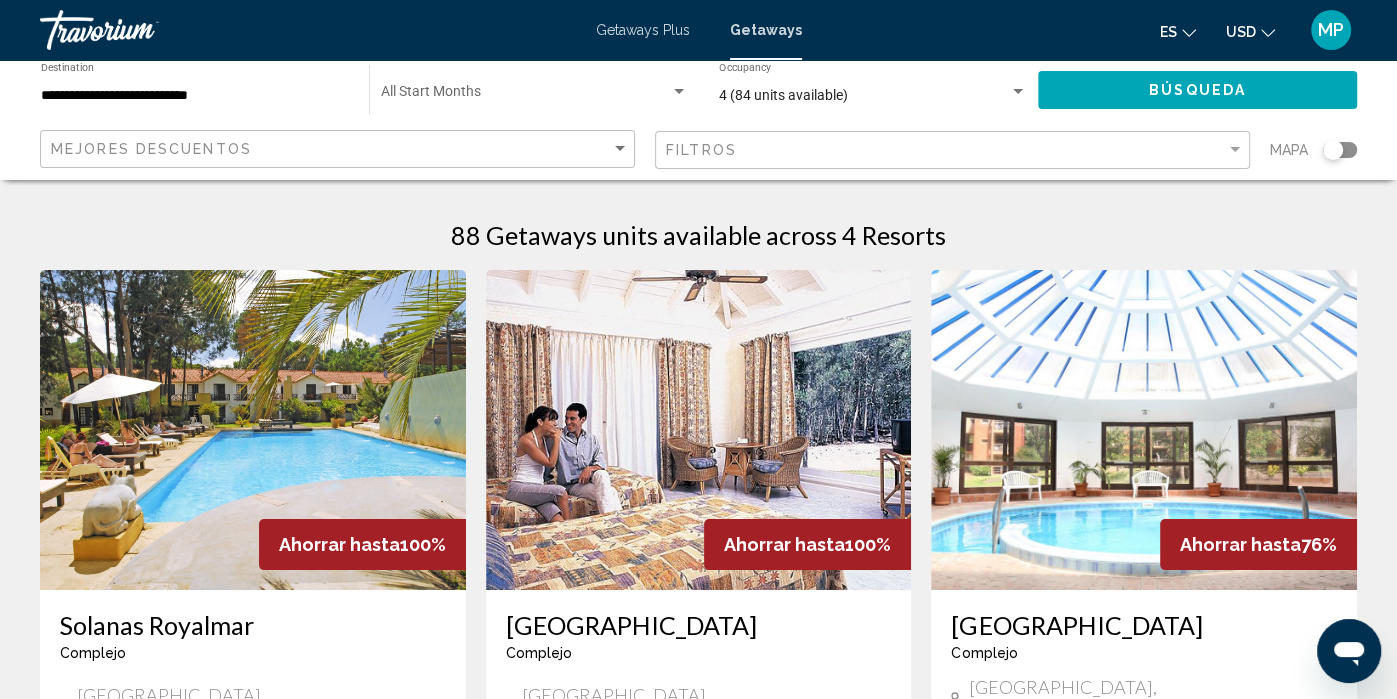 click on "**********" at bounding box center [195, 96] 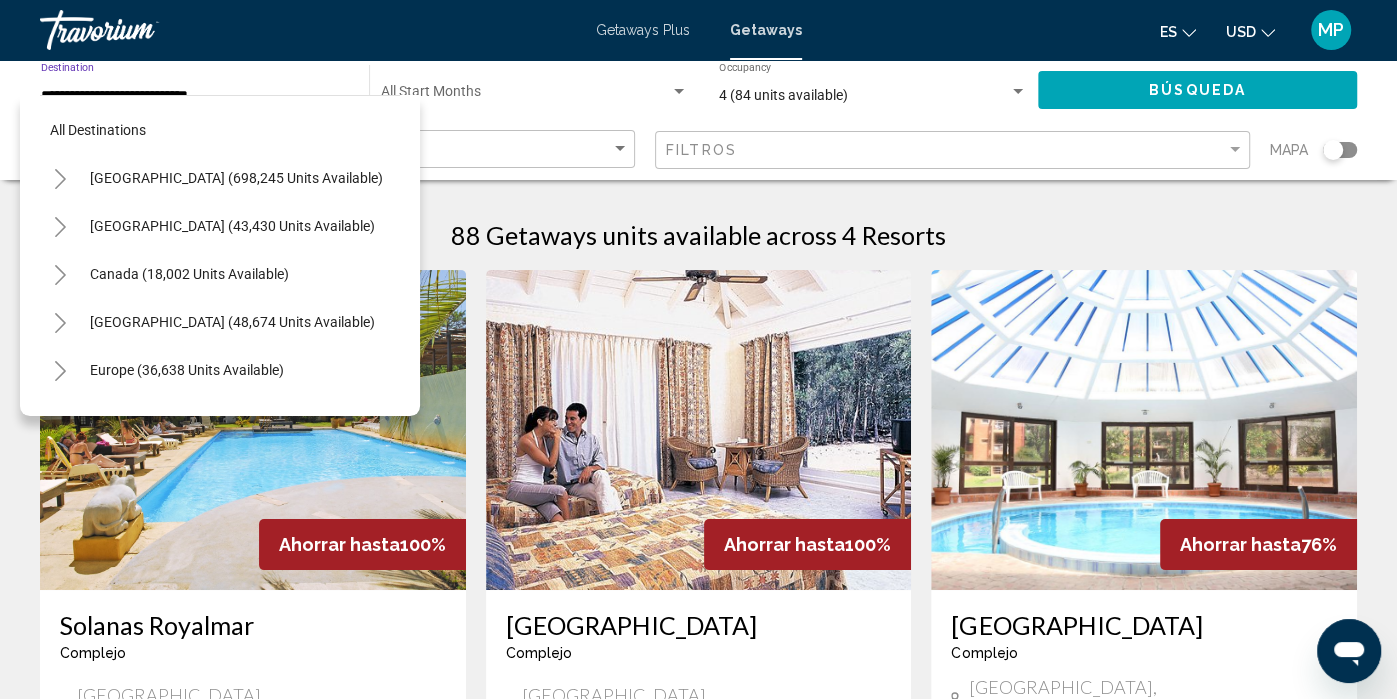 scroll, scrollTop: 599, scrollLeft: 0, axis: vertical 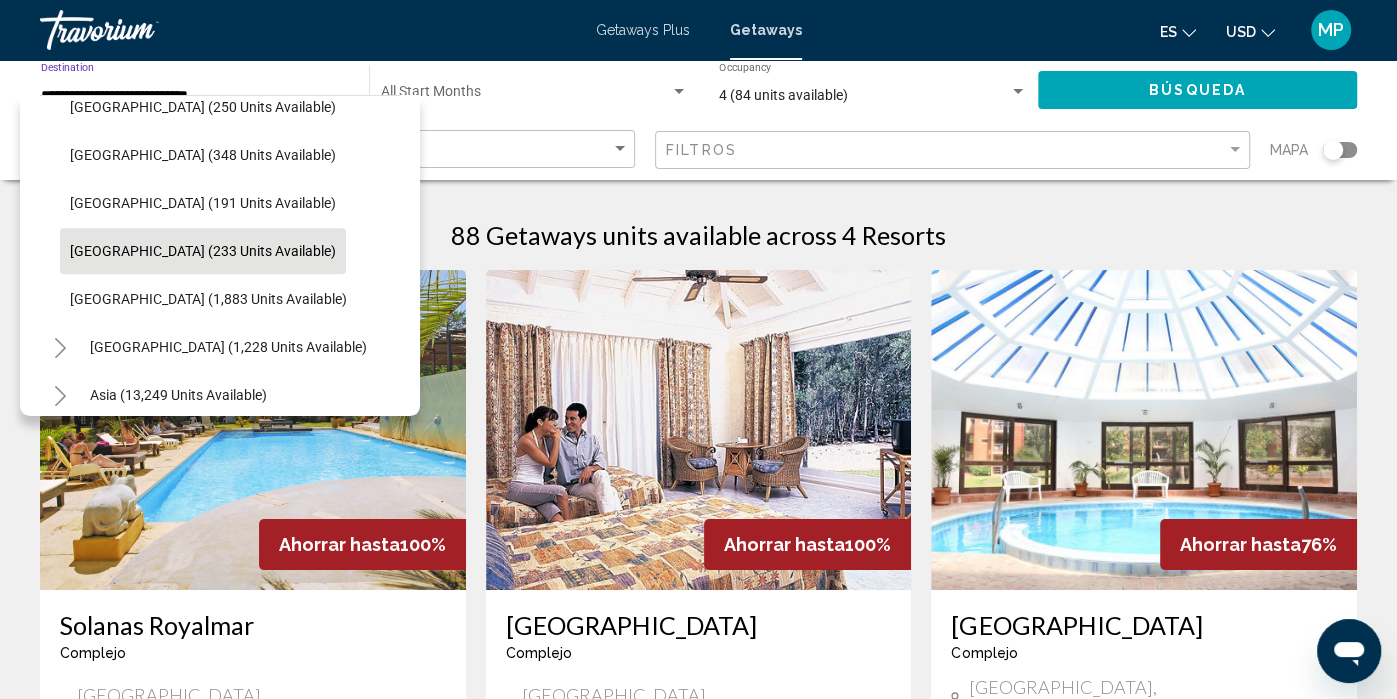 click at bounding box center [525, 96] 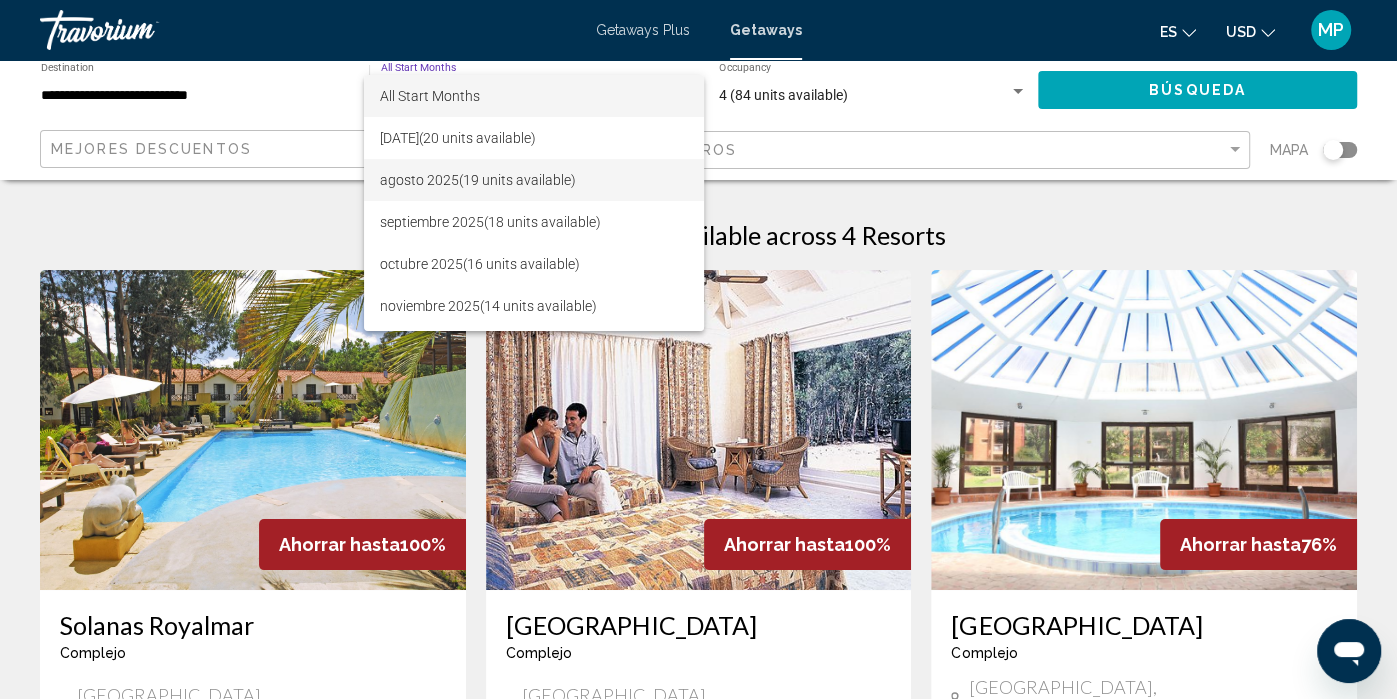 click on "agosto 2025  (19 units available)" at bounding box center (533, 180) 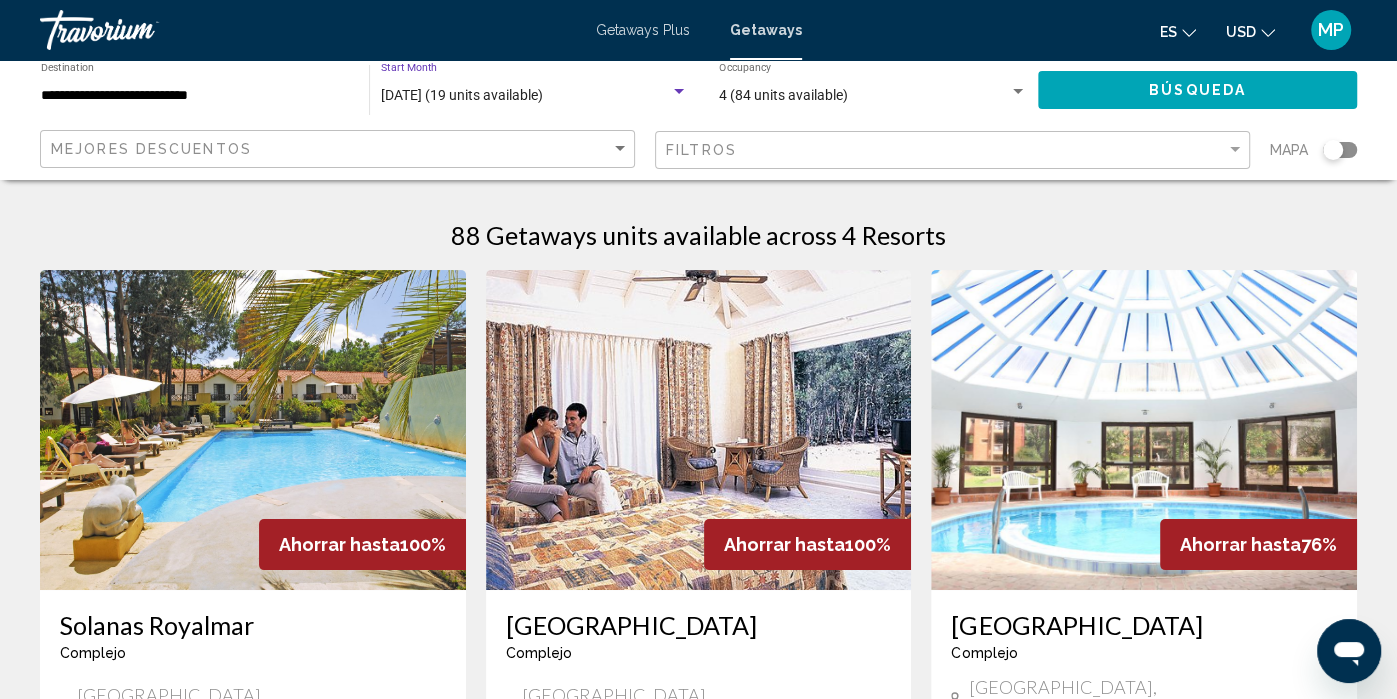 click on "Búsqueda" 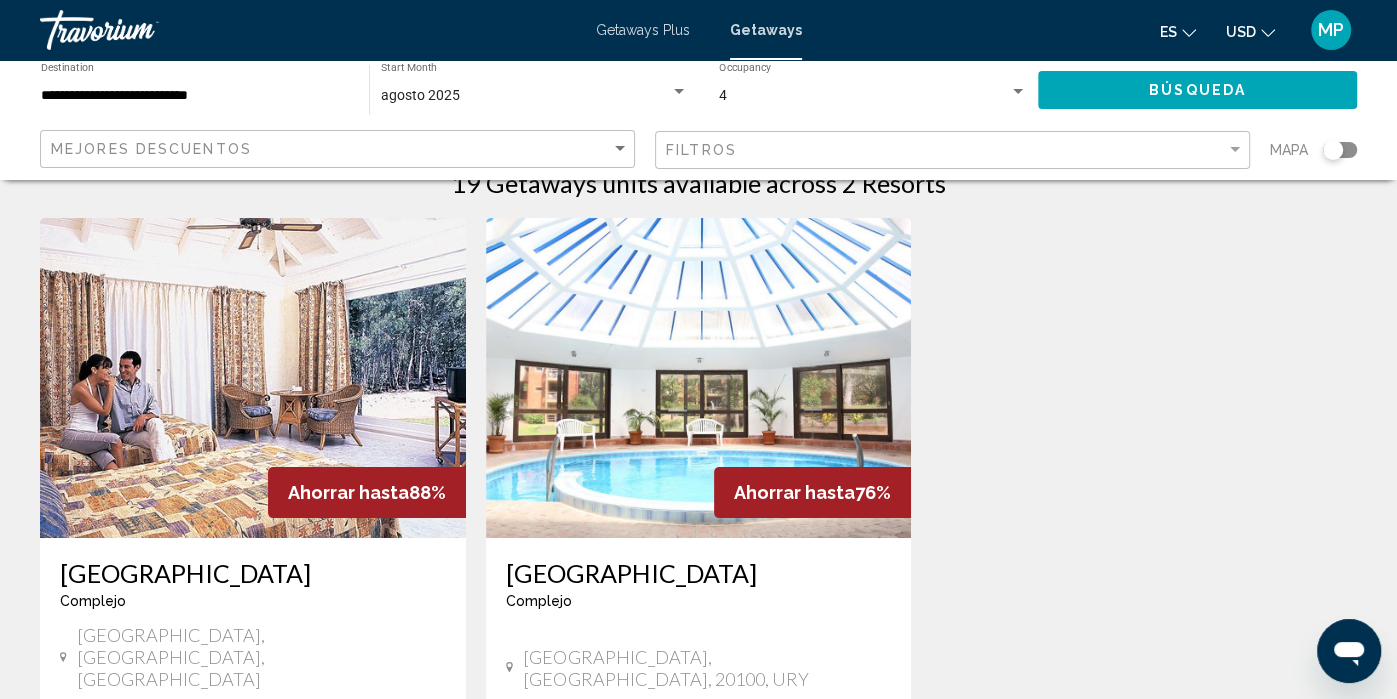 scroll, scrollTop: 45, scrollLeft: 0, axis: vertical 